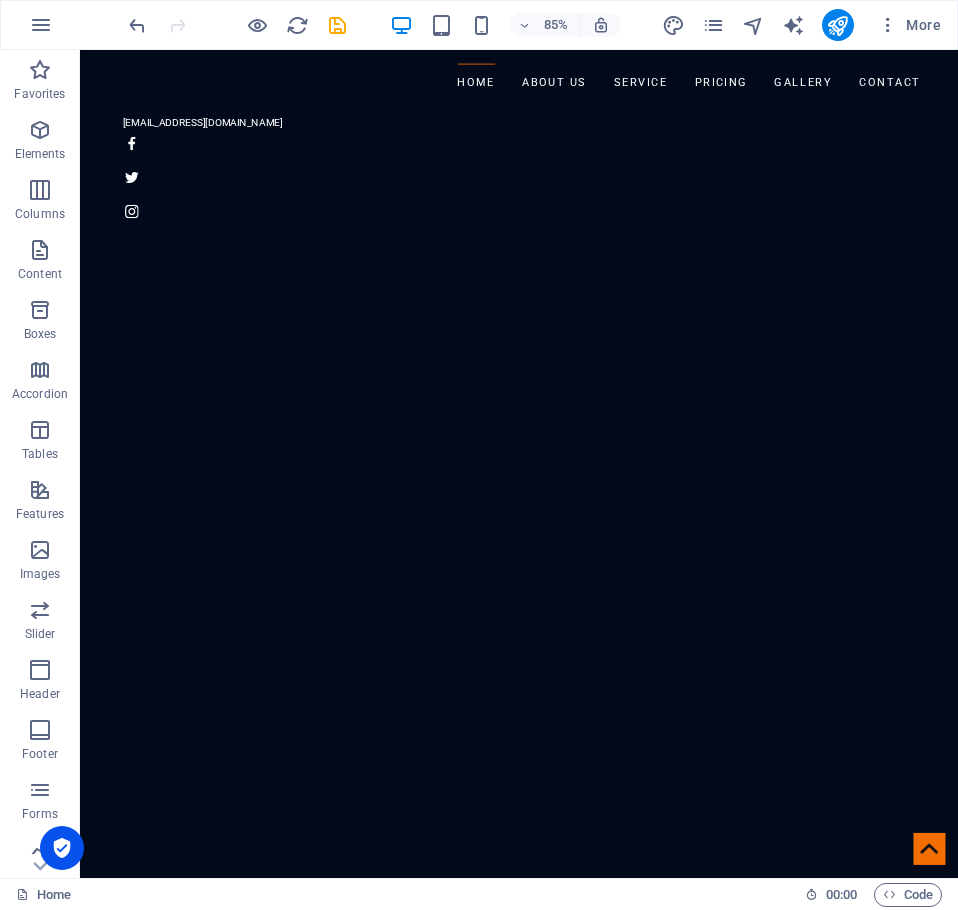 scroll, scrollTop: 1999, scrollLeft: 0, axis: vertical 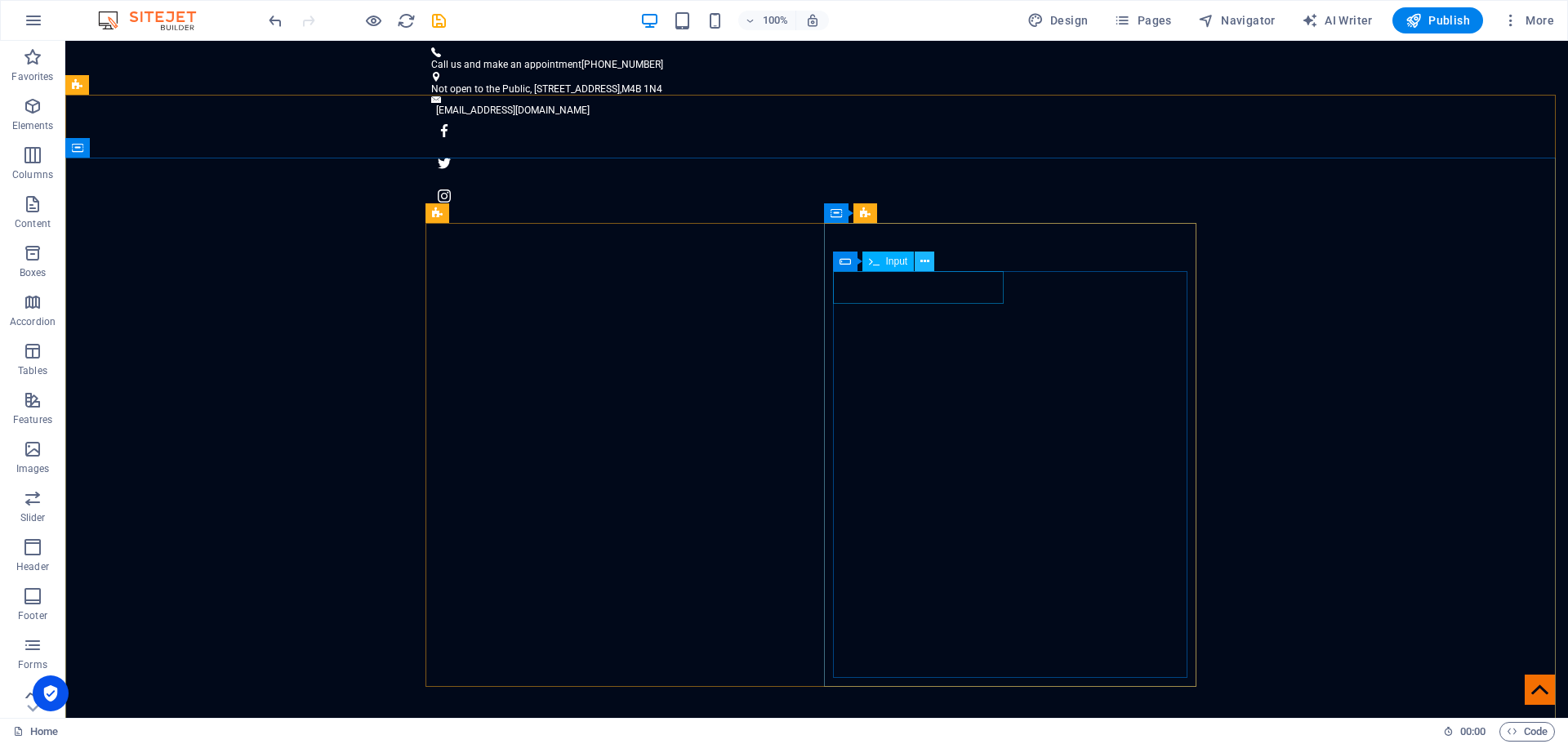 click at bounding box center [924, 261] 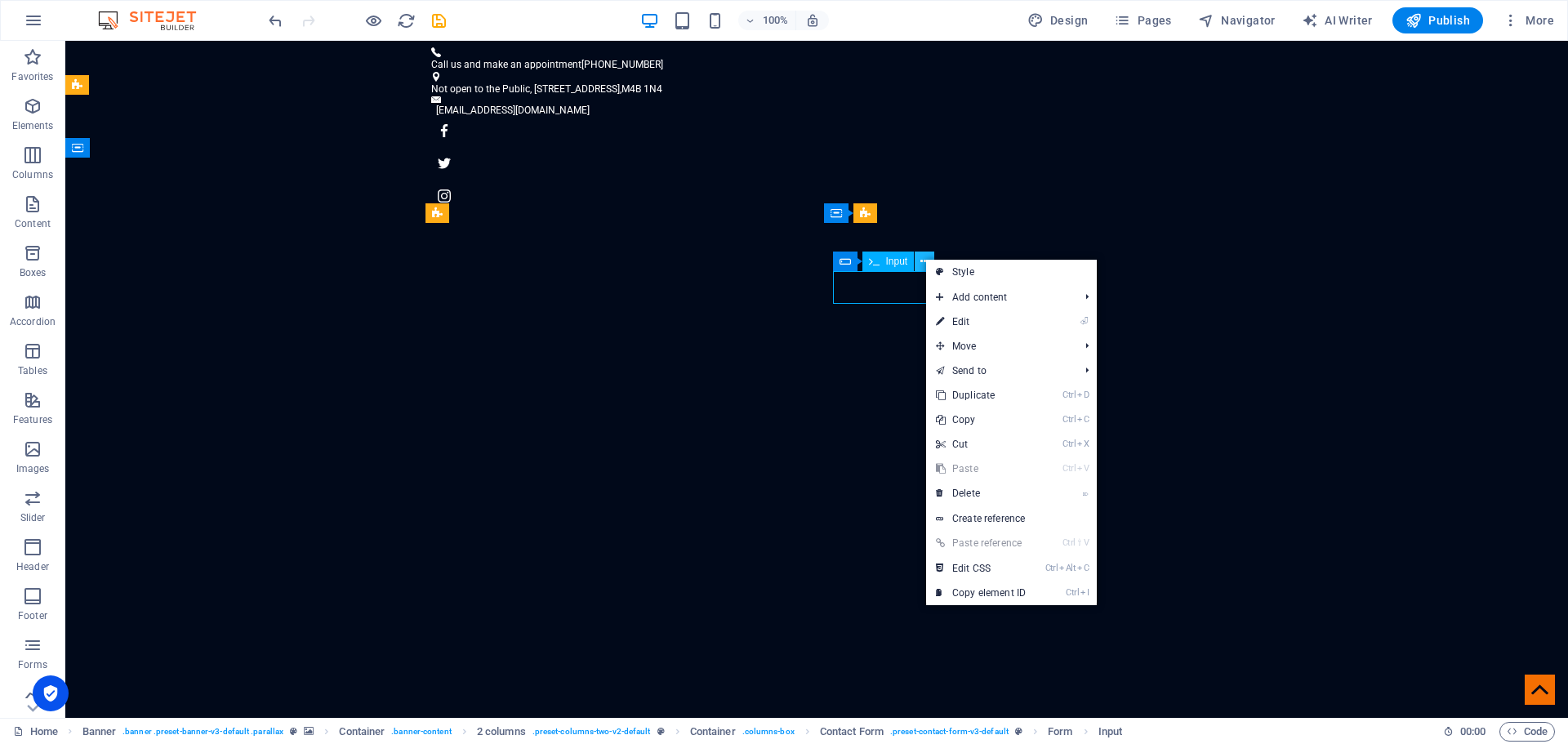 click at bounding box center [924, 261] 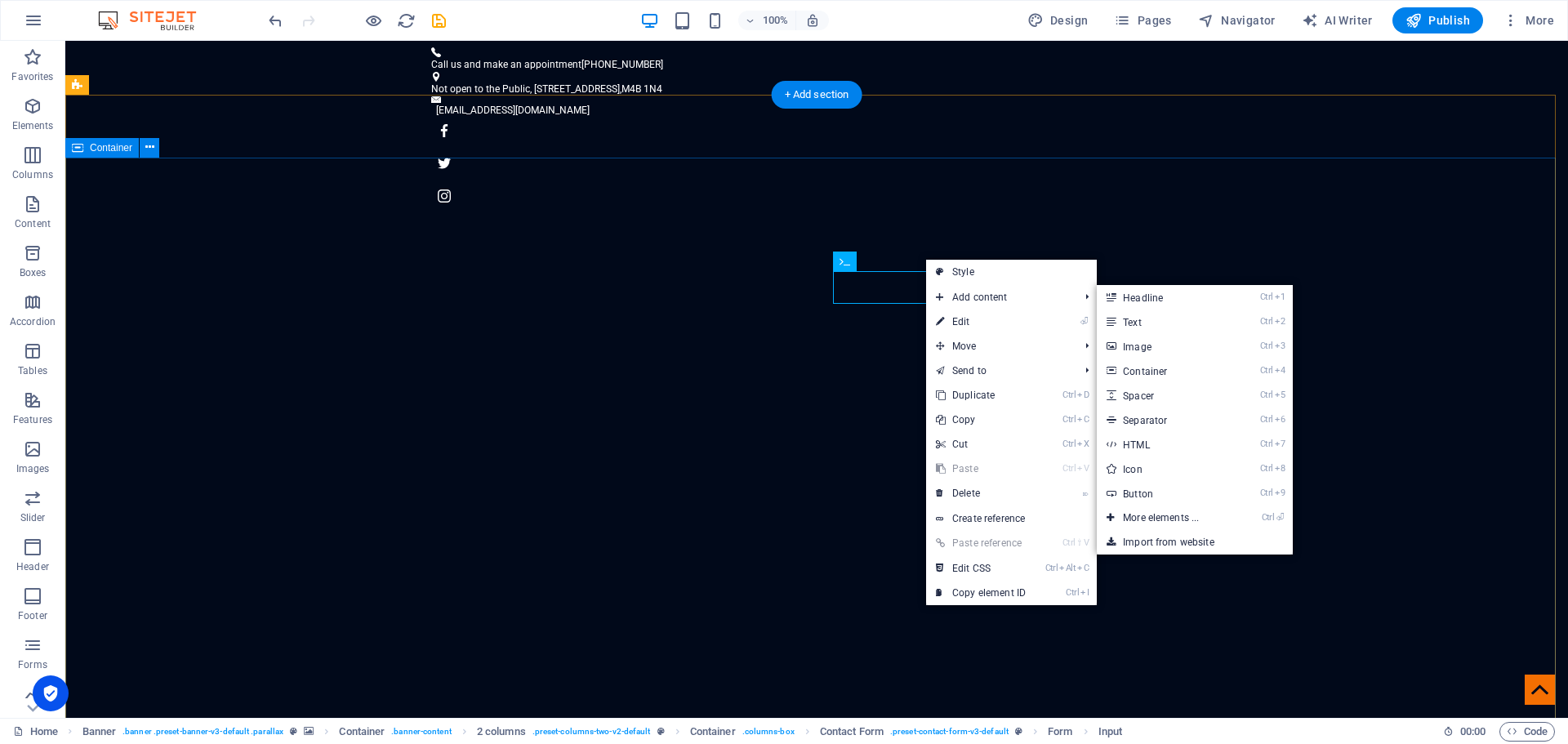 click on "Toronto Aquarium Service WE ARE THE AQUARIUM SERVICE PROFESSIONALS THAT [GEOGRAPHIC_DATA] AREA AQUARIUM OWNERS TURN TO WHEN THE NEED RELIABLE HELP WITH THEIR FISH TANKS! GET AN ESTIMATE Postal Code Tank Size Please Choose Smaller 18"x18"x18"tall 20"x10"x12"tall 20"x10"x18"tall 20”x18”x30”tall 24"x12"x12"tall 24"x12"x16"tall 24"x12"x20"tall 24"x12"x24"tall 24"x20"x18"tall 24”x24”x24”tall 24”x24”x30”tall 30"x12"x18"tall 36"x12"x16"tall 36"x12"x18"tall 36"x12"x20"tall 36"x12"x24"tall 36"x18"x12"tall 36"x18"x16"tall 36"x18"x18"tall 36"x18"x20"tall 36"x18"x24"tall 36"x20"x18"tall 36"x20"x24"tall 36"x24"x16"tall 36"x24"x20"tall 36"x24"x24"tall 40"x20"x20"tall 40"x24"x20"tall 48"x12"x12"tall 48"x12"x16"tall 48"x13"x21"tall 48"x13"x24"tall 48"x18"x18"tall 48"x18"x21"tall 48"x18"x24"tall 48"x24"x20"tall 48"x24"x24"tall 48"x24"x30"tall 48"x30"x21"tall 48"x30"x24"tall 60"x18"x24"tall 60"x24"x24"tall 72"x18"x21"tall 72"x18"x24"tall 72"x18"x28"tall 72"x24"x24"tall 72"x24"x27"tall 72"x24"x30"tall 72"x30"x24"tall" at bounding box center [817, 1492] 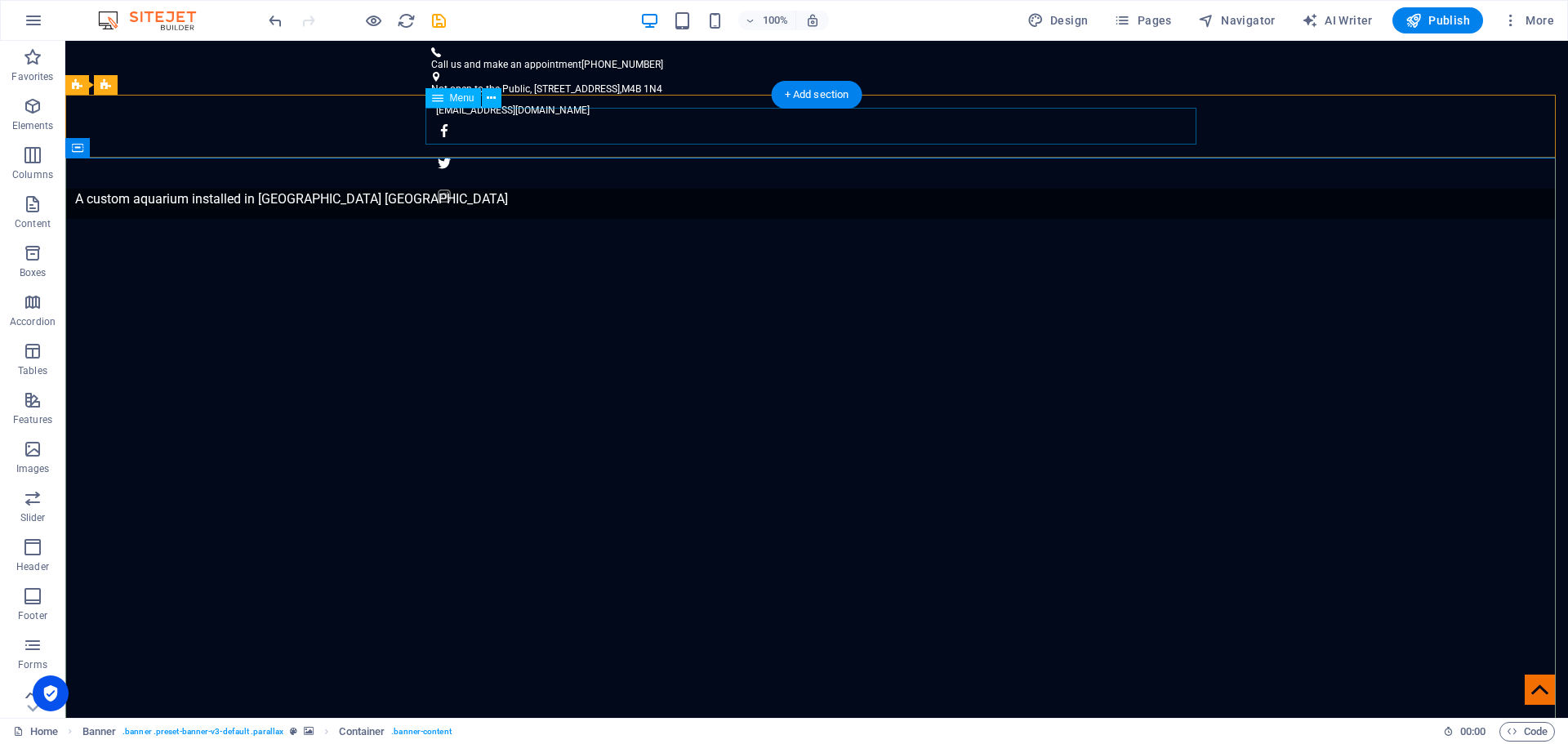 click on "Home About us Service Pricing Gallery Contact" at bounding box center (817, 928) 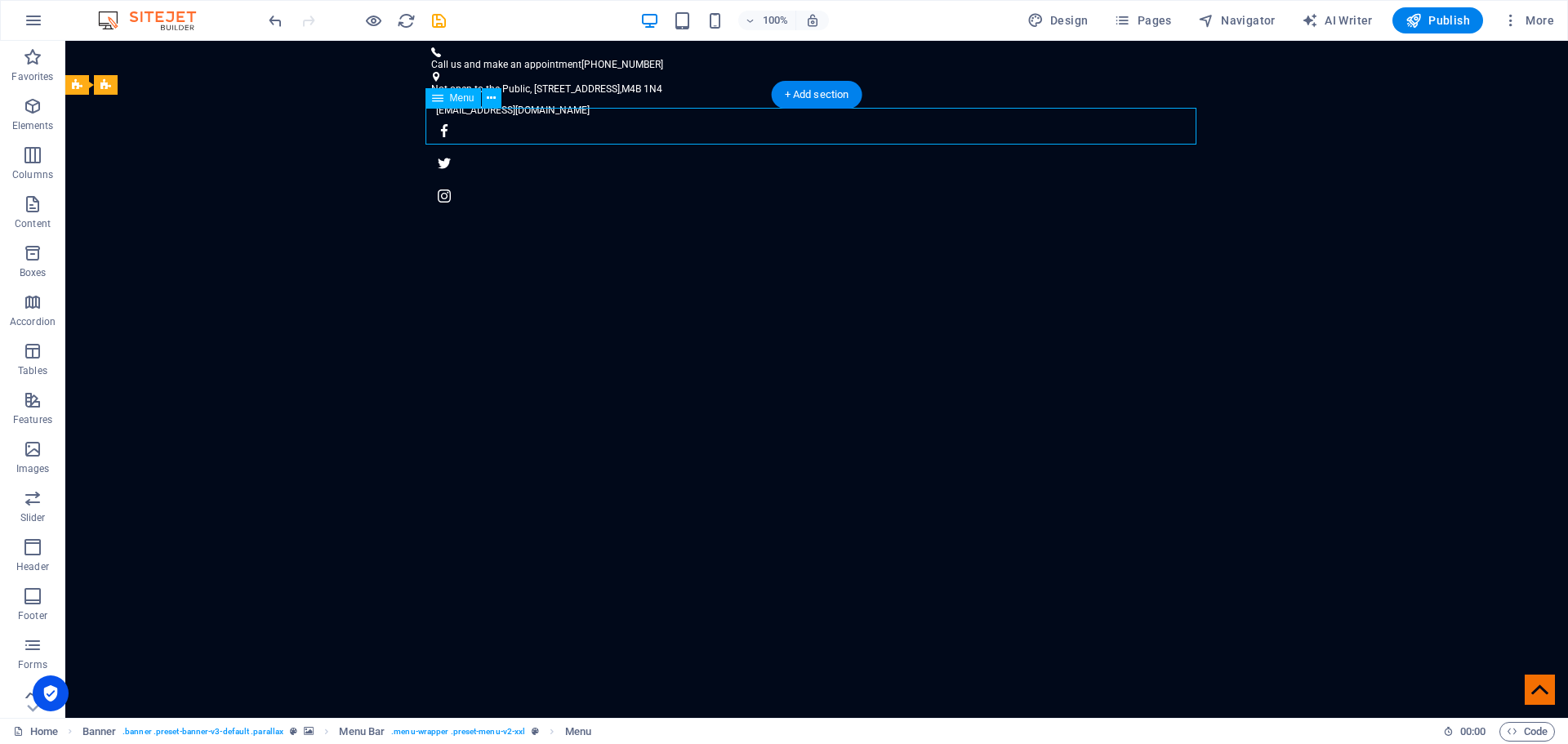 click on "Home About us Service Pricing Gallery Contact" at bounding box center (817, 928) 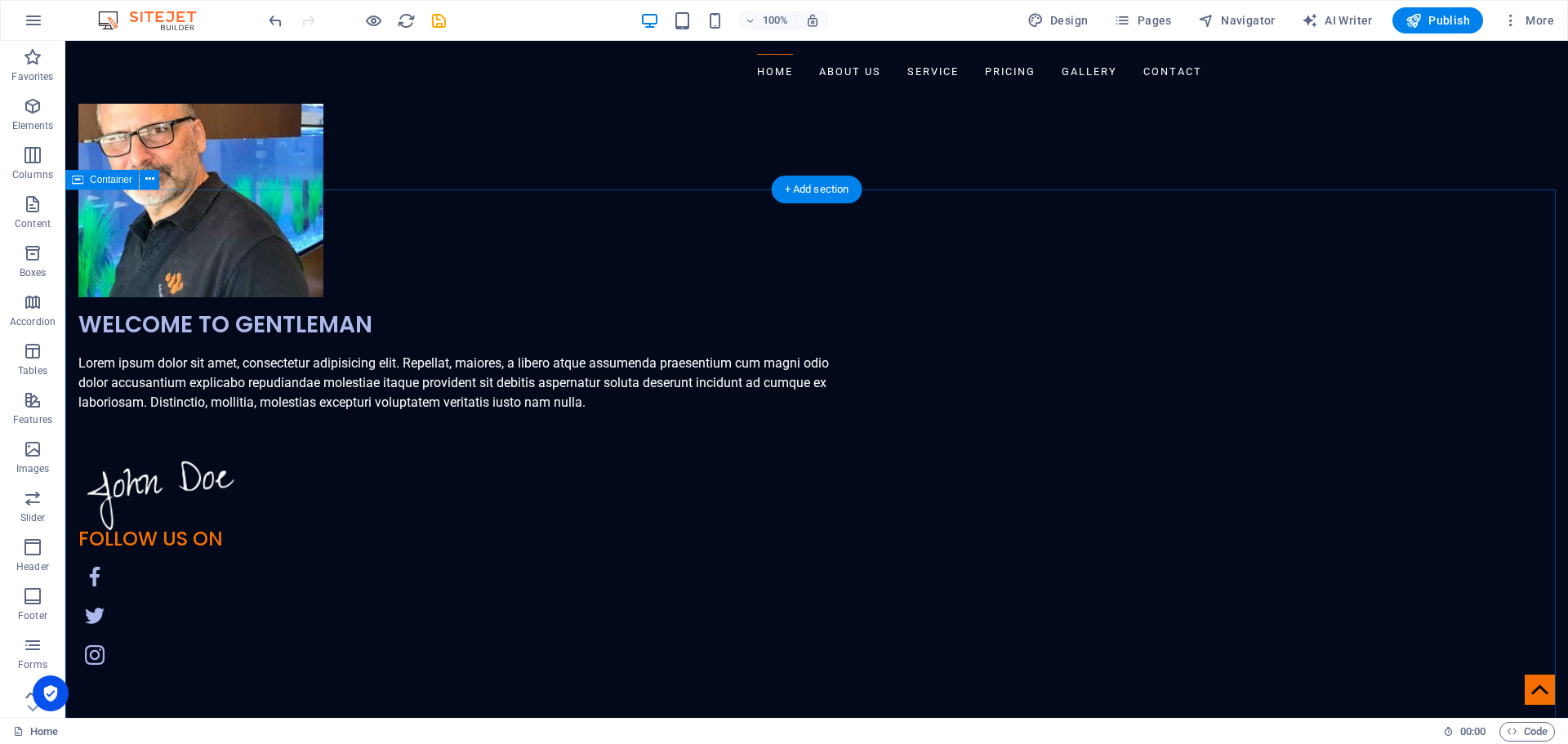 scroll, scrollTop: 2179, scrollLeft: 0, axis: vertical 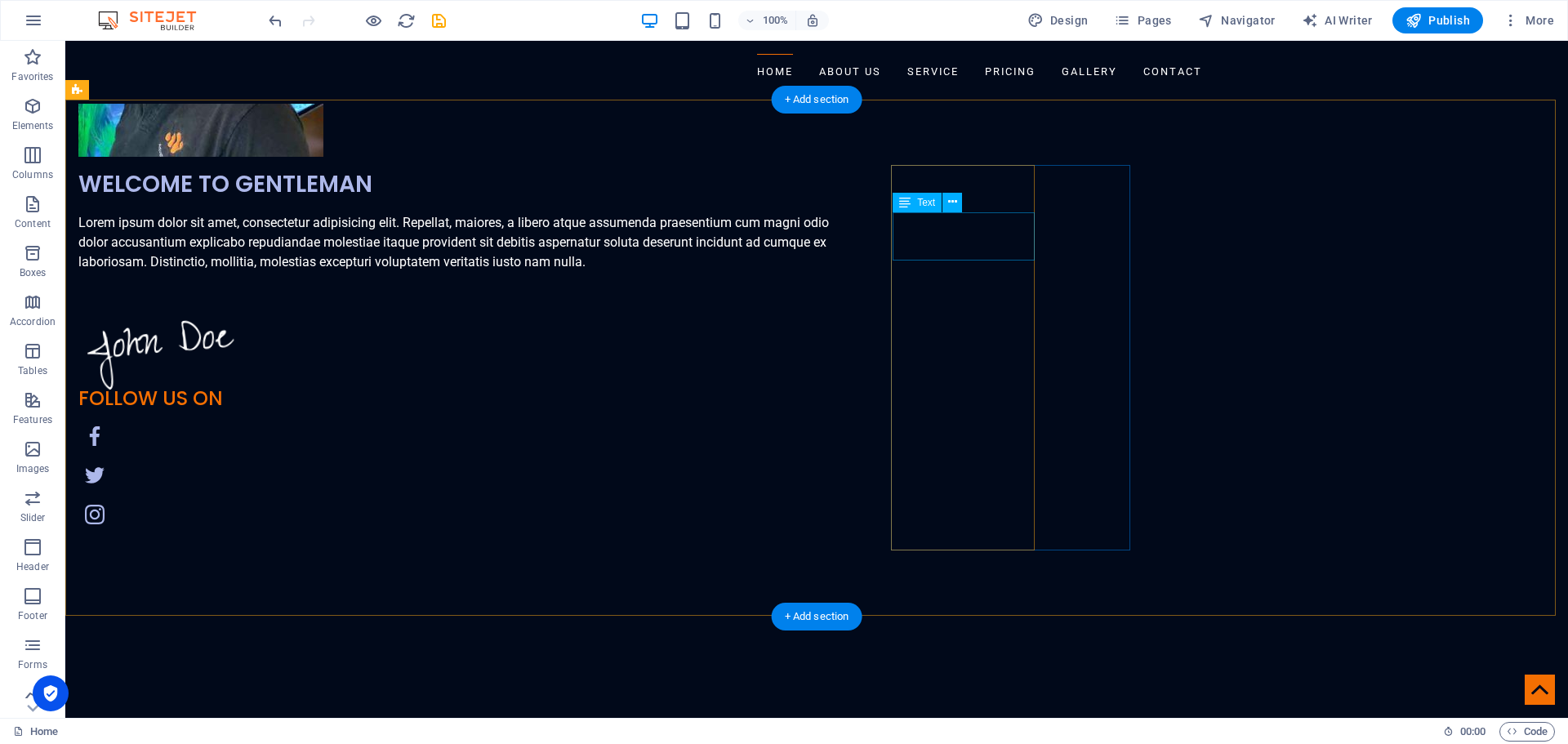 click on "[DATE] closed" at bounding box center [198, 5947] 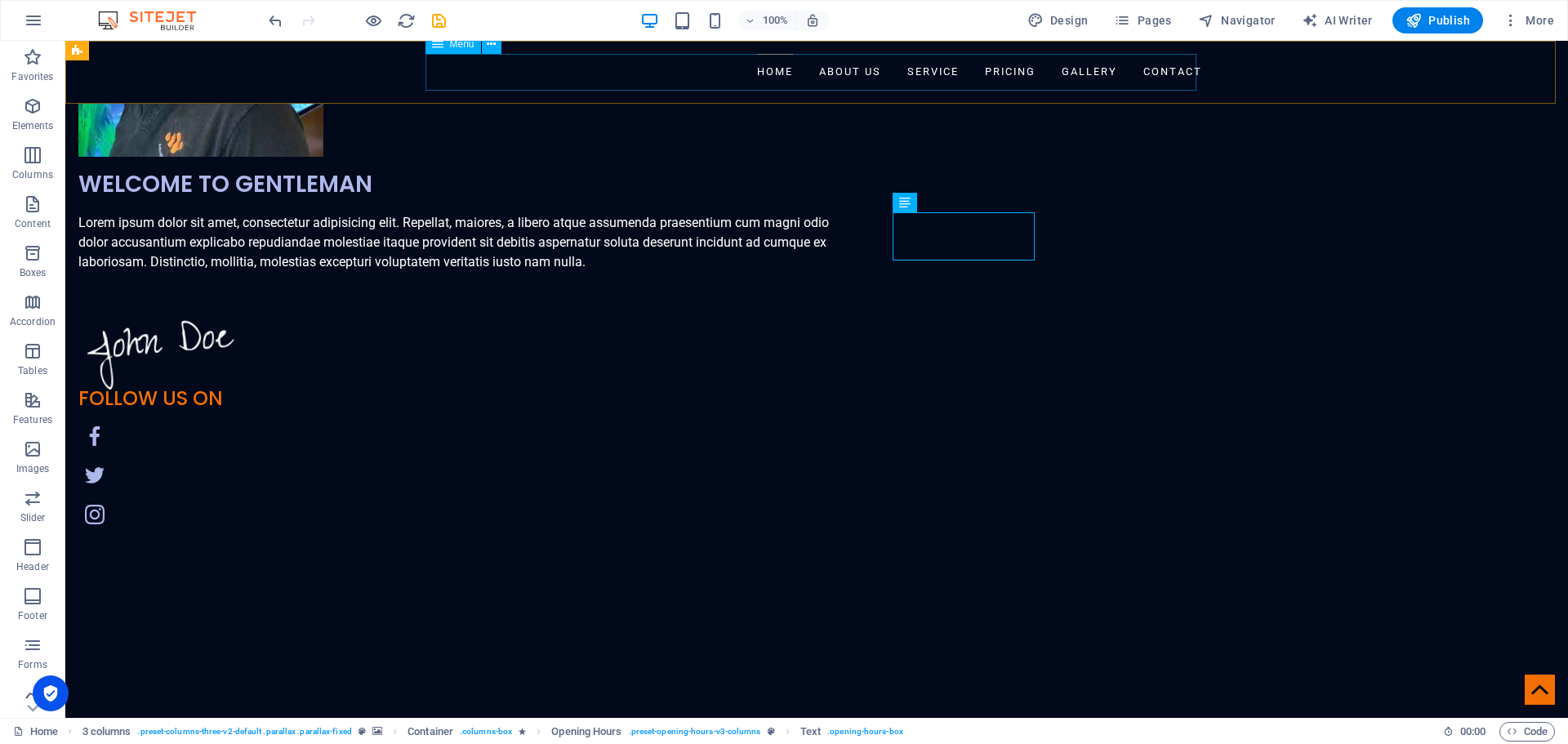 click on "Home About us Service Pricing Gallery Contact" at bounding box center [817, 72] 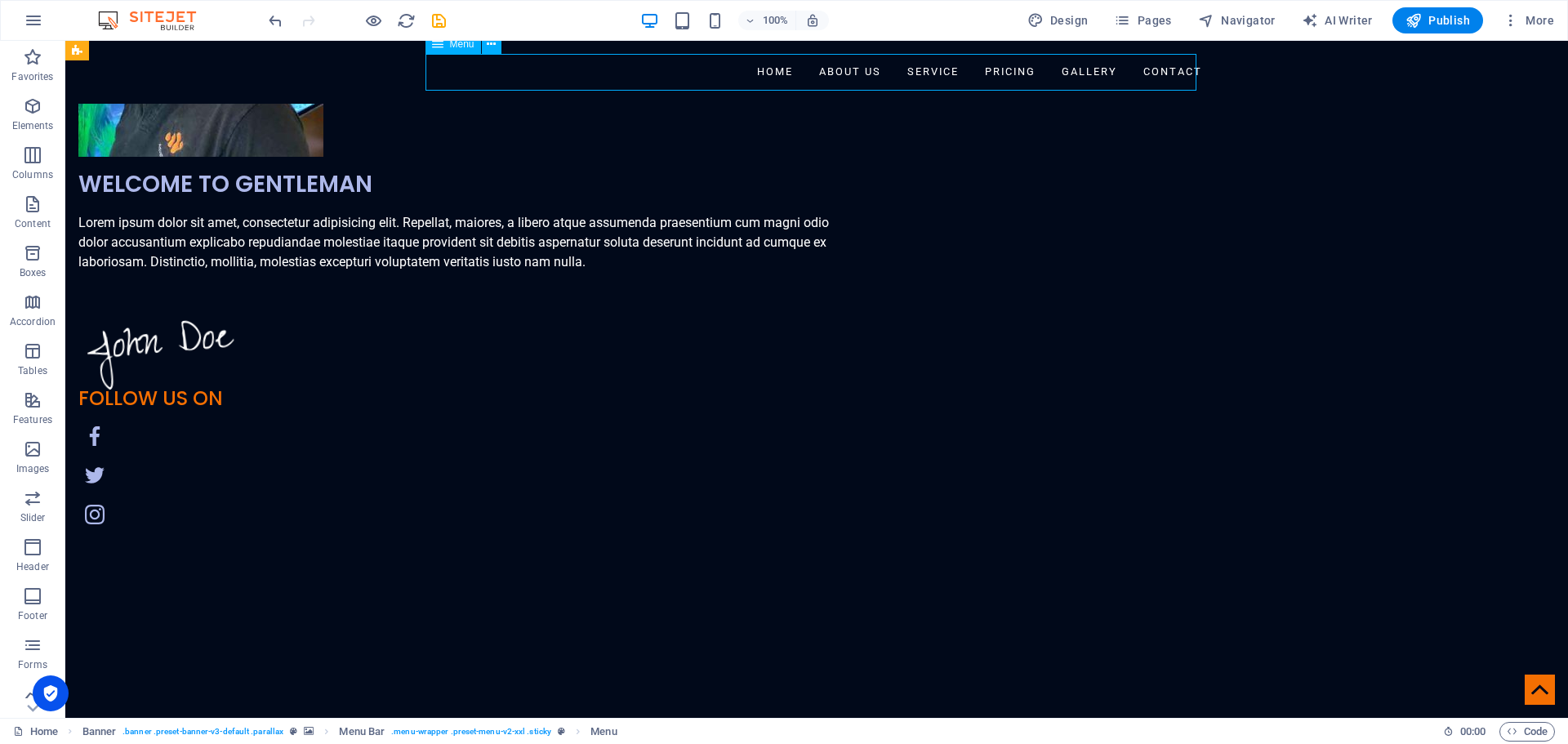 click on "Home About us Service Pricing Gallery Contact" at bounding box center (817, 72) 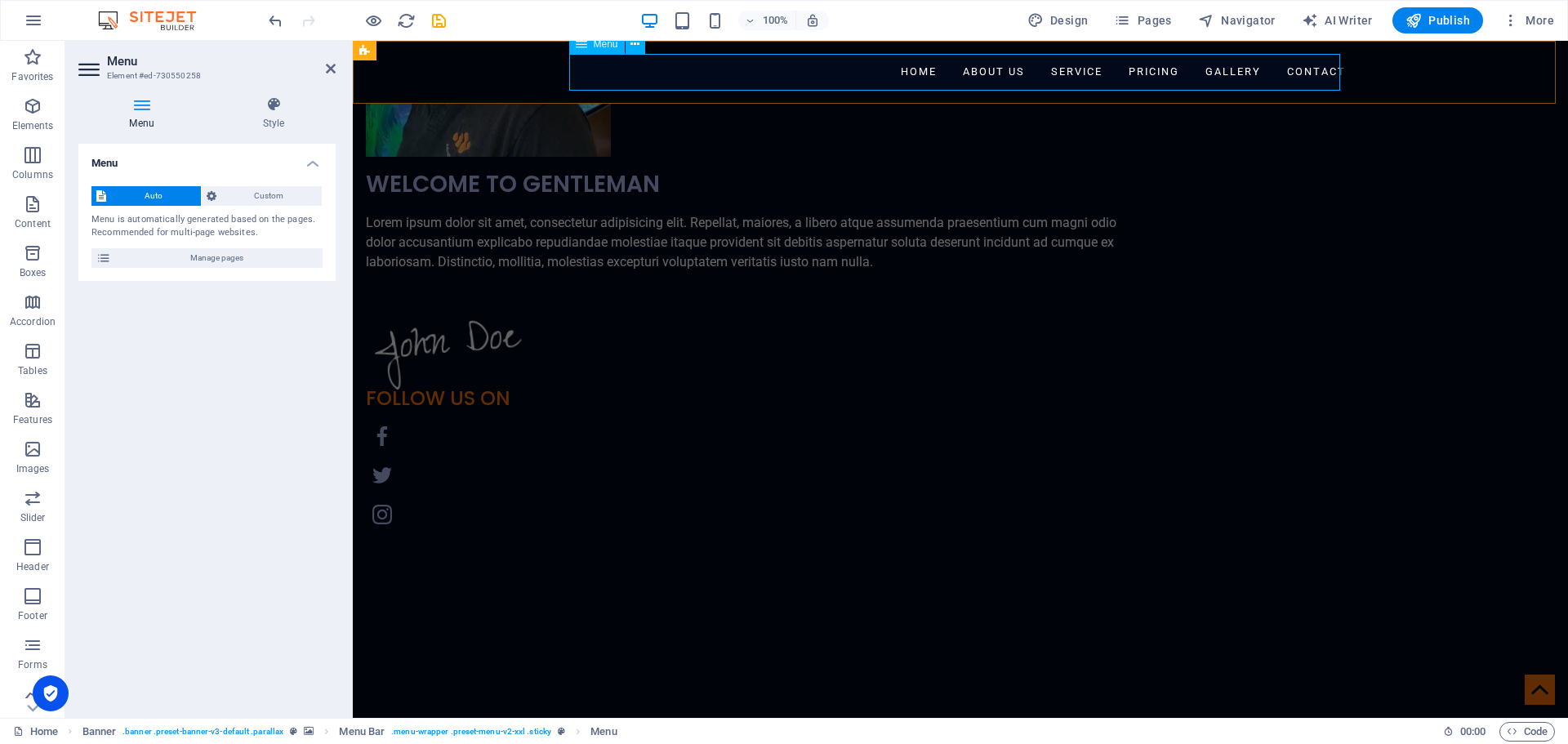 click on "Home About us Service Pricing Gallery Contact" at bounding box center [960, 72] 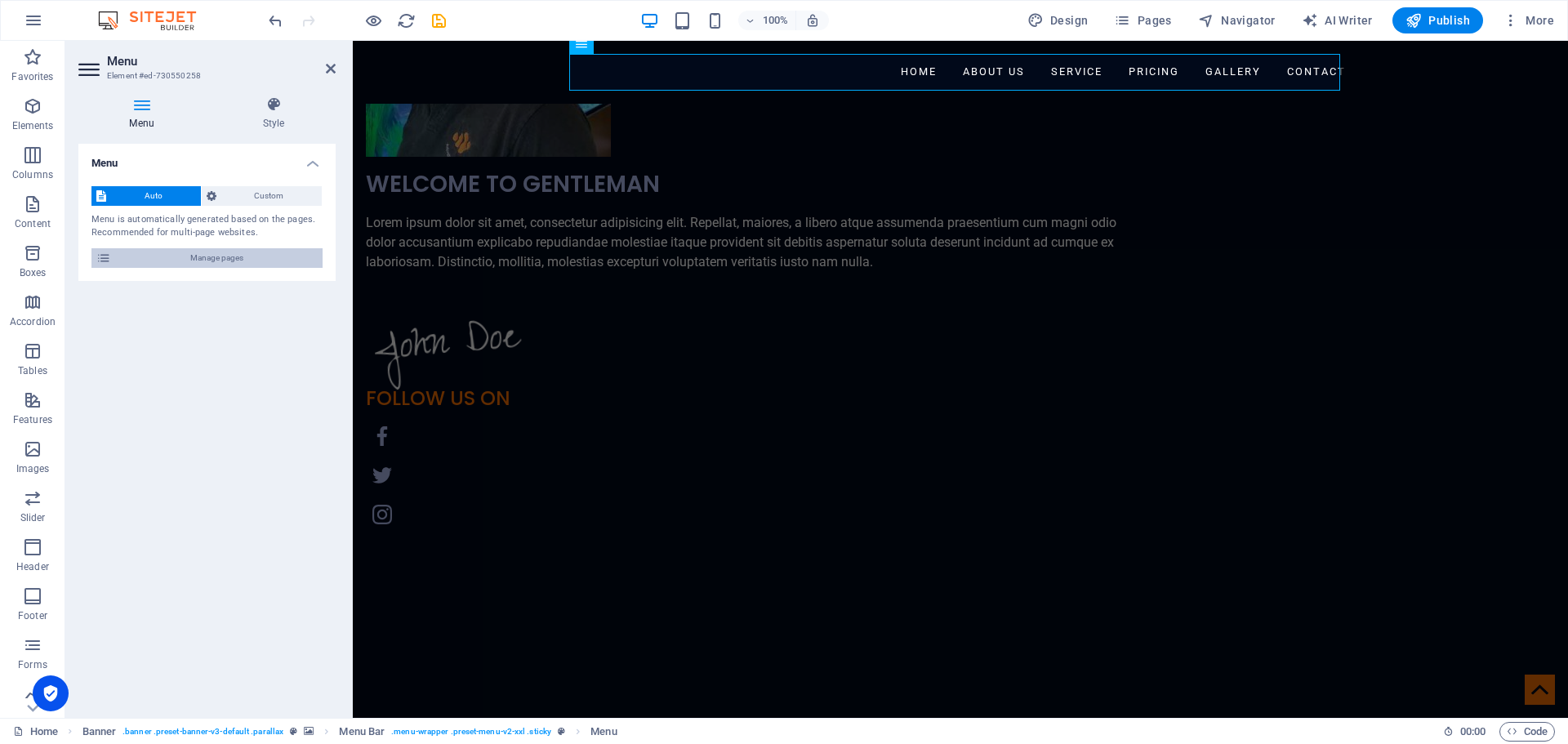click on "Manage pages" at bounding box center [216, 258] 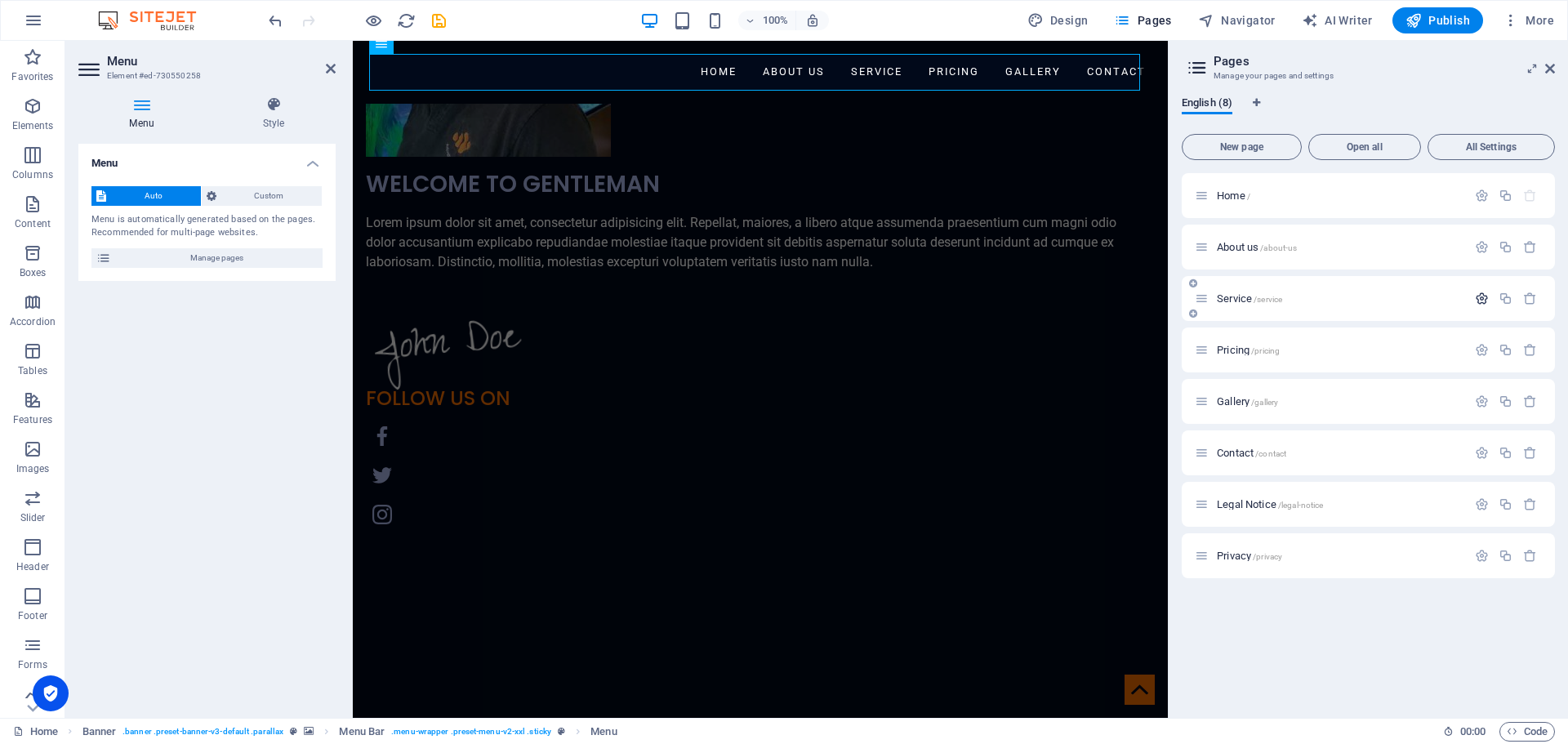 click at bounding box center (1481, 298) 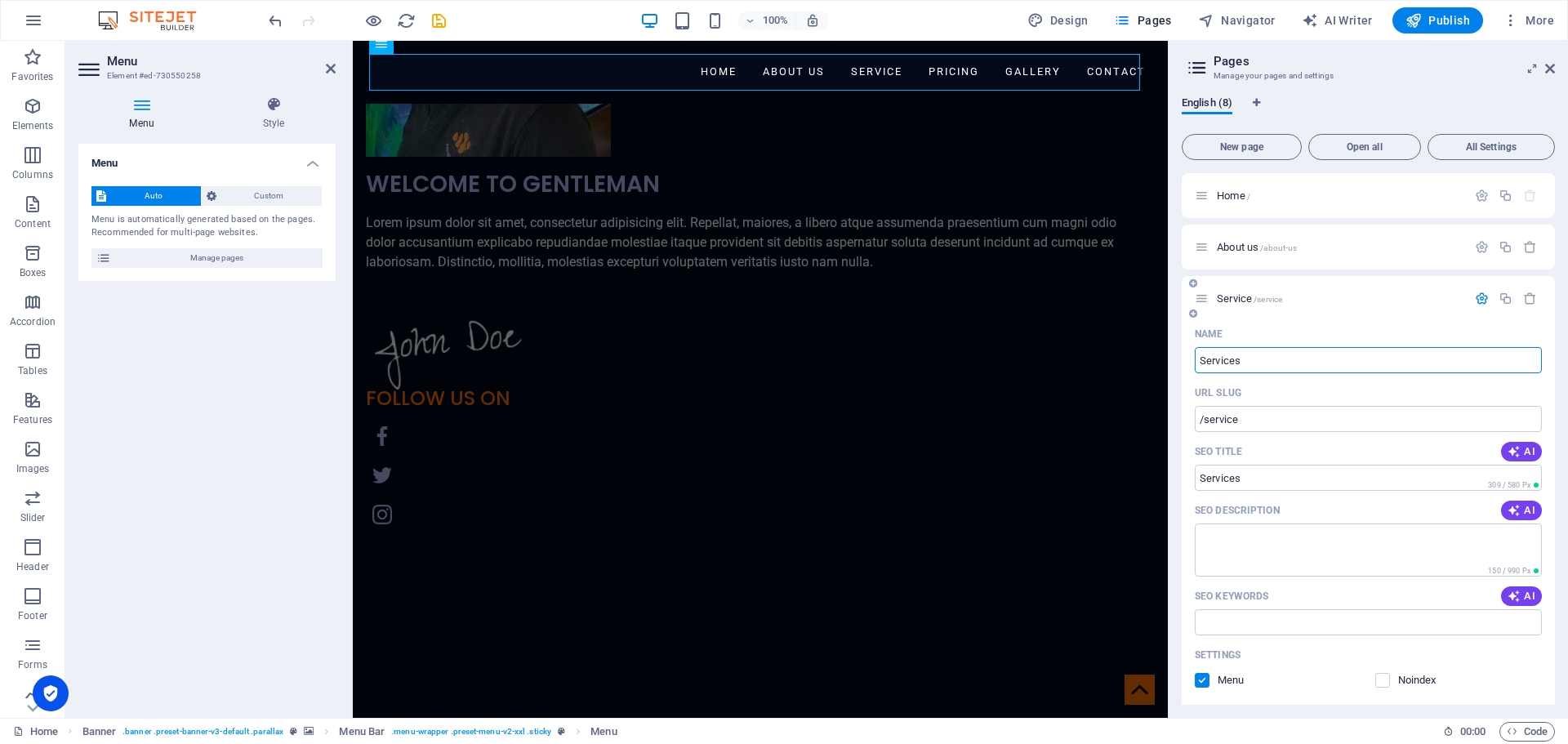 type on "Services" 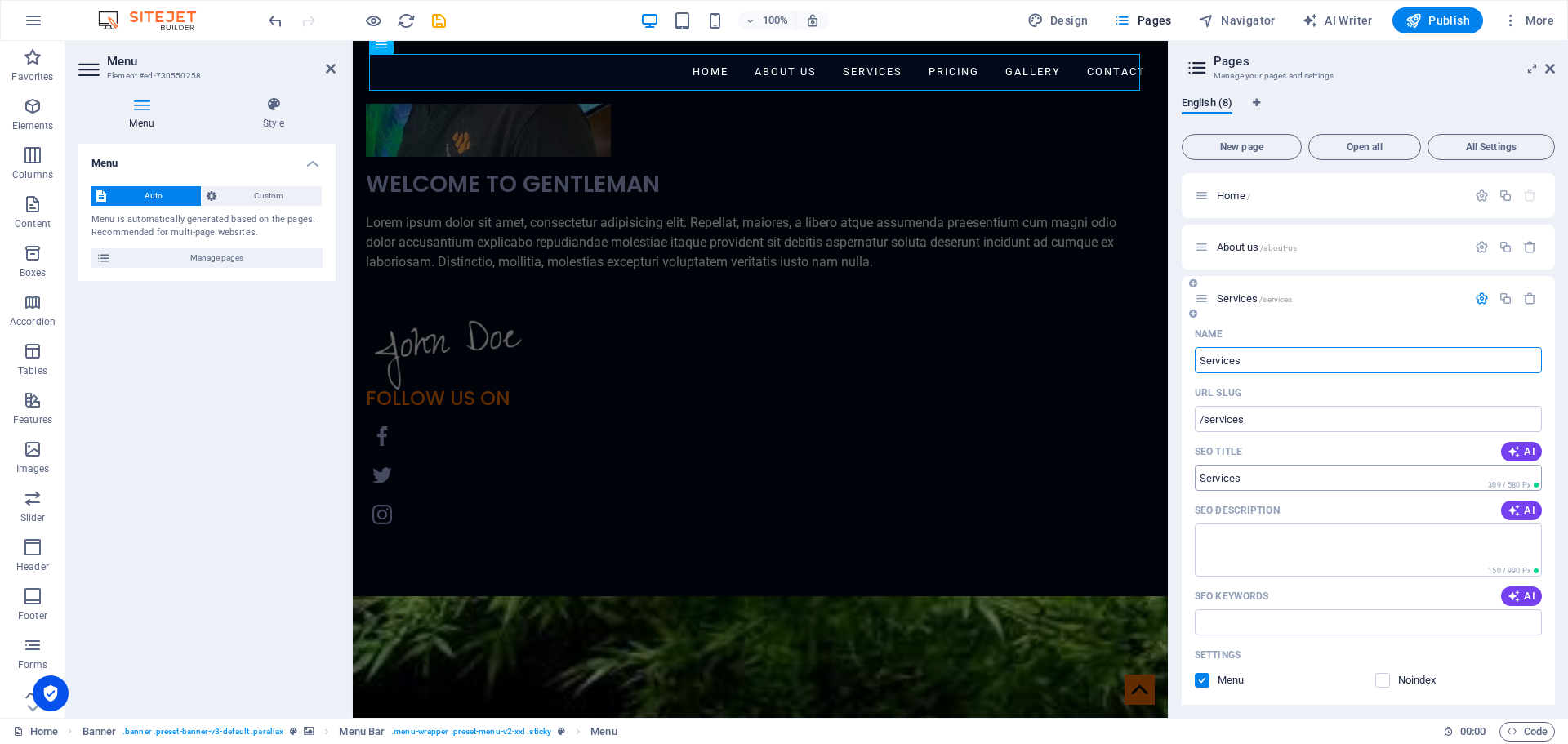 type on "Services" 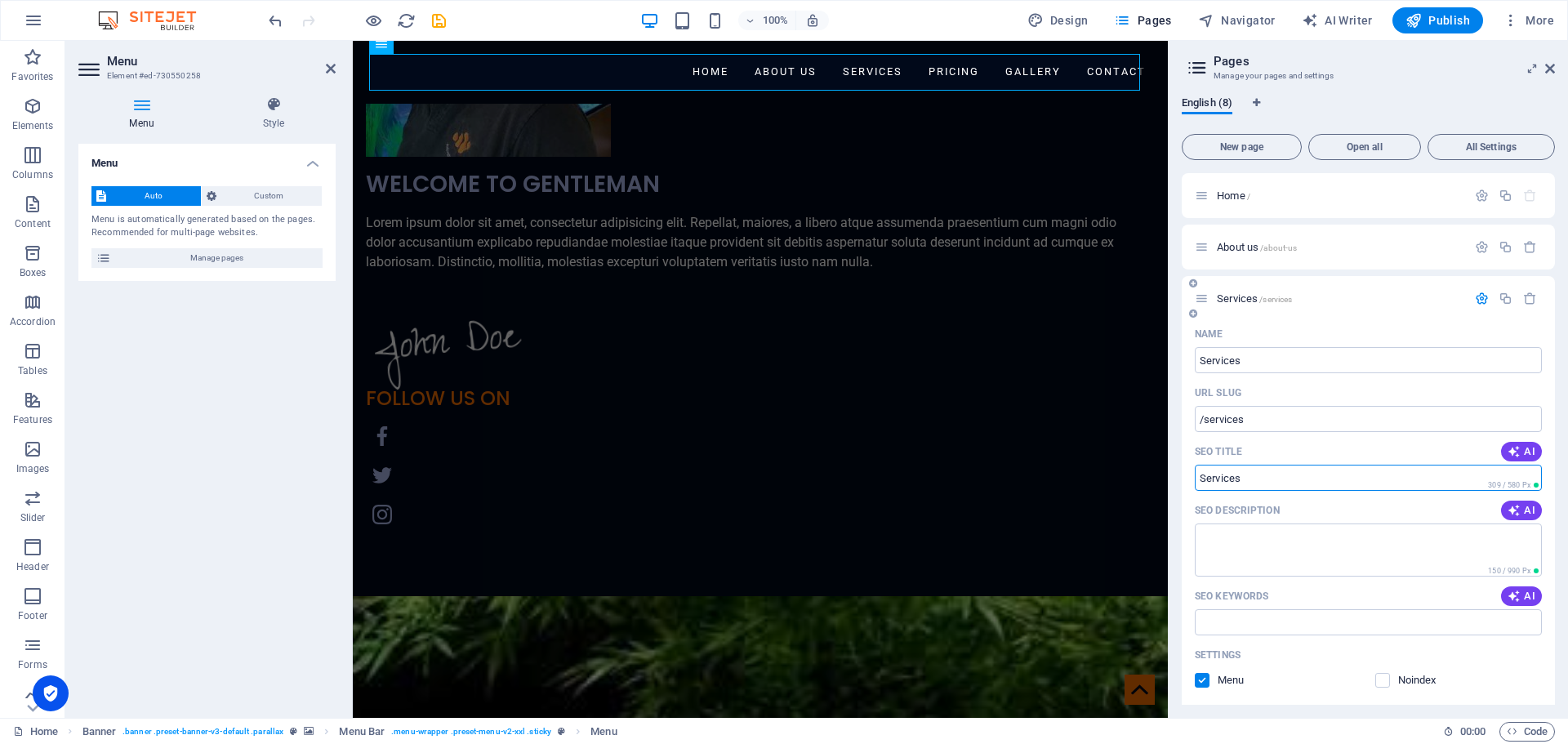 click on "SEO Title" at bounding box center [1368, 478] 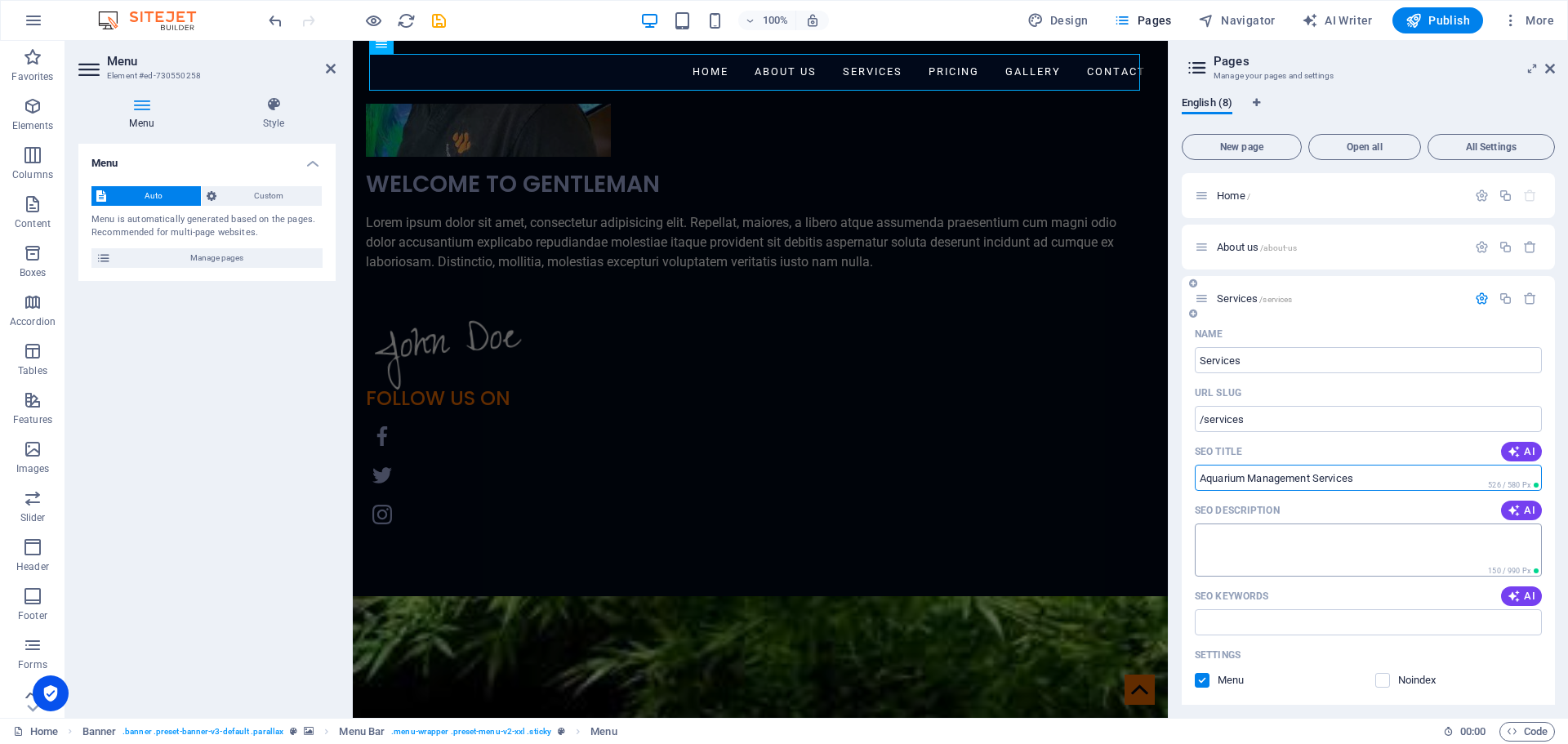type on "Aquarium Management Services" 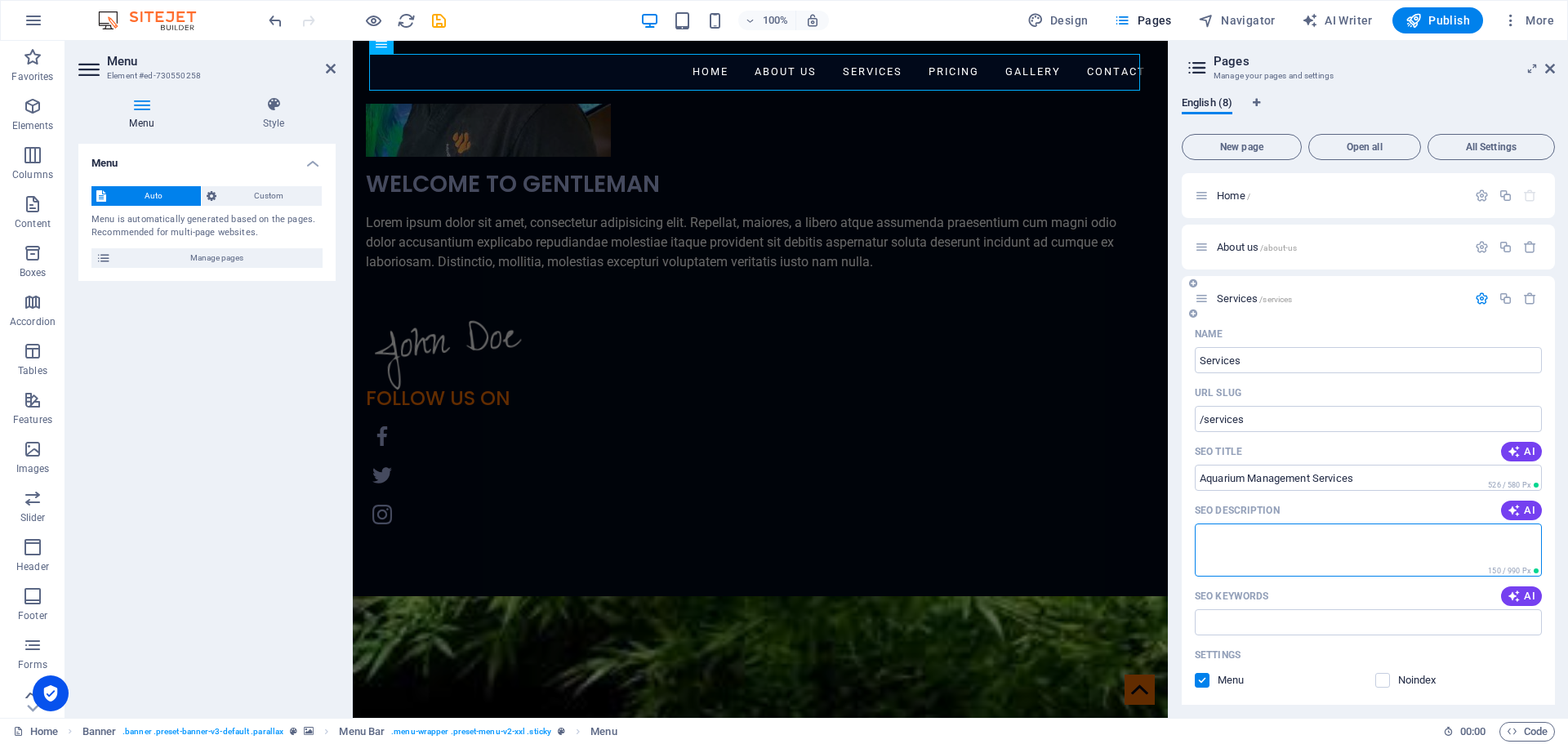 click on "SEO Description" at bounding box center [1368, 550] 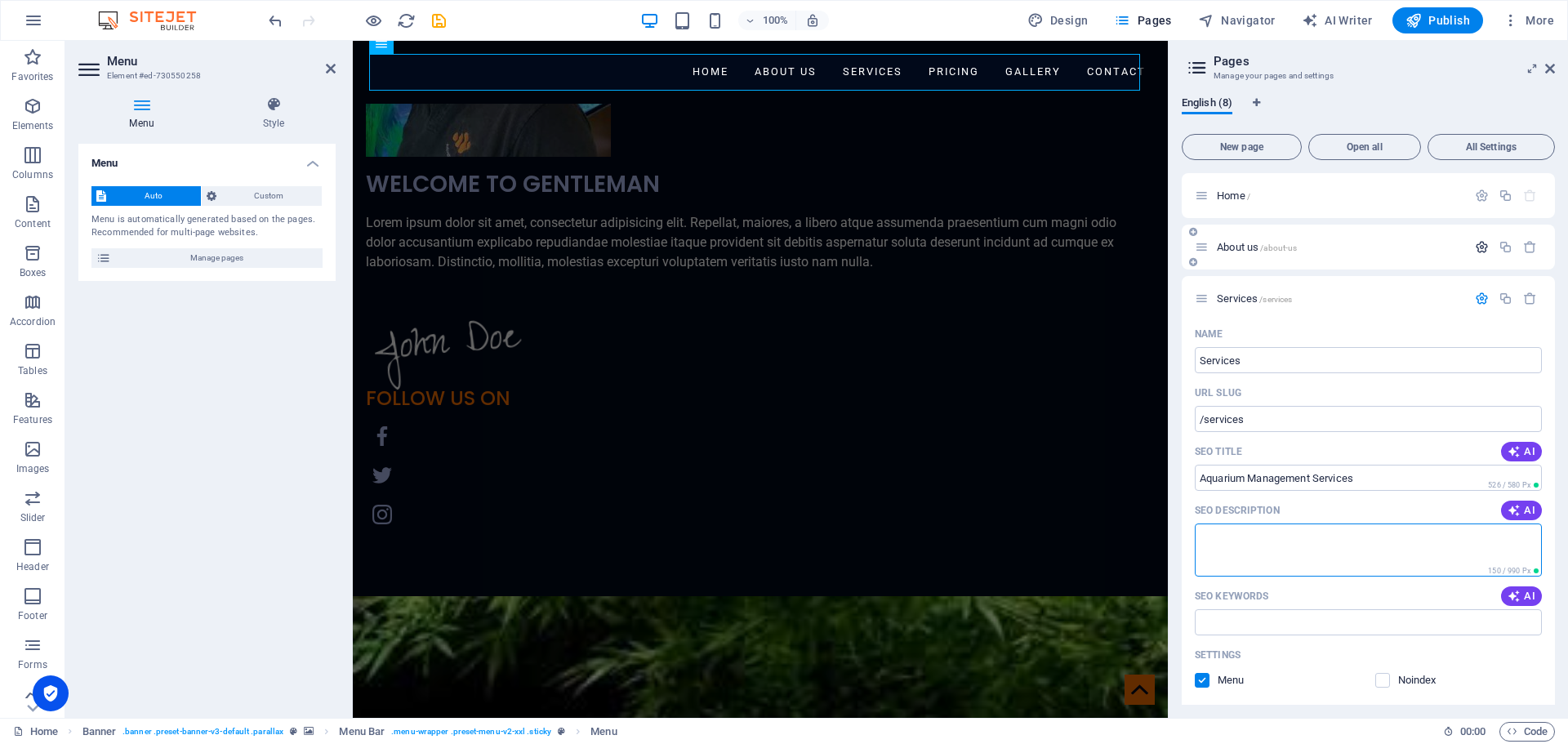 click at bounding box center [1481, 247] 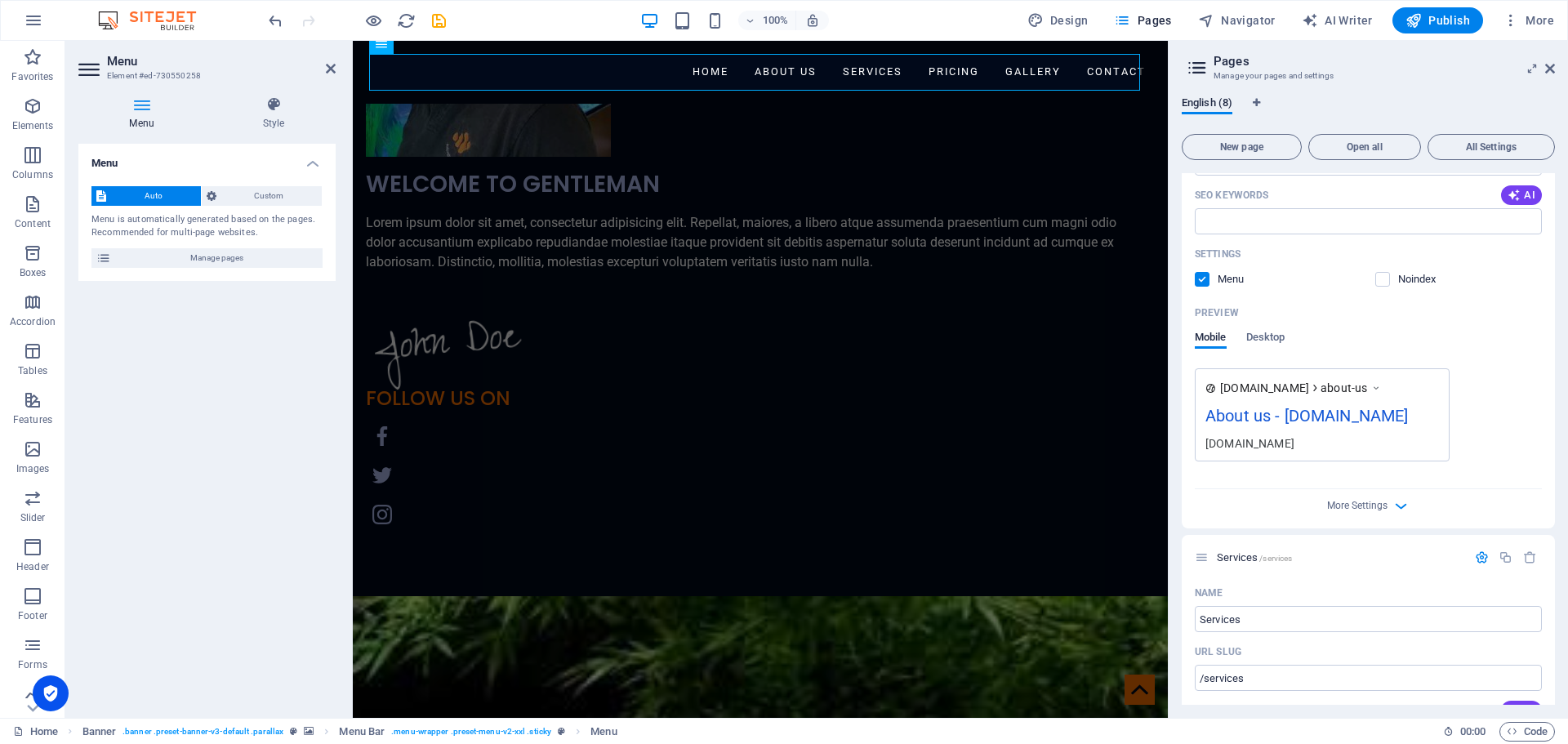 scroll, scrollTop: 435, scrollLeft: 0, axis: vertical 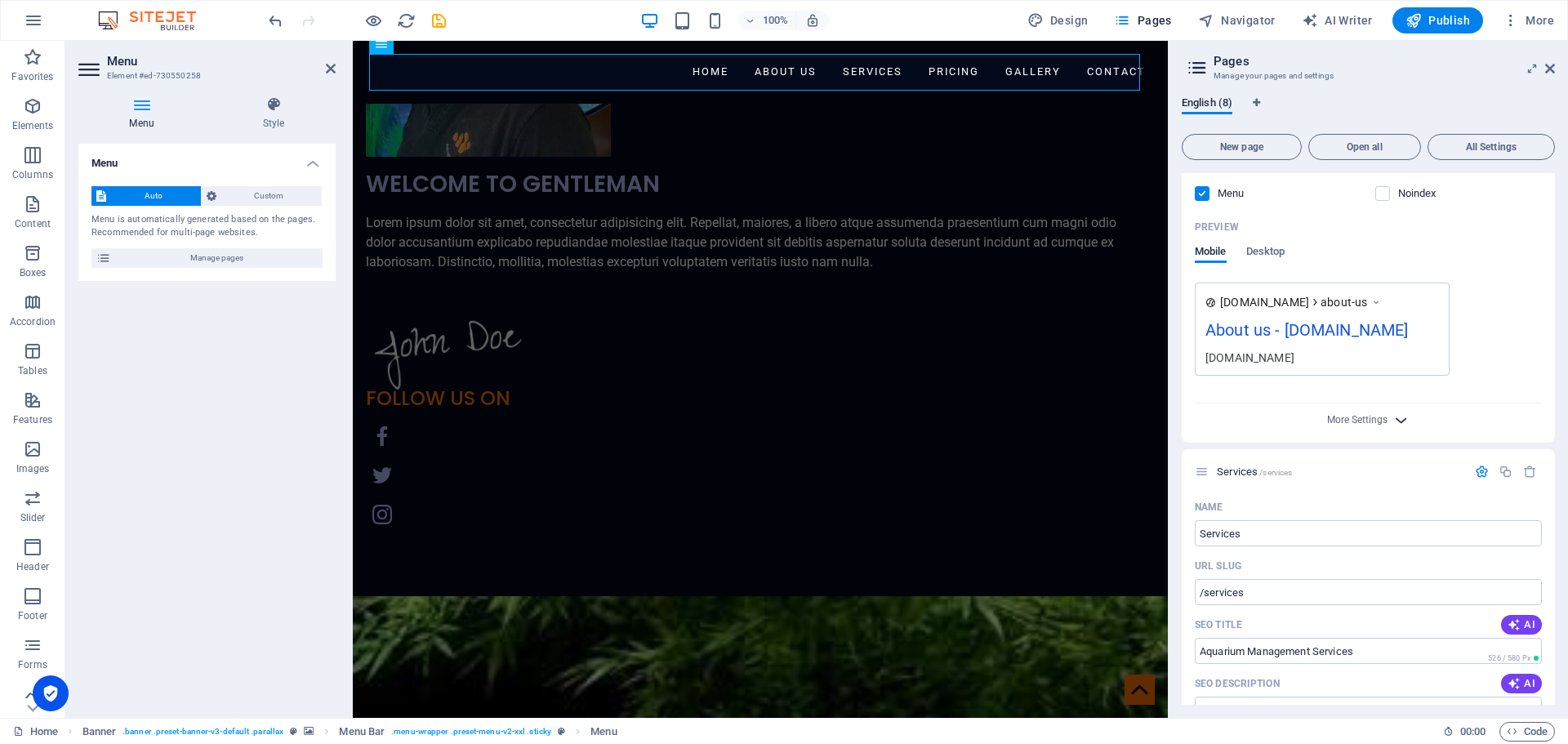 click at bounding box center [1401, 420] 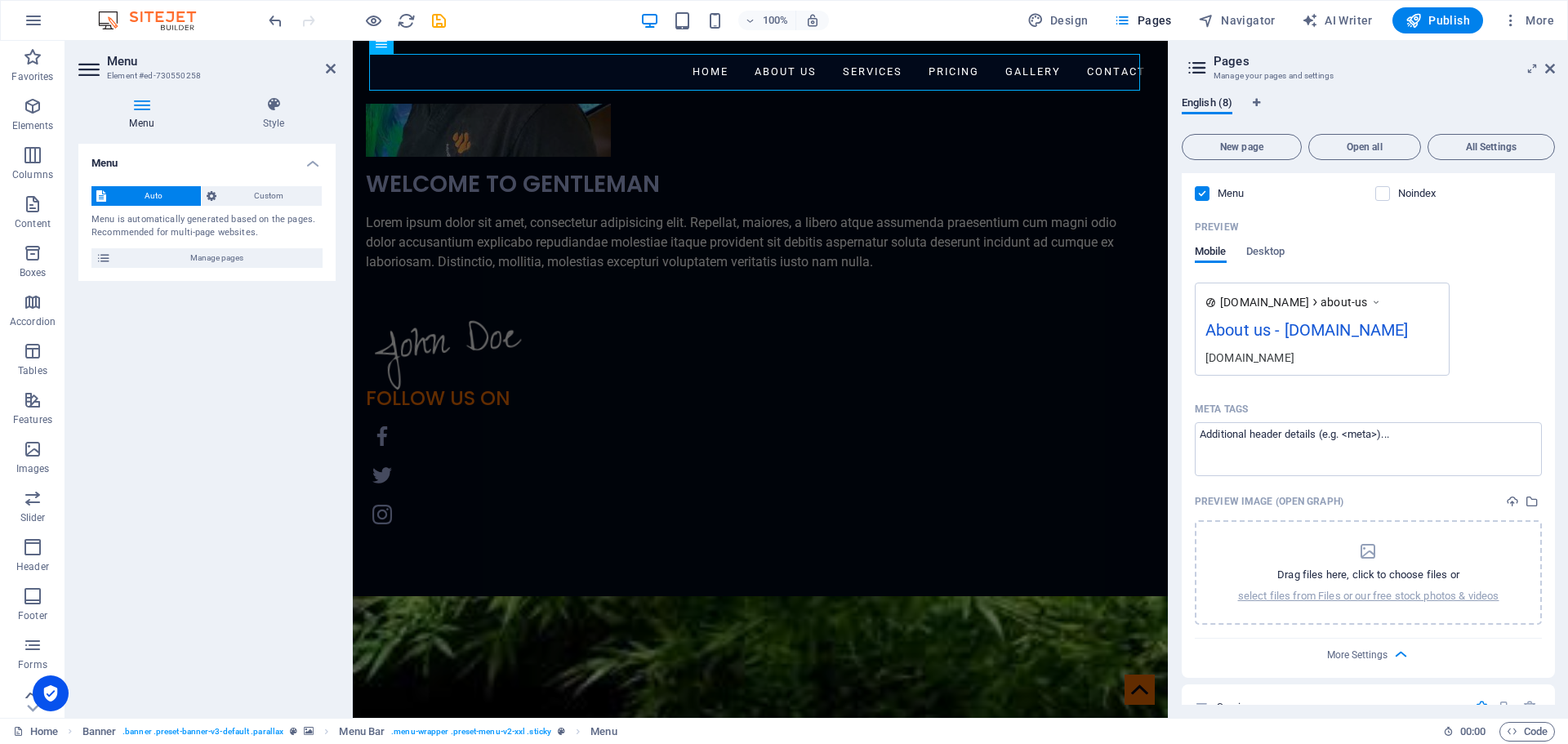 scroll, scrollTop: 0, scrollLeft: 0, axis: both 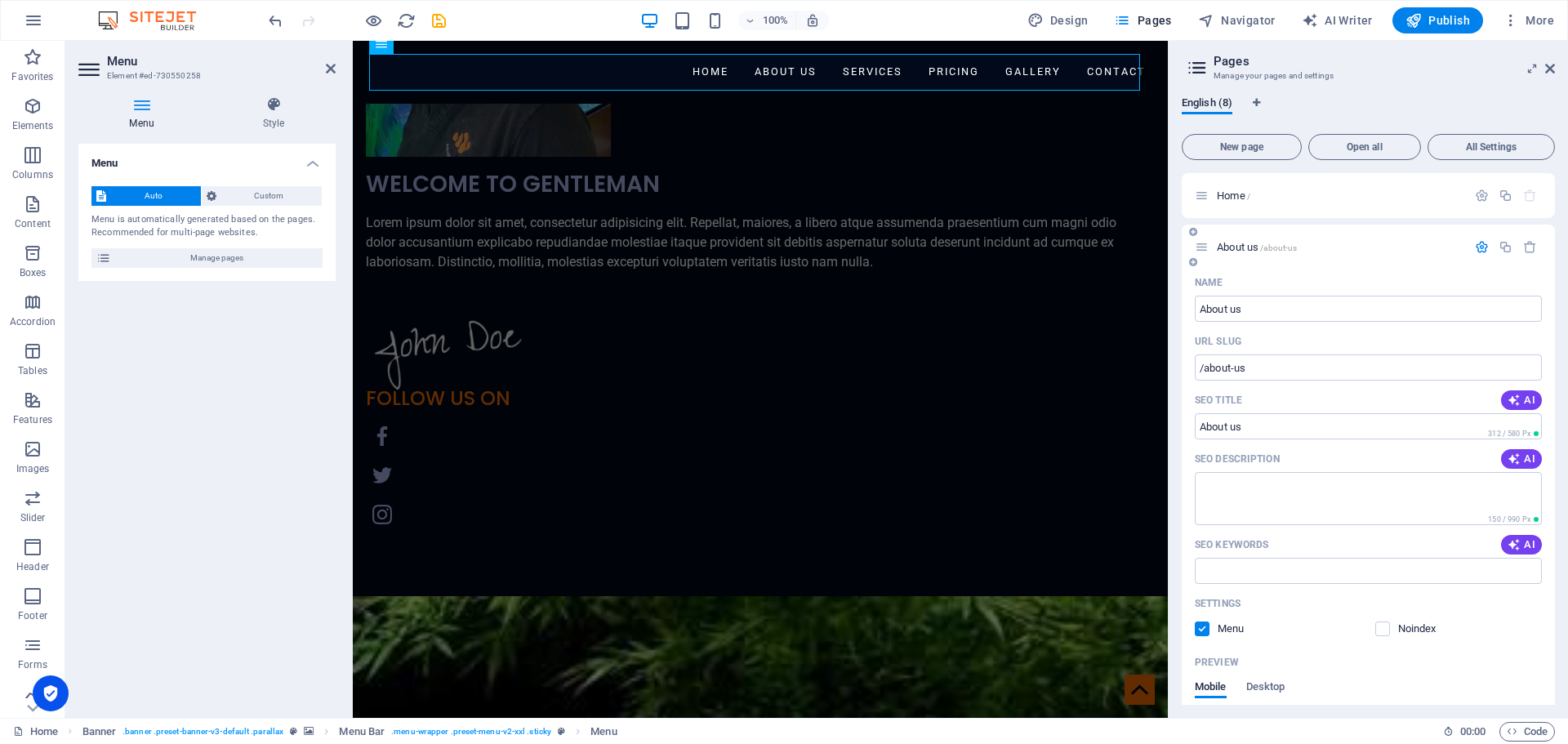 drag, startPoint x: 1208, startPoint y: 627, endPoint x: 1206, endPoint y: 618, distance: 9.21954 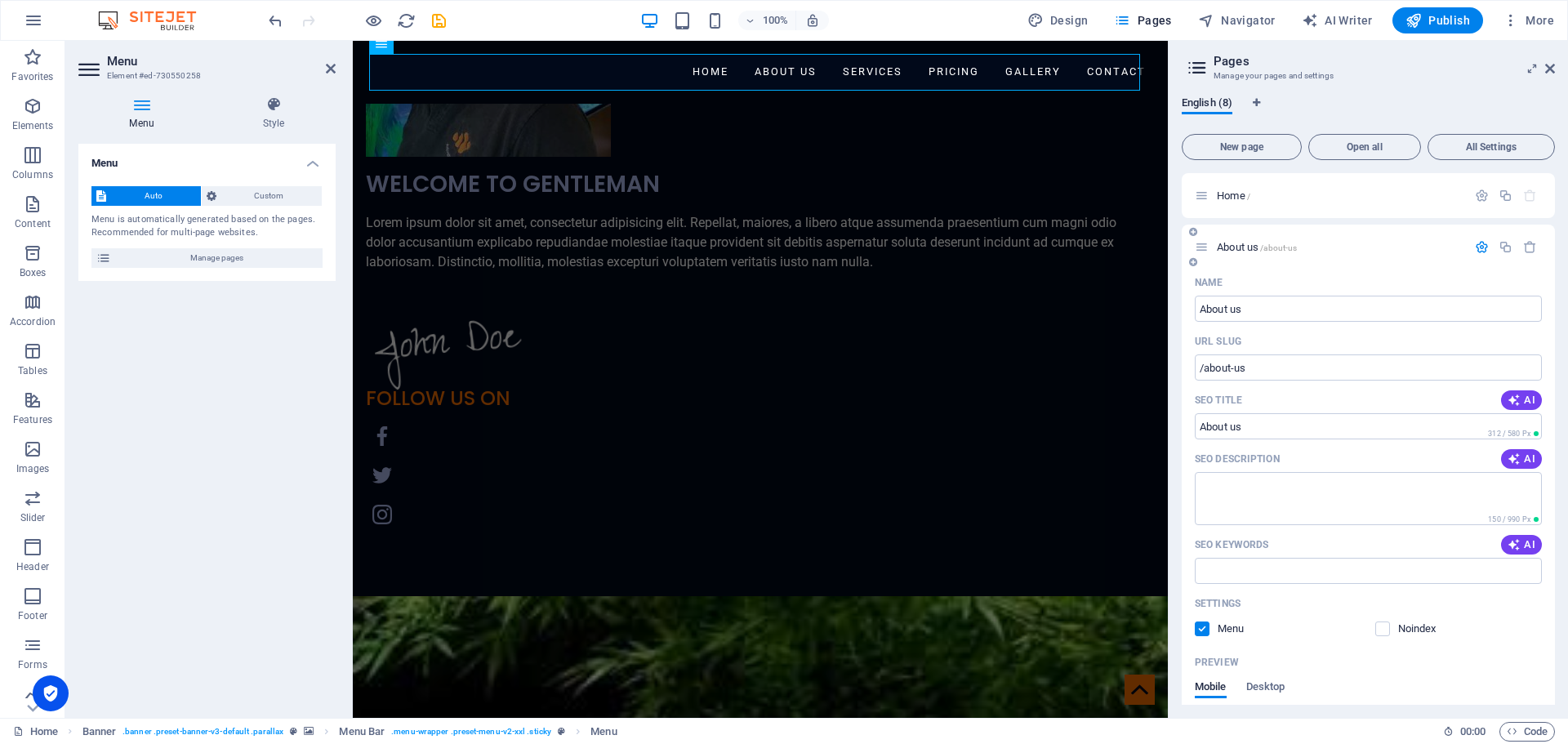 click at bounding box center (1202, 629) 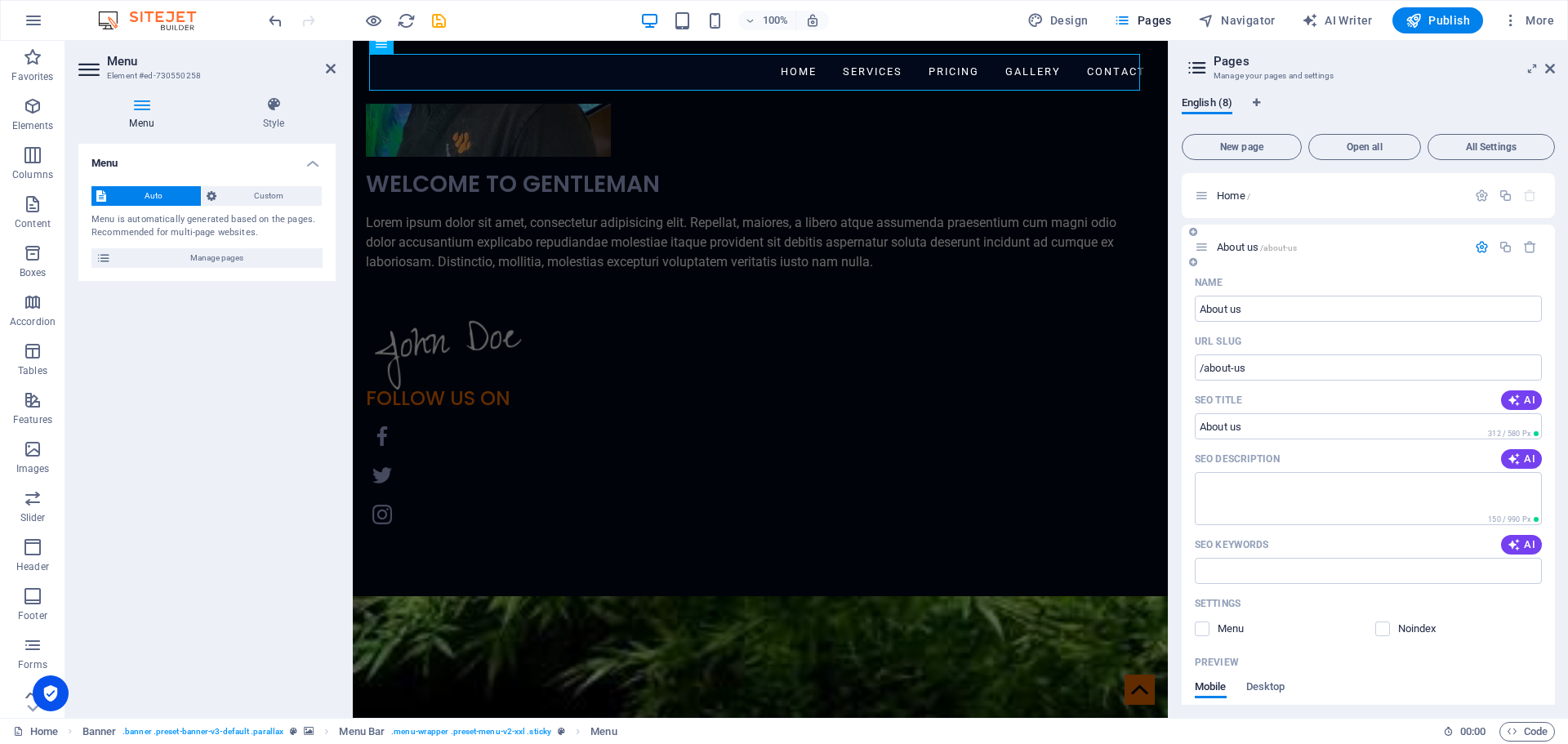 click on "Name" at bounding box center (1368, 283) 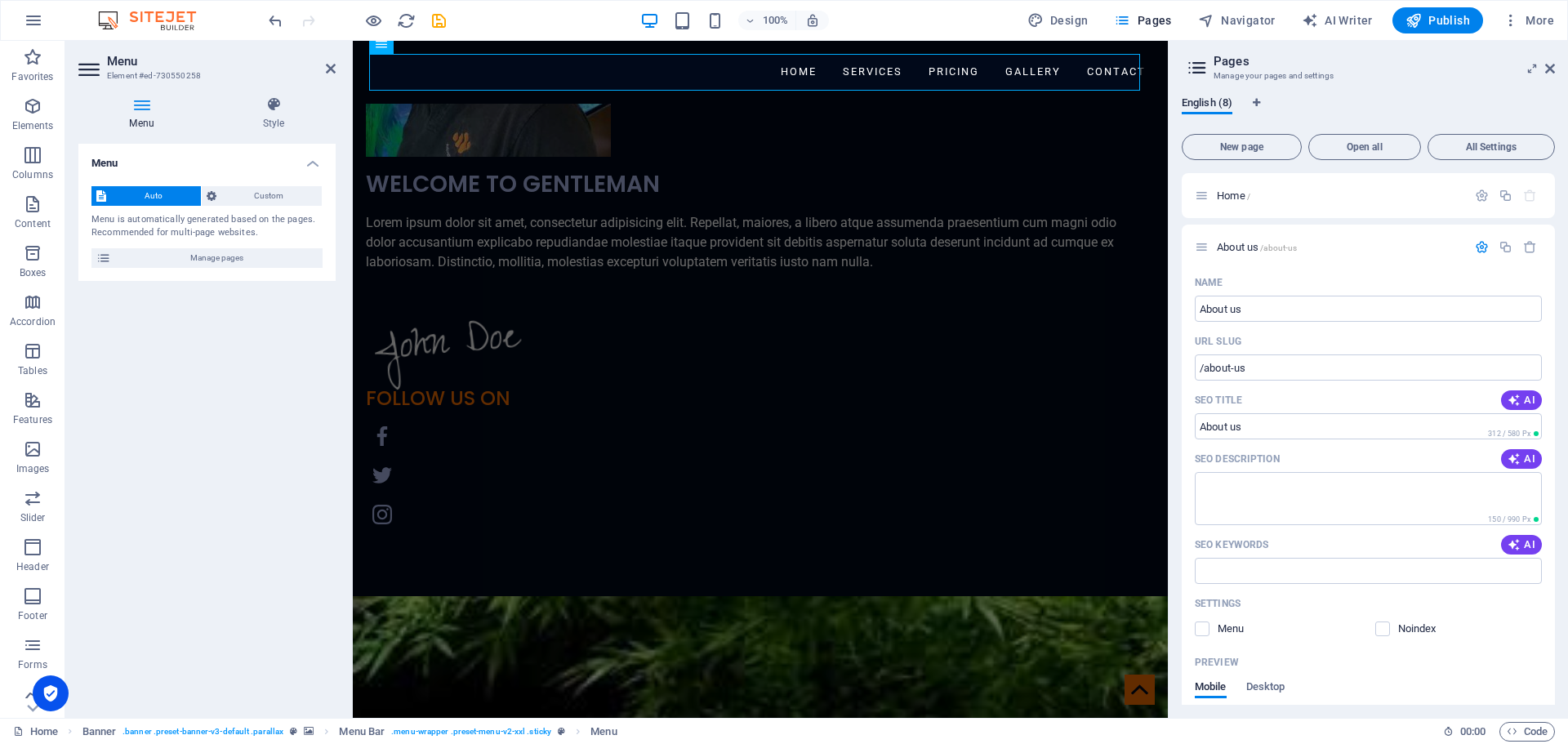 click at bounding box center [760, 3978] 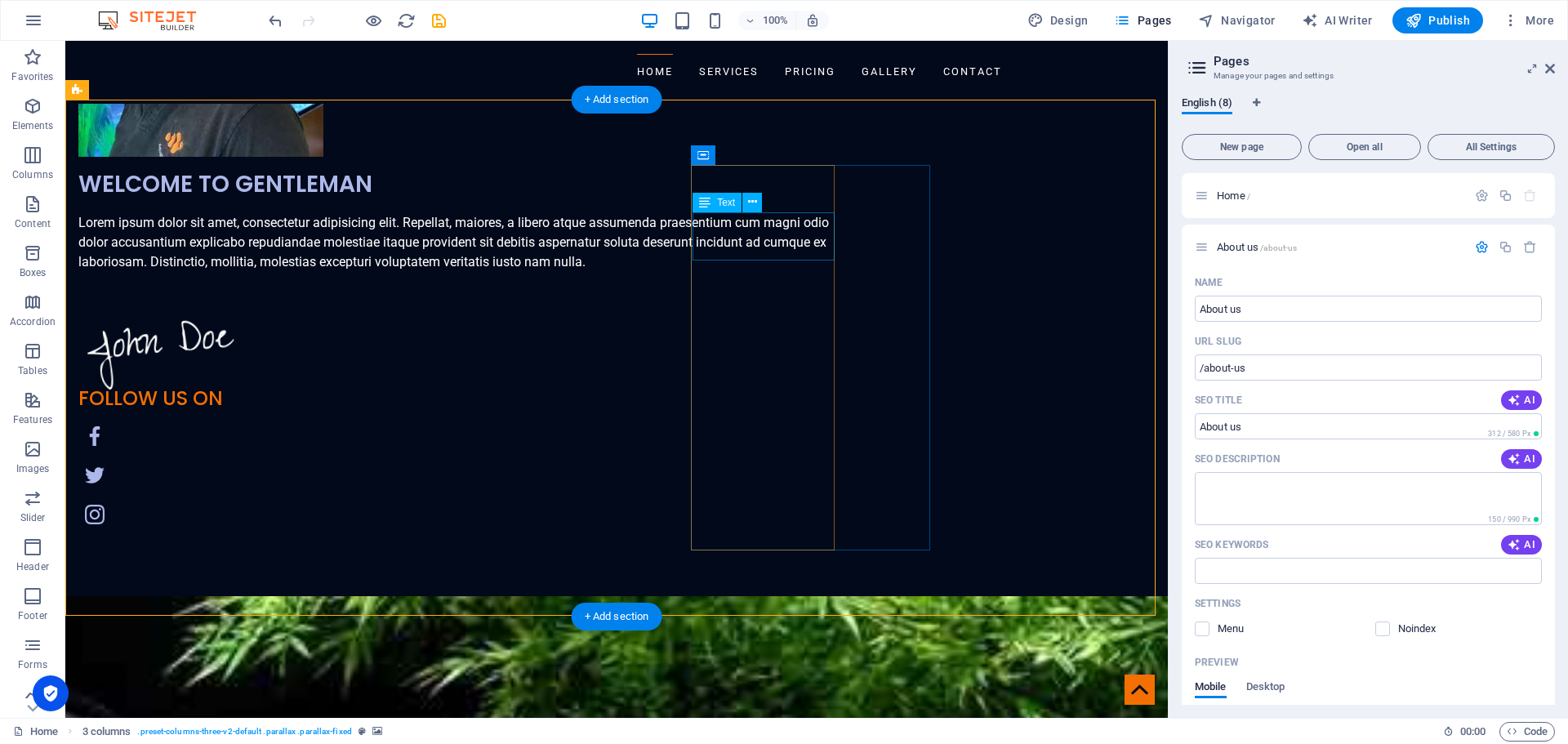 click on "[DATE] closed" at bounding box center (198, 5511) 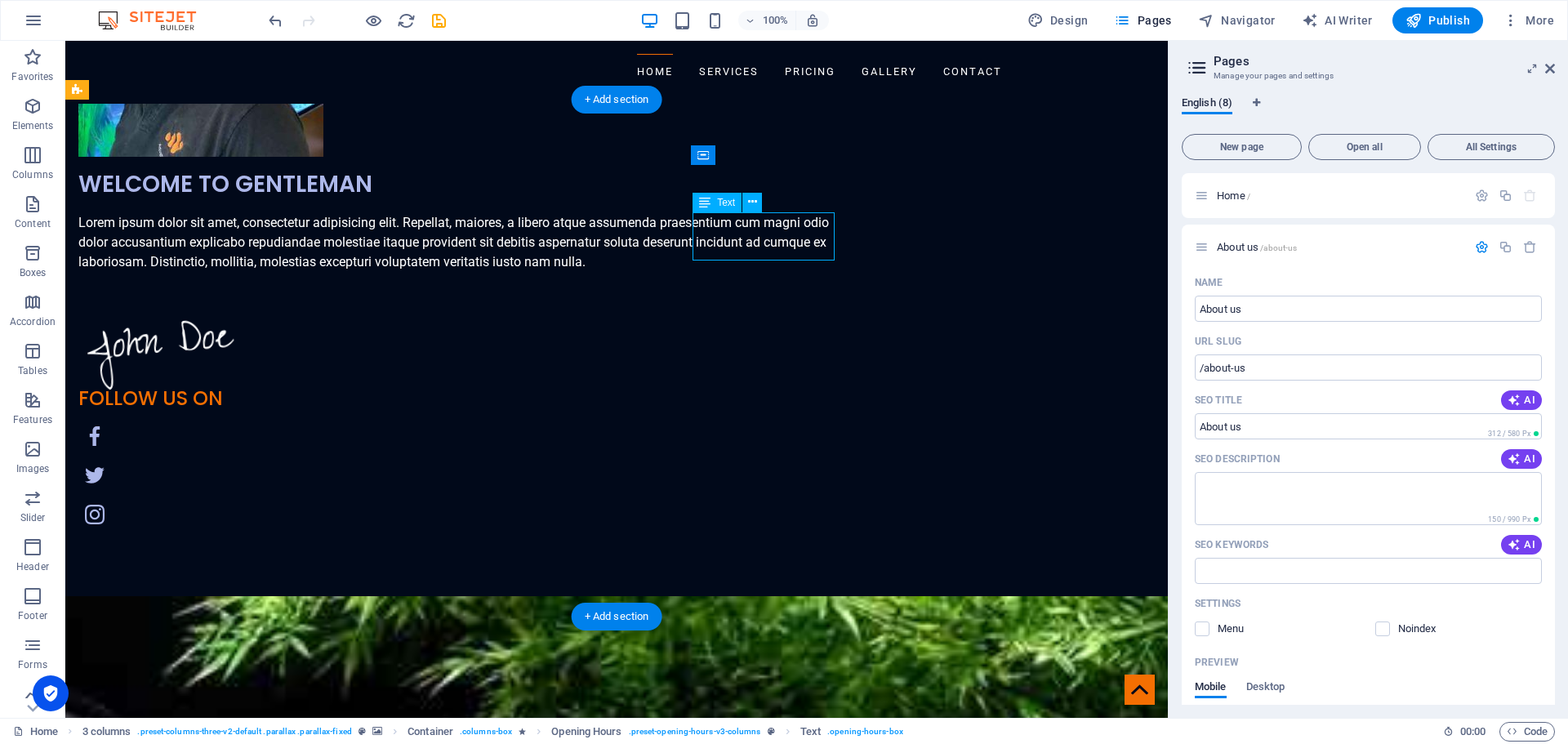 click on "[DATE] closed" at bounding box center [198, 5511] 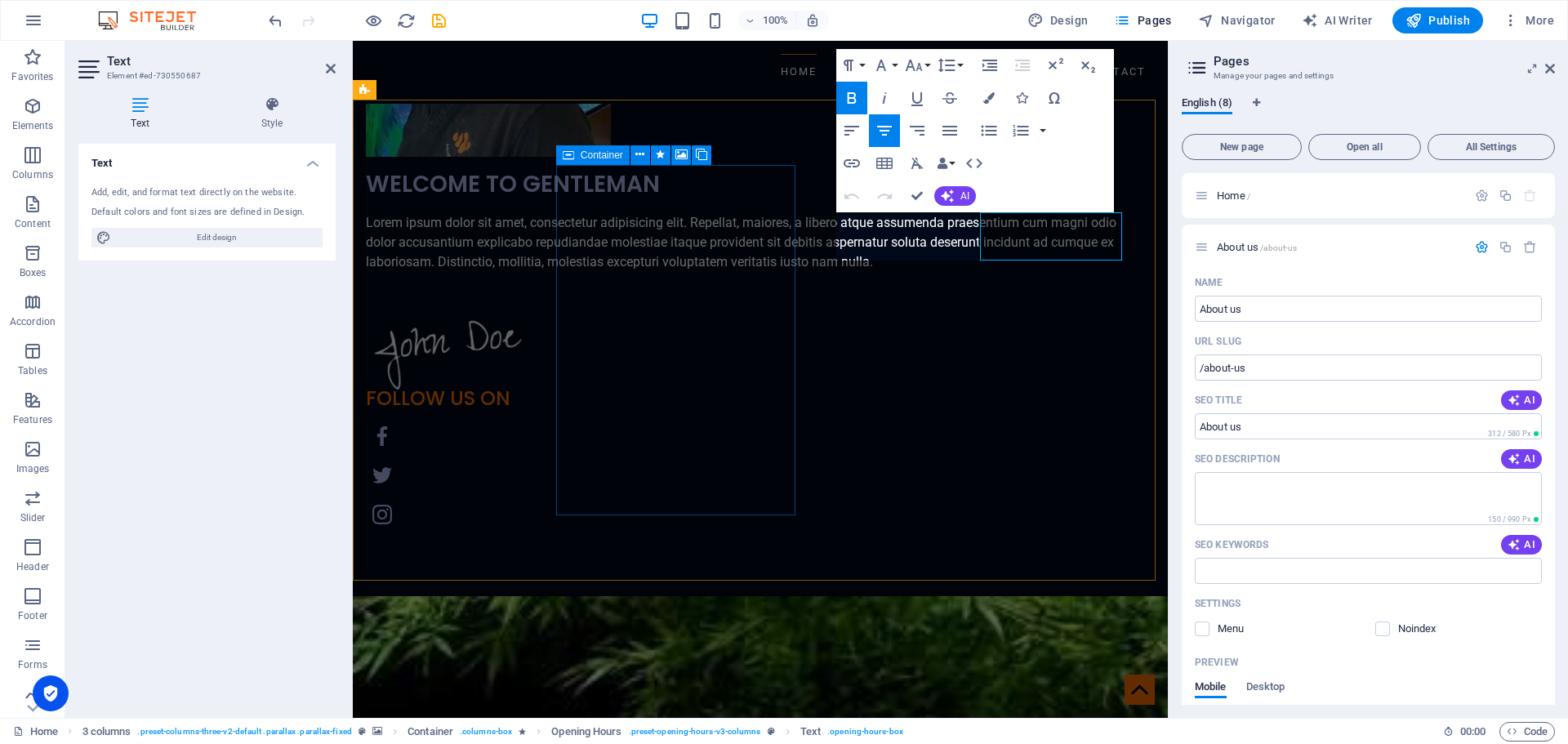 click on "Drop content here or  Add elements  Paste clipboard" at bounding box center (407, 5050) 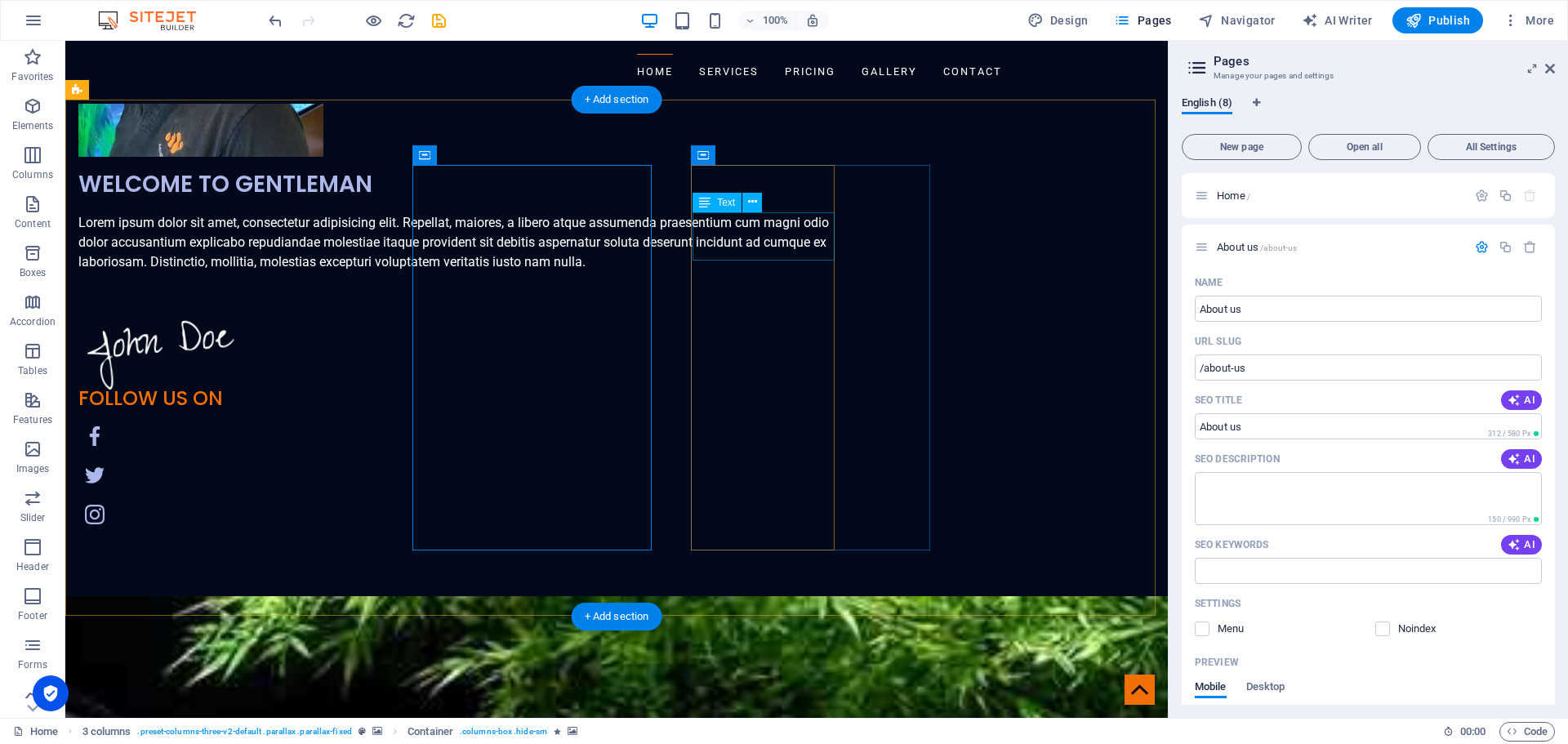 click on "[DATE] closed" at bounding box center (198, 5511) 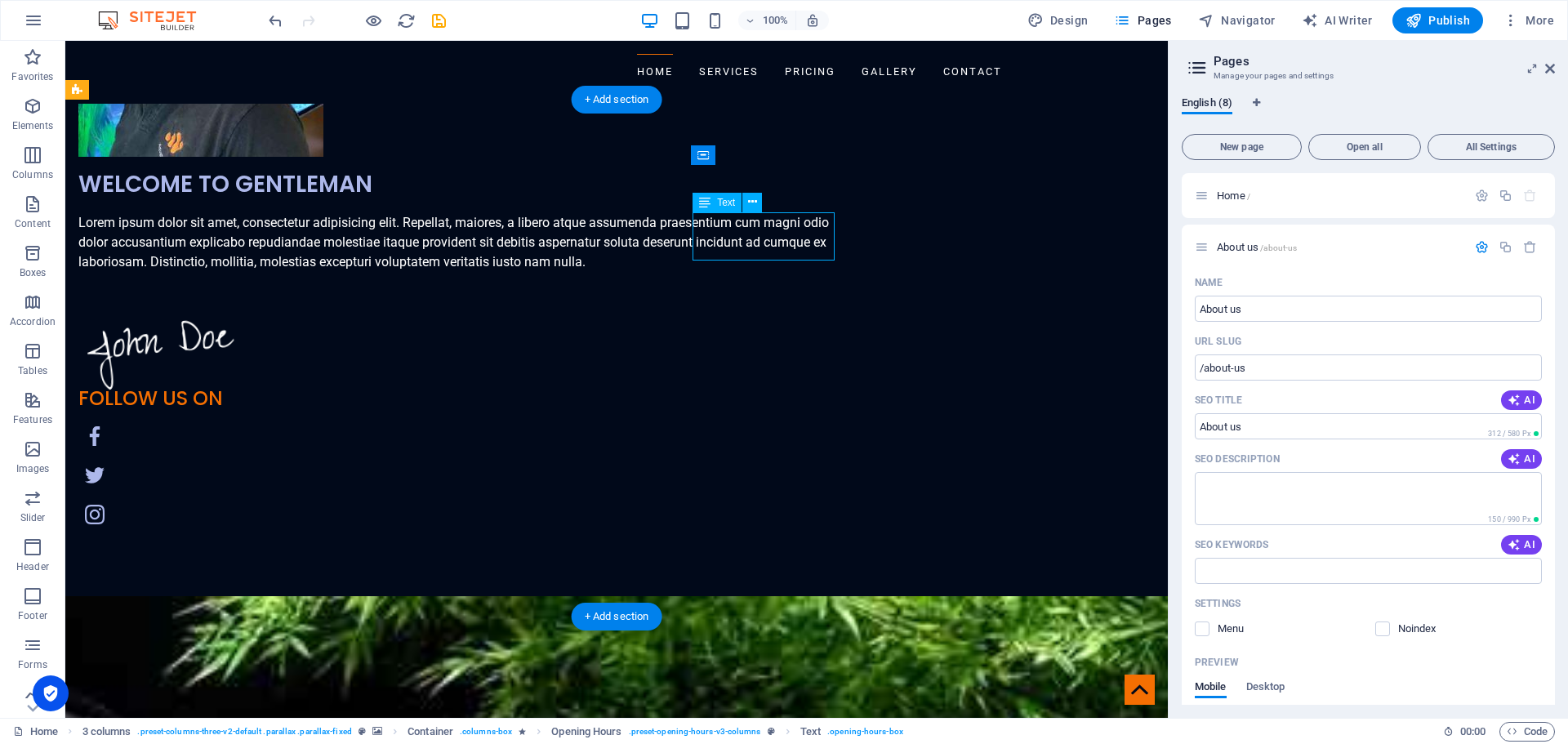 click on "[DATE] closed" at bounding box center [198, 5511] 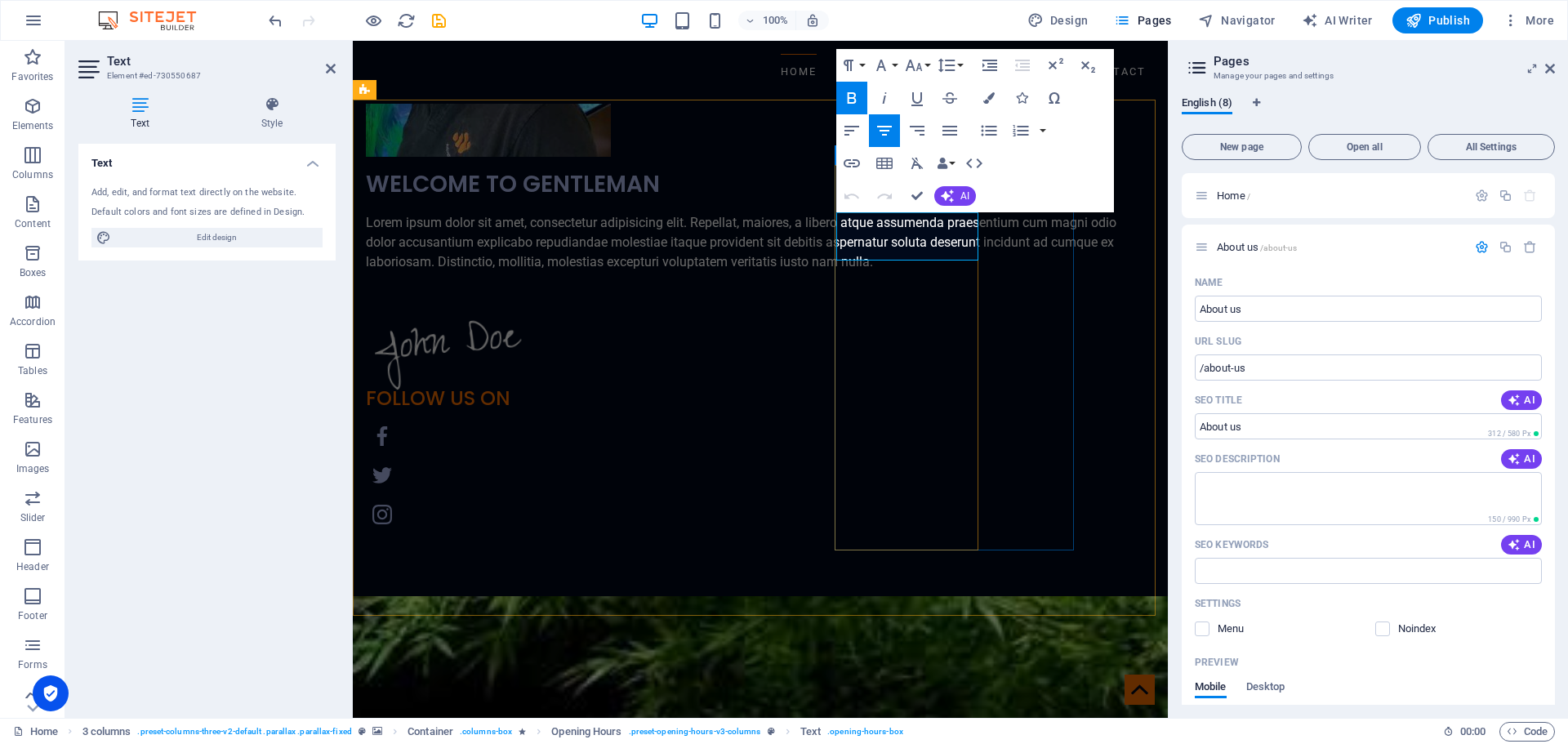 click on "[DATE]" at bounding box center [486, 5189] 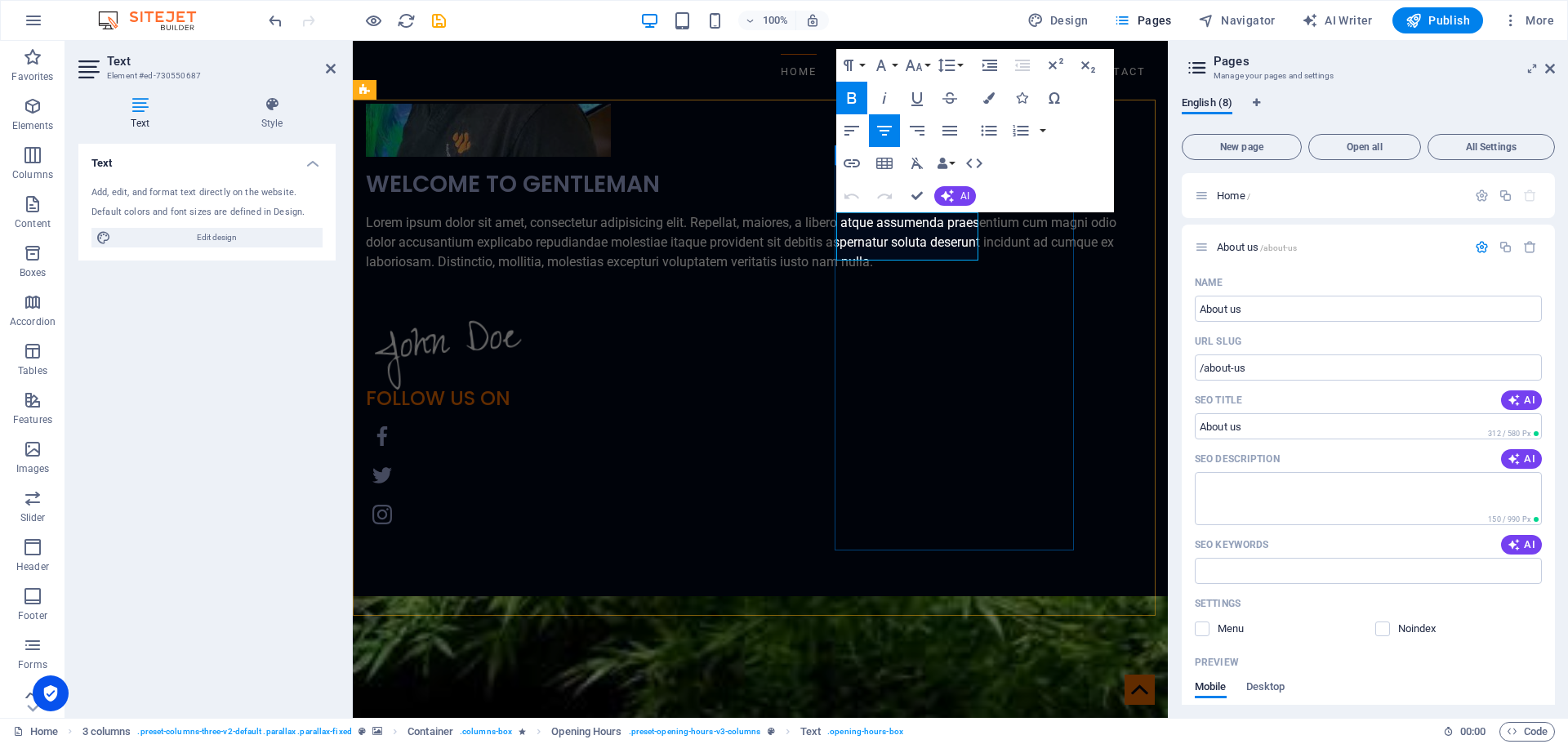 type 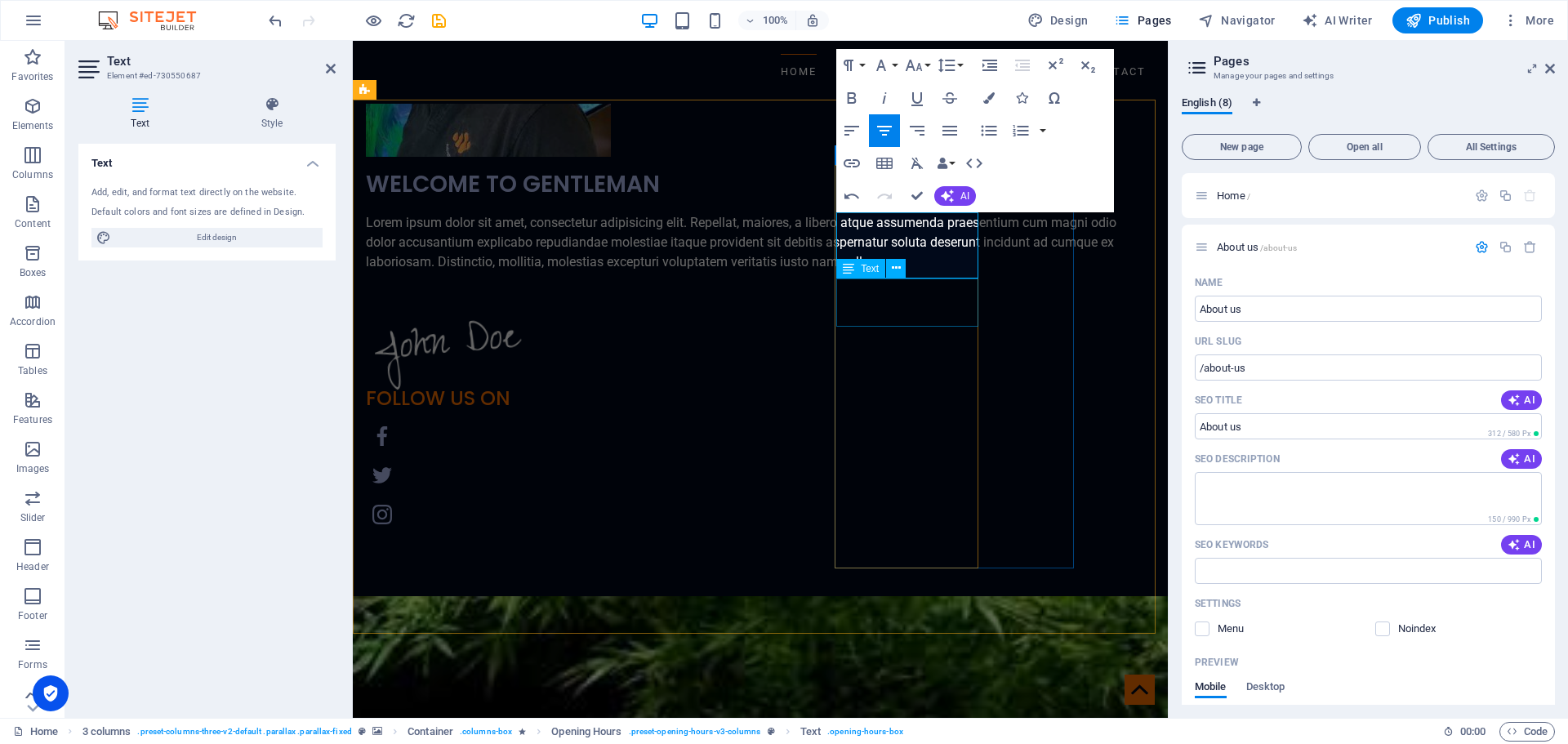 click on "[DATE] 09:00 - 18:30" at bounding box center [486, 5264] 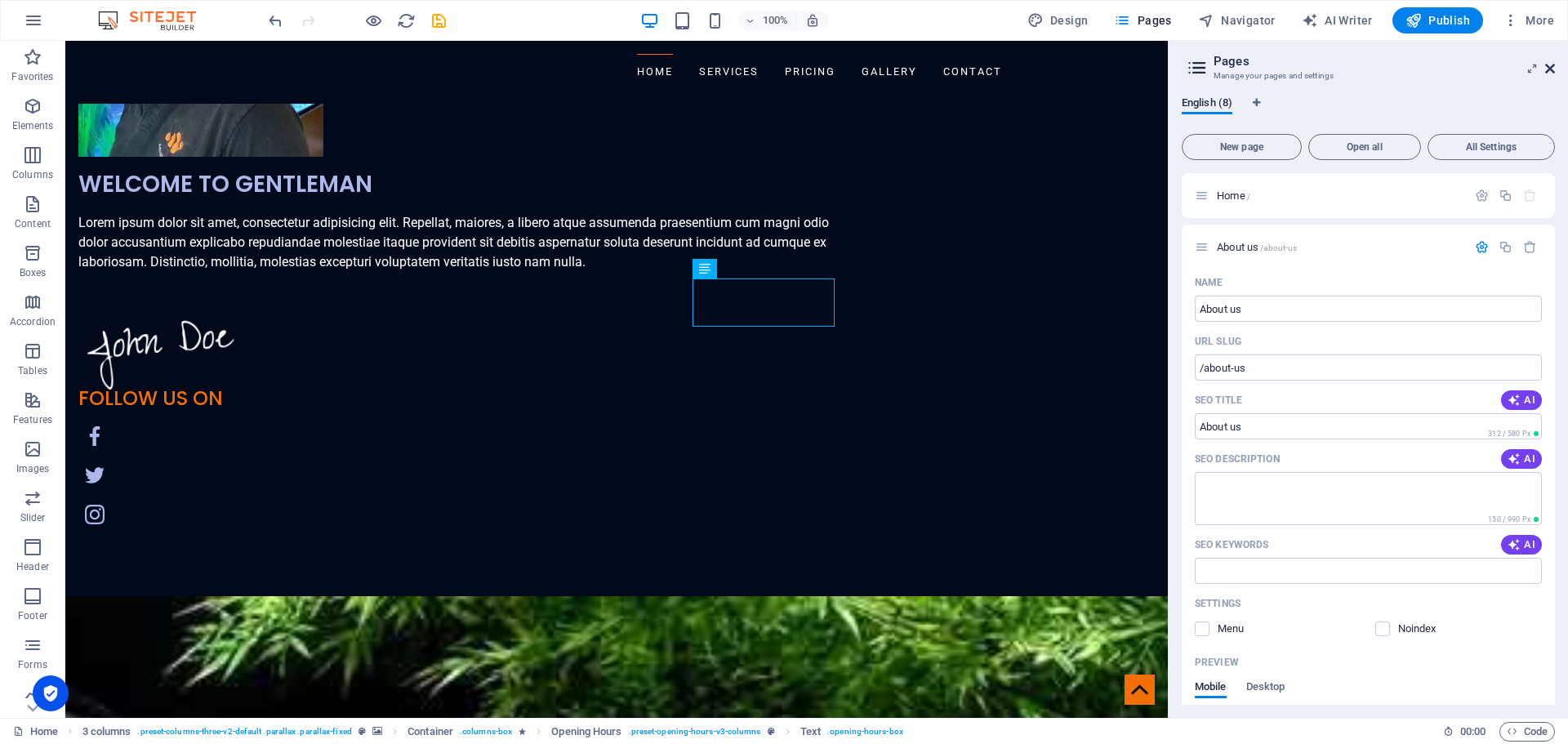 click at bounding box center [1550, 69] 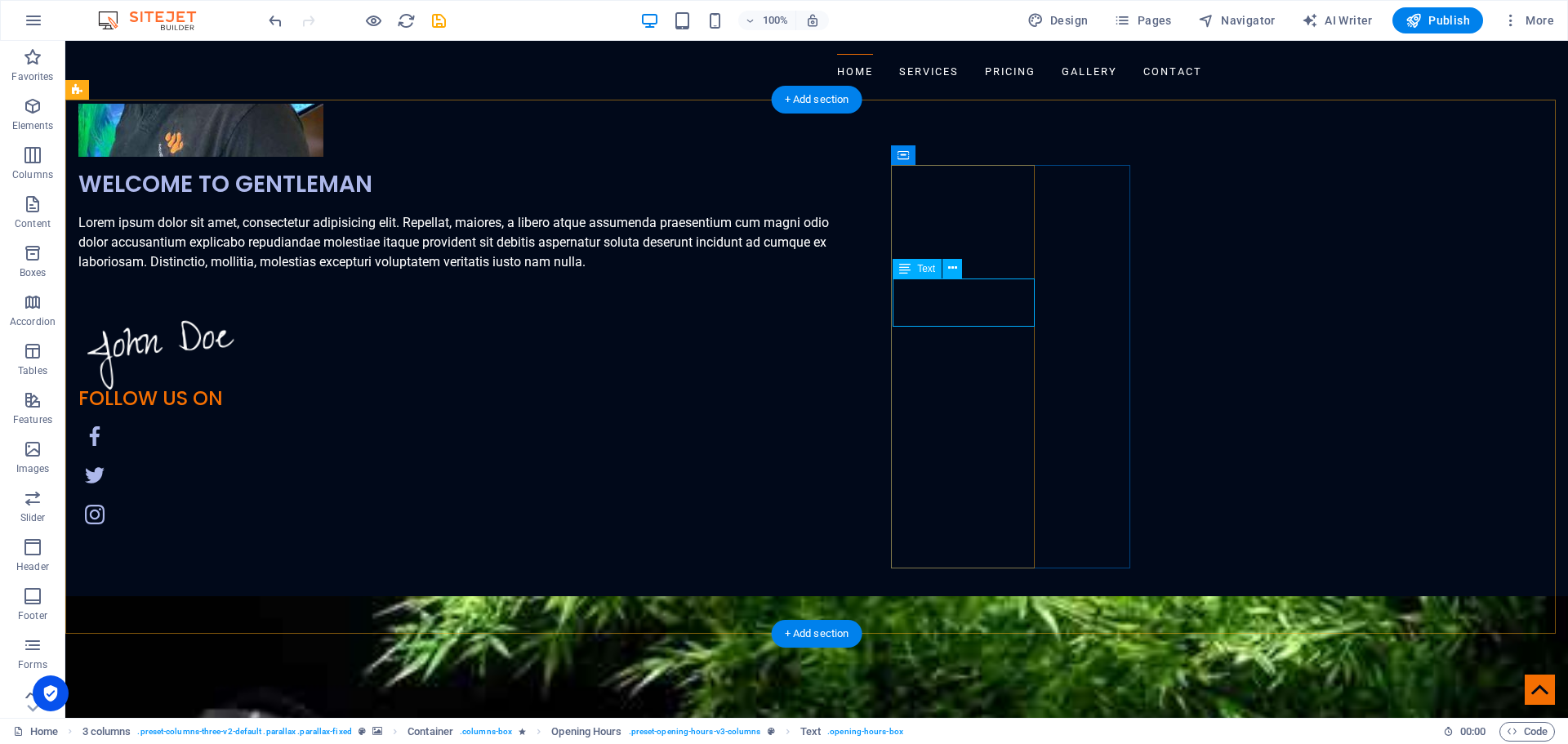 click on "[DATE] 09:00 - 18:30" at bounding box center [198, 6012] 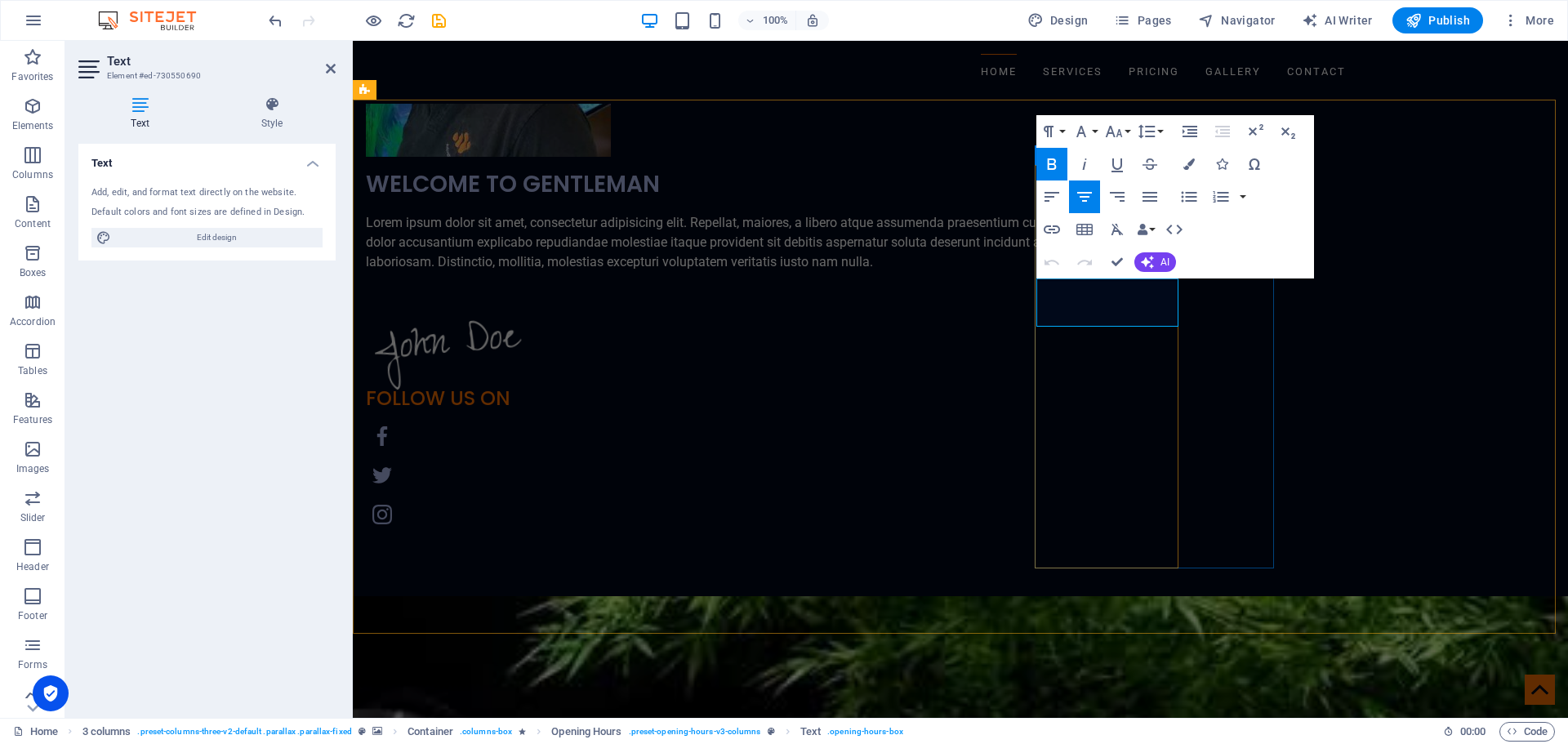 drag, startPoint x: 1086, startPoint y: 291, endPoint x: 1129, endPoint y: 295, distance: 43.185646 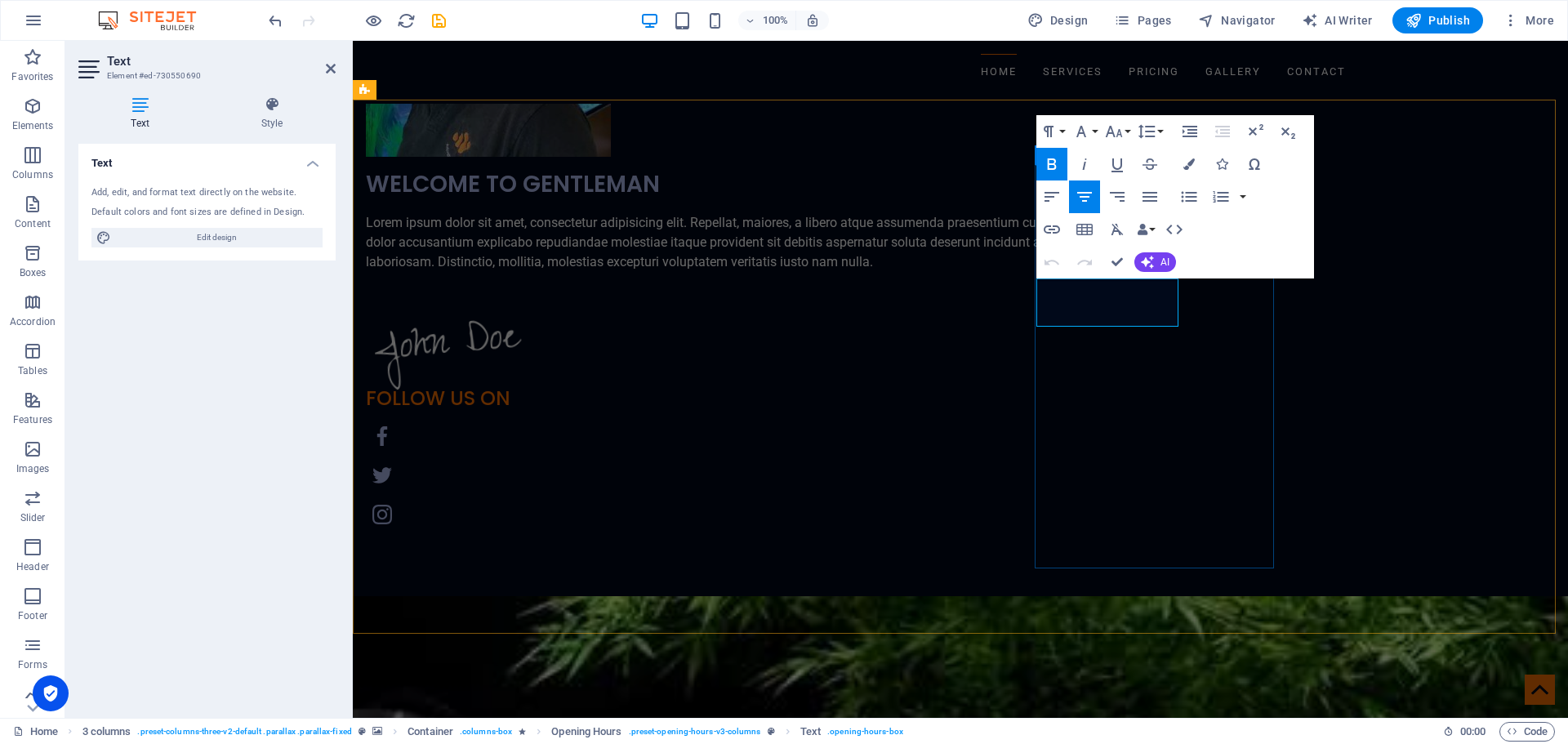 type 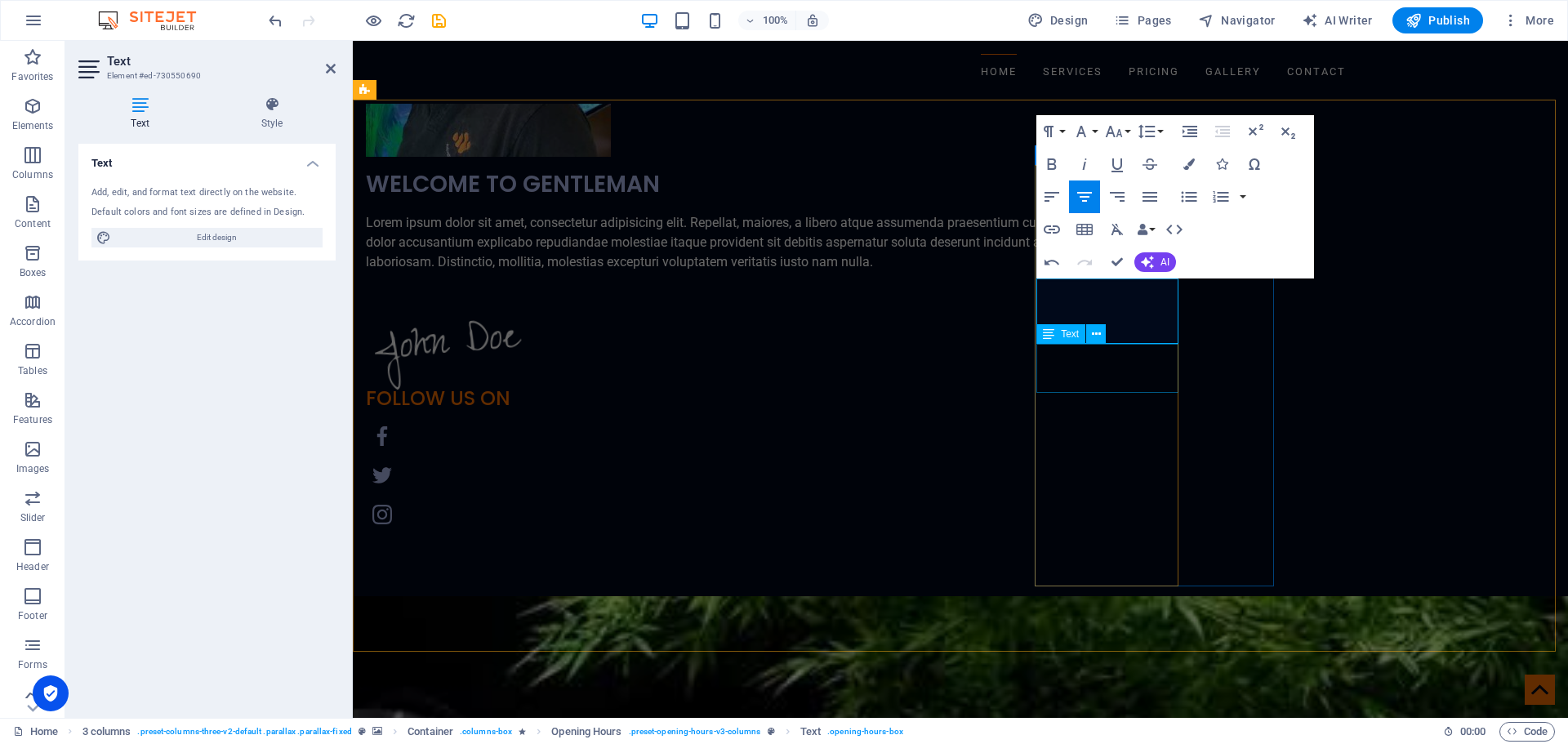 click on "[DATE] 09:00 - 18:30" at bounding box center [486, 5766] 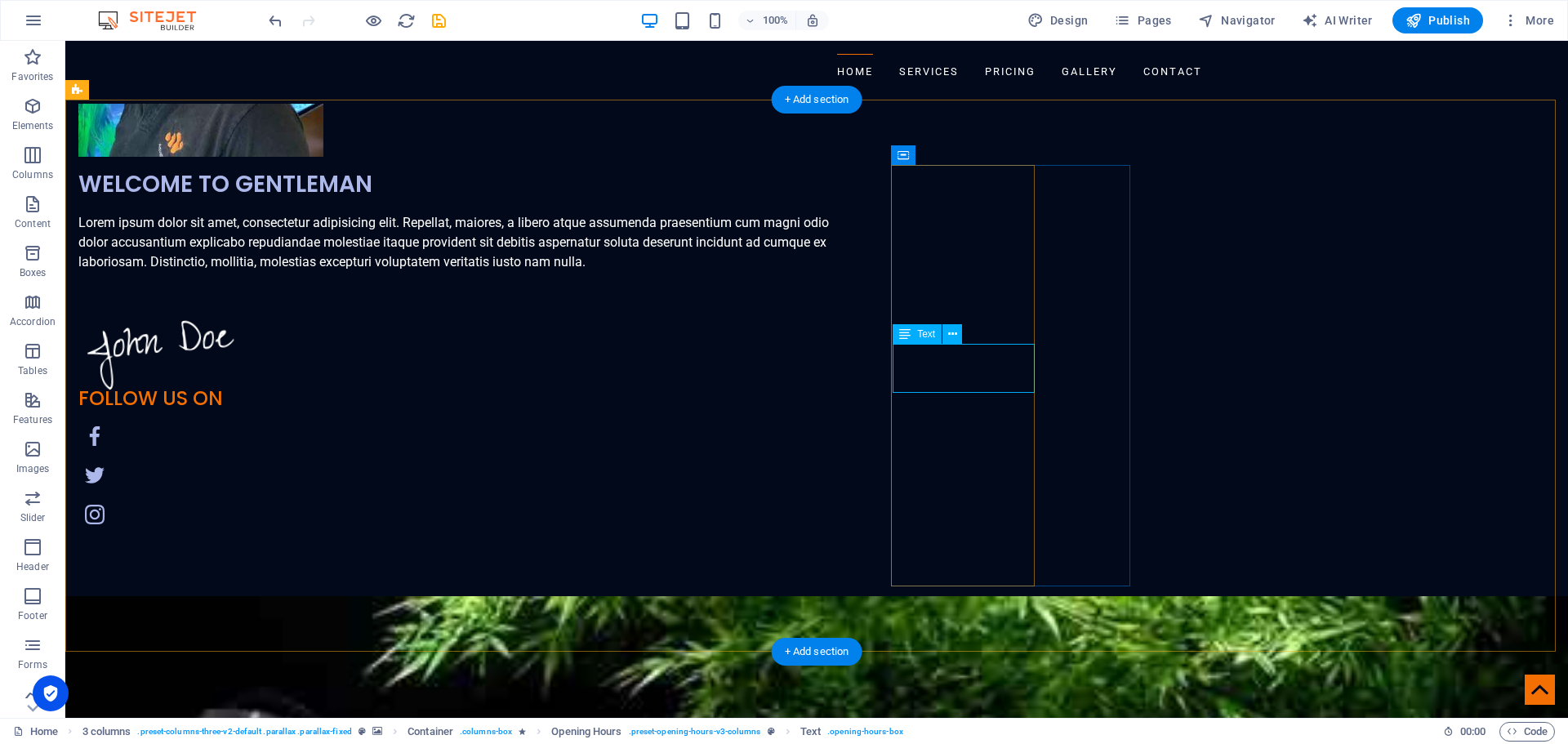 click on "[DATE] 09:00 - 18:30" at bounding box center (198, 6079) 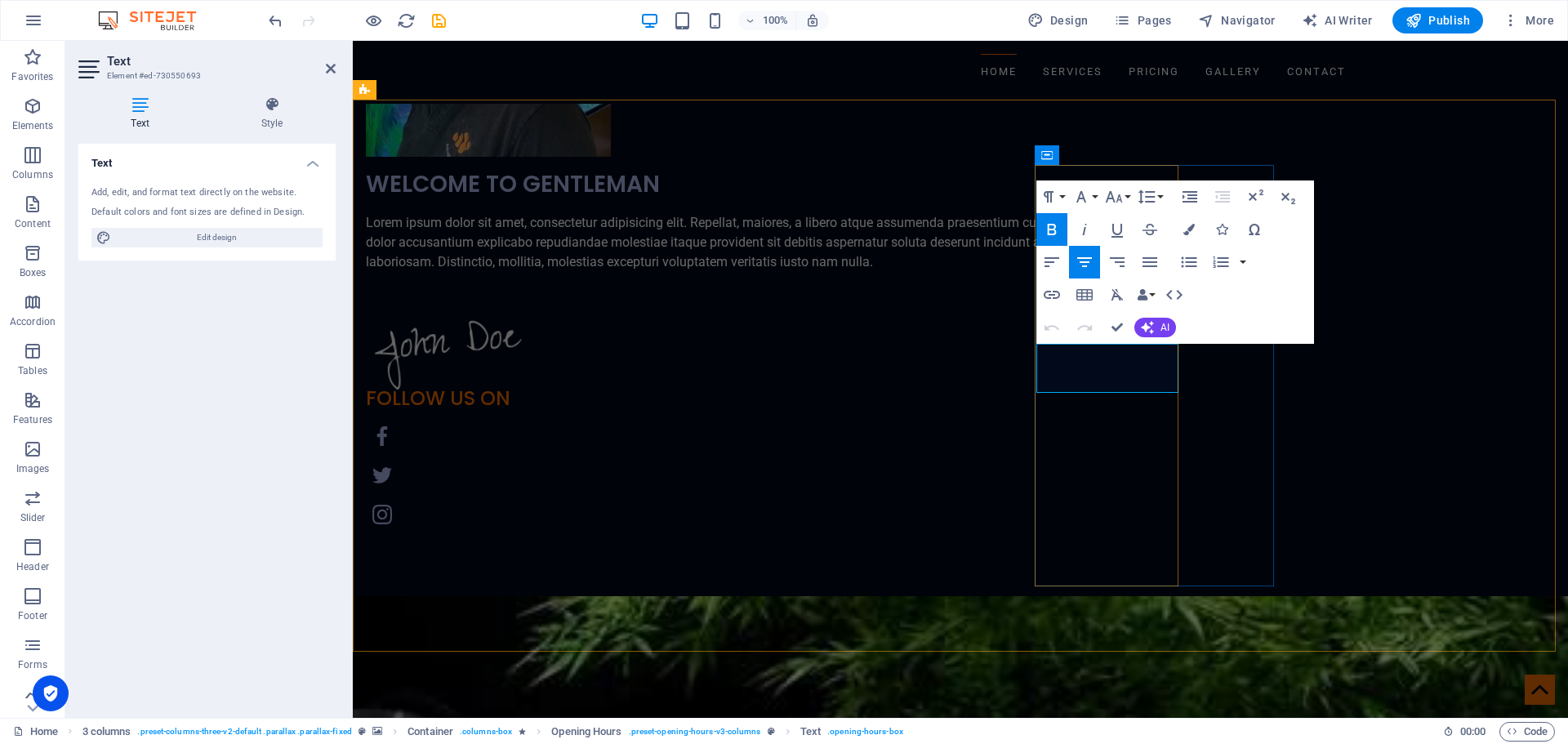 click on "[DATE]" at bounding box center (486, 5757) 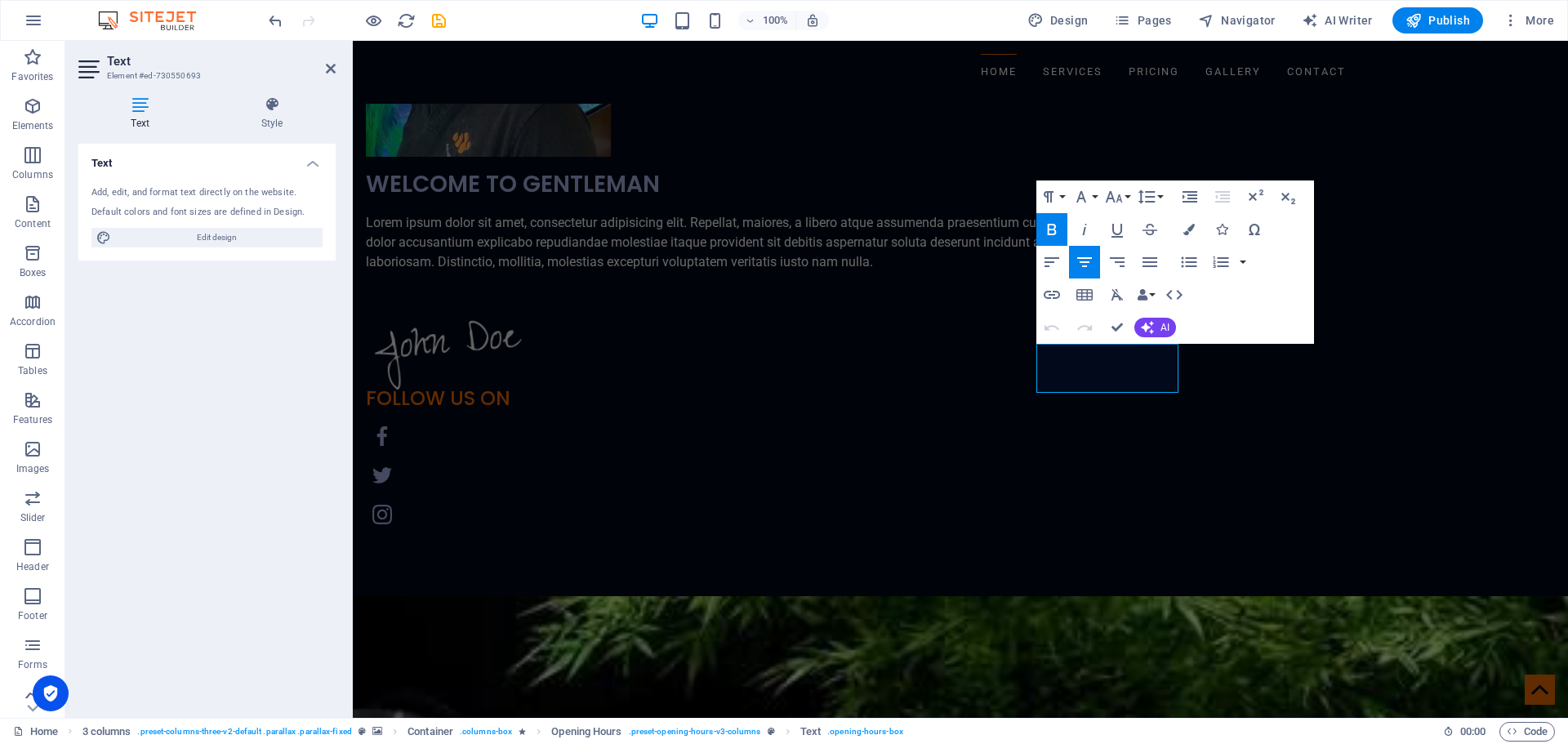 type 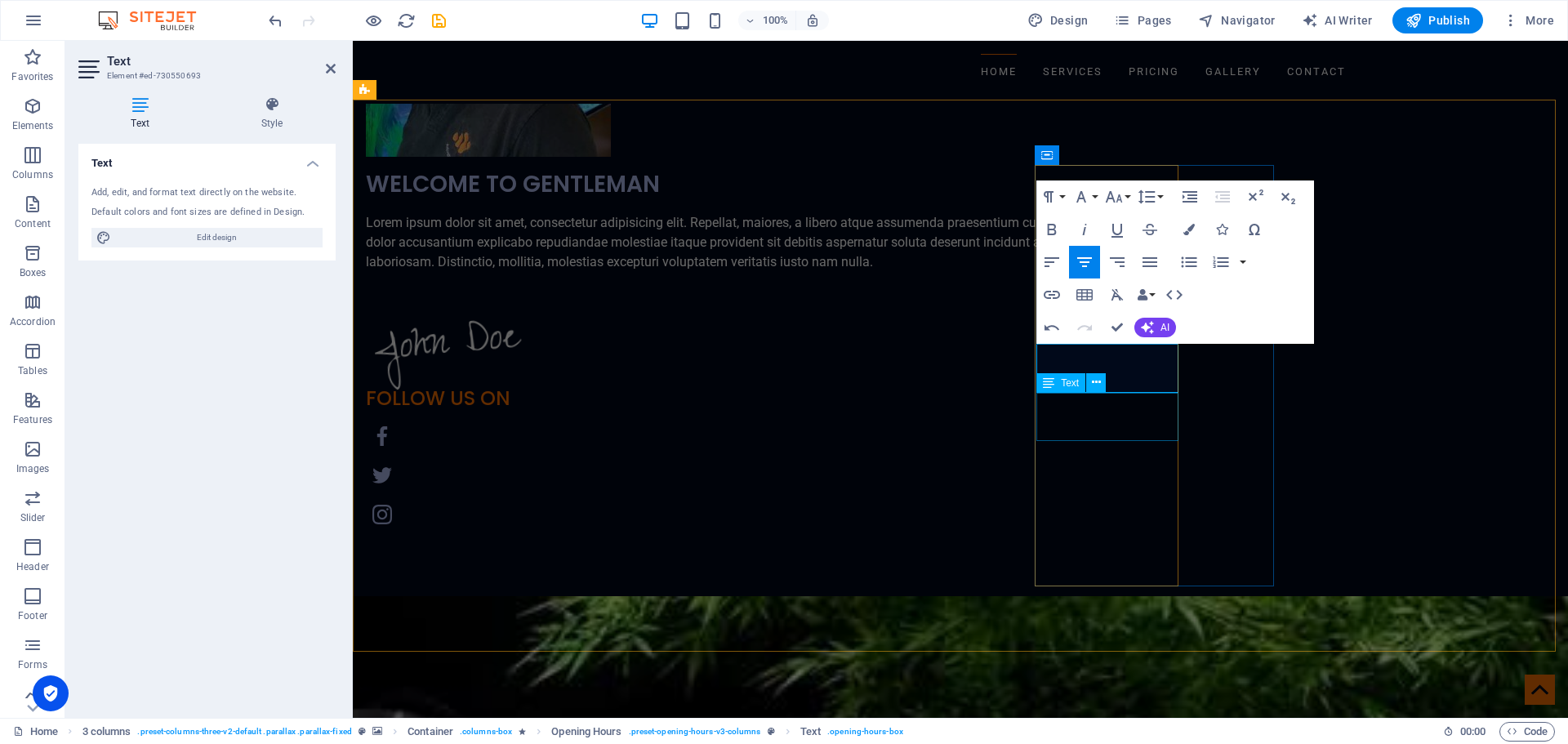 click on "[DATE] 09:00 - 18:30" at bounding box center [486, 5814] 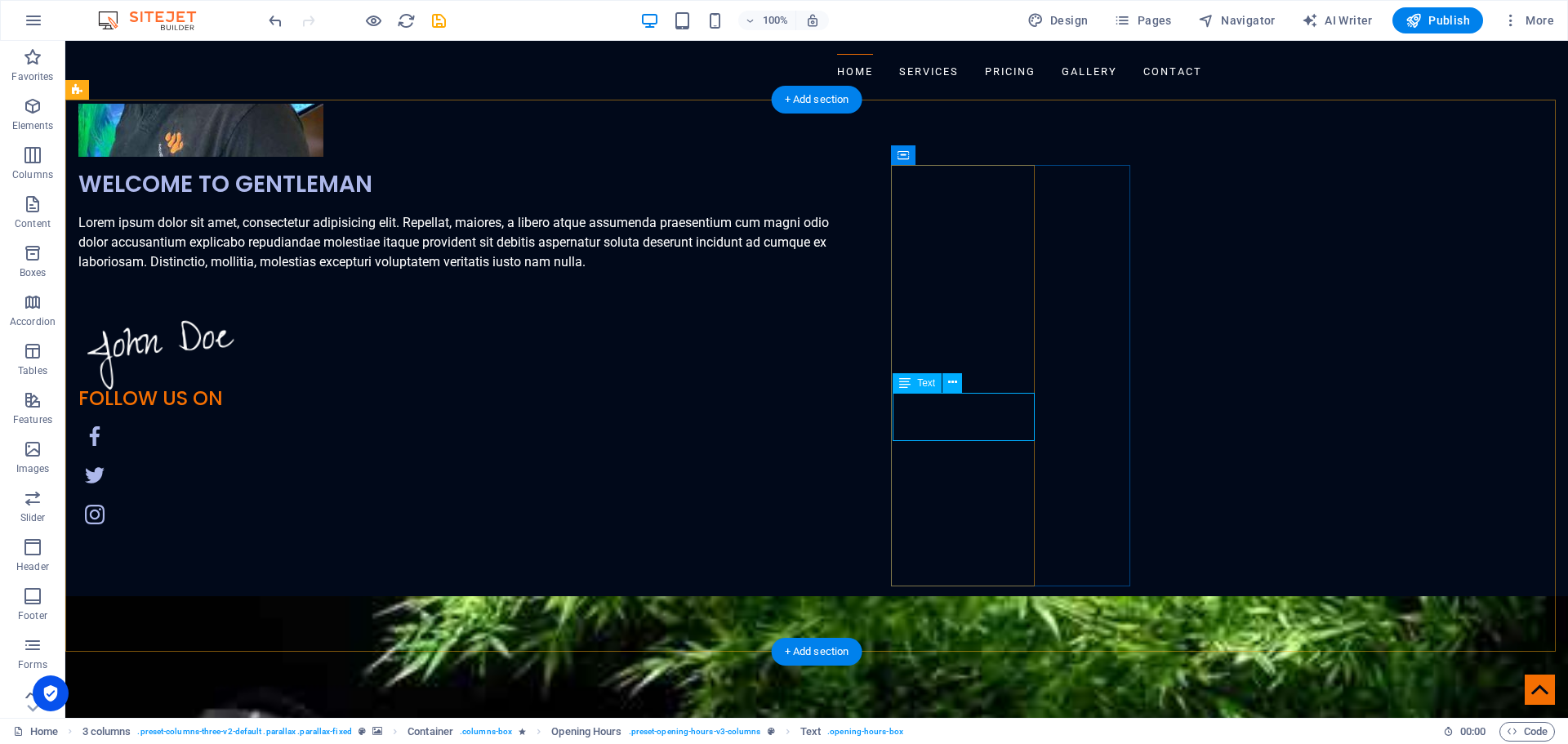 click on "[DATE] 09:00 - 18:30" at bounding box center [198, 6127] 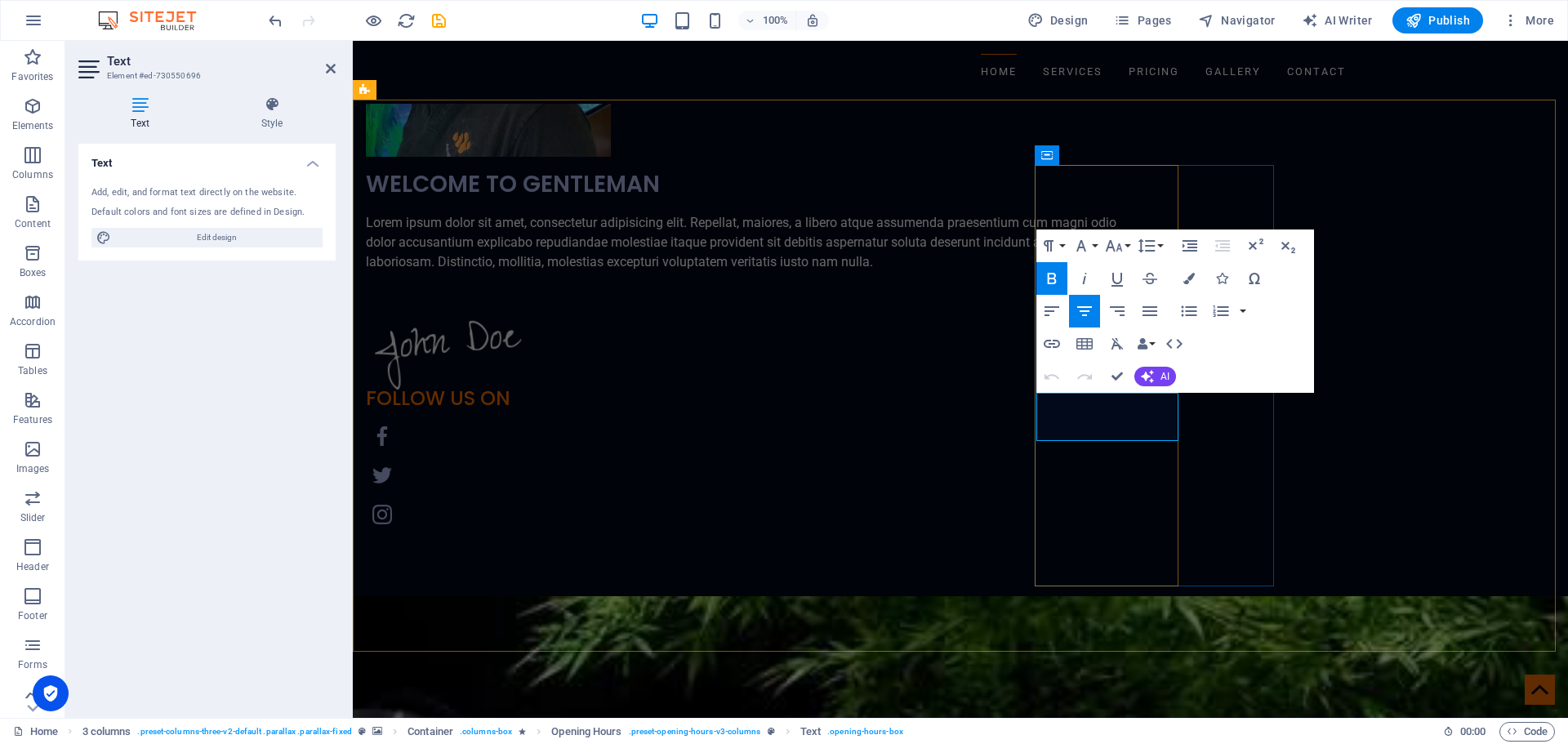 click on "[DATE]" at bounding box center [486, 5805] 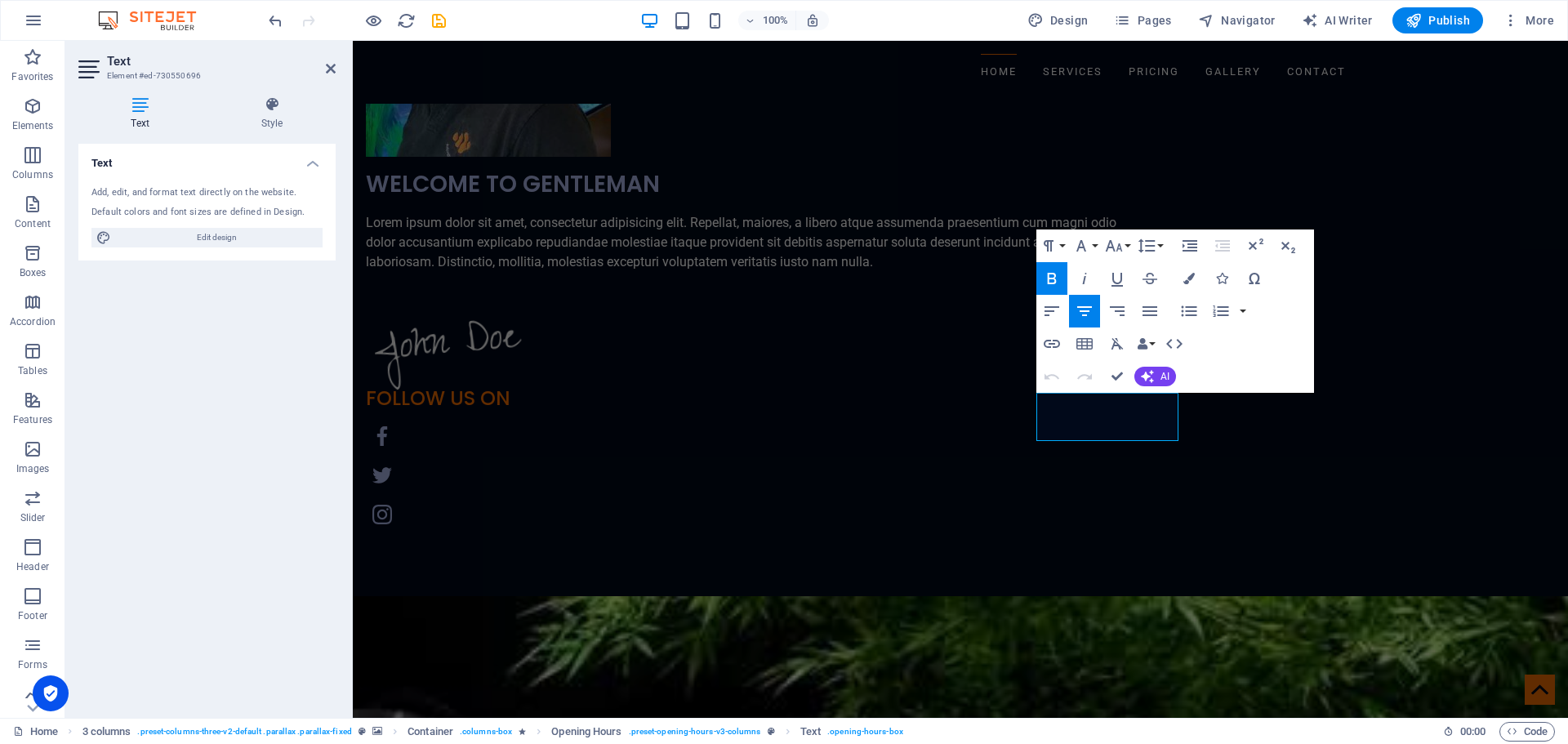 type 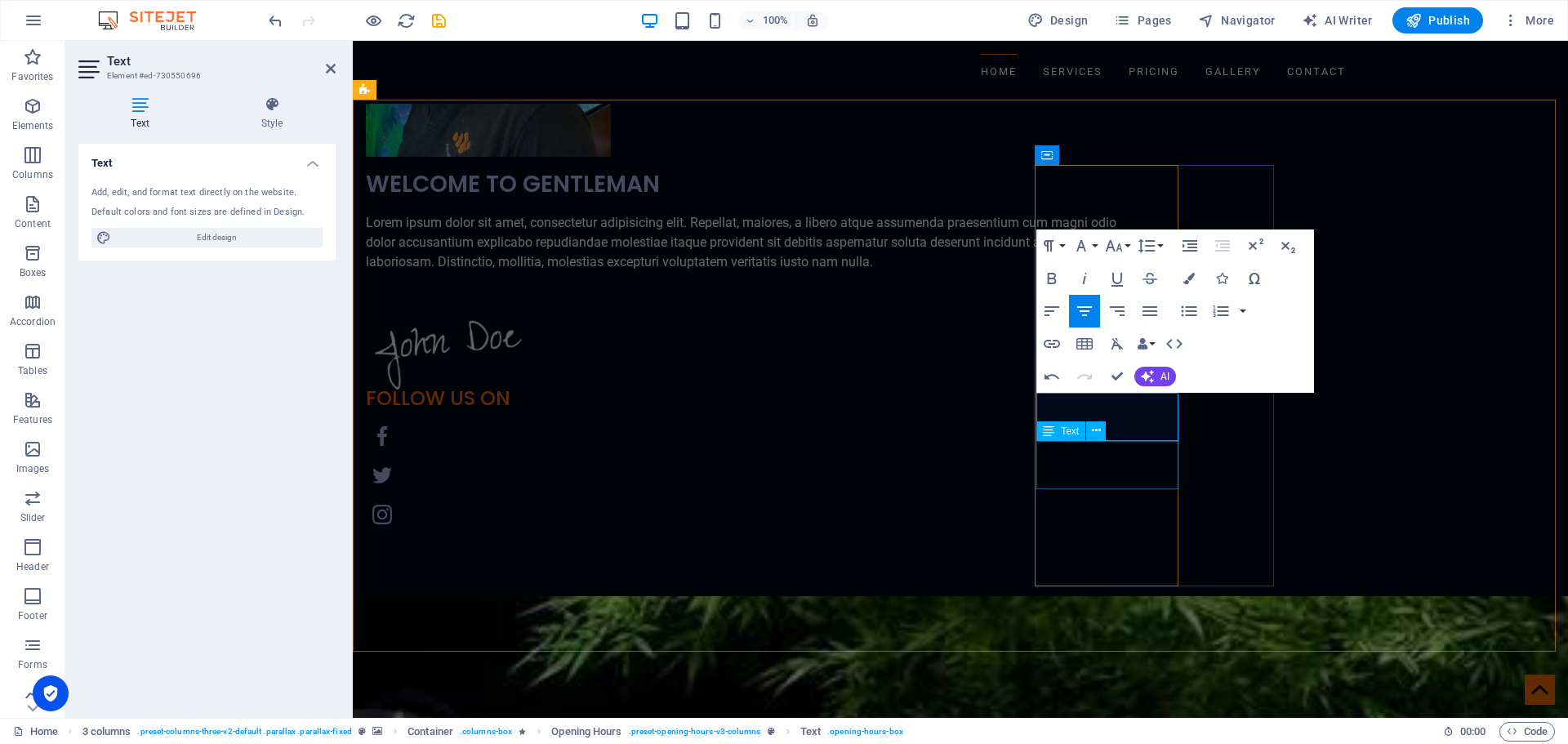 click on "[DATE] 09:00 - 18:30" at bounding box center [486, 5862] 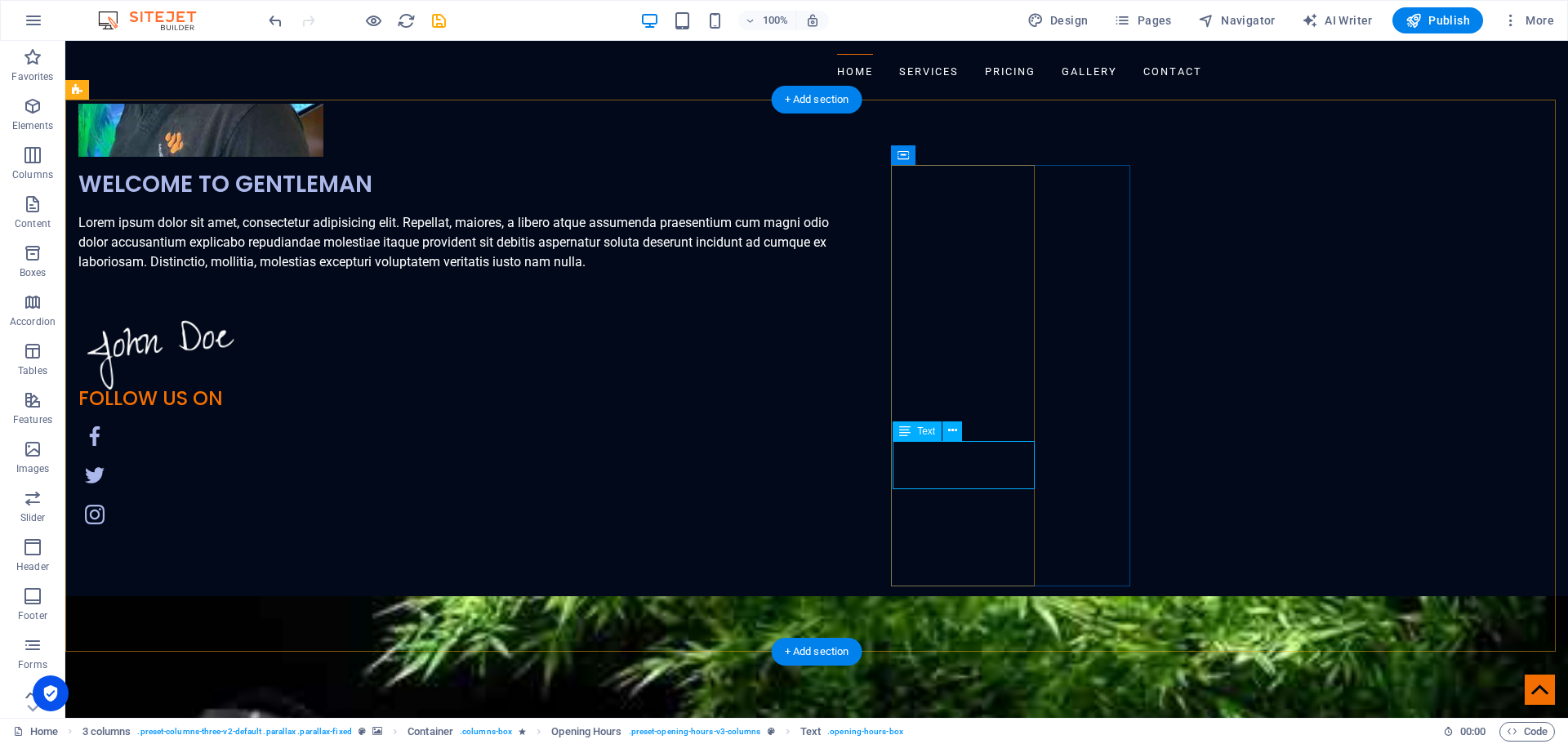 click on "[DATE] 09:00 - 18:30" at bounding box center [198, 6176] 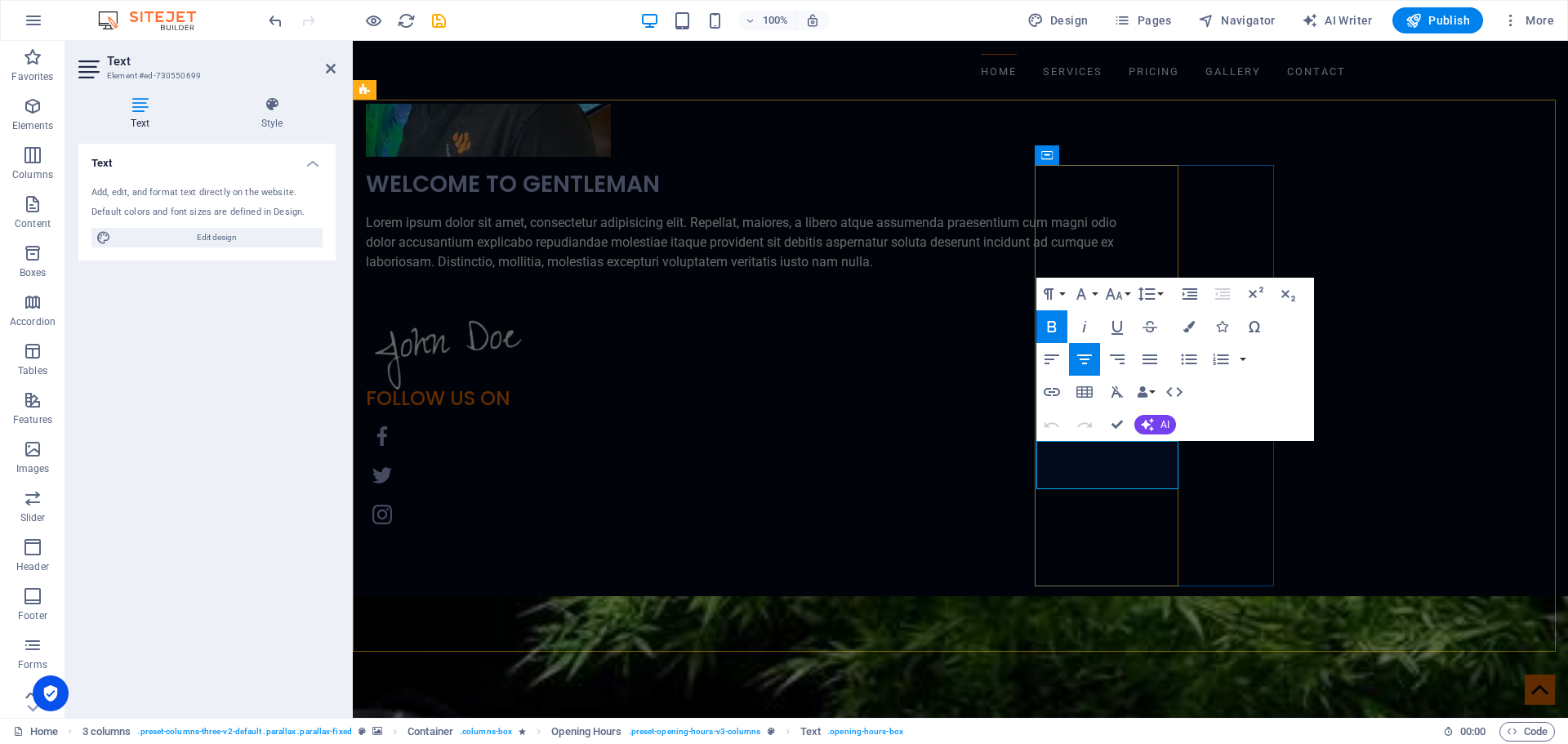 click on "[DATE]" at bounding box center (486, 5853) 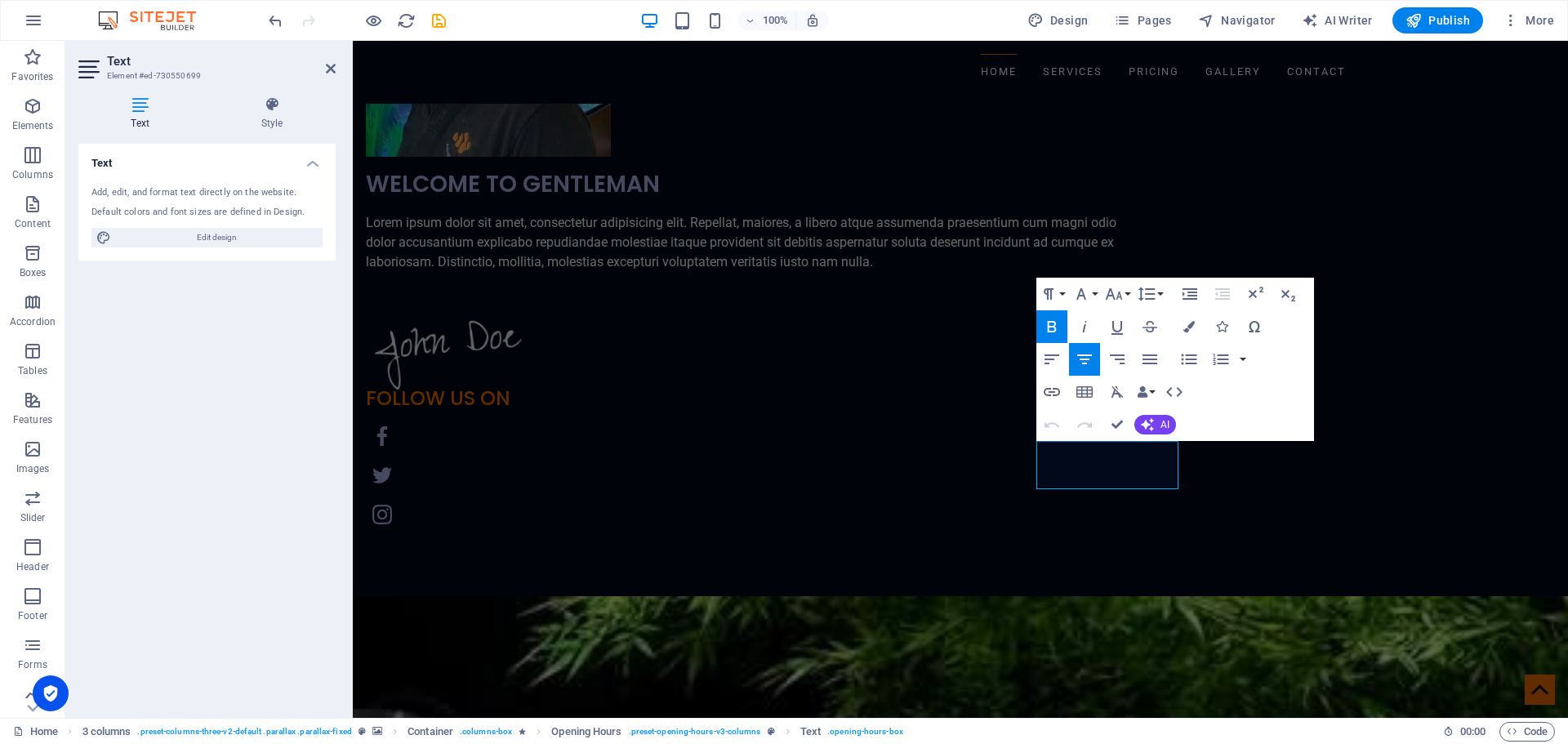 type 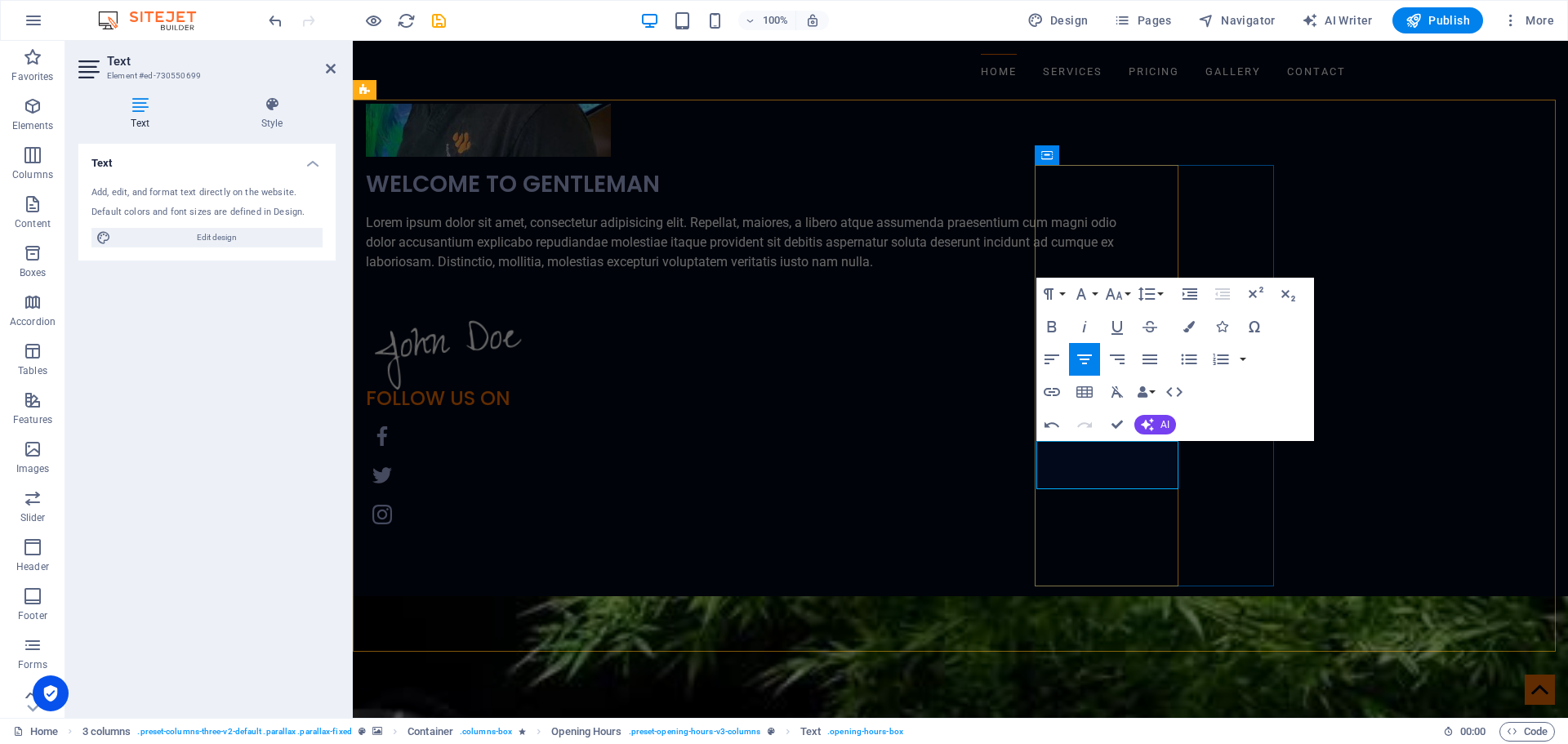 click on "Reef Aquariums" at bounding box center (486, 5854) 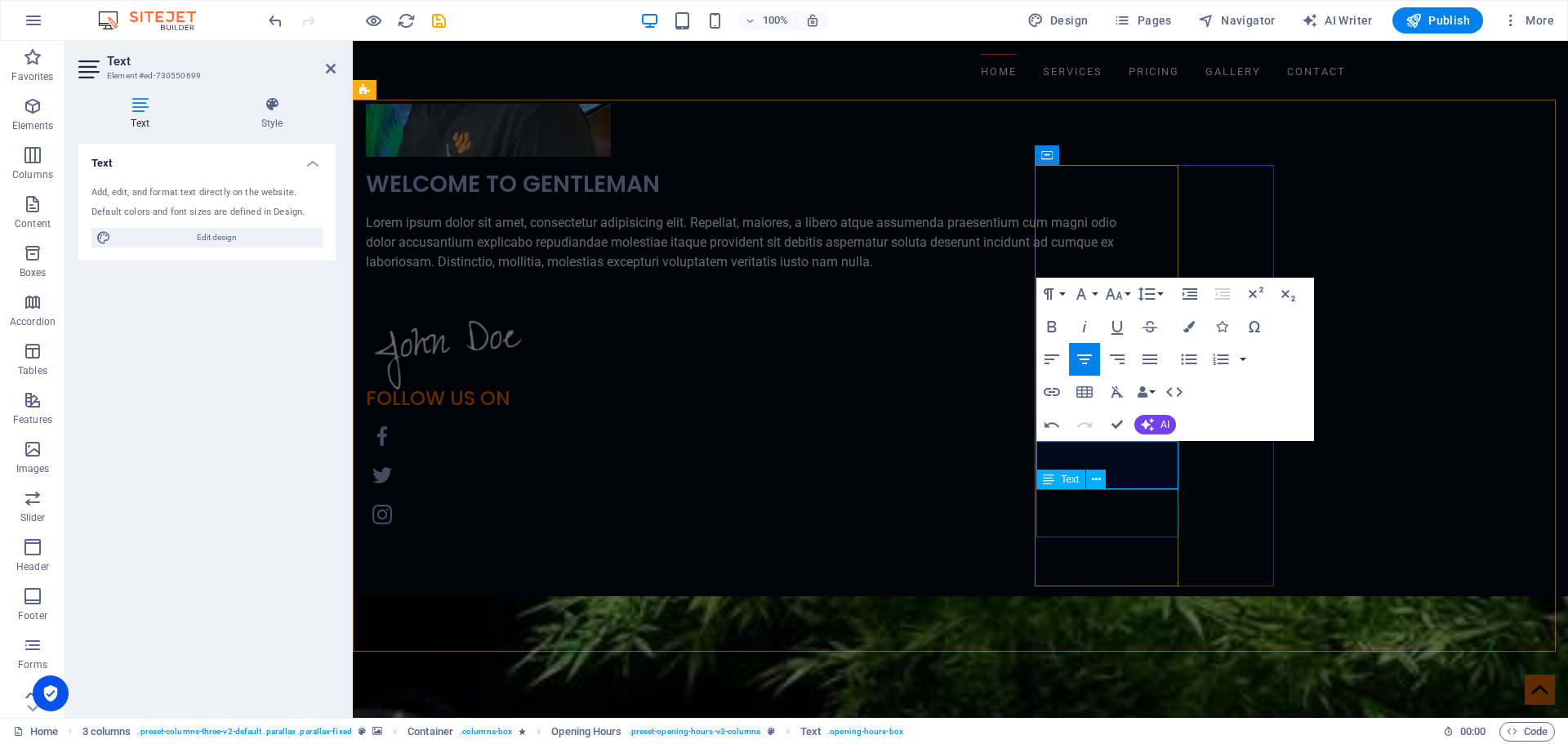 click on "[DATE] 09:00 - 18:30" at bounding box center (486, 5911) 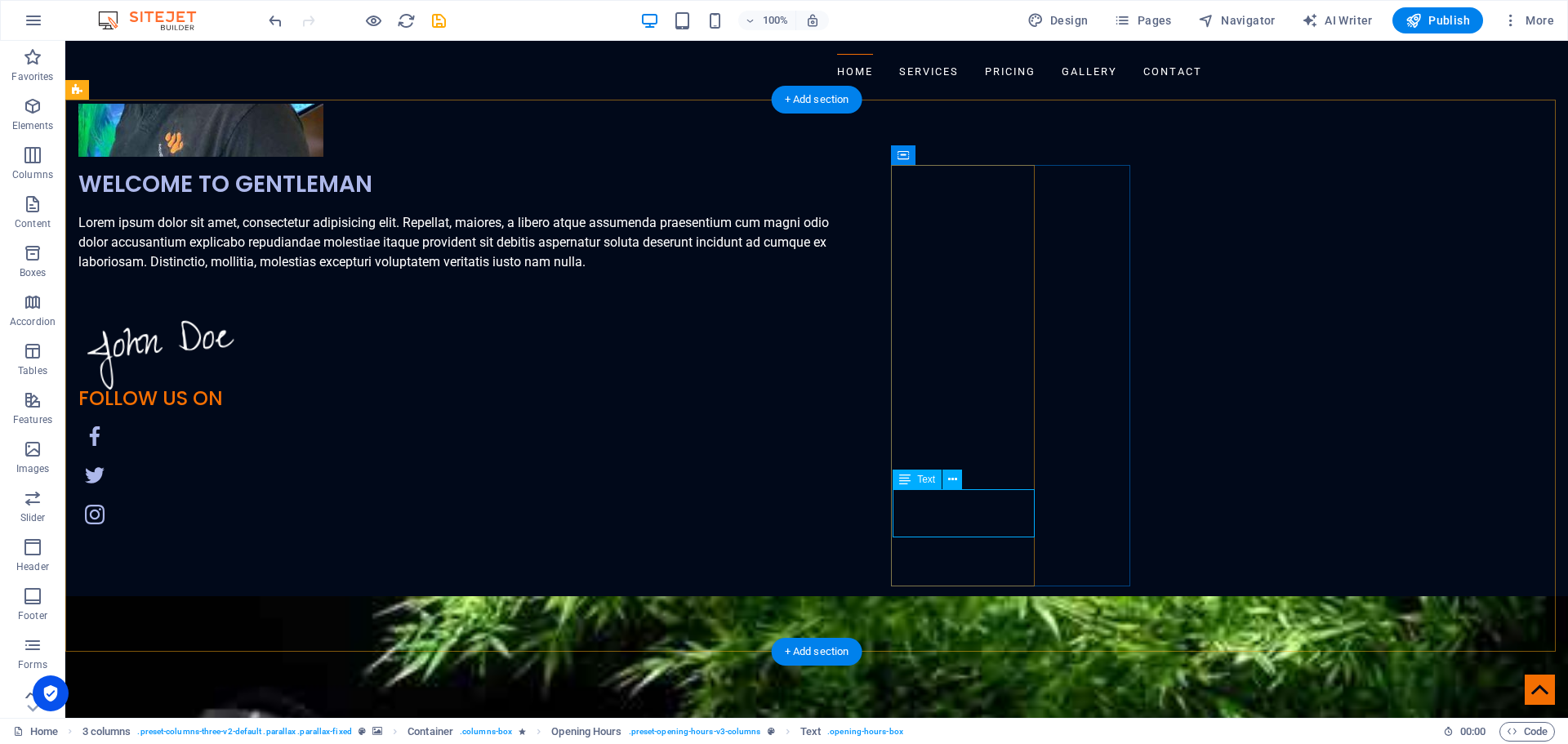 click on "[DATE] 09:00 - 18:30" at bounding box center (198, 6224) 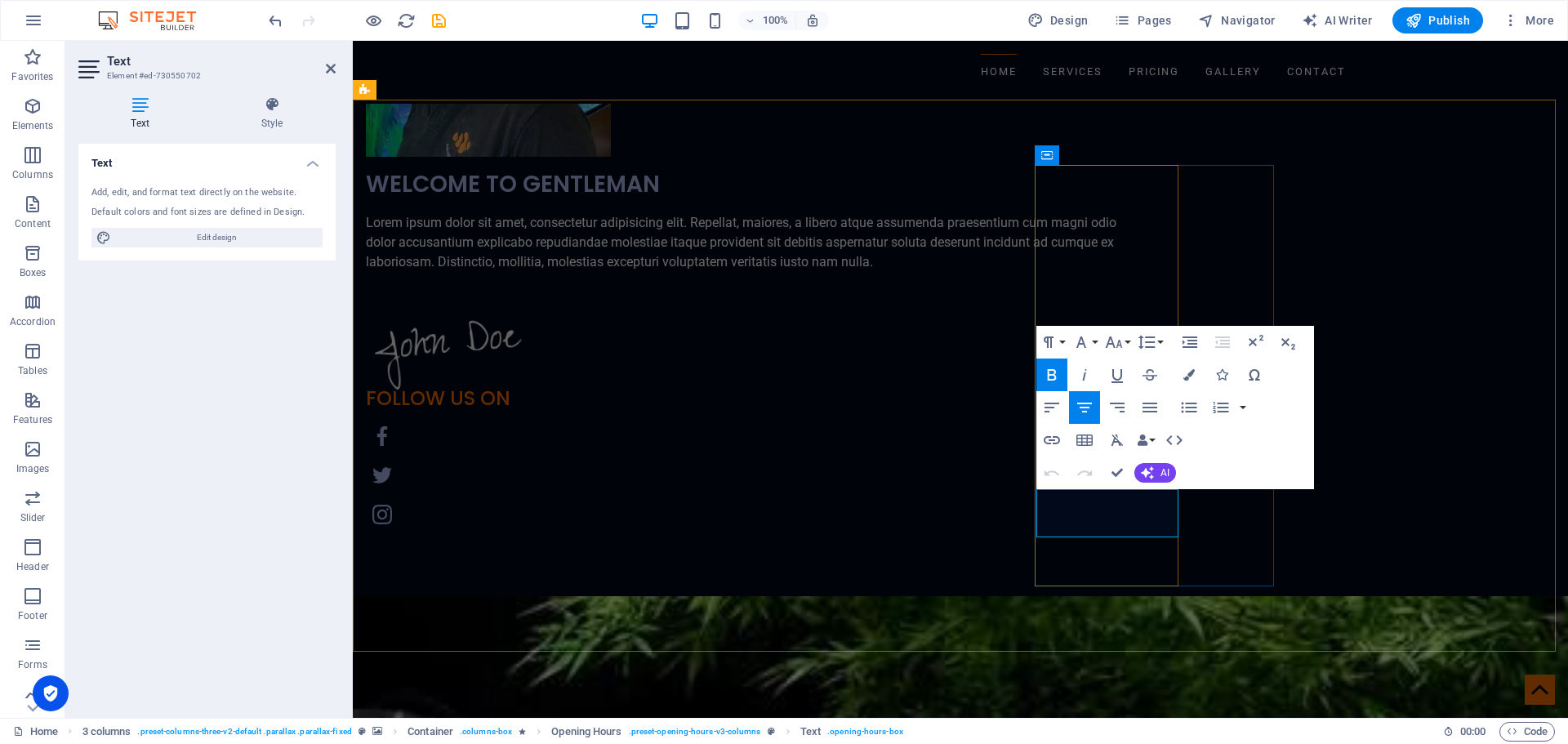 drag, startPoint x: 1083, startPoint y: 504, endPoint x: 1134, endPoint y: 504, distance: 51 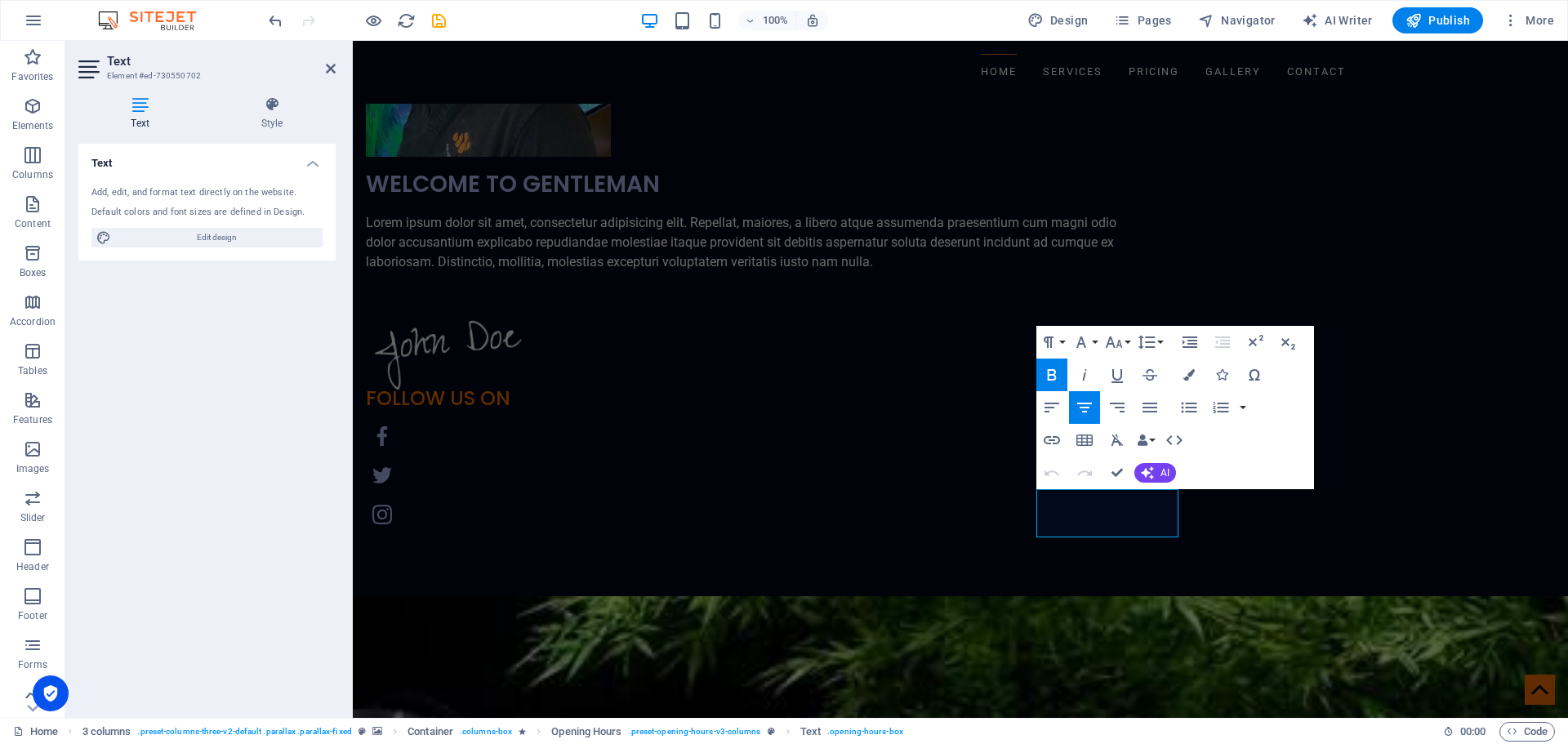 type 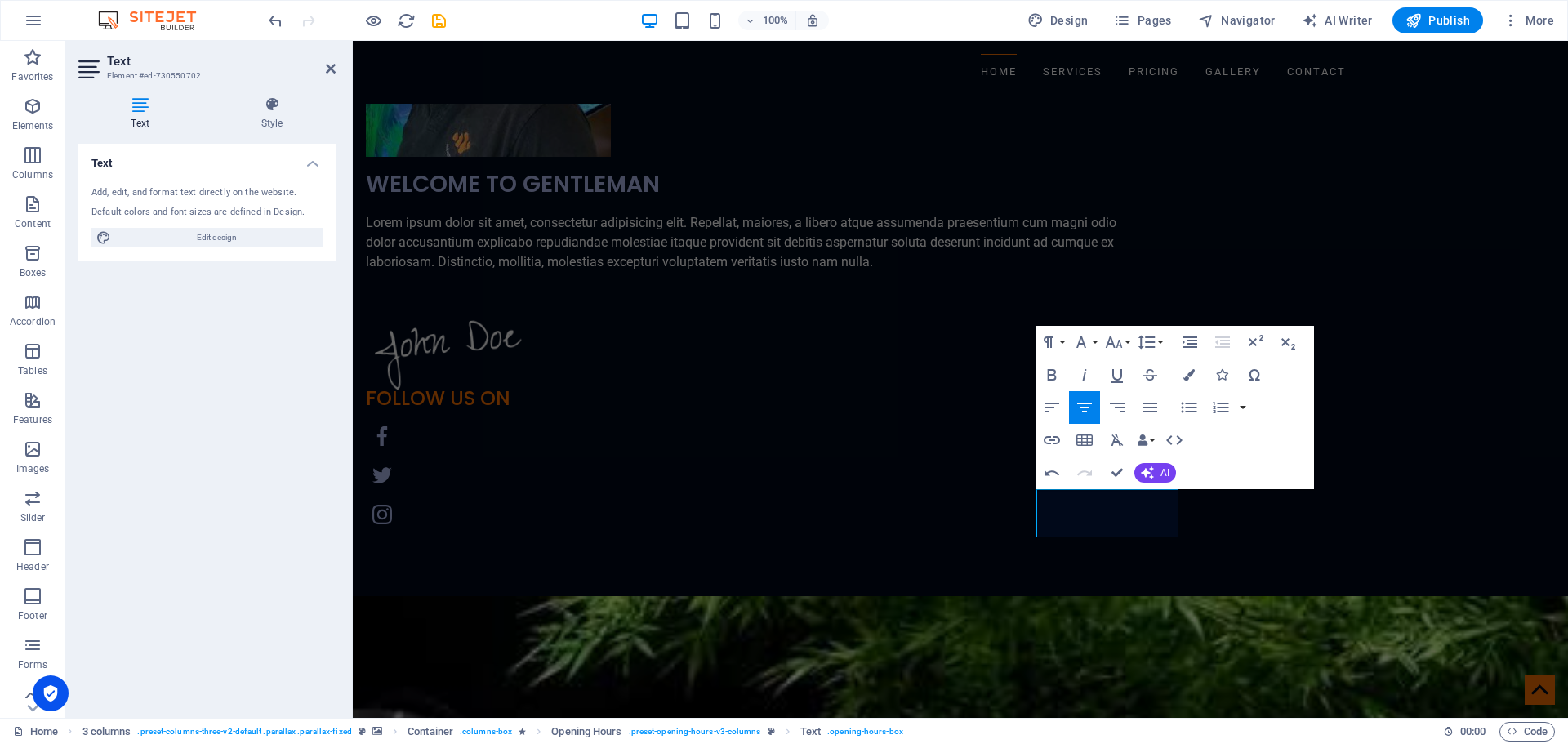 click at bounding box center (960, 3978) 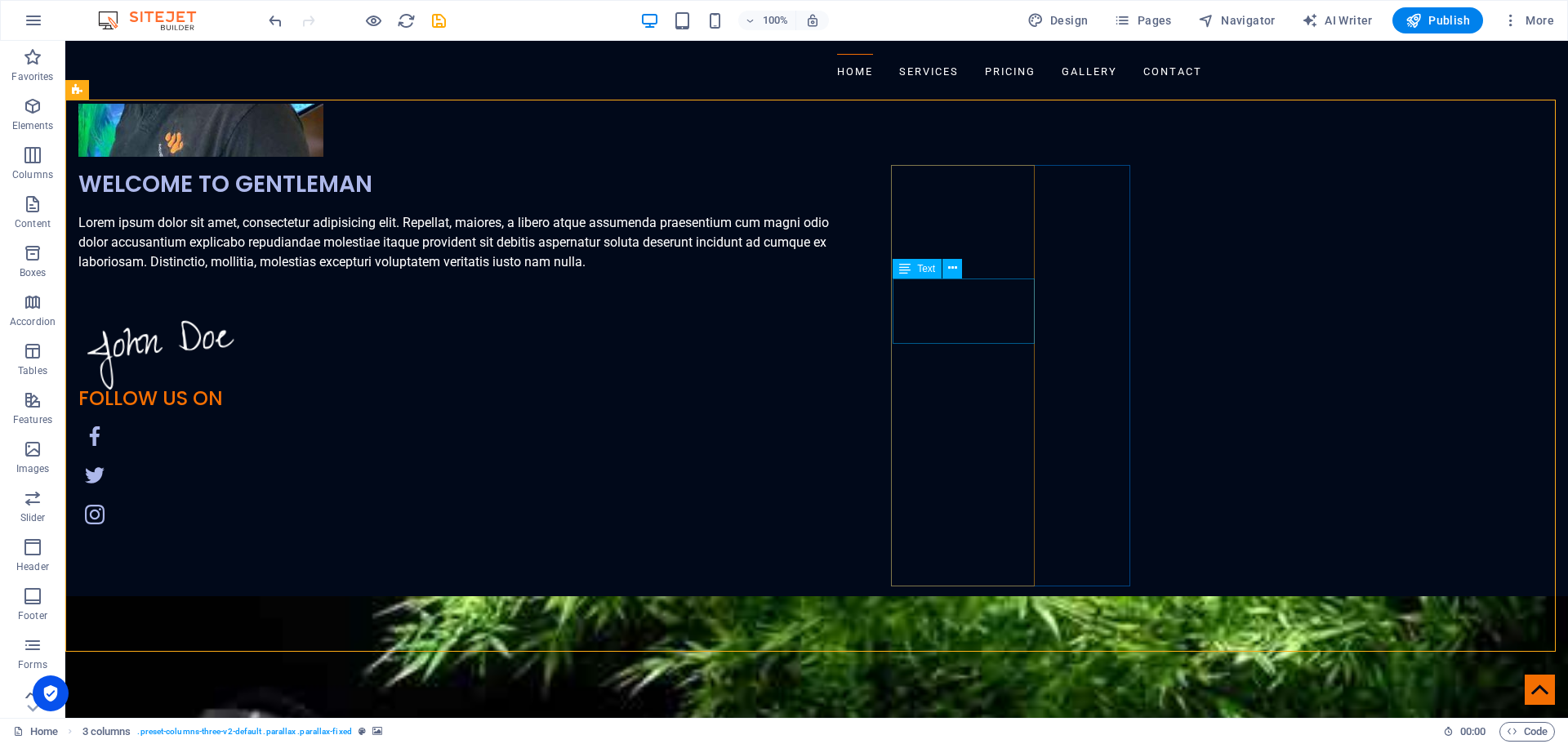 click on "Text" at bounding box center (933, 269) 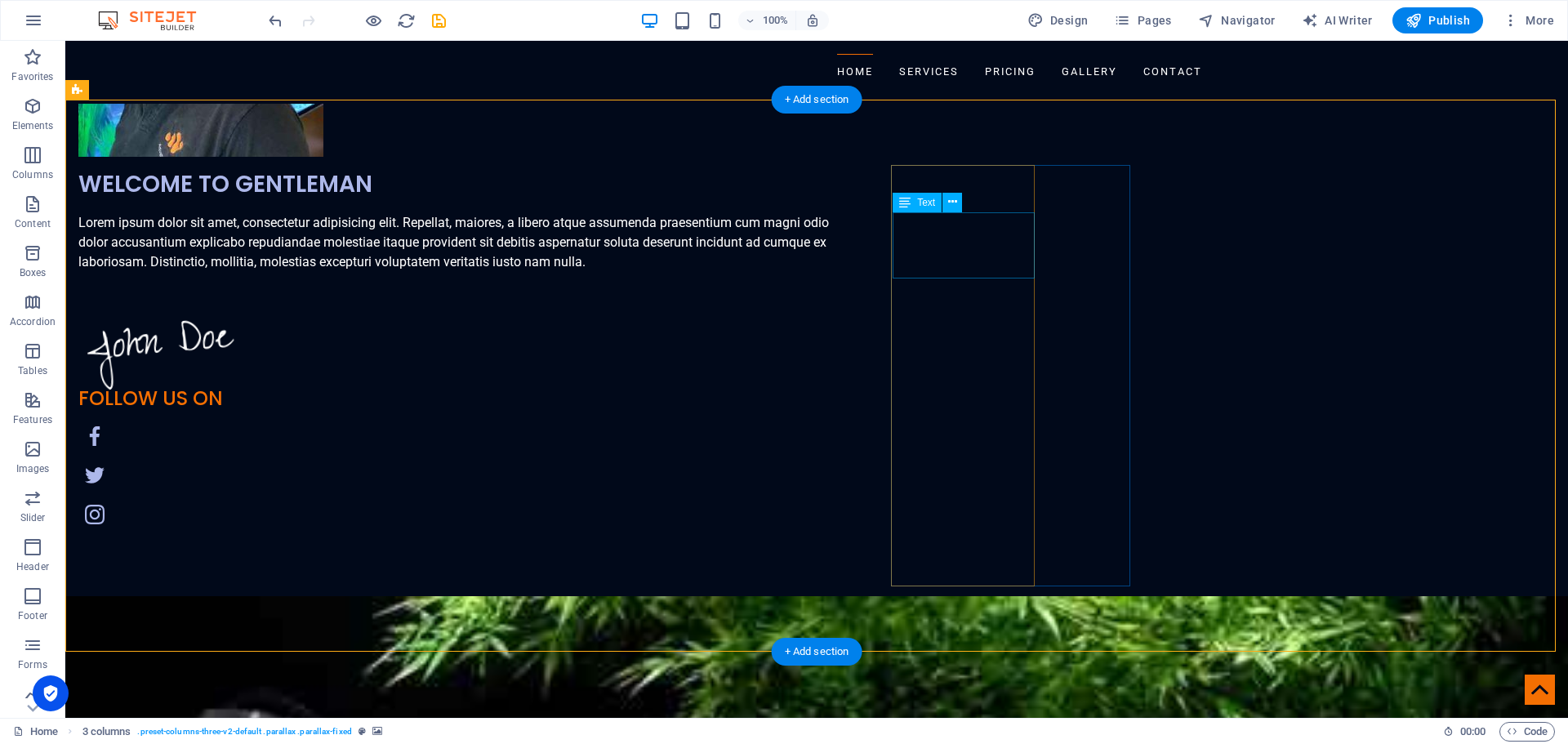 click on "Freshwater Tropical Fish Tanks closed" at bounding box center [198, 5982] 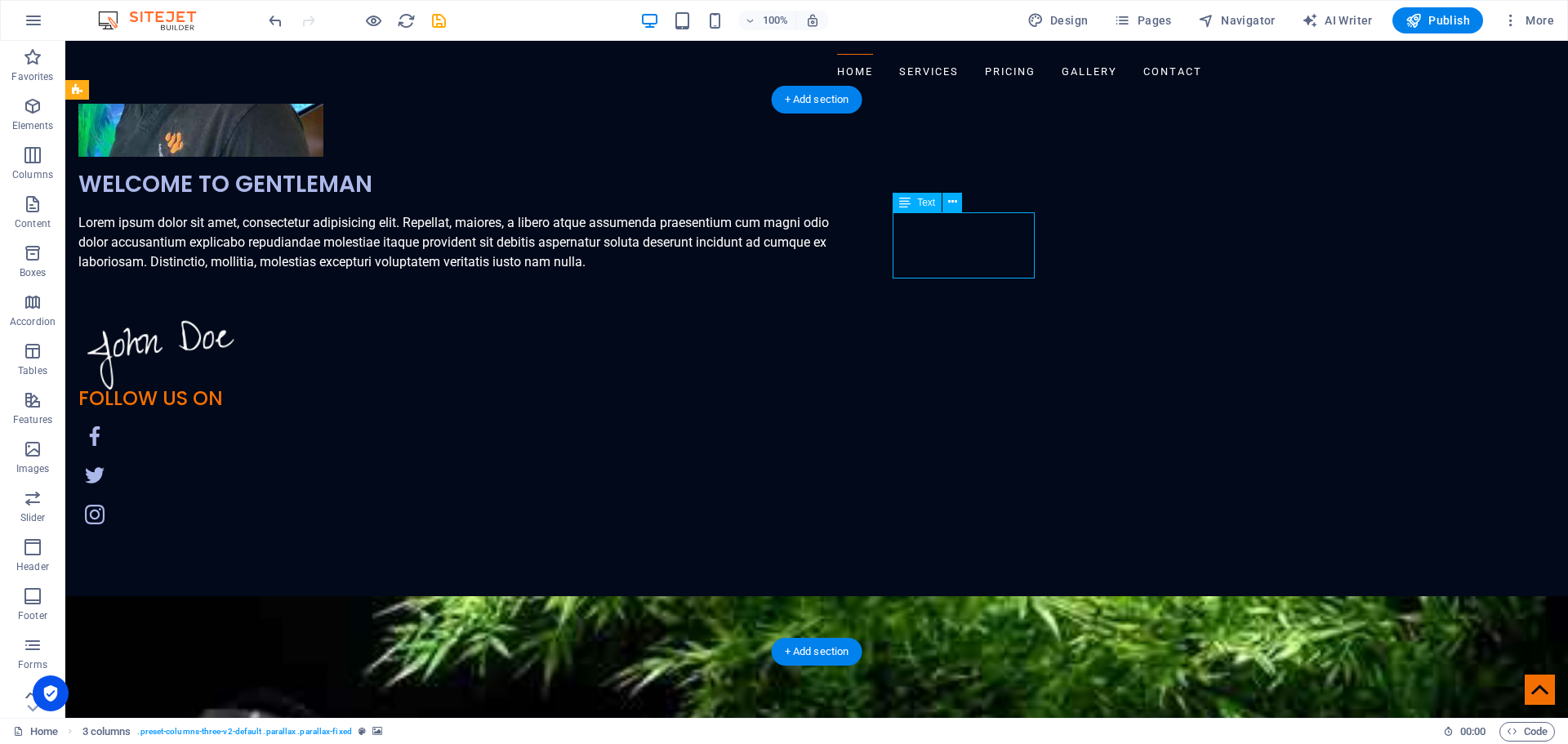 click on "Freshwater Tropical Fish Tanks closed" at bounding box center [198, 5982] 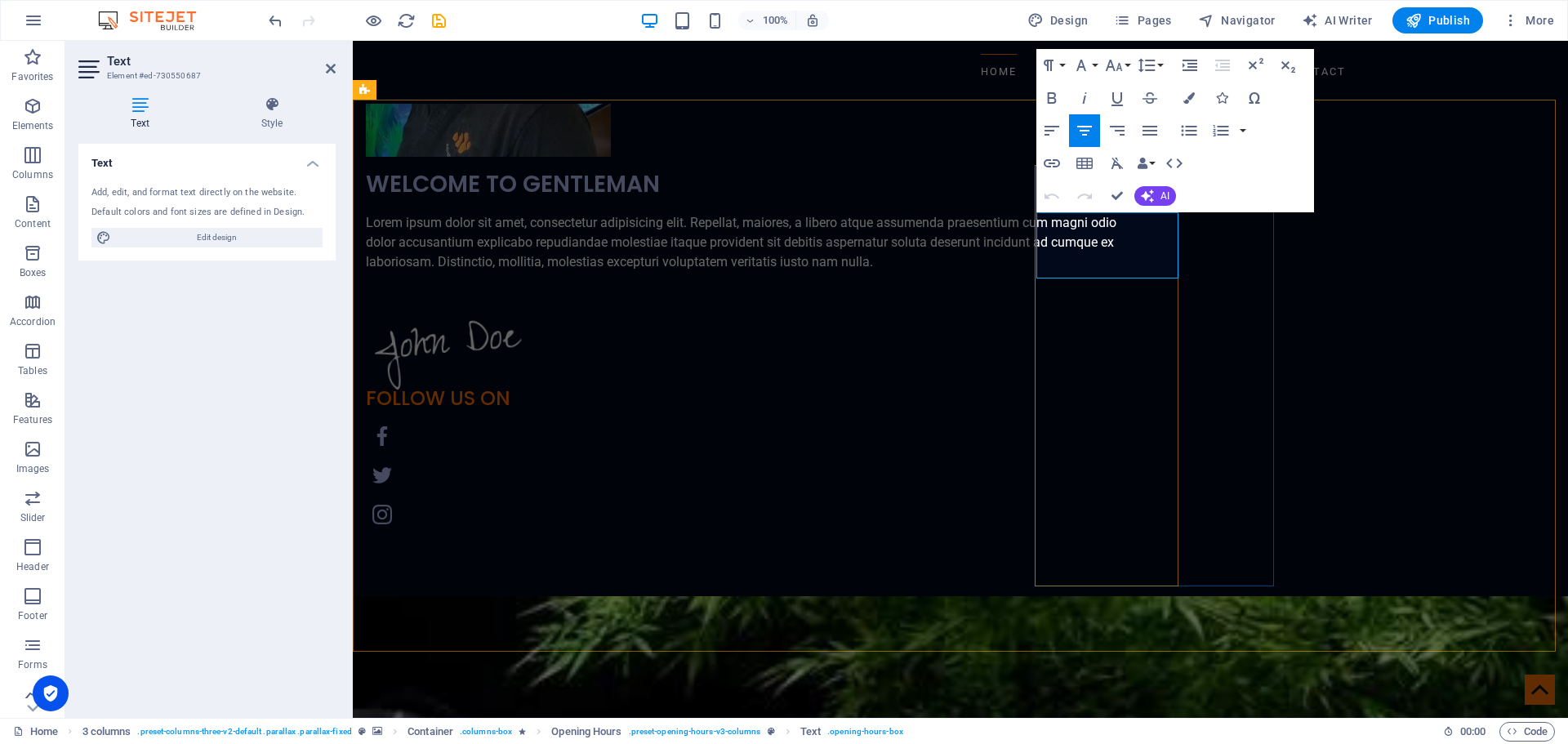 click on "closed" at bounding box center [486, 5678] 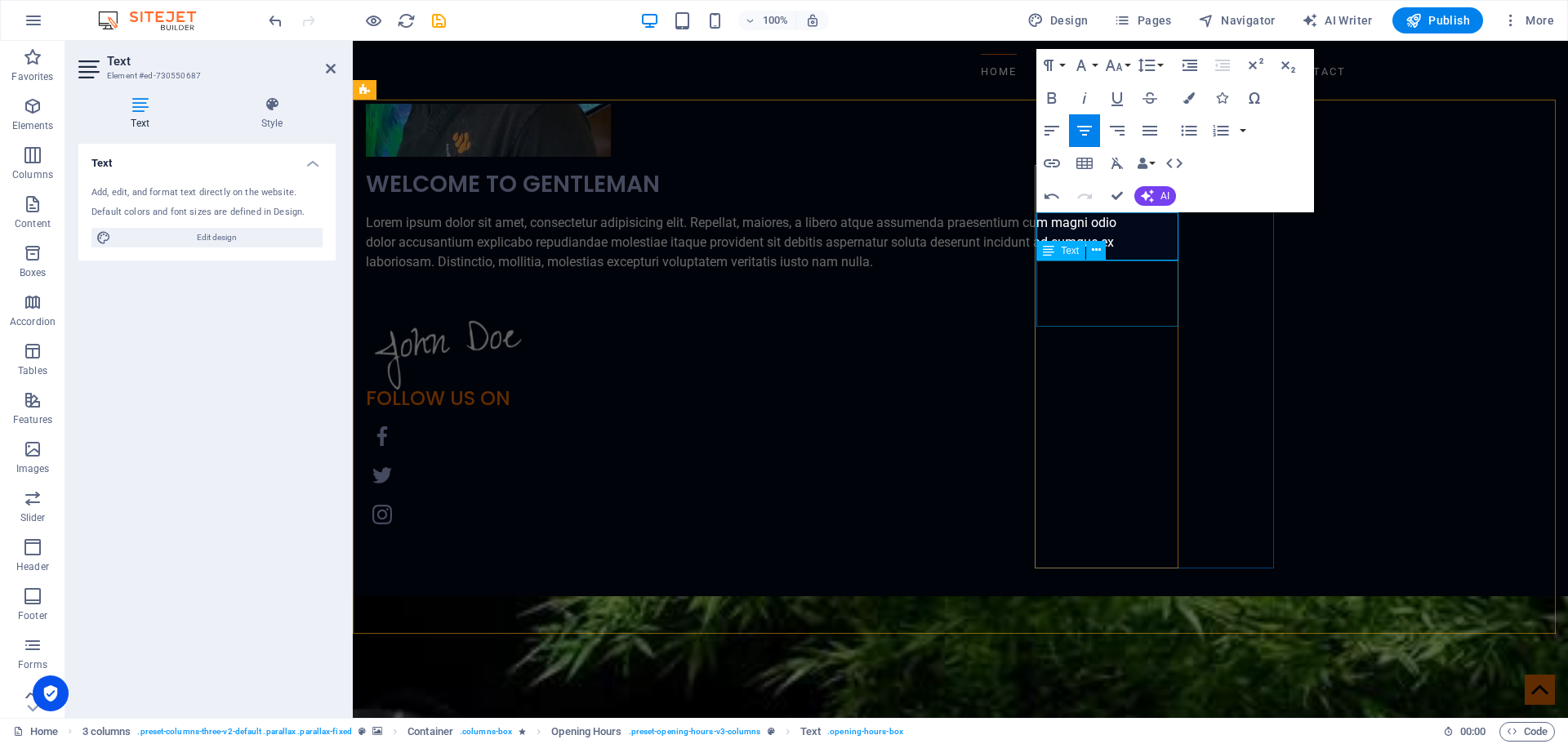 click on "African Cichlid Aquariums 09:00 - 18:30" at bounding box center [486, 5682] 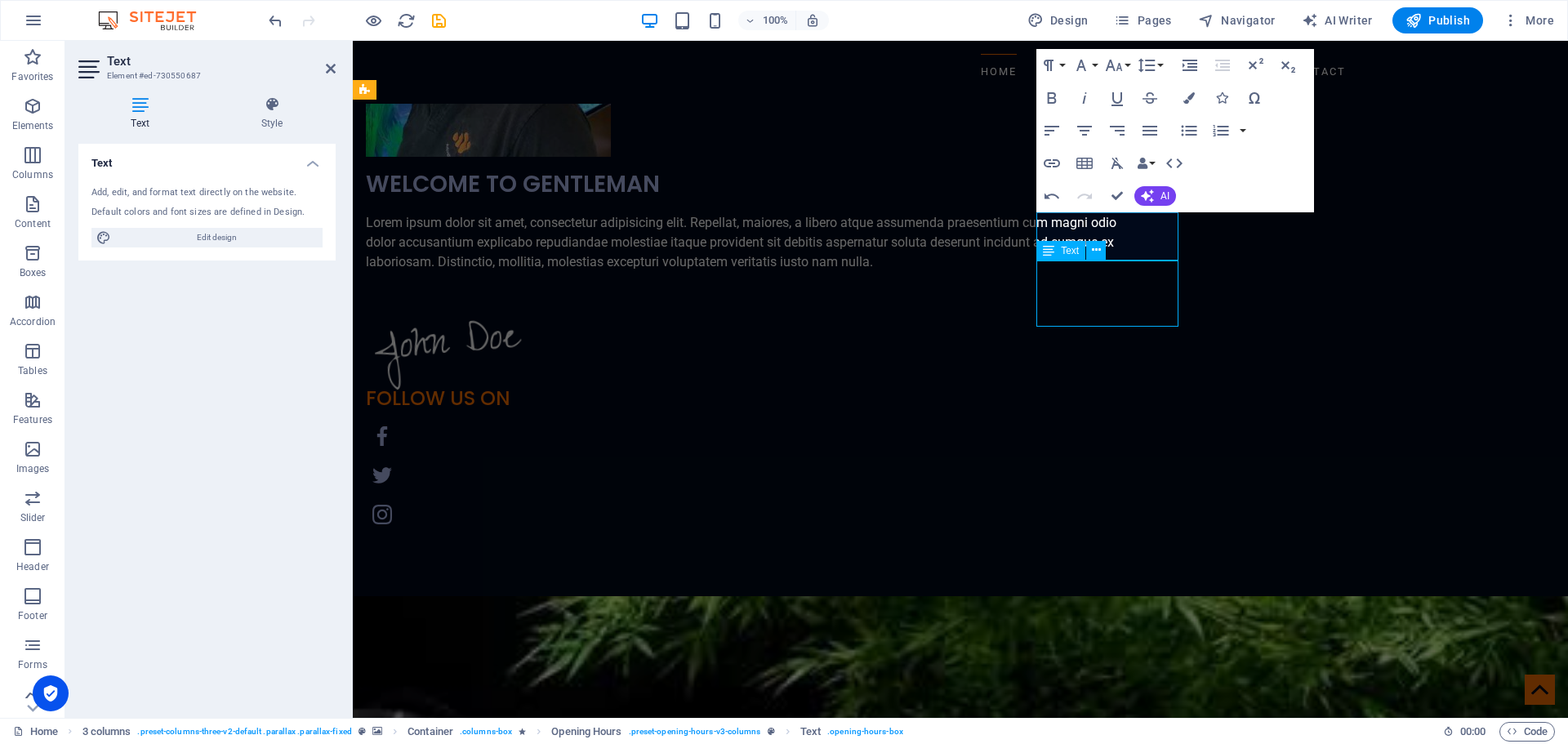 click on "African Cichlid Aquariums 09:00 - 18:30" at bounding box center [486, 5682] 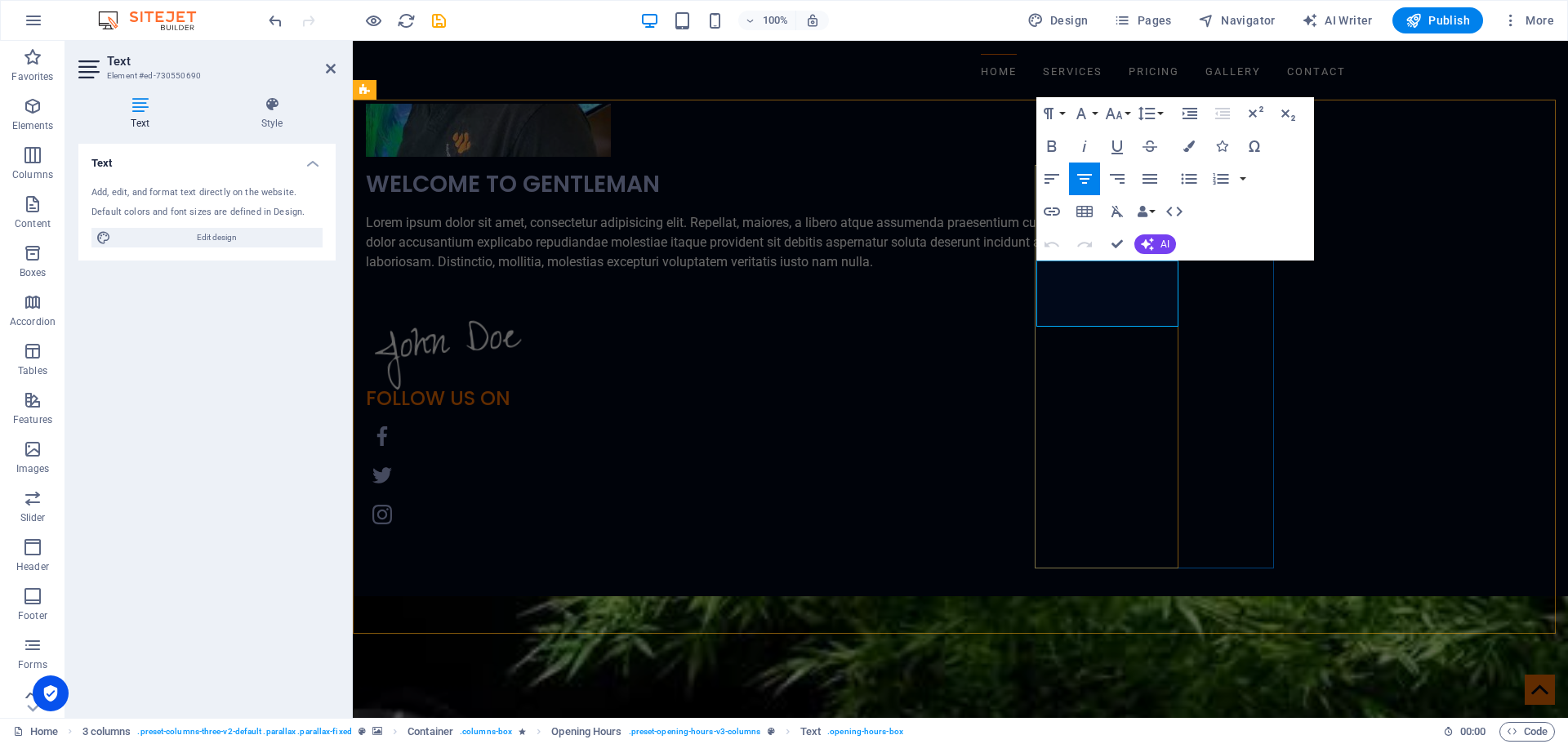 click on "09:00 - 18:30" at bounding box center (486, 5691) 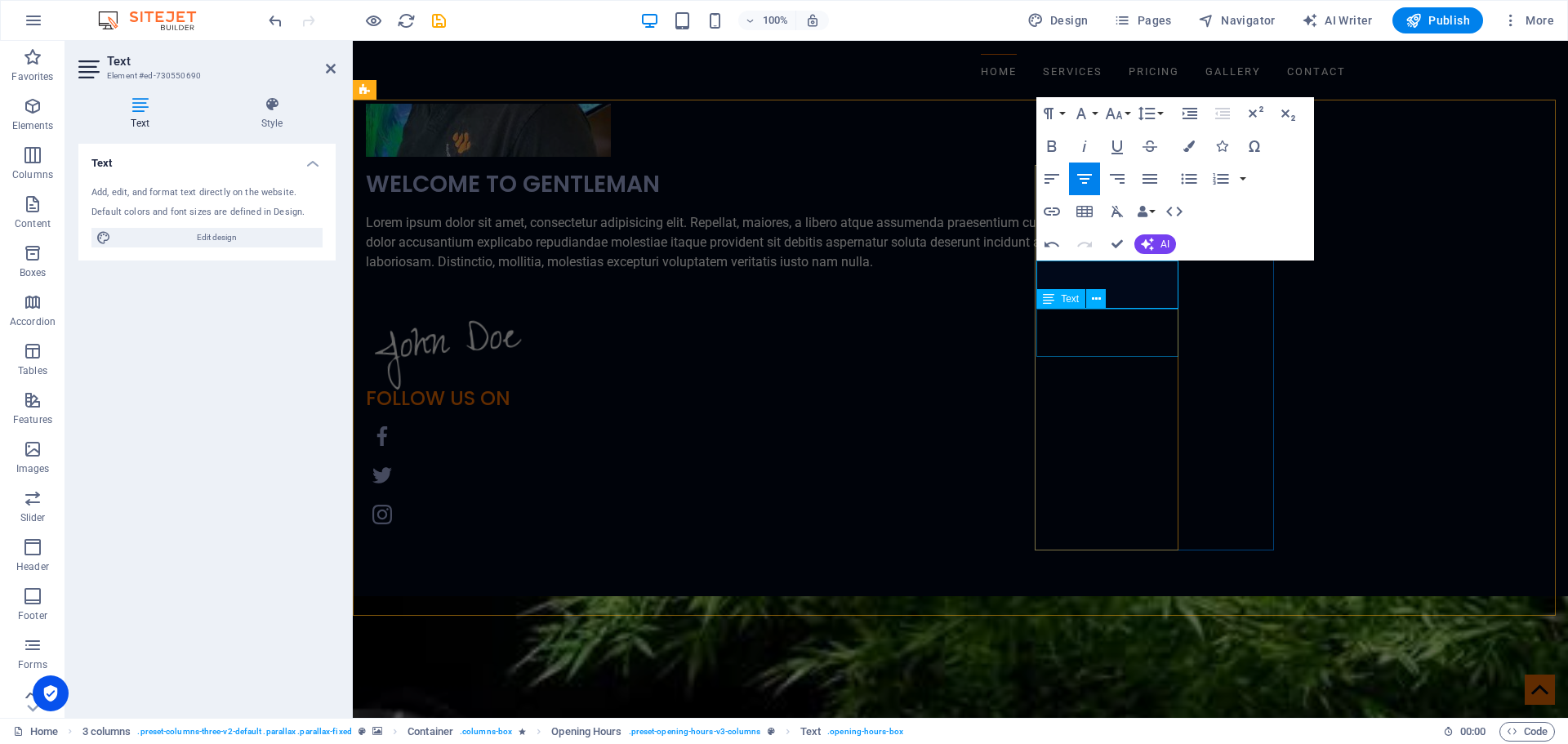 click on "Goldfish Tanks 09:00 - 18:30" at bounding box center (486, 5696) 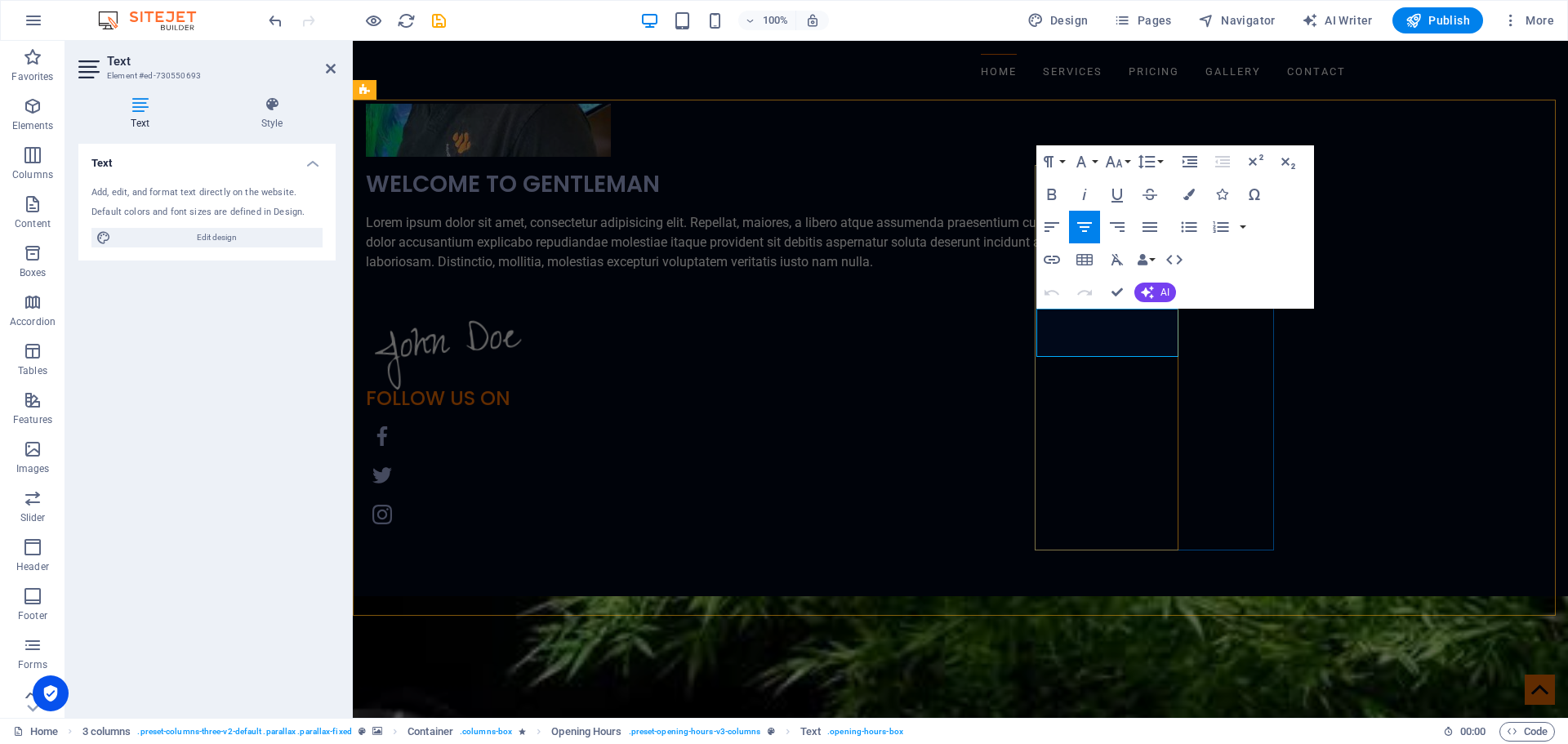 click on "09:00 - 18:30" at bounding box center (486, 5705) 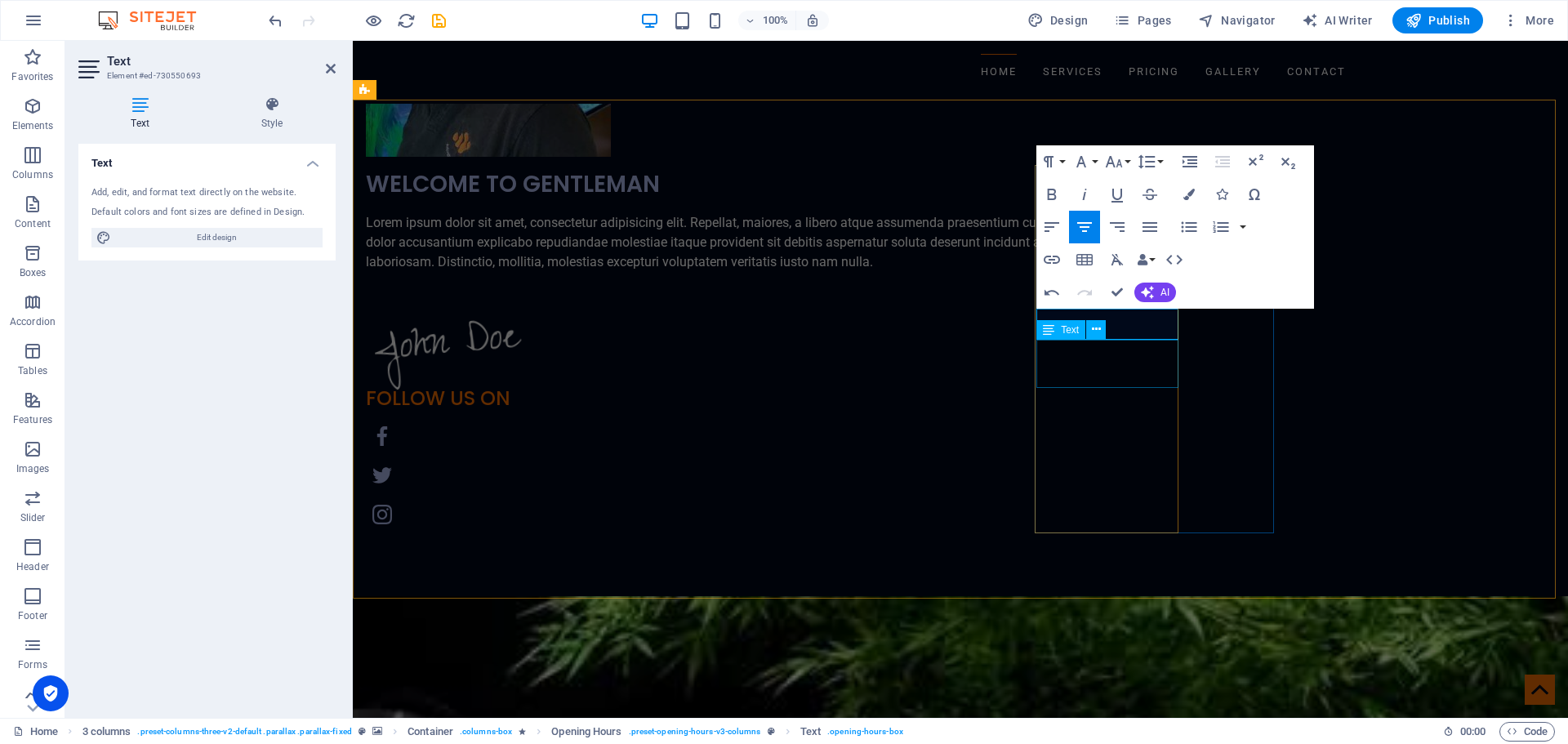 click on "Saltwater Fish Tanks 09:00 - 18:30" at bounding box center (486, 5708) 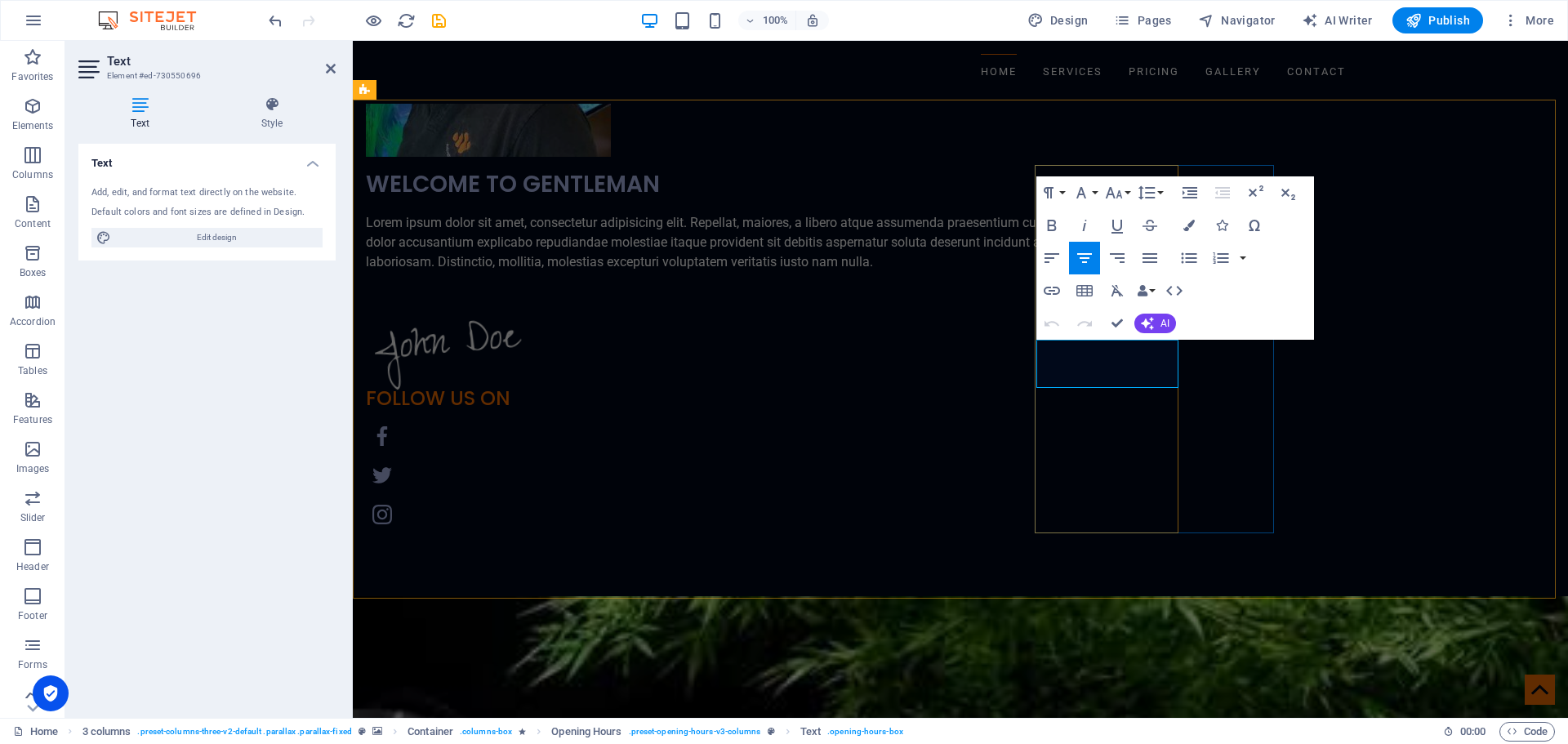 click on "09:00 - 18:30" at bounding box center [486, 5718] 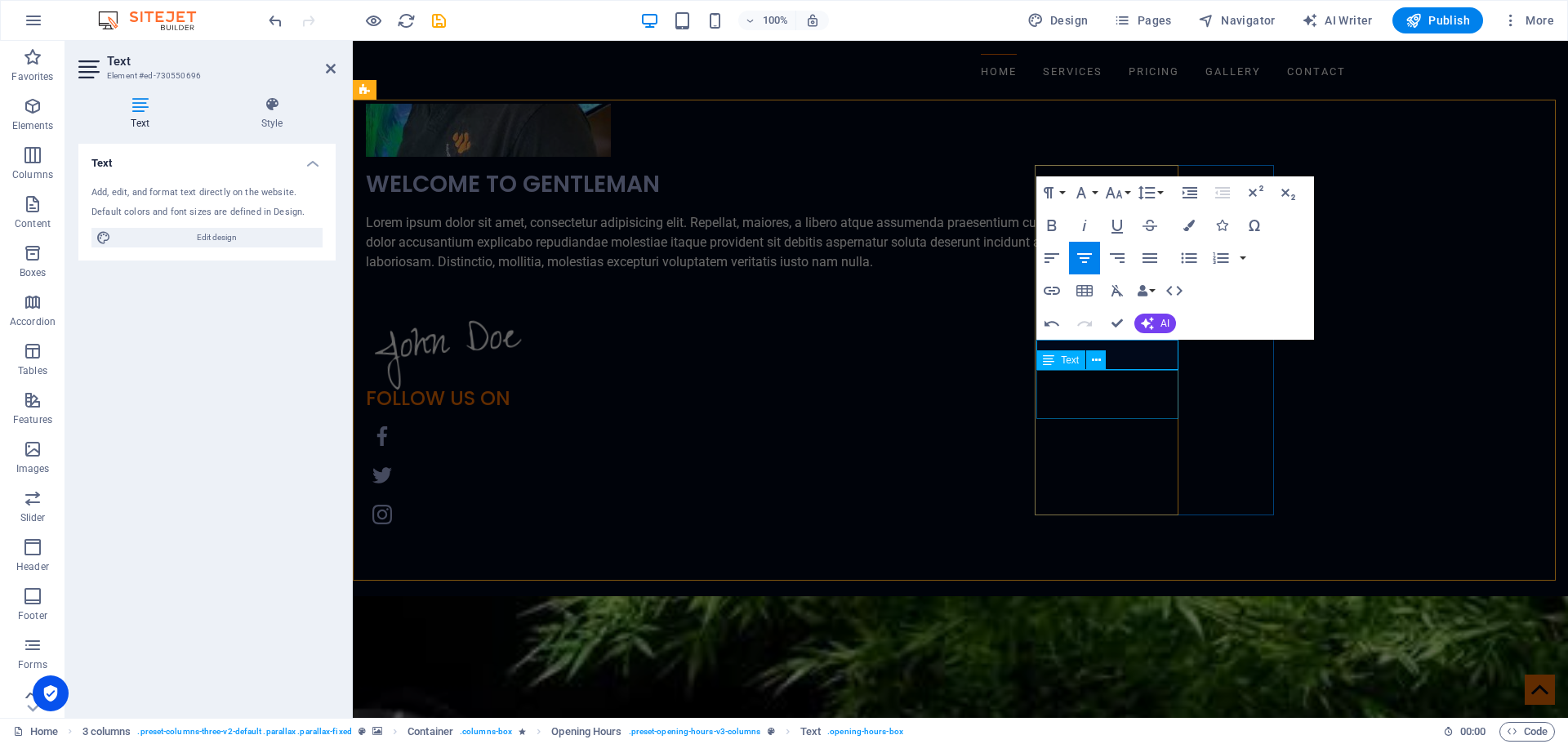 click on "Coral Reef Aquariums 09:00 - 18:30" at bounding box center (486, 5721) 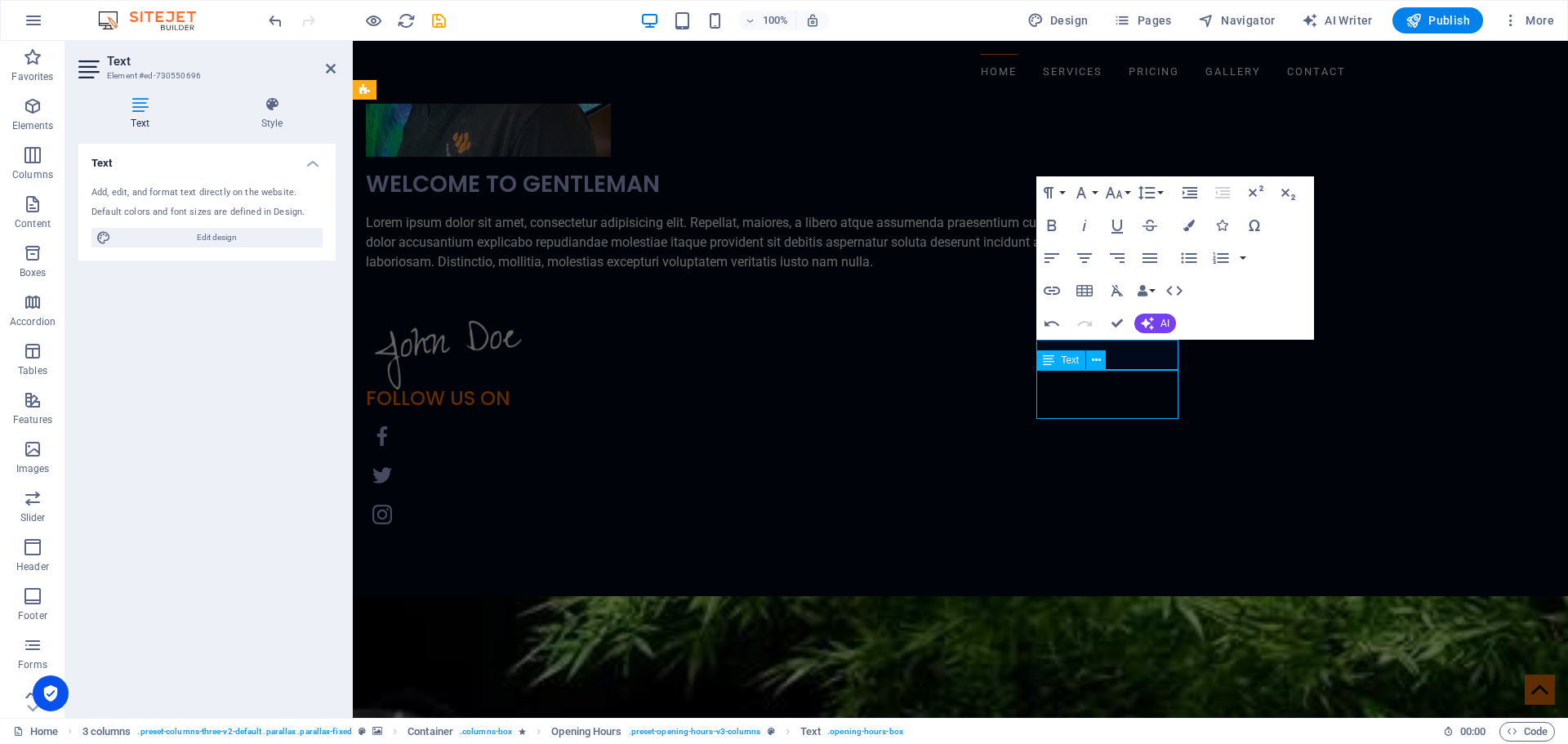 click on "Coral Reef Aquariums 09:00 - 18:30" at bounding box center [486, 5721] 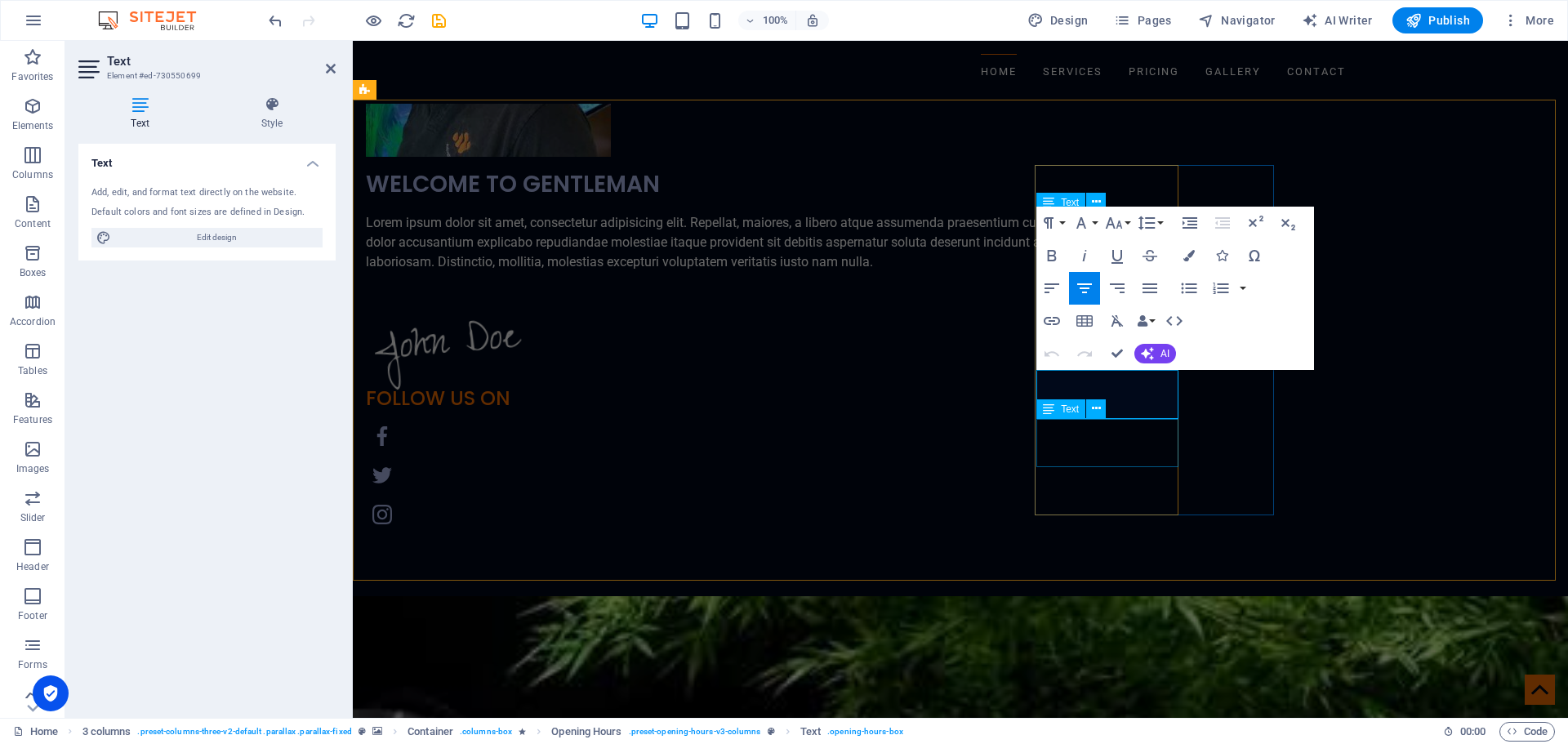 click on "Turtle Tanks 09:00 - 18:30" at bounding box center (486, 5769) 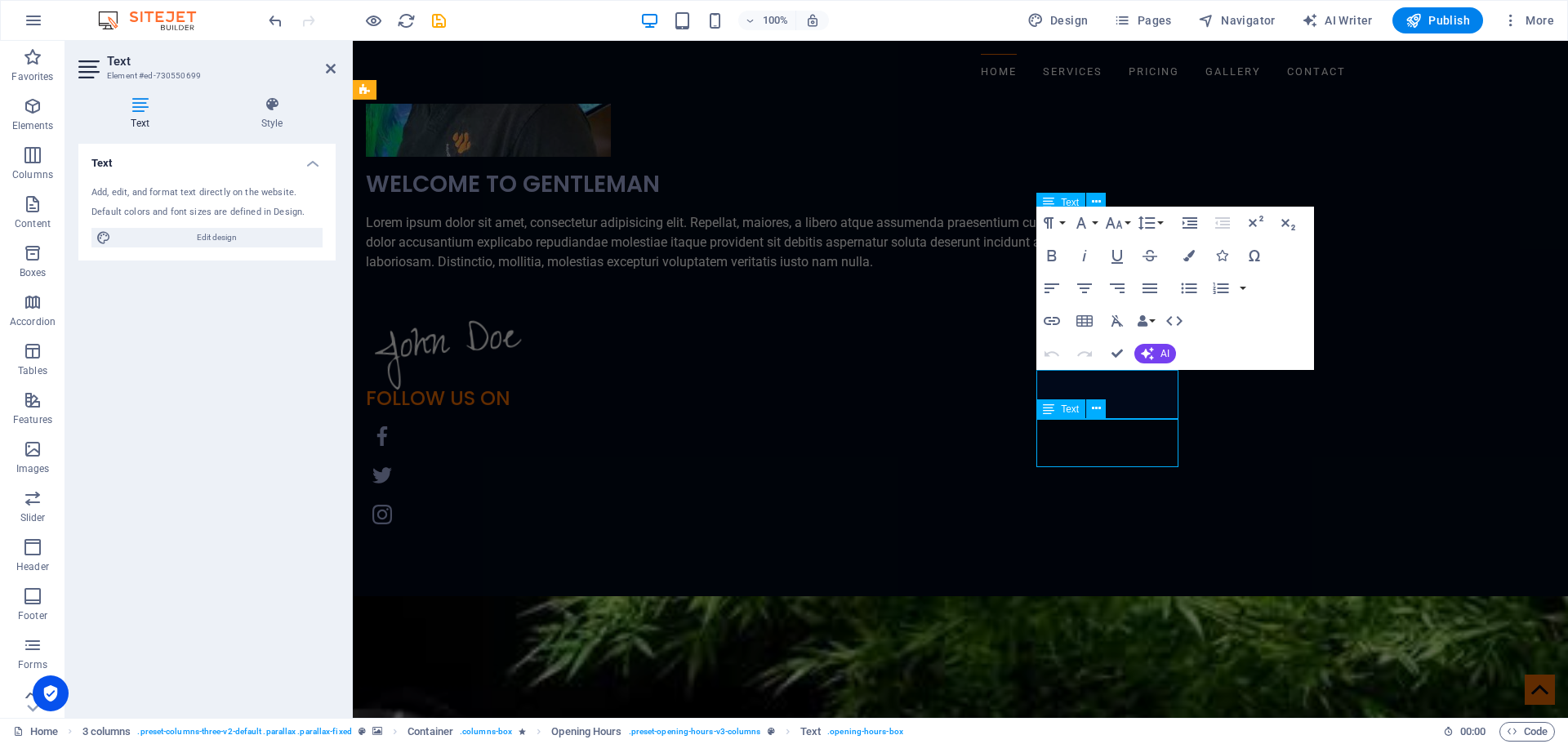 click on "Turtle Tanks 09:00 - 18:30" at bounding box center (486, 5769) 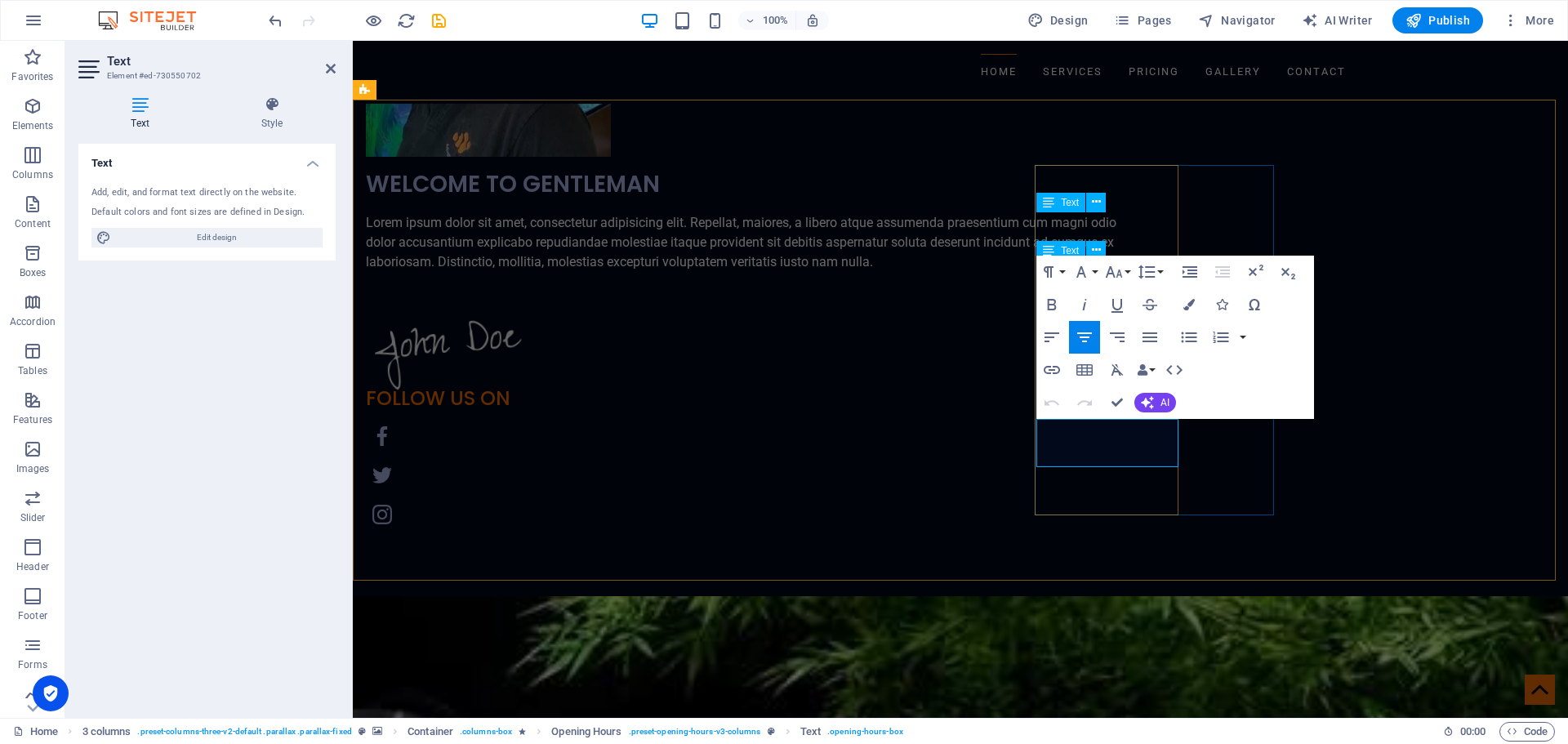 click on "09:00 - 18:30" at bounding box center [486, 5779] 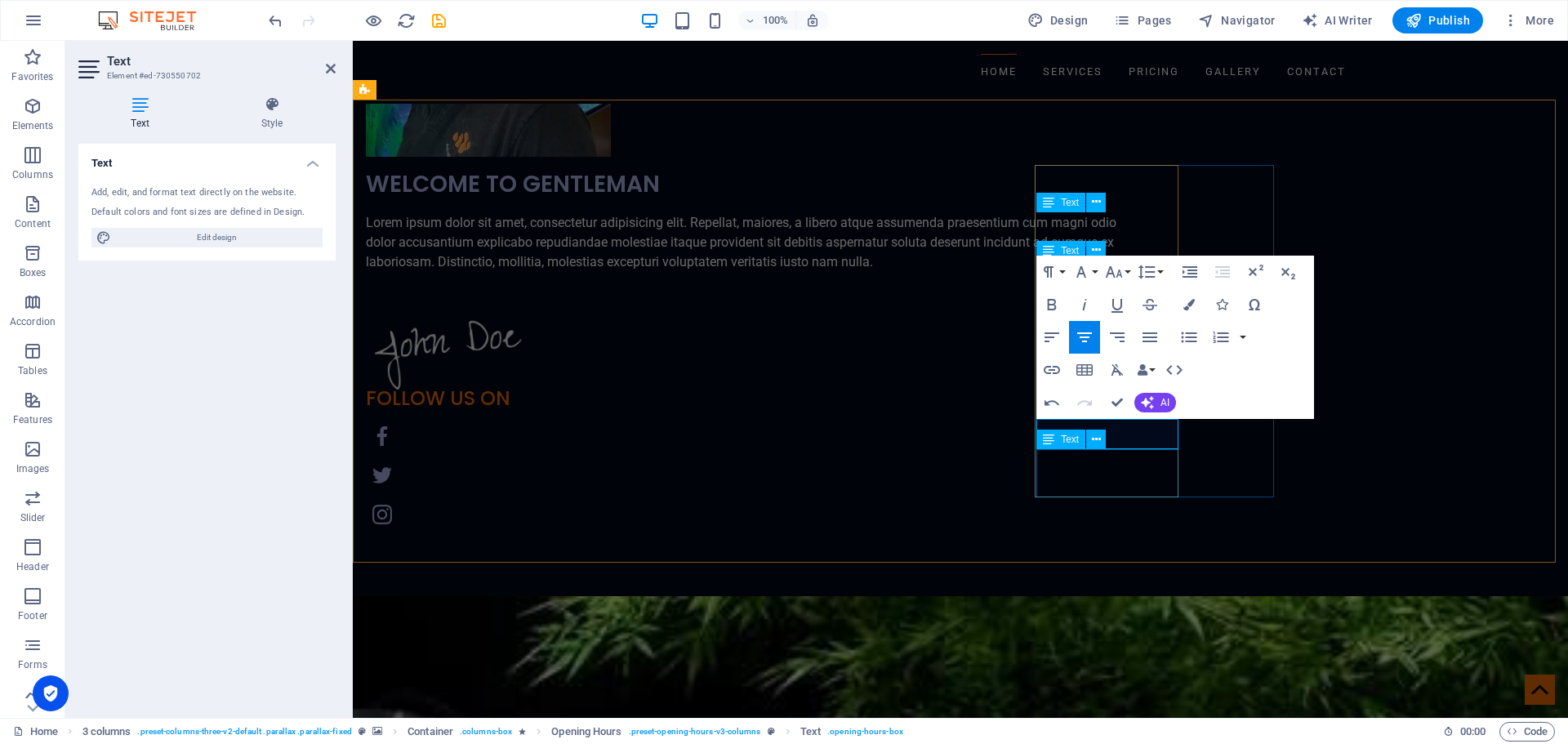 click on "[DATE] 09:00 - 18:30" at bounding box center (486, 5783) 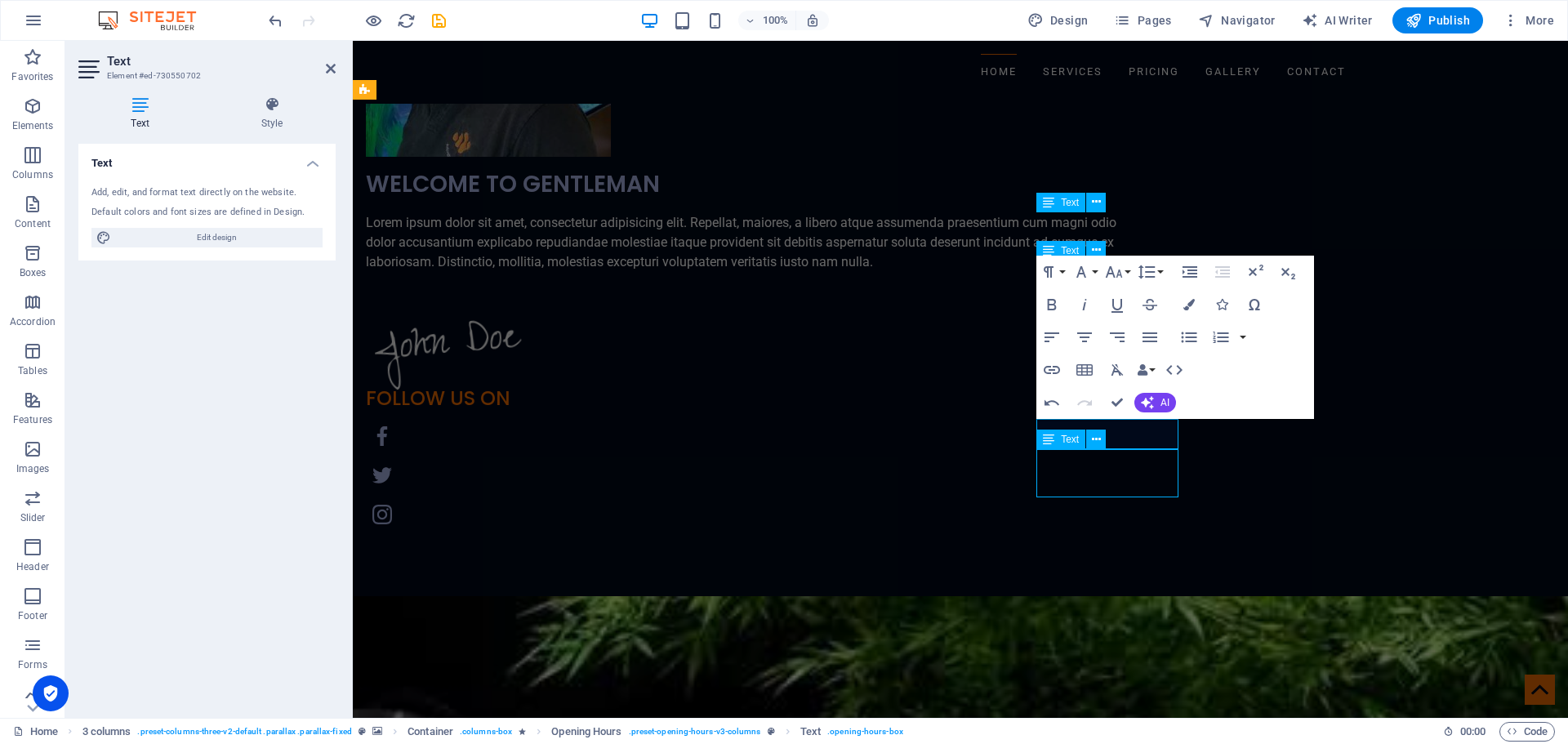 click on "[DATE] 09:00 - 18:30" at bounding box center (486, 5783) 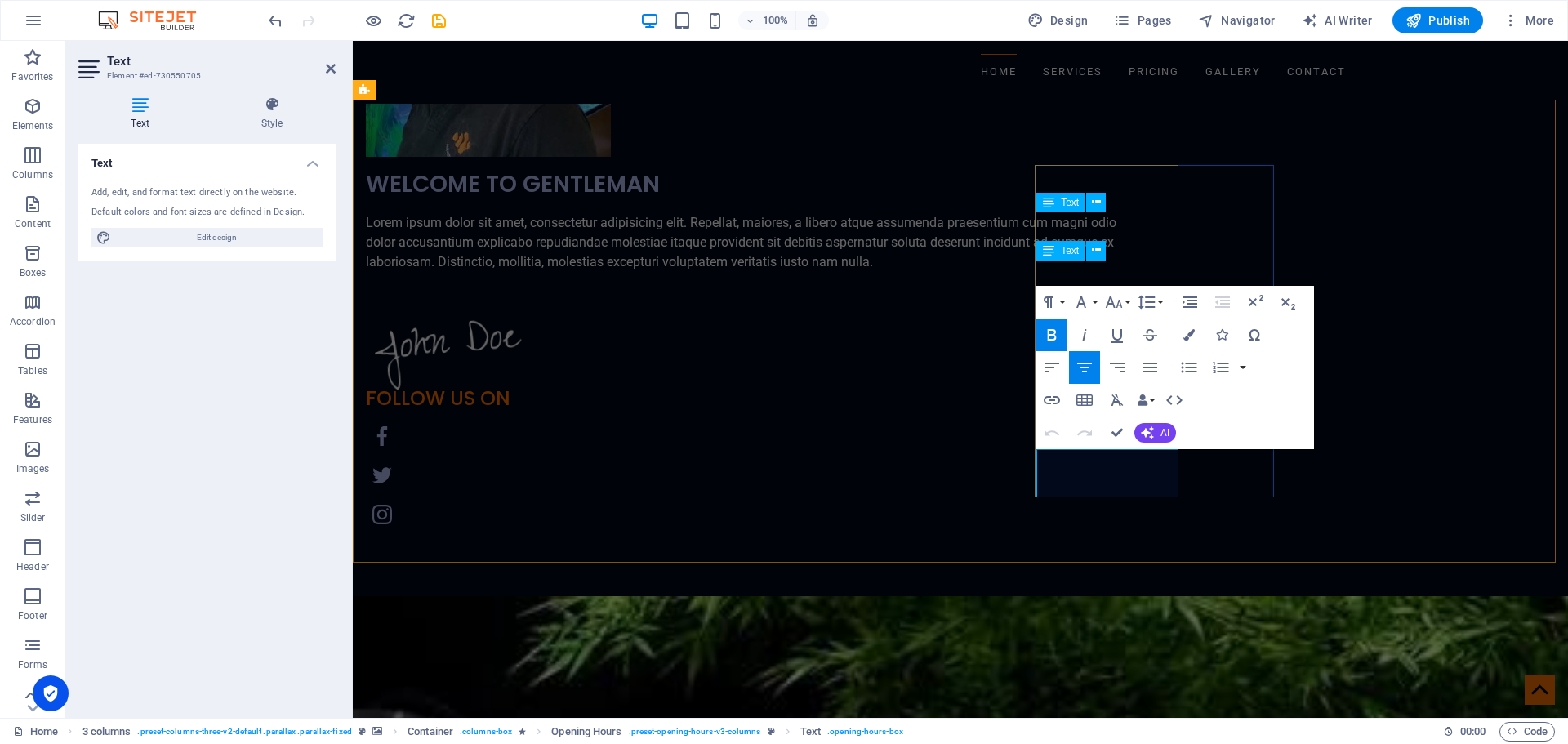 drag, startPoint x: 1150, startPoint y: 481, endPoint x: 1077, endPoint y: 461, distance: 75.69016 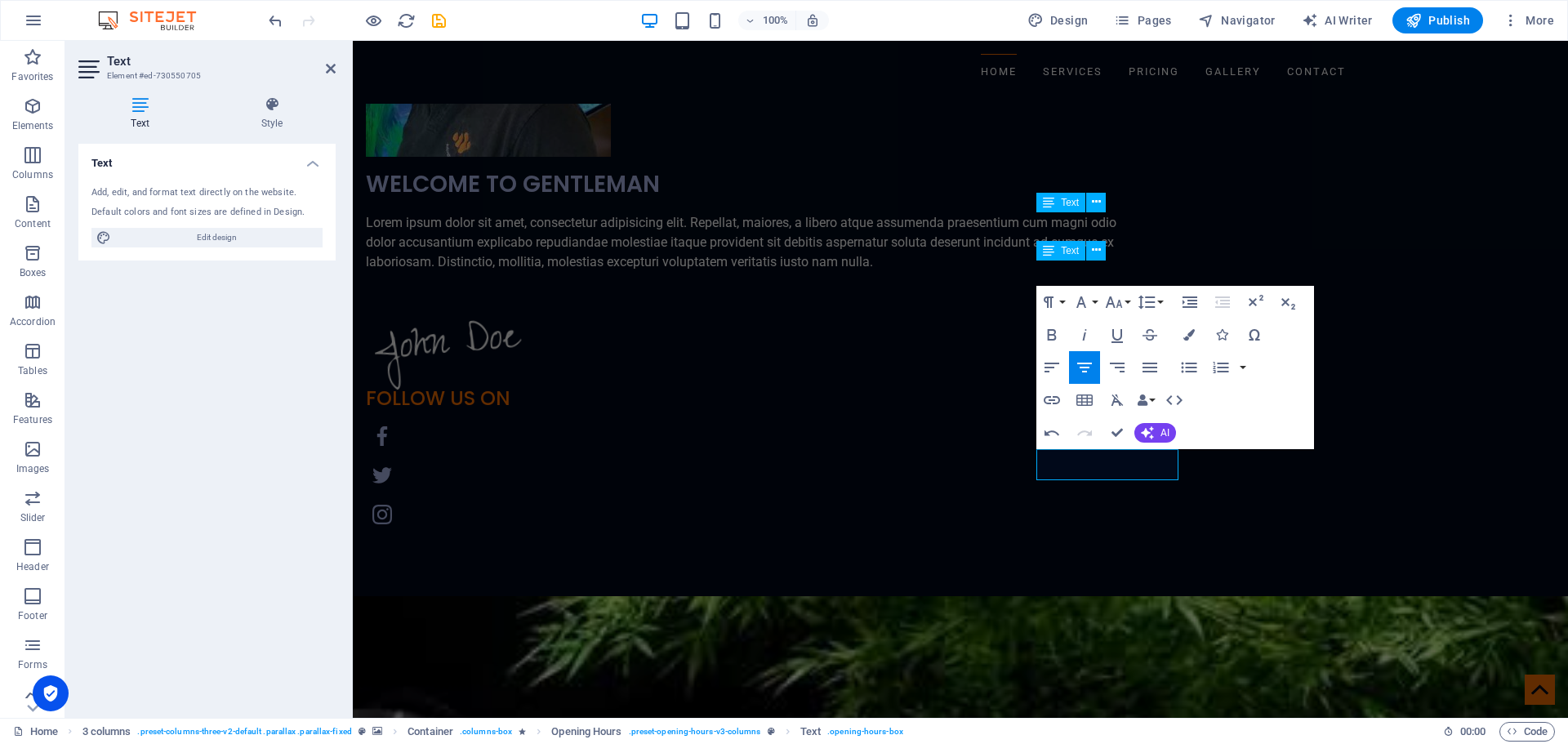 type 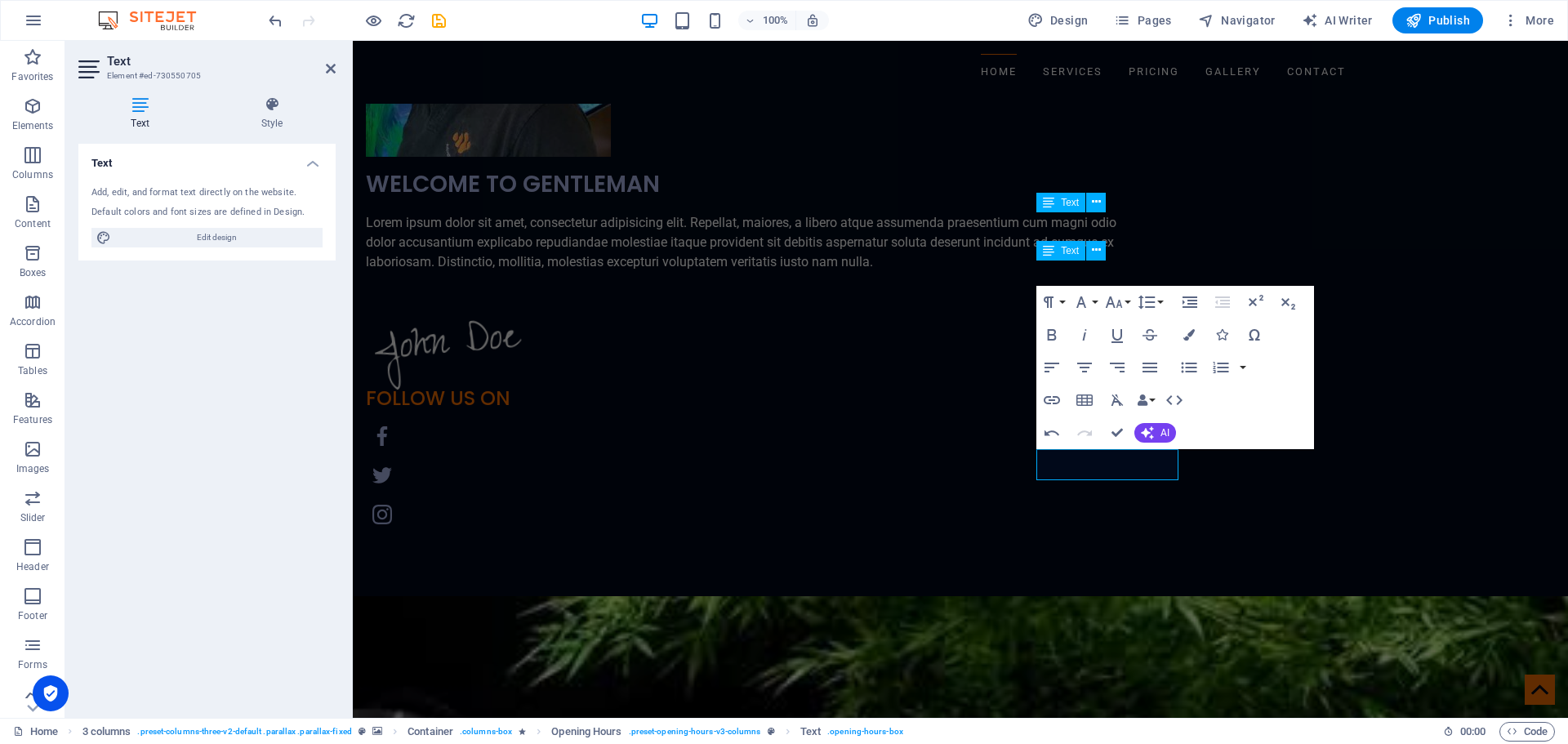 click at bounding box center [960, 3978] 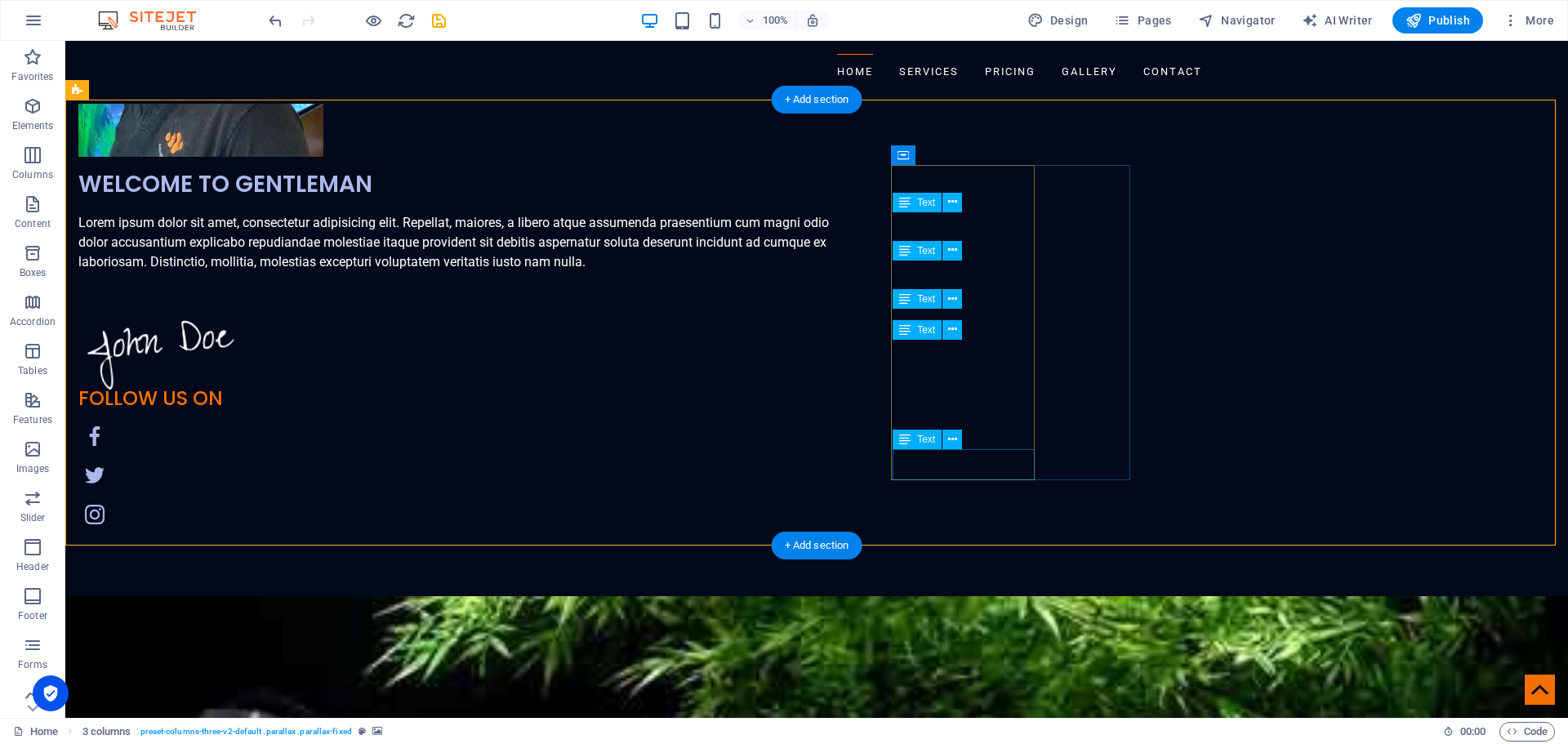 click on "sergr" at bounding box center (198, 6070) 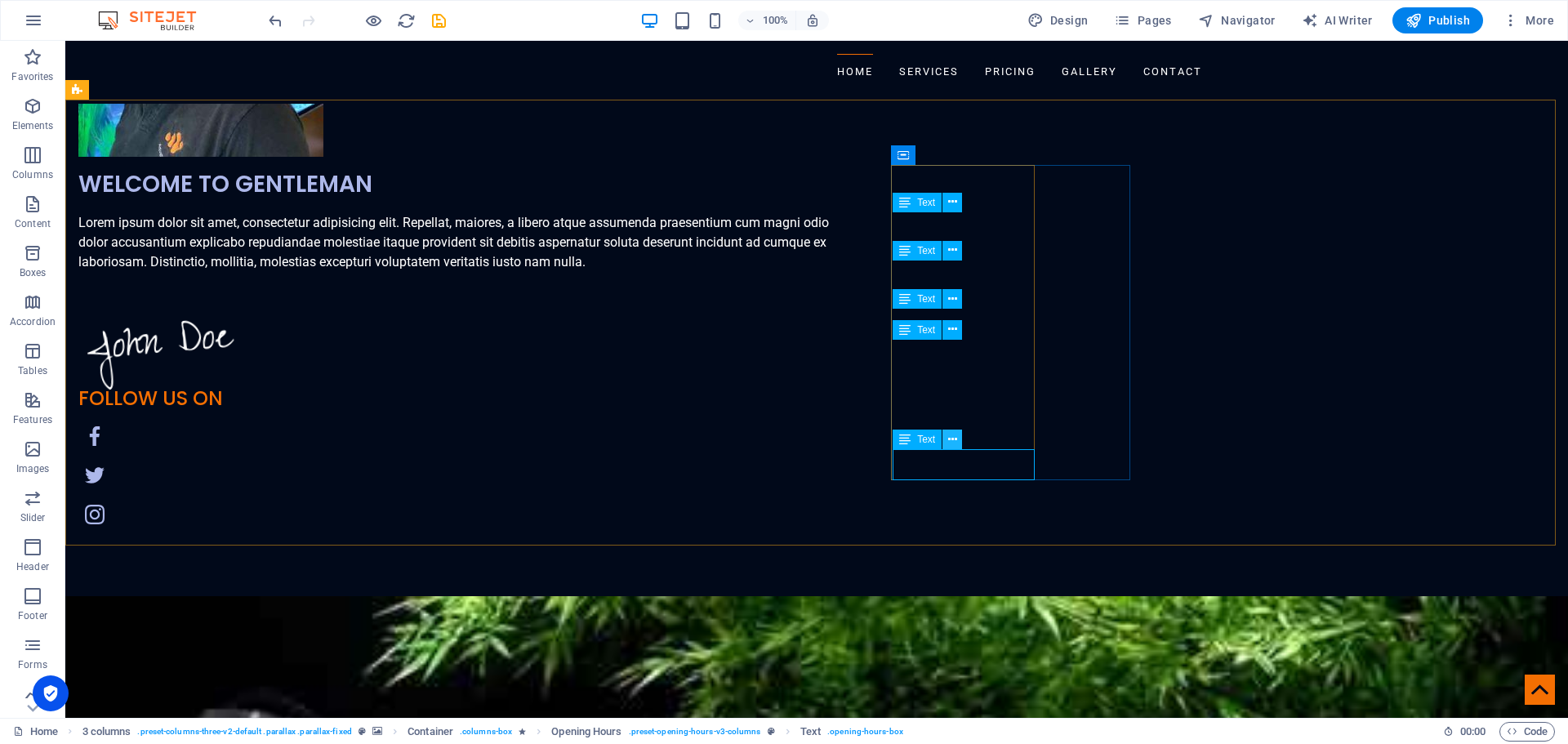 click at bounding box center [952, 439] 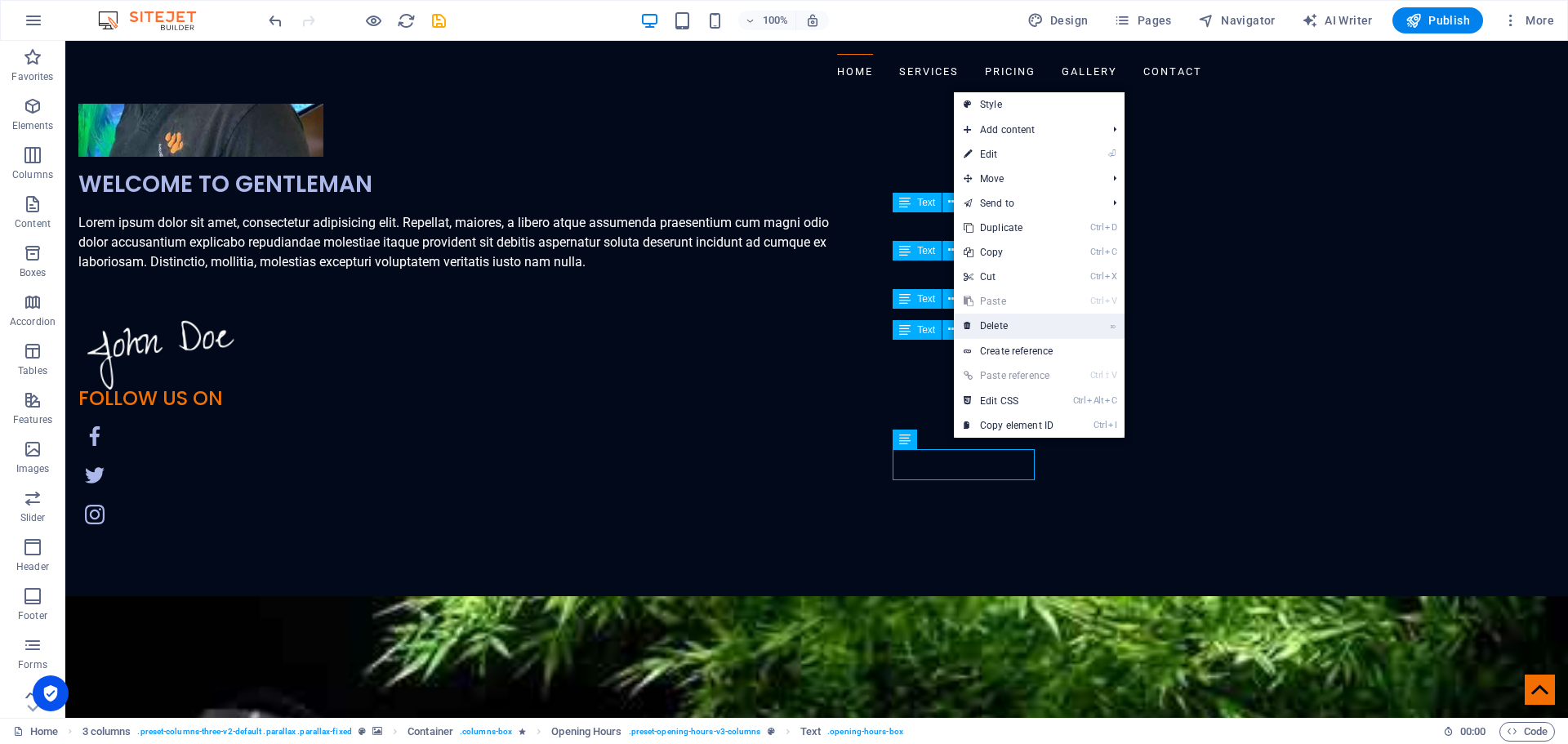 click on "⌦  Delete" at bounding box center (1009, 326) 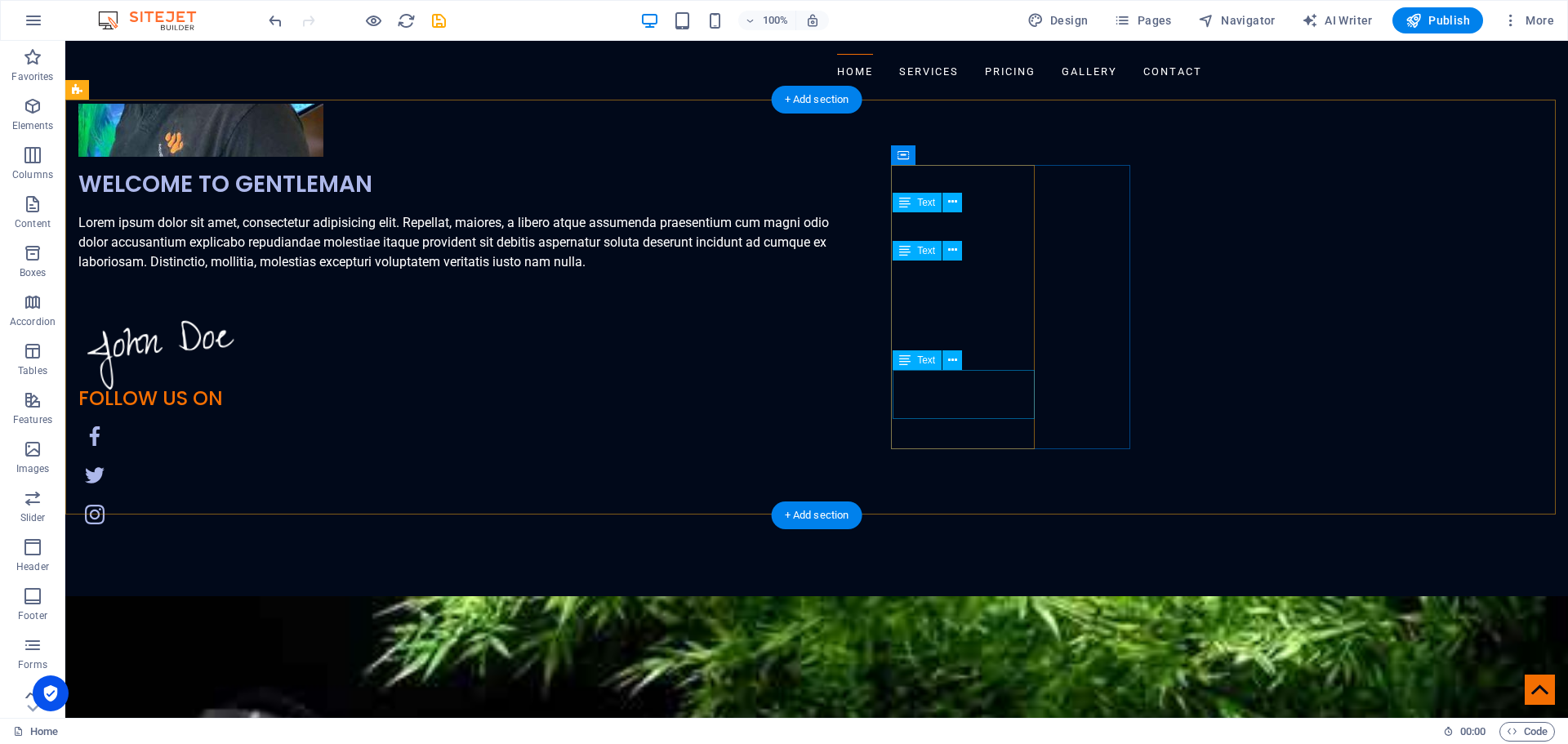 click on "Coral Reef Aquariums 09:00 - 18:30" at bounding box center [198, 5968] 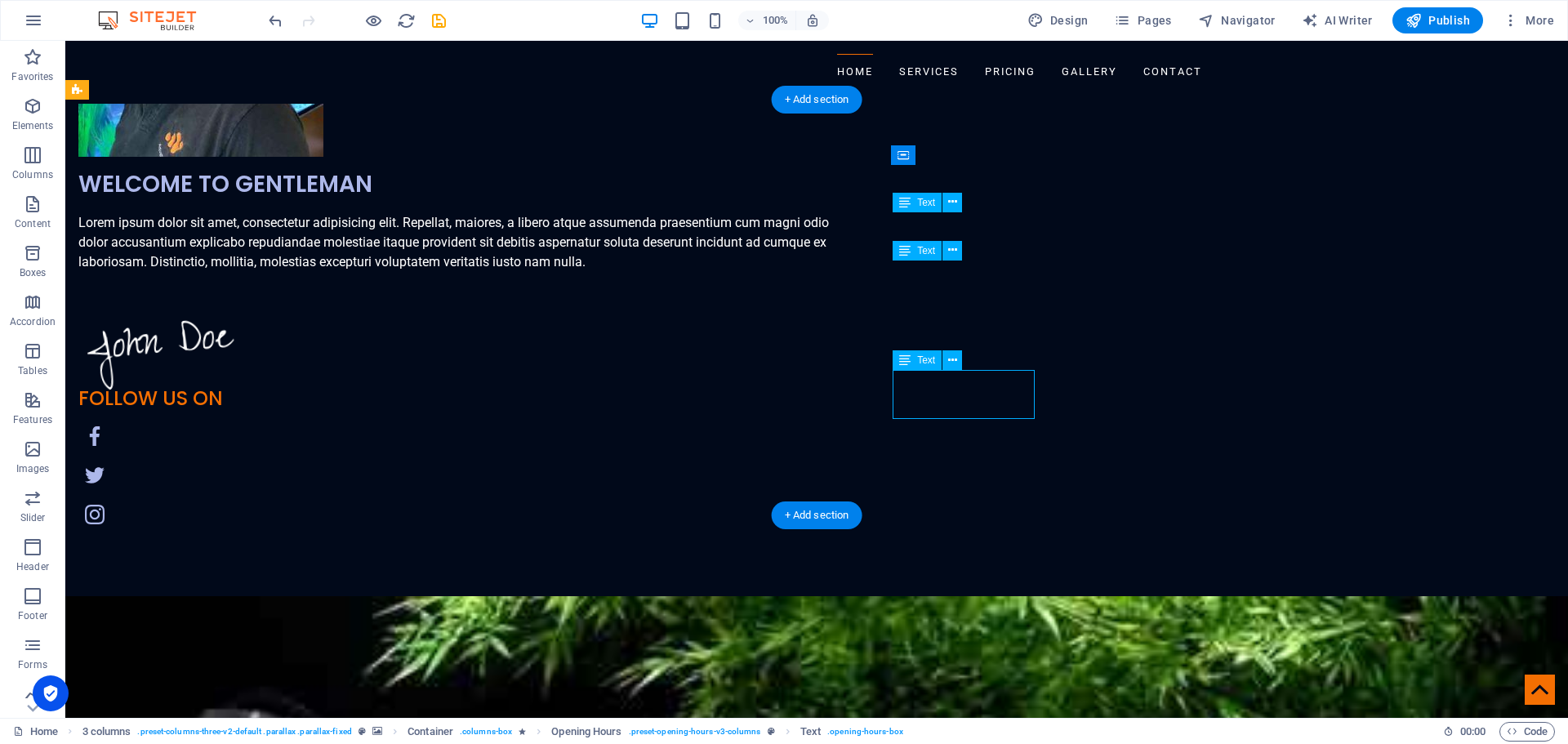 click on "Coral Reef Aquariums 09:00 - 18:30" at bounding box center [198, 5968] 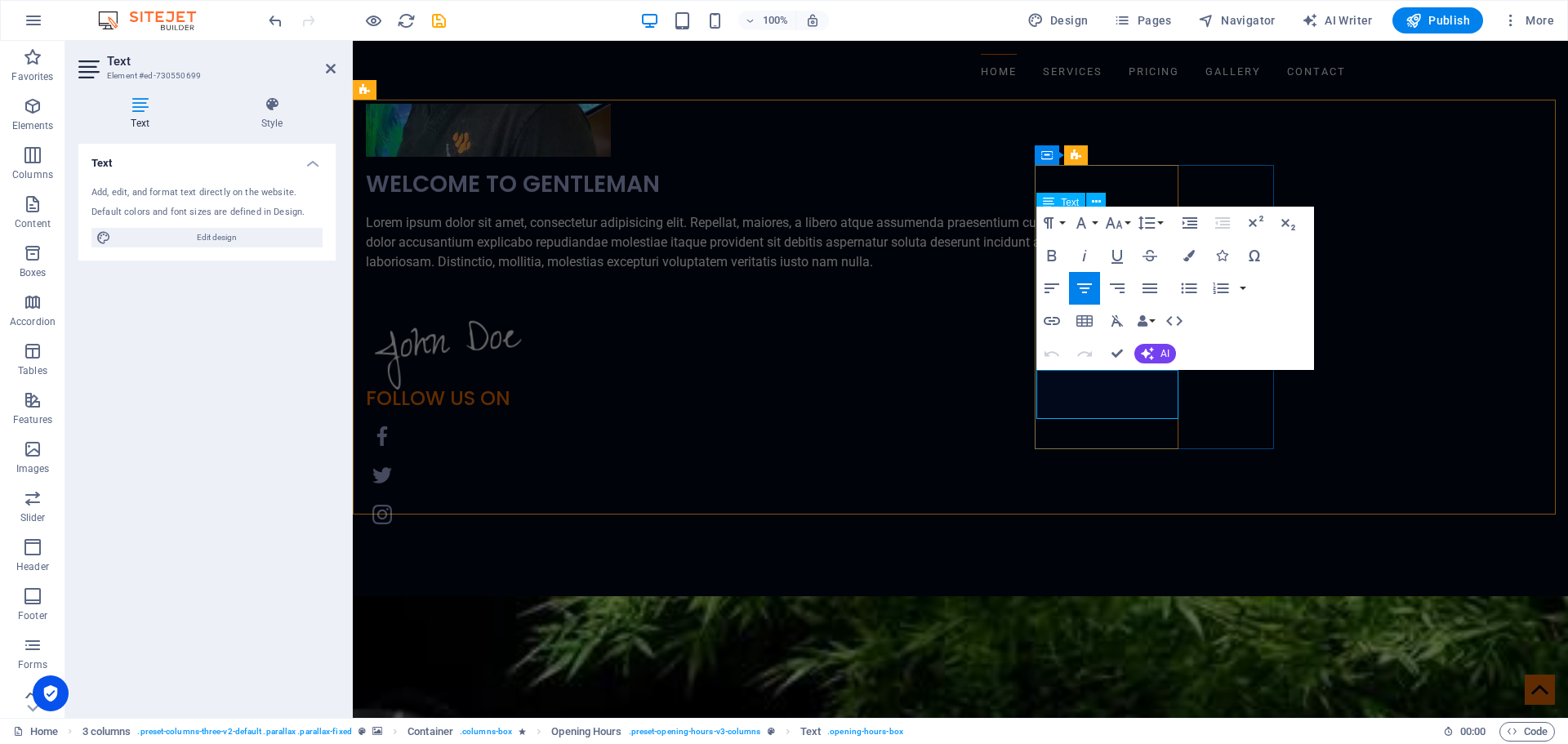 click on "09:00 - 18:30" at bounding box center [486, 5665] 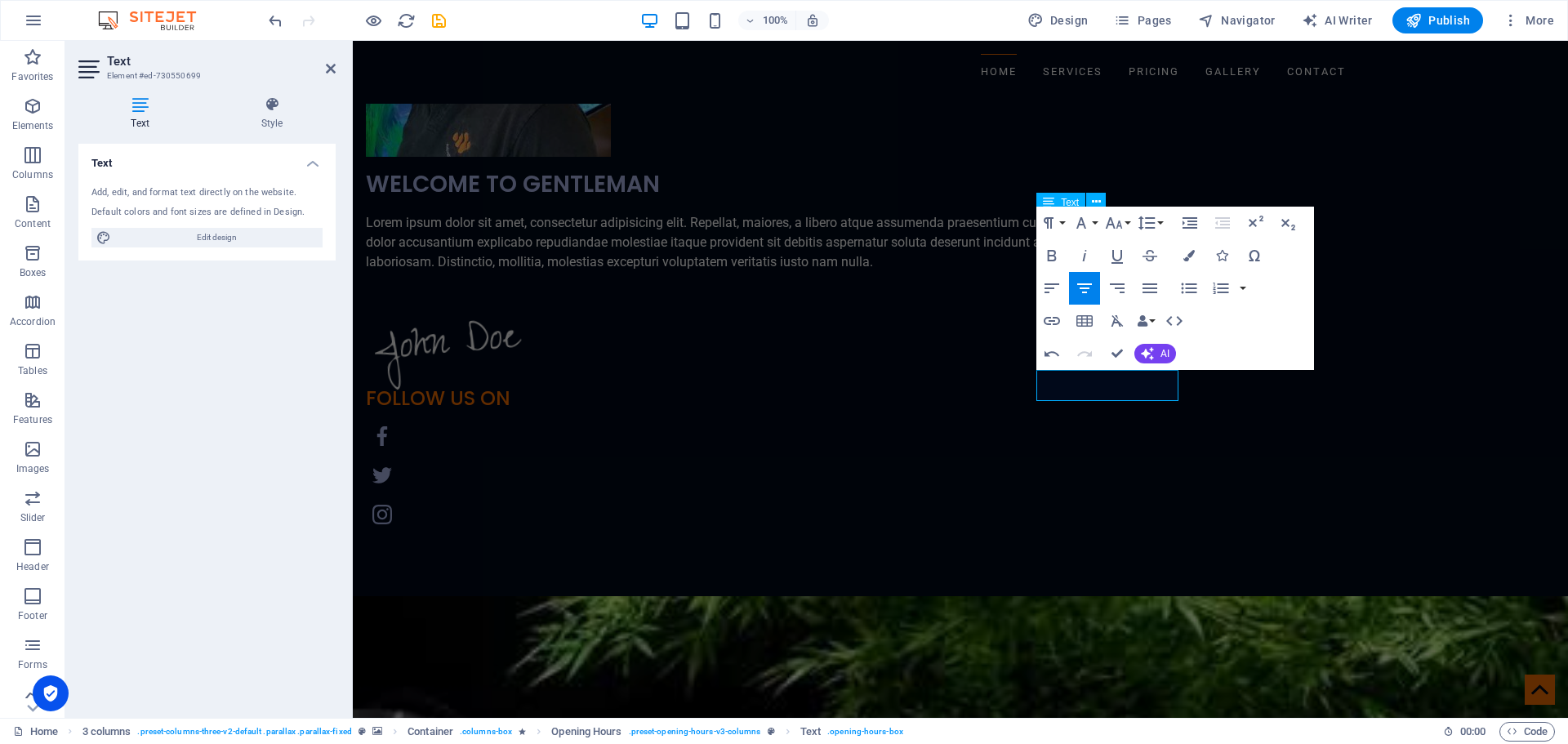 click at bounding box center [960, 3978] 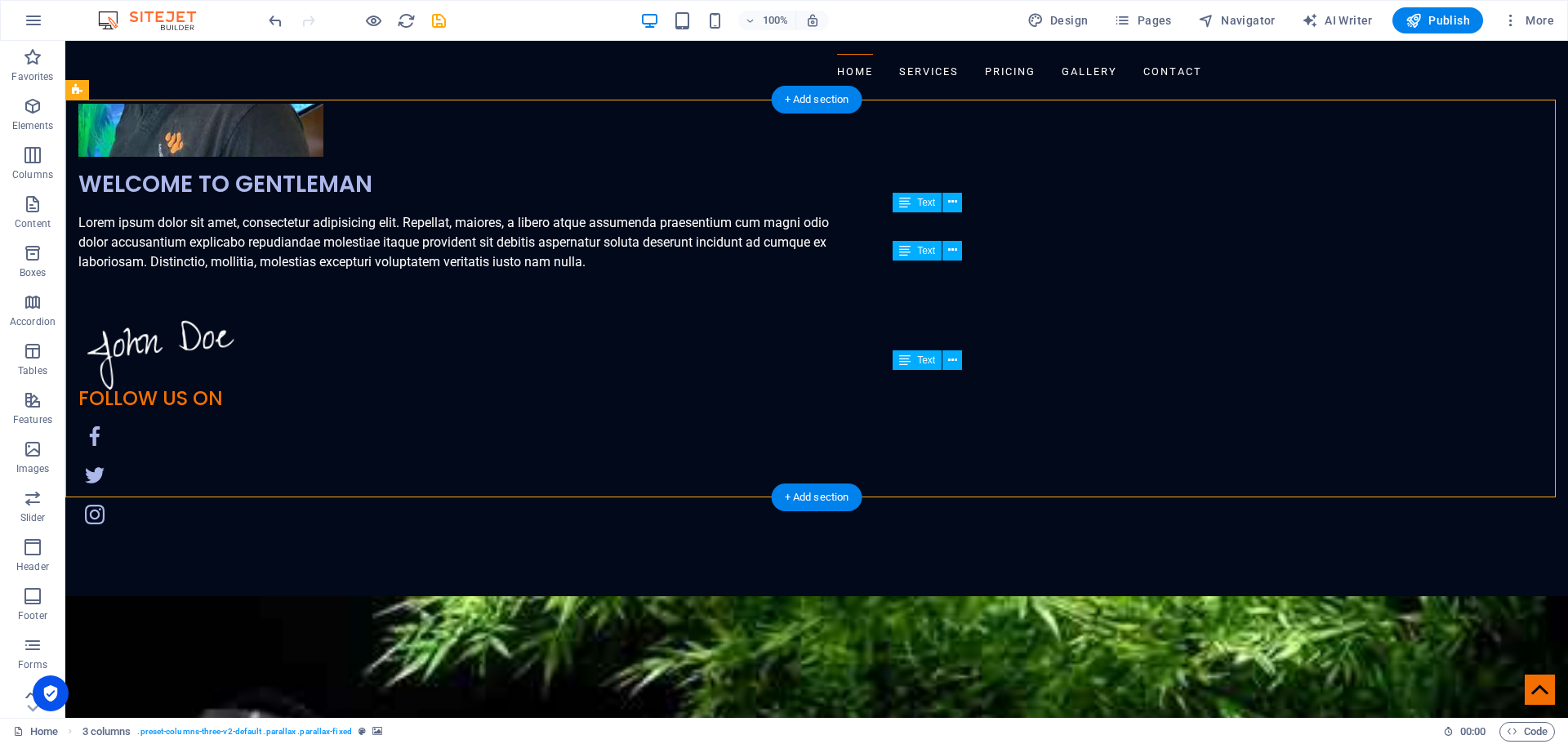 click at bounding box center (817, 3978) 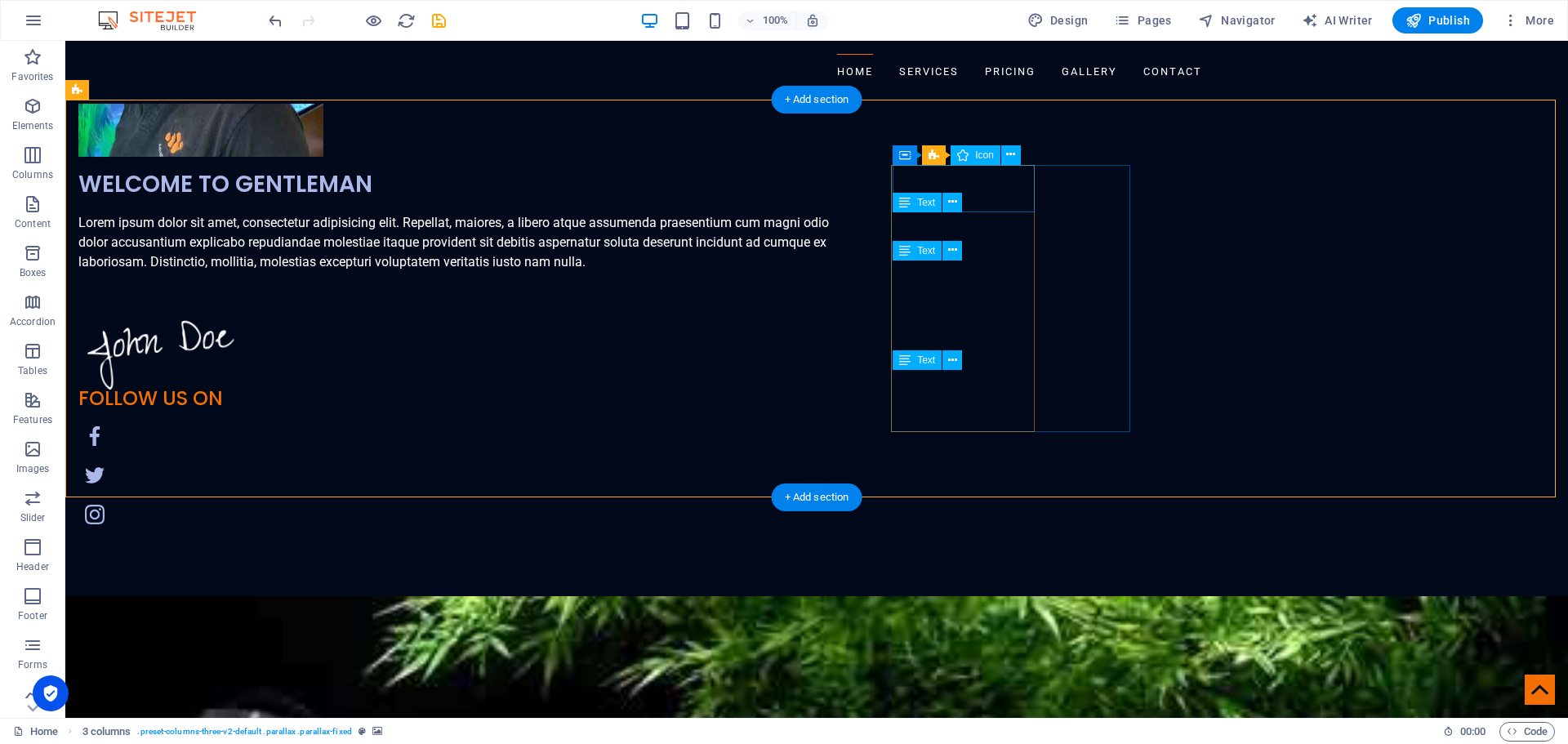 click at bounding box center (198, 5777) 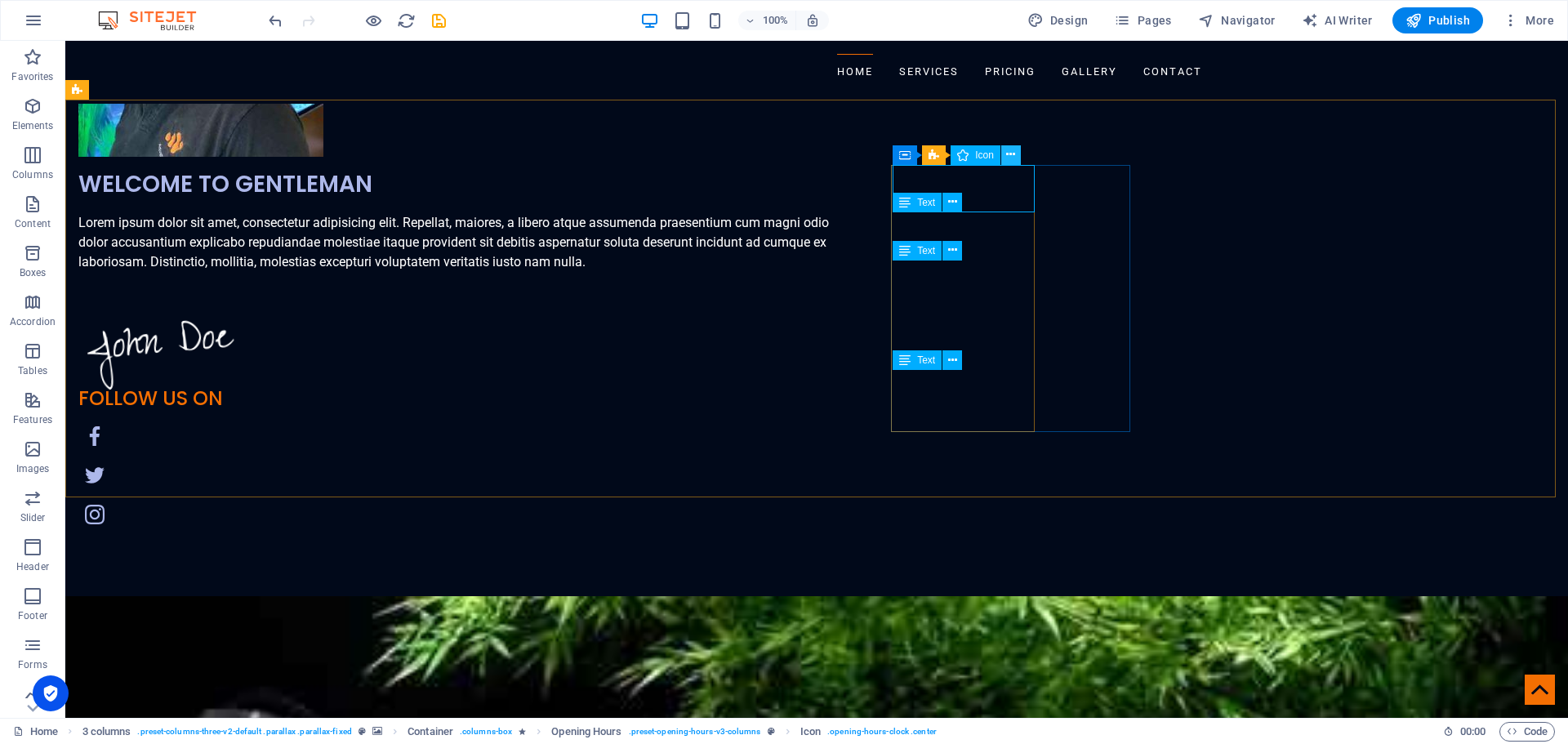 click at bounding box center [1010, 154] 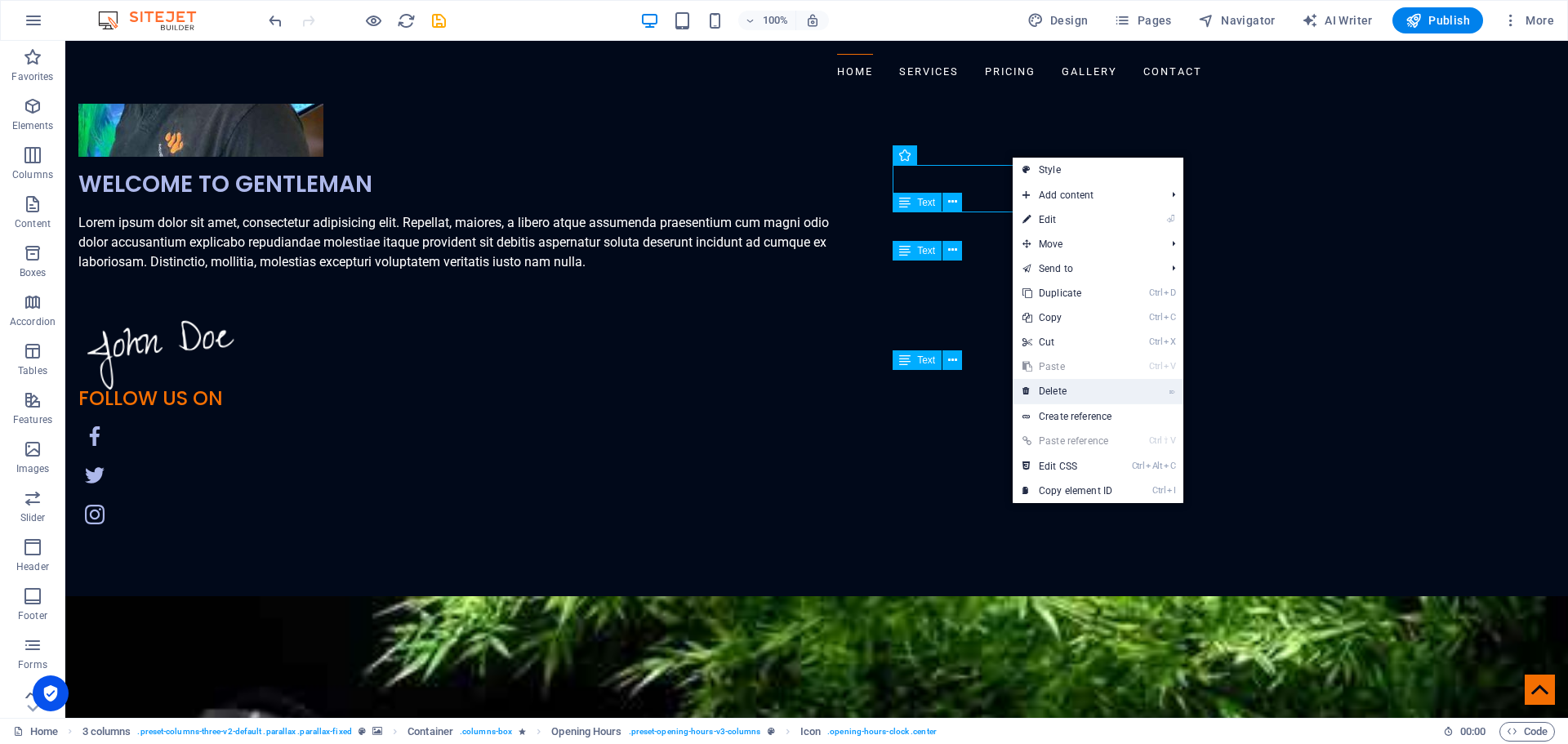 click on "⌦  Delete" at bounding box center [1067, 391] 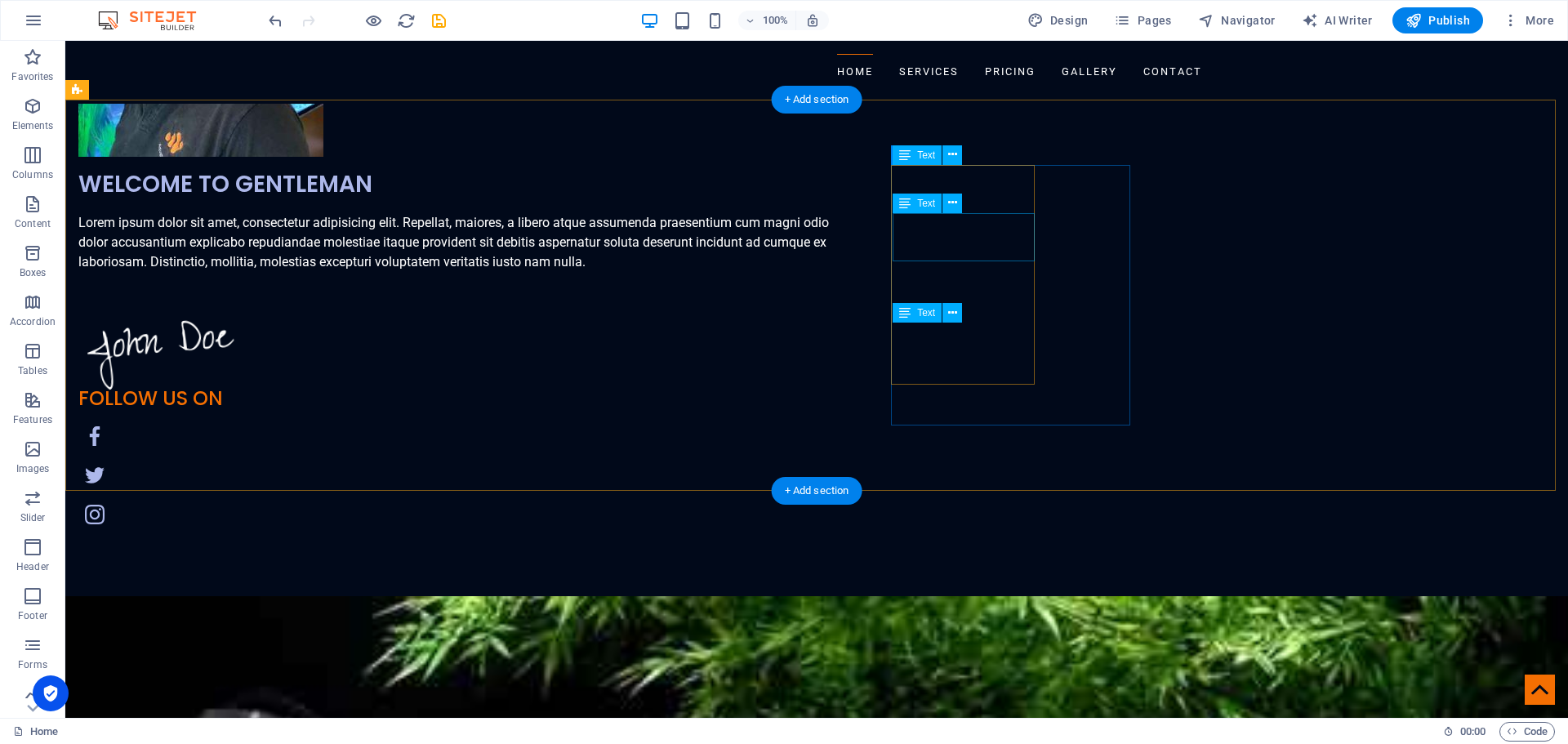 click on "African Cichlid Aquariums" at bounding box center [198, 5790] 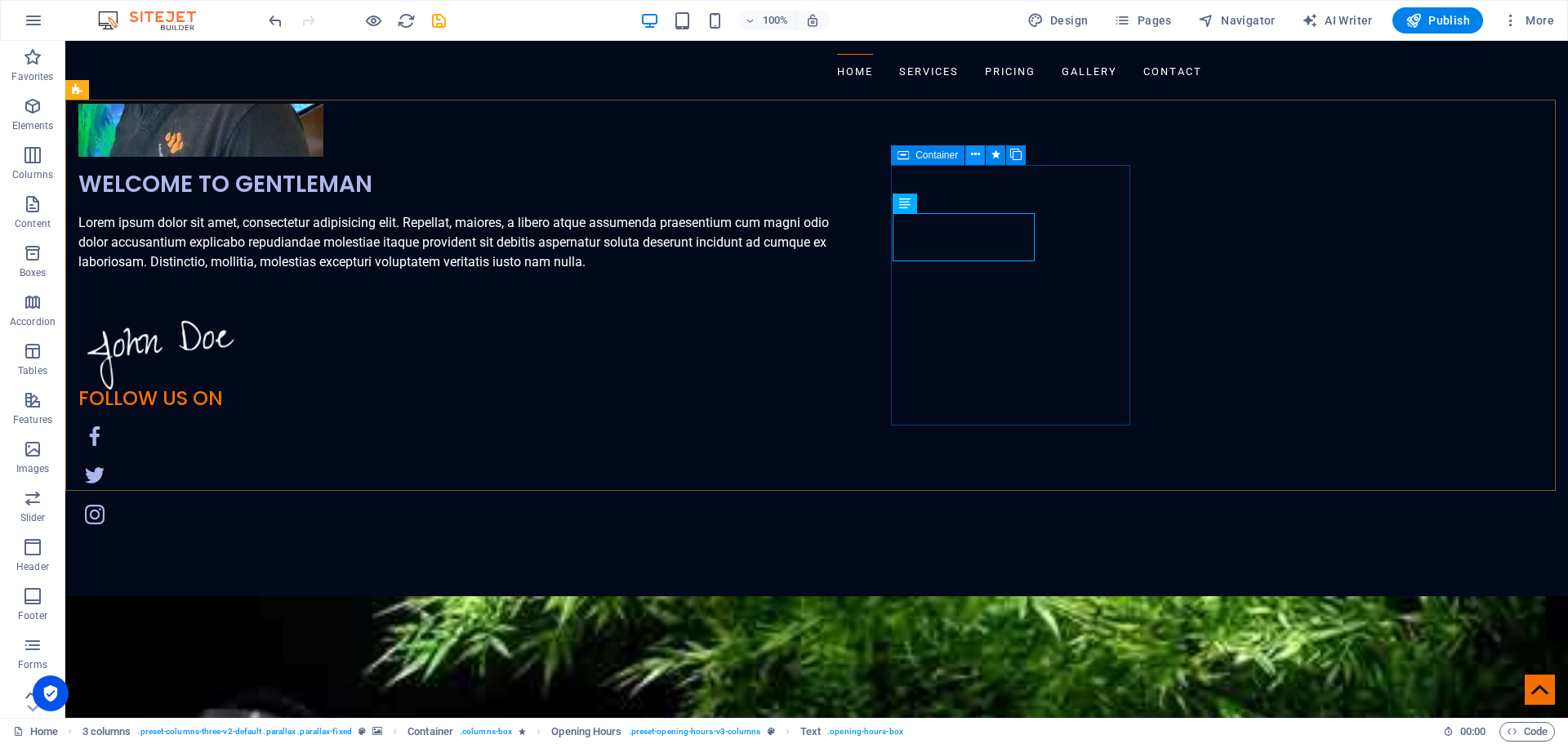 click at bounding box center (975, 154) 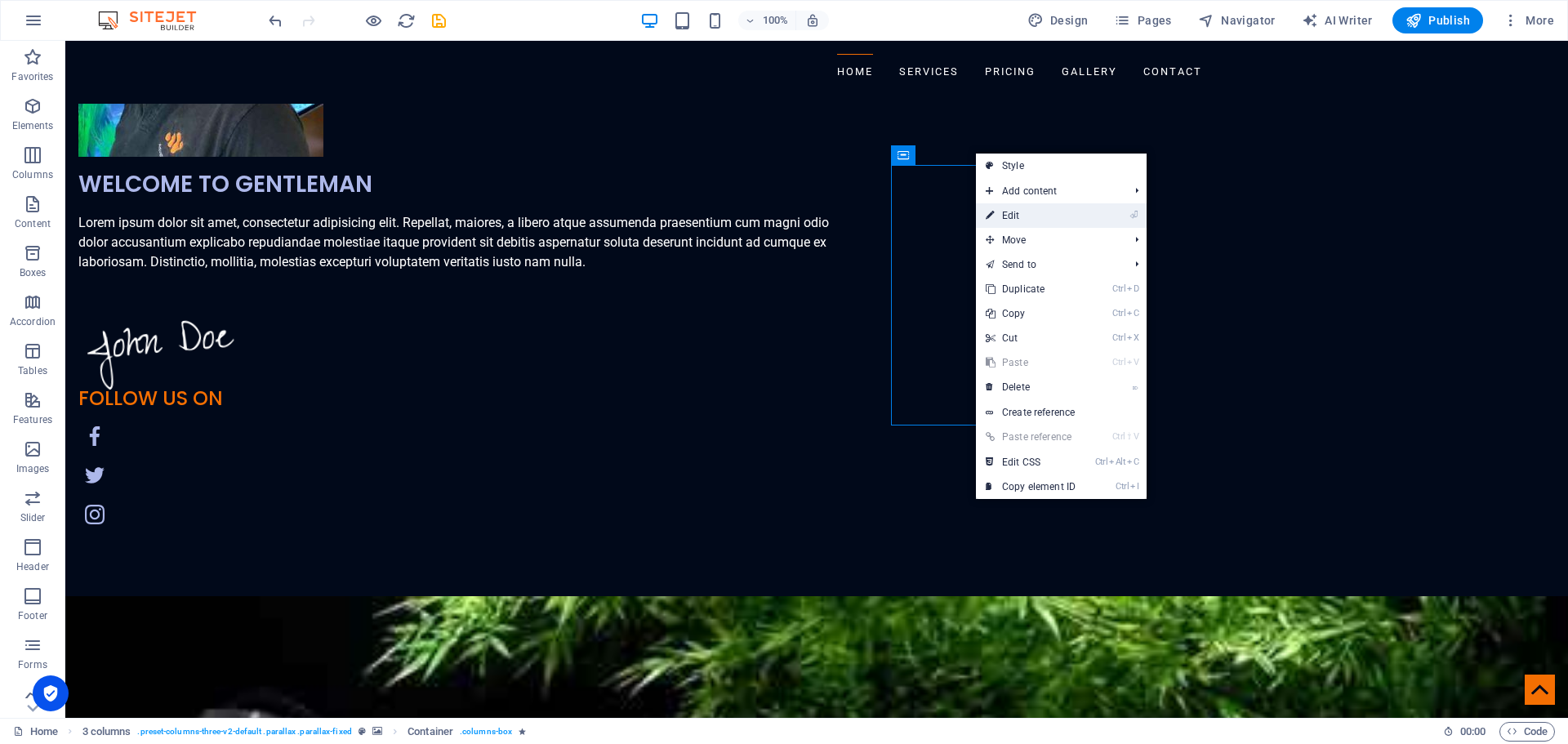 click on "⏎  Edit" at bounding box center (1031, 216) 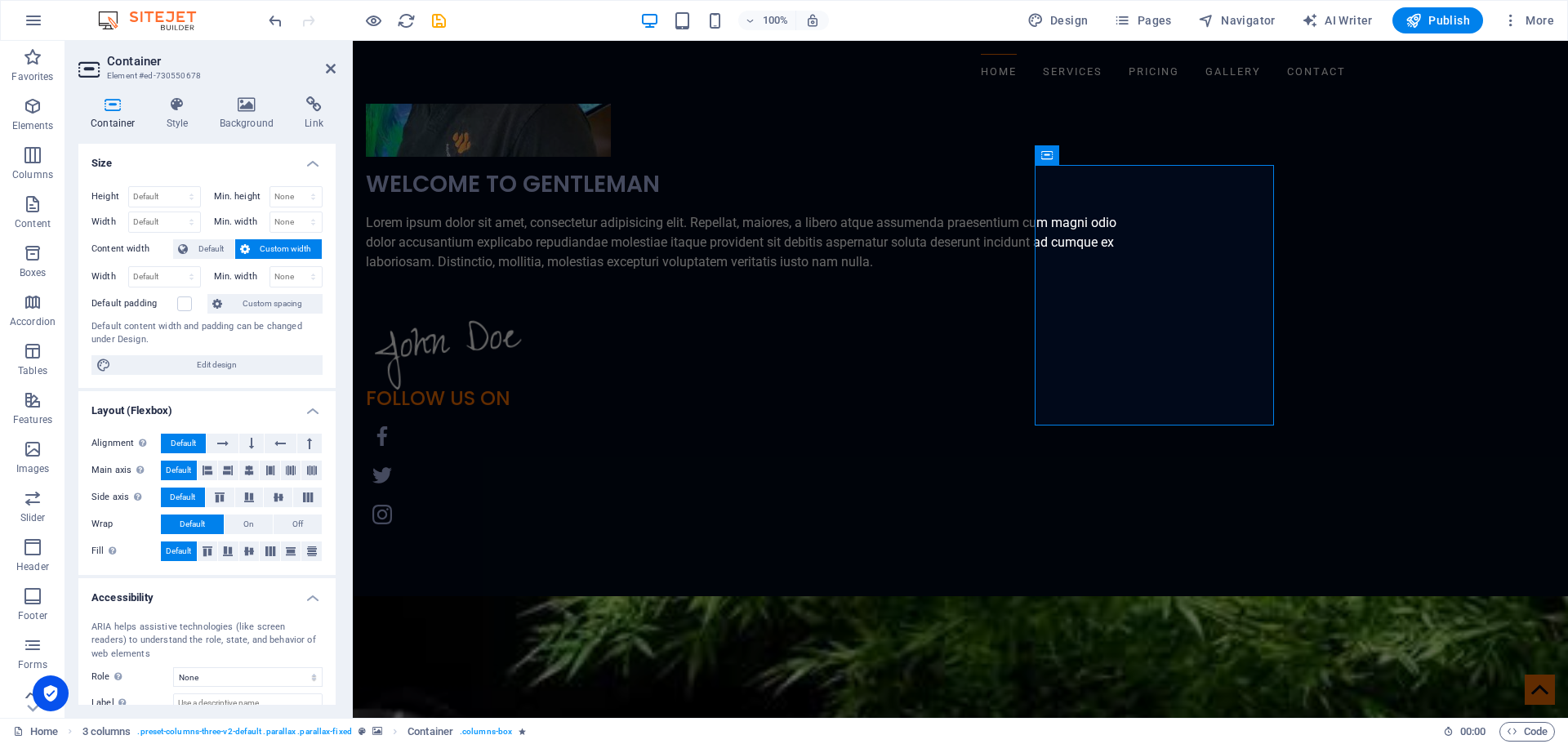 click on "Custom width" at bounding box center (286, 249) 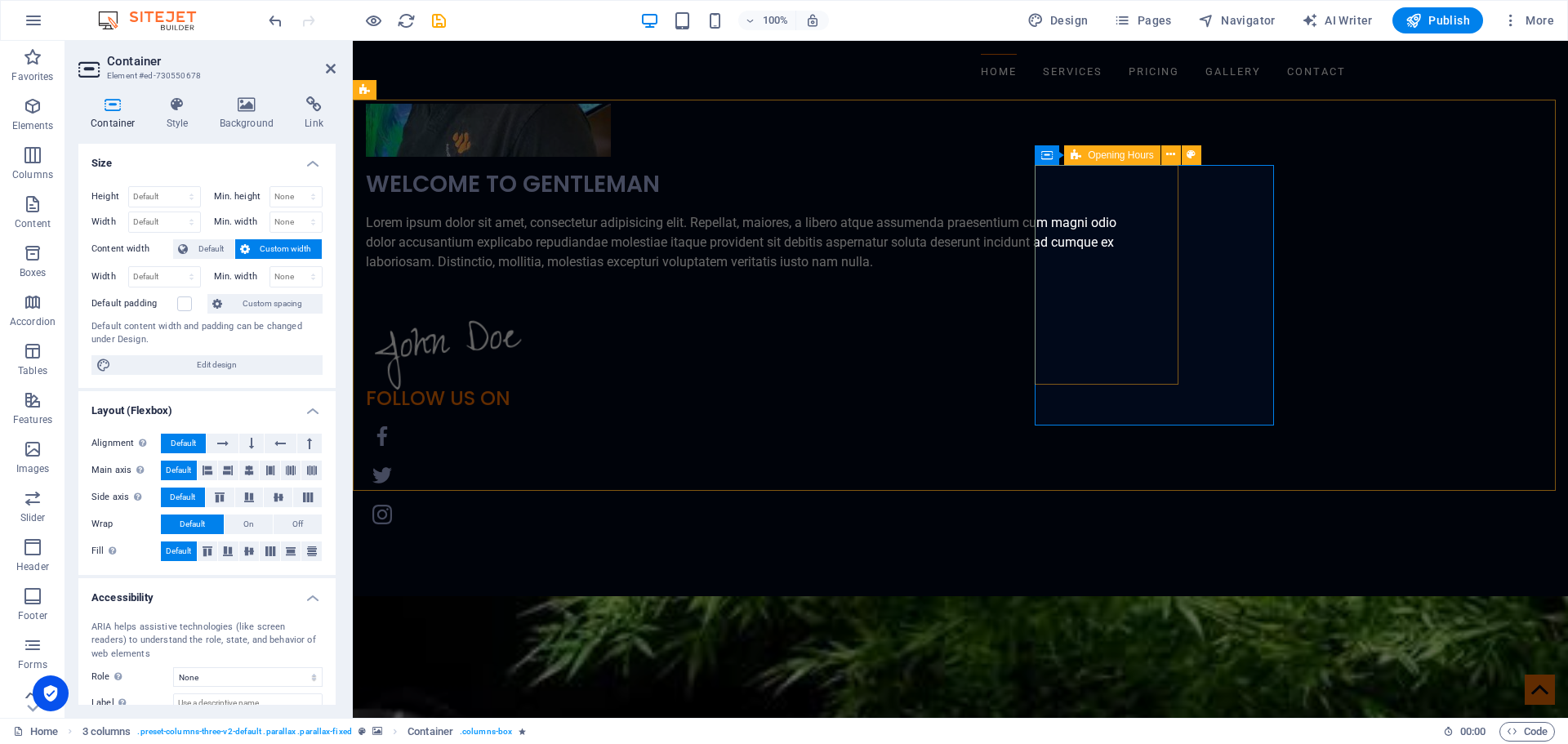 click on "Opening Hours" at bounding box center [1120, 155] 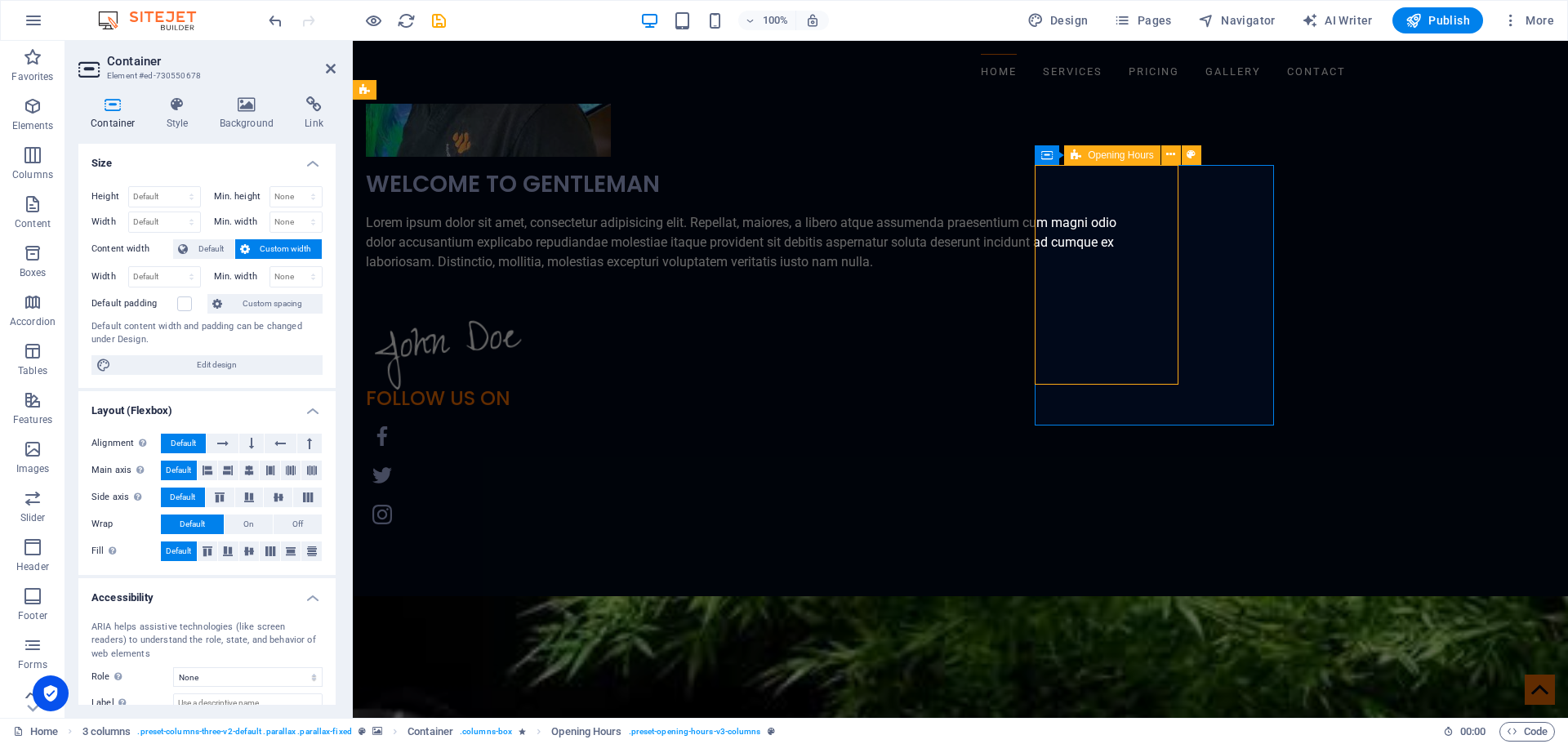 click on "Opening Hours" at bounding box center (1120, 155) 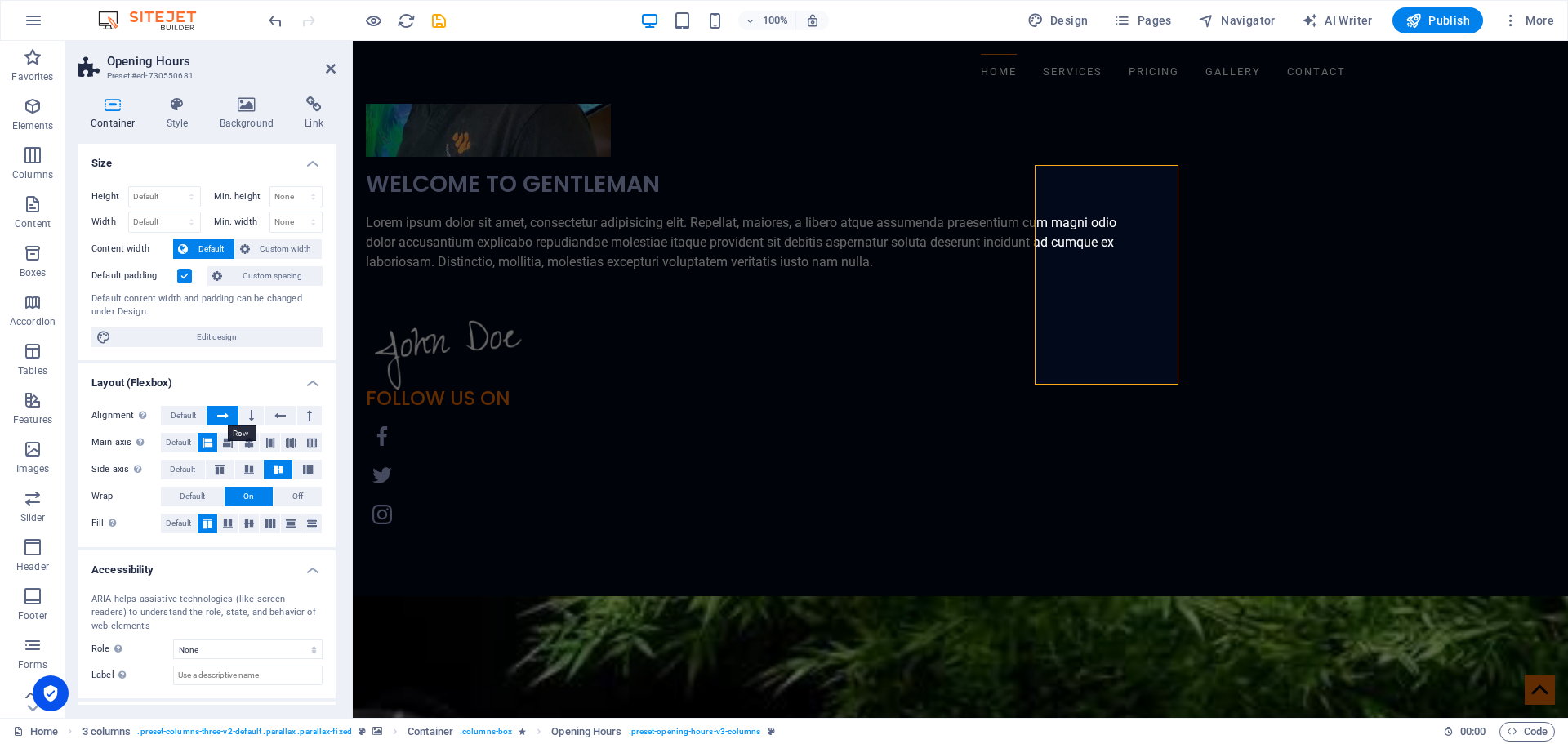 scroll, scrollTop: 72, scrollLeft: 0, axis: vertical 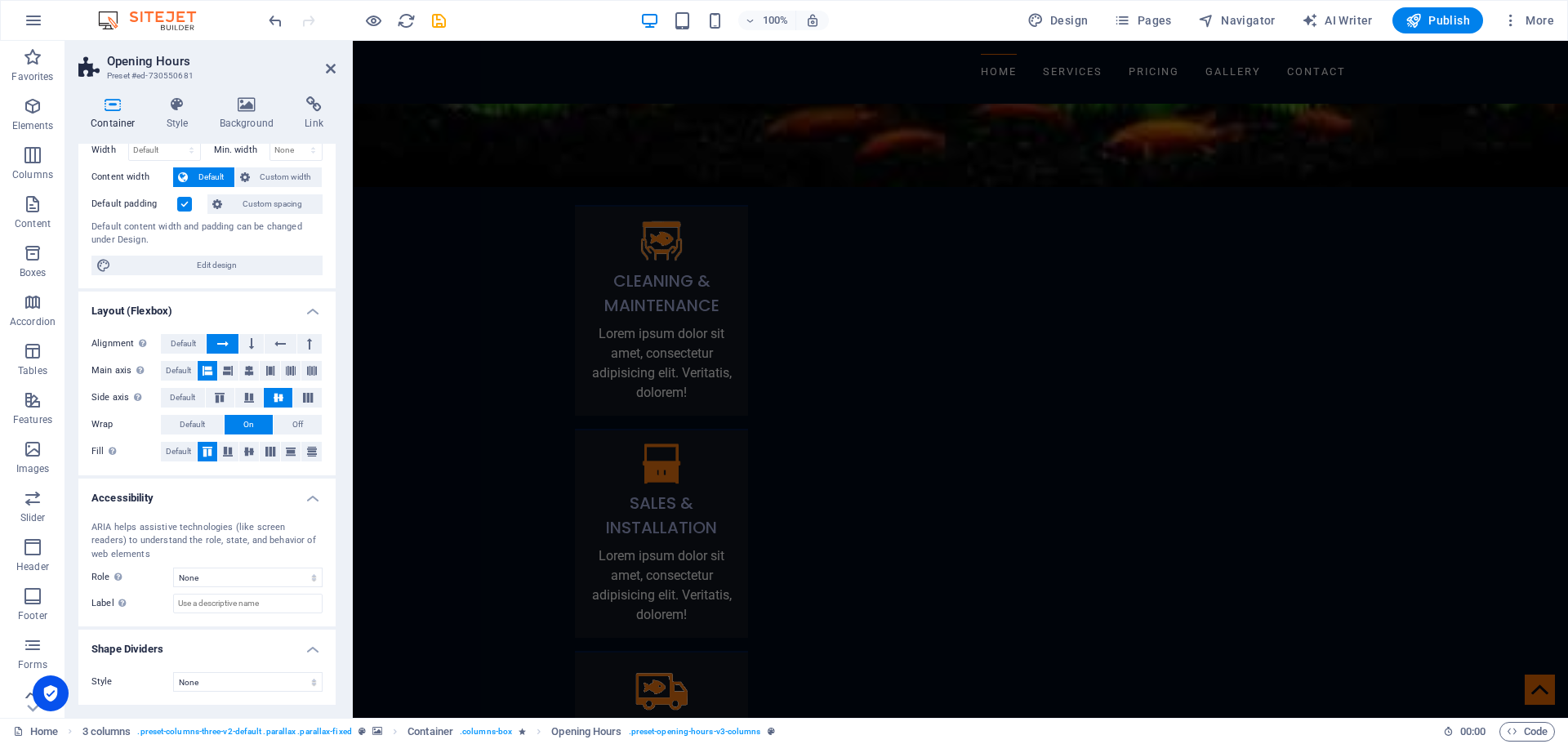 click on "Opening Hours" at bounding box center (221, 61) 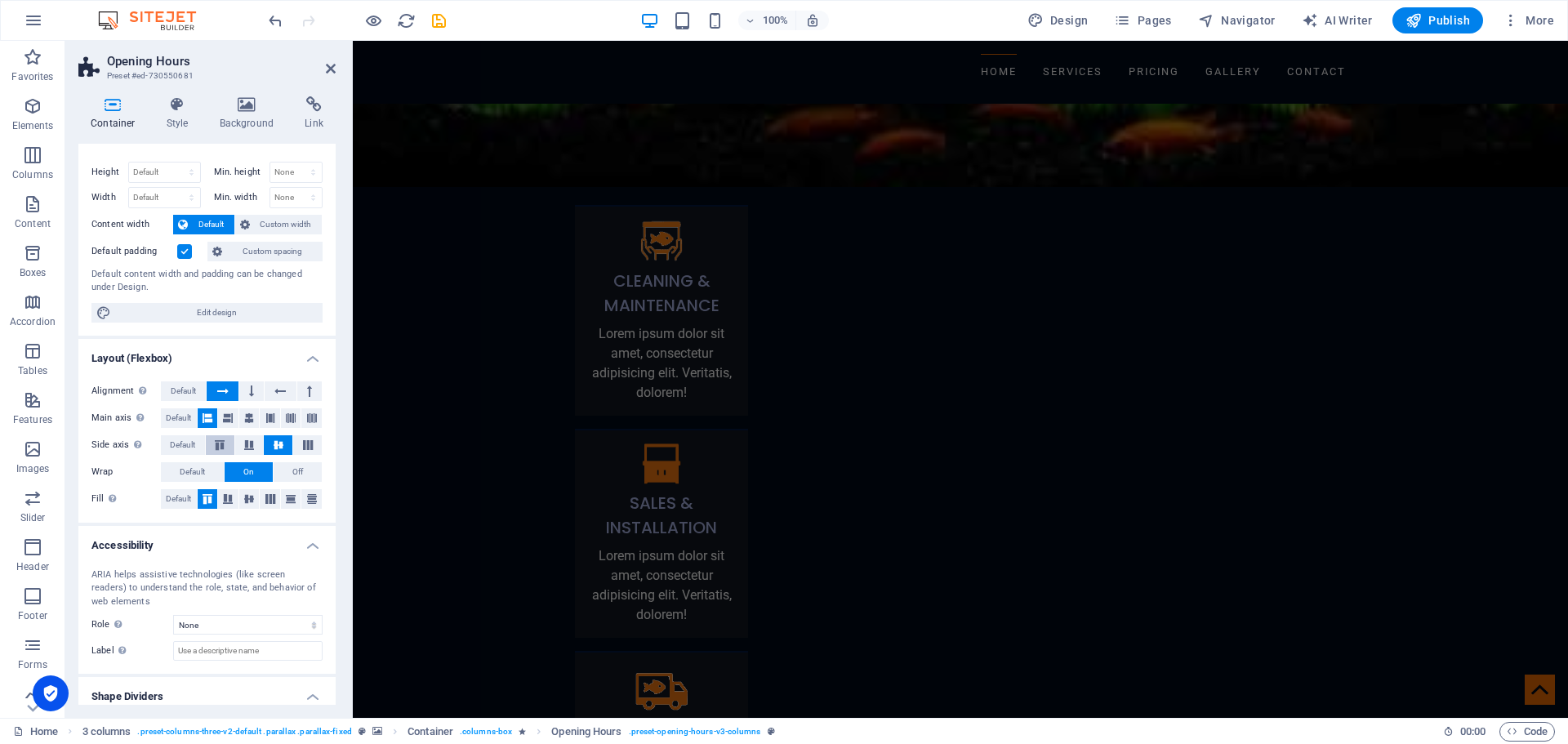 scroll, scrollTop: 0, scrollLeft: 0, axis: both 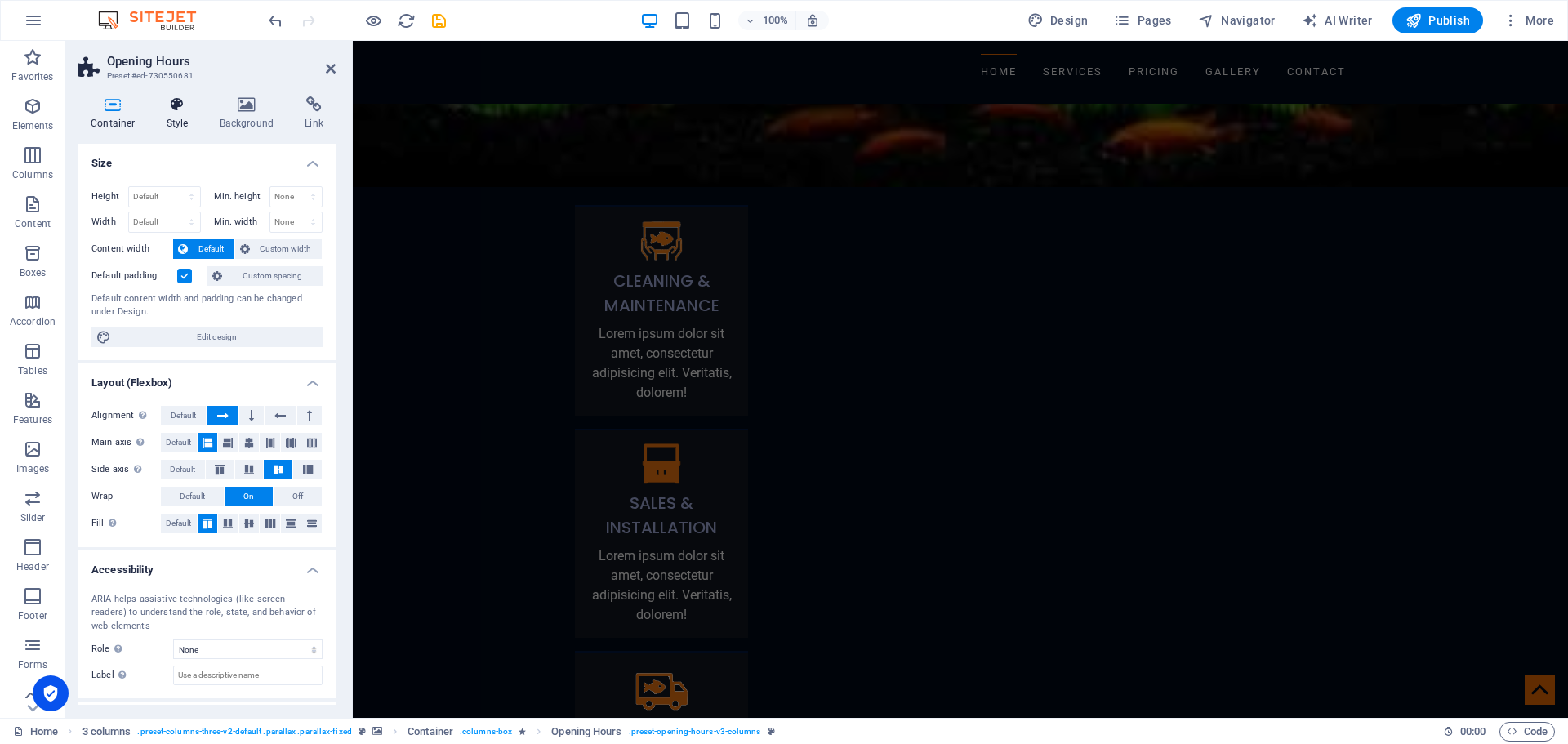 click on "Style" at bounding box center [180, 114] 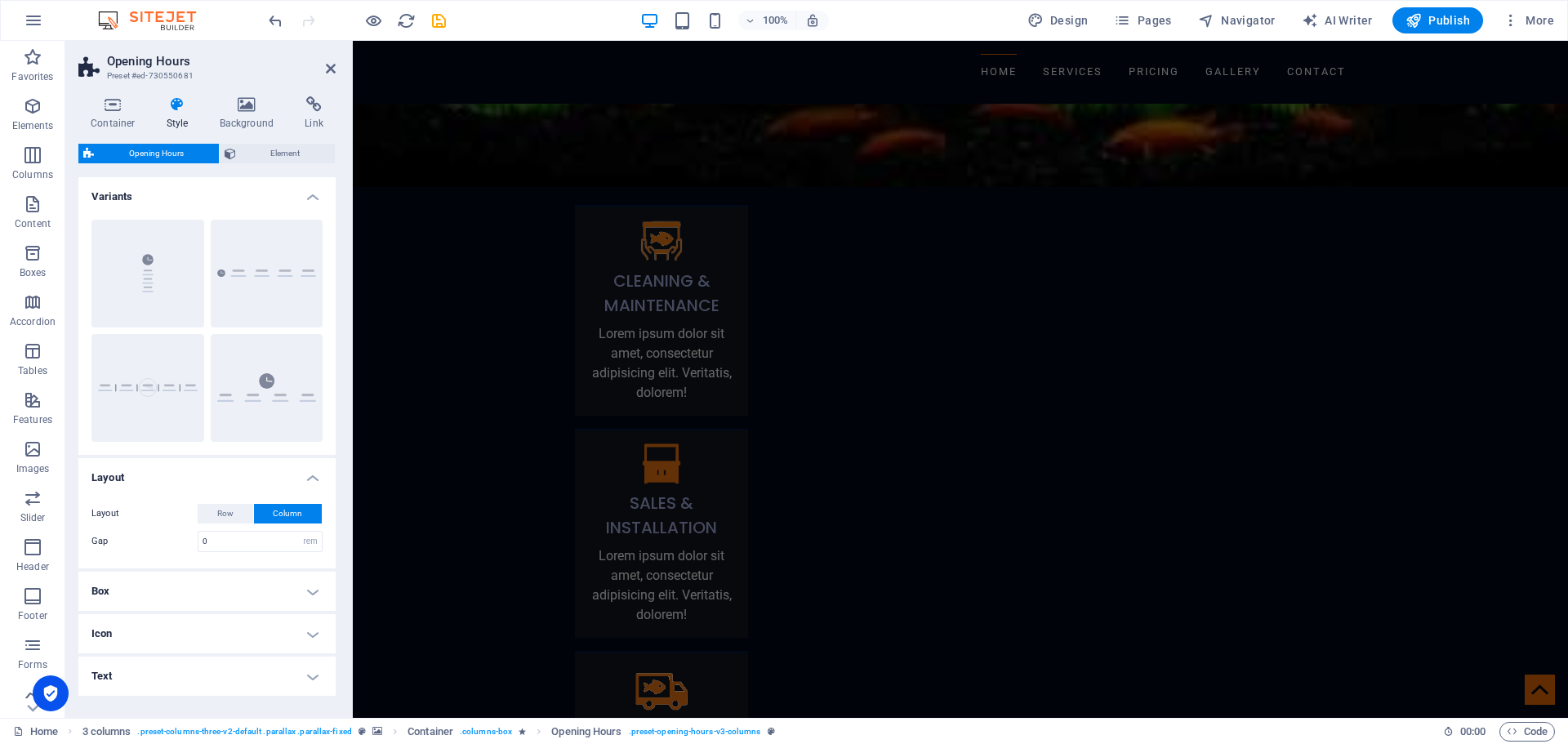 click on "Opening Hours" at bounding box center (156, 154) 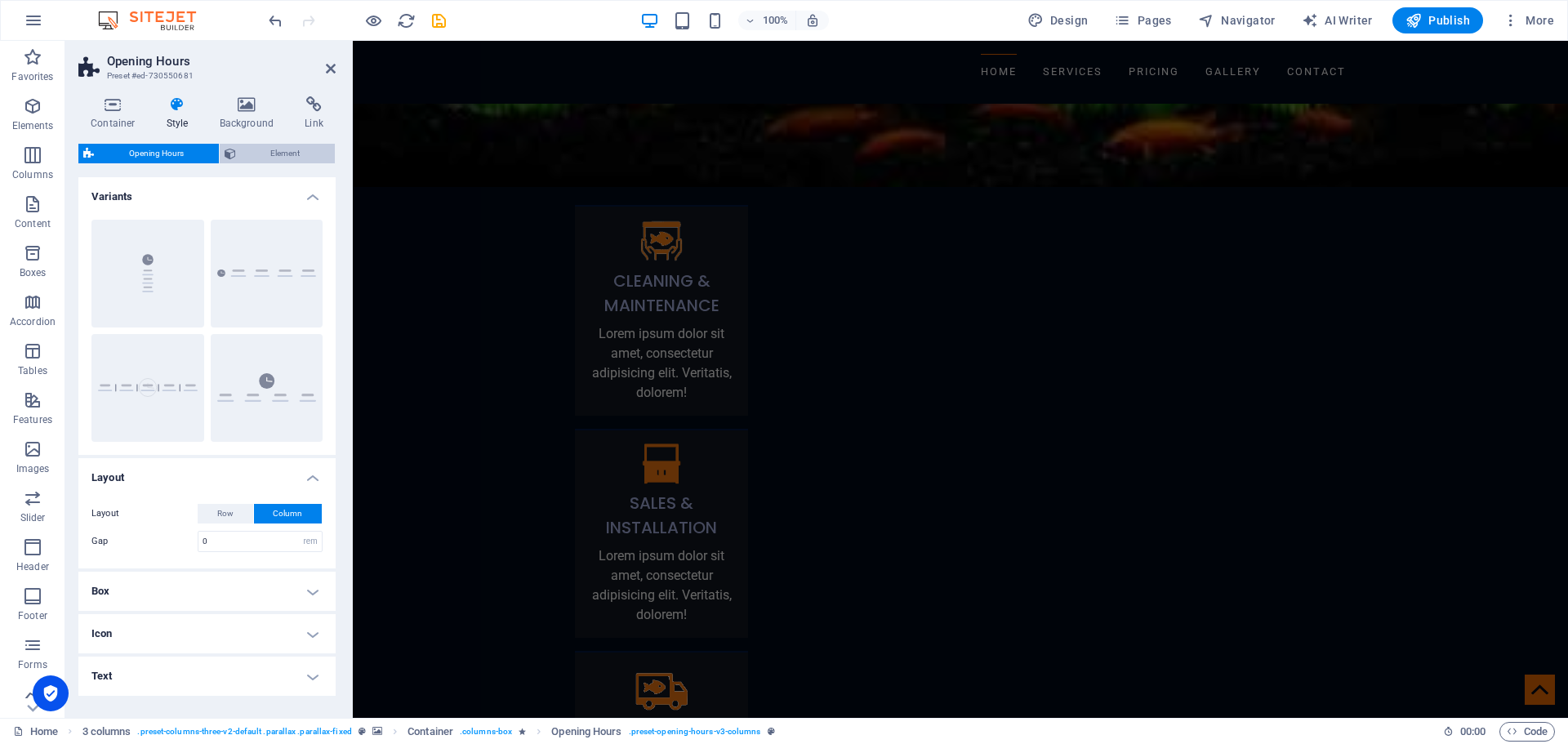 click on "Element" at bounding box center [286, 154] 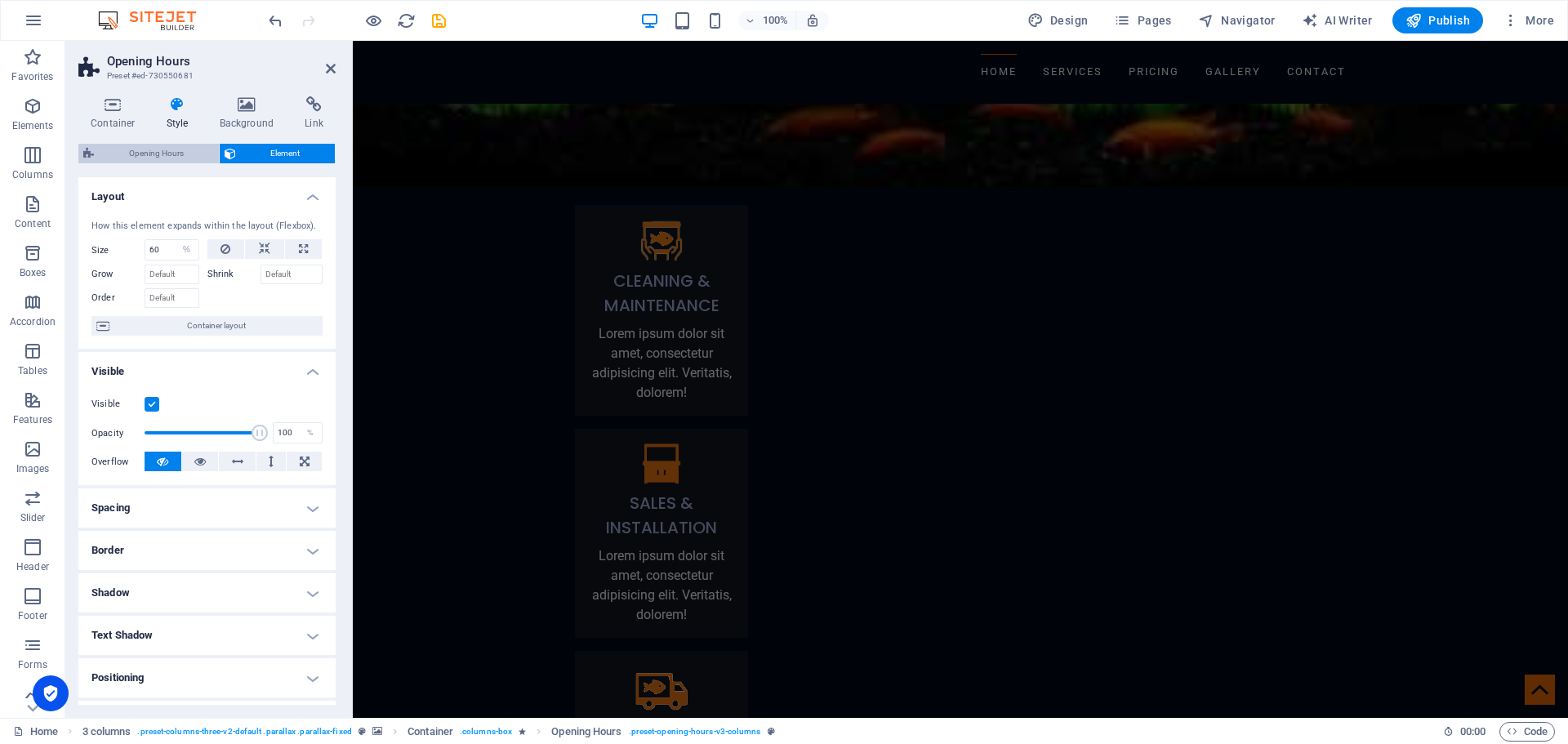 click on "Opening Hours" at bounding box center [156, 154] 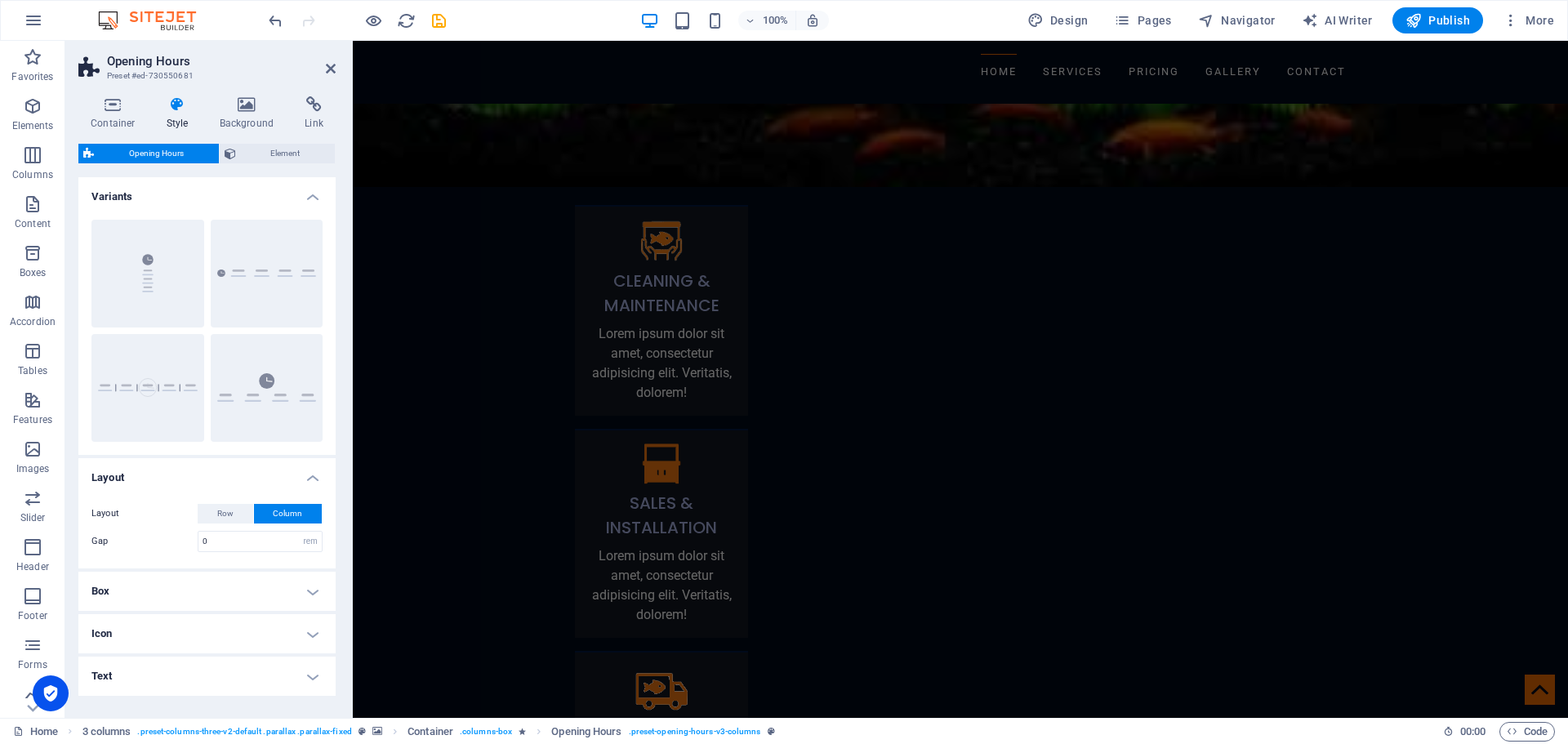 click on "Box" at bounding box center (207, 591) 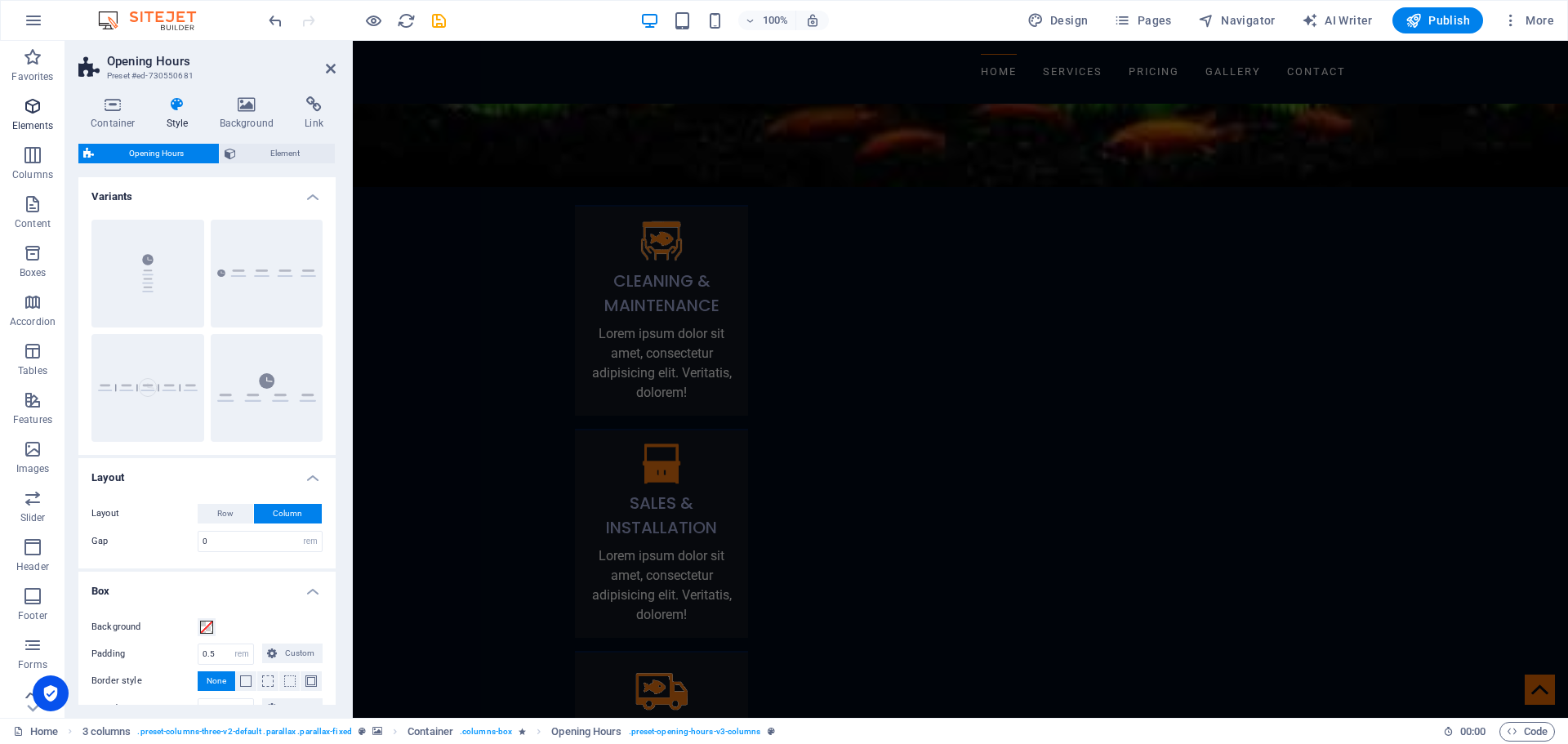 click at bounding box center [33, 106] 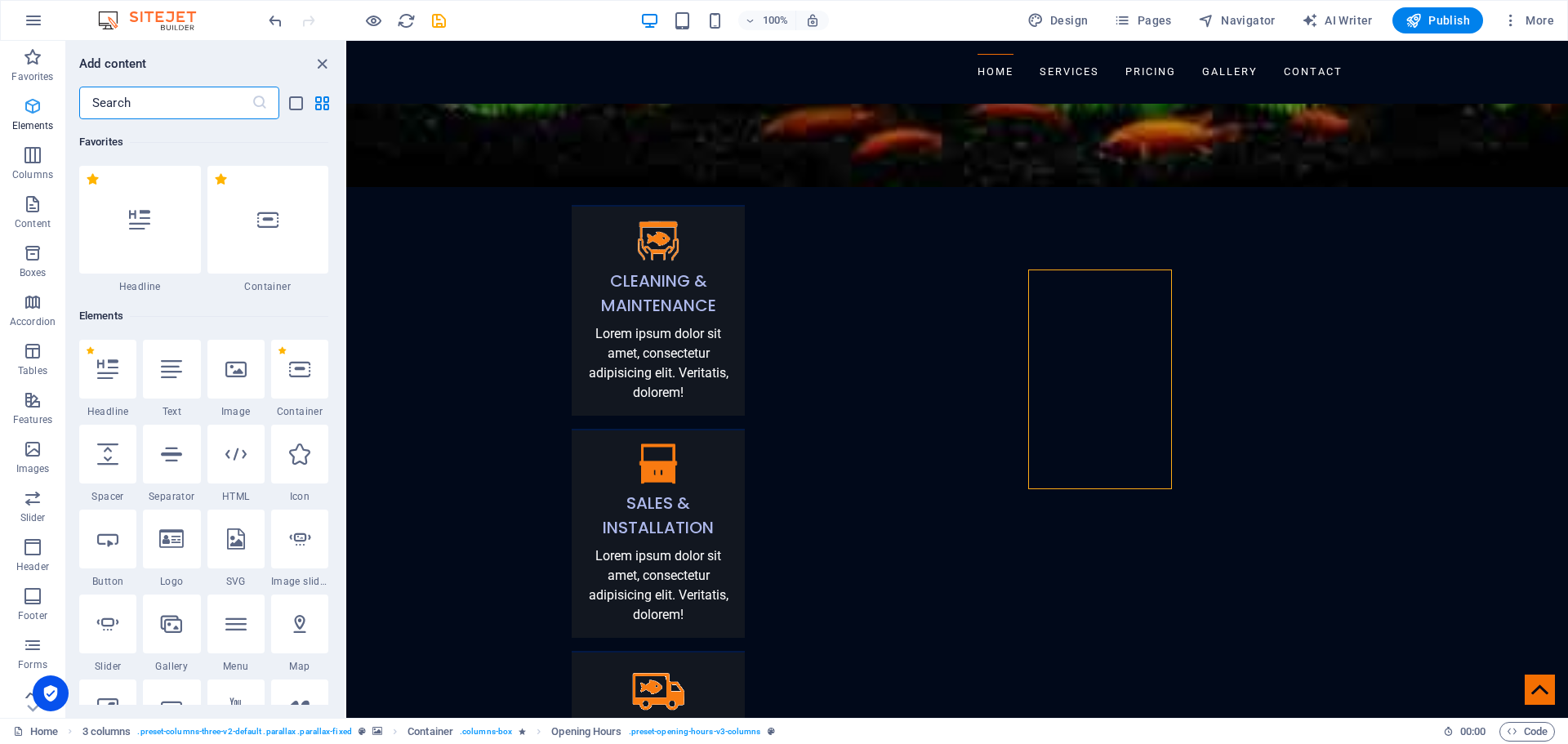 scroll, scrollTop: 2074, scrollLeft: 0, axis: vertical 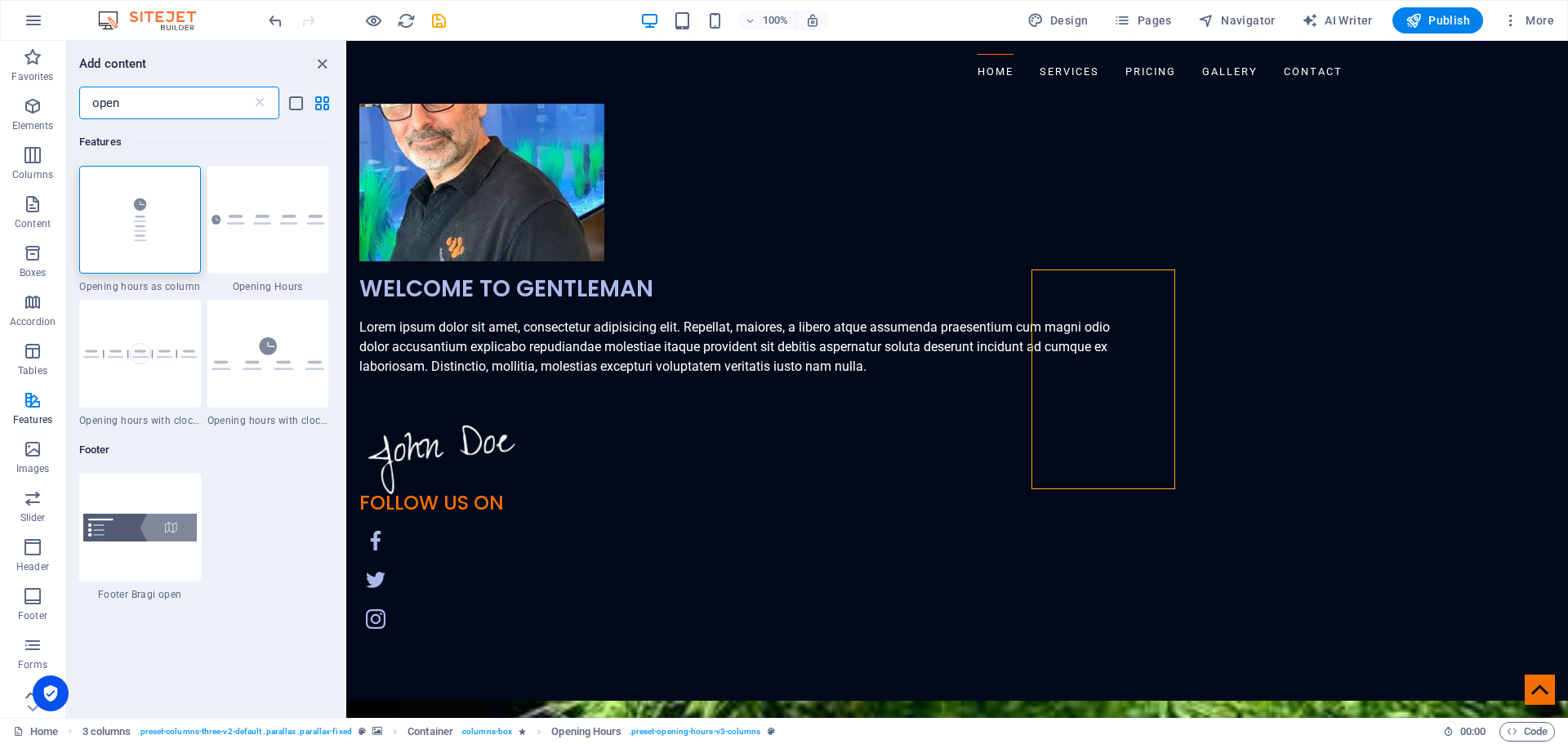 drag, startPoint x: 126, startPoint y: 105, endPoint x: 90, endPoint y: 103, distance: 36.05551 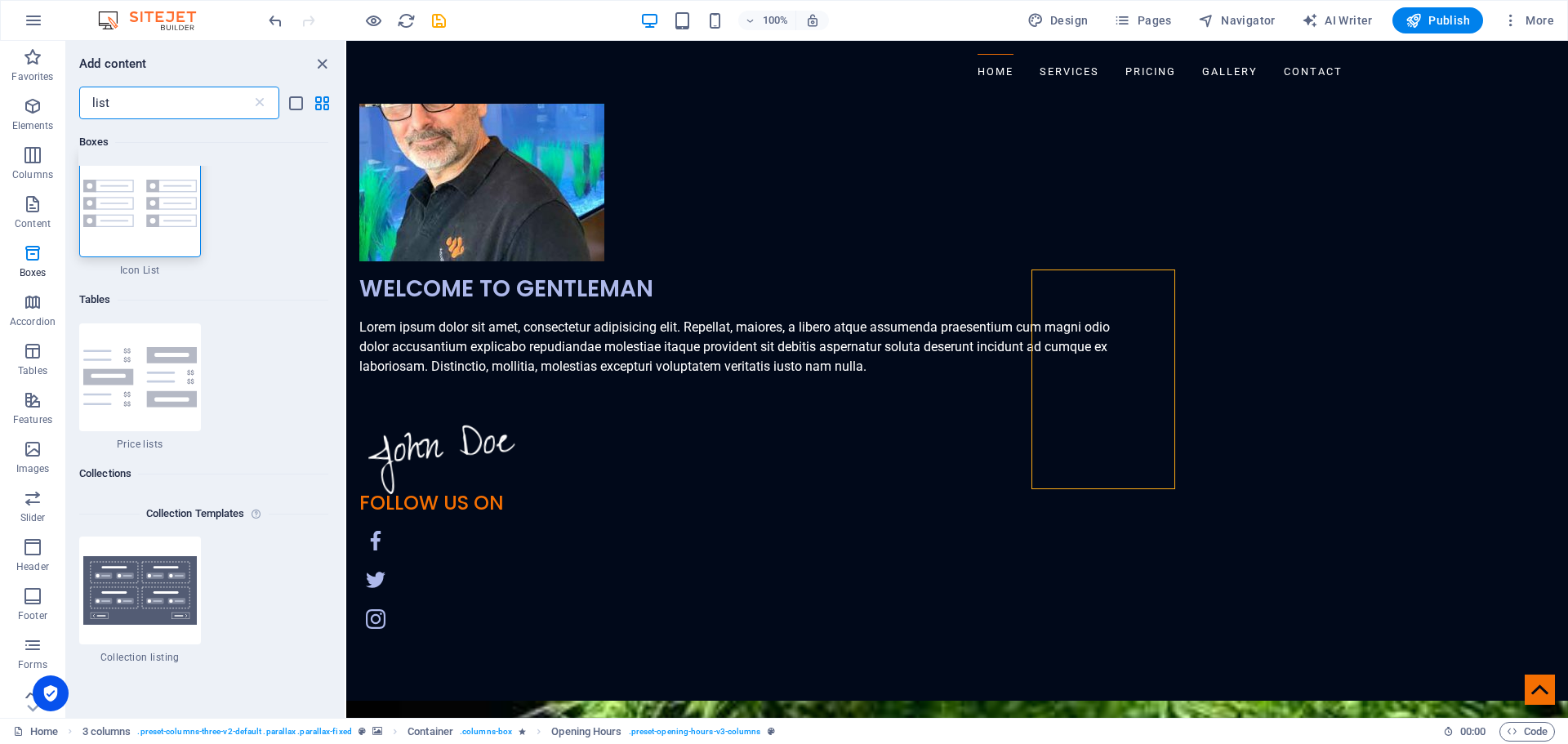 scroll, scrollTop: 0, scrollLeft: 0, axis: both 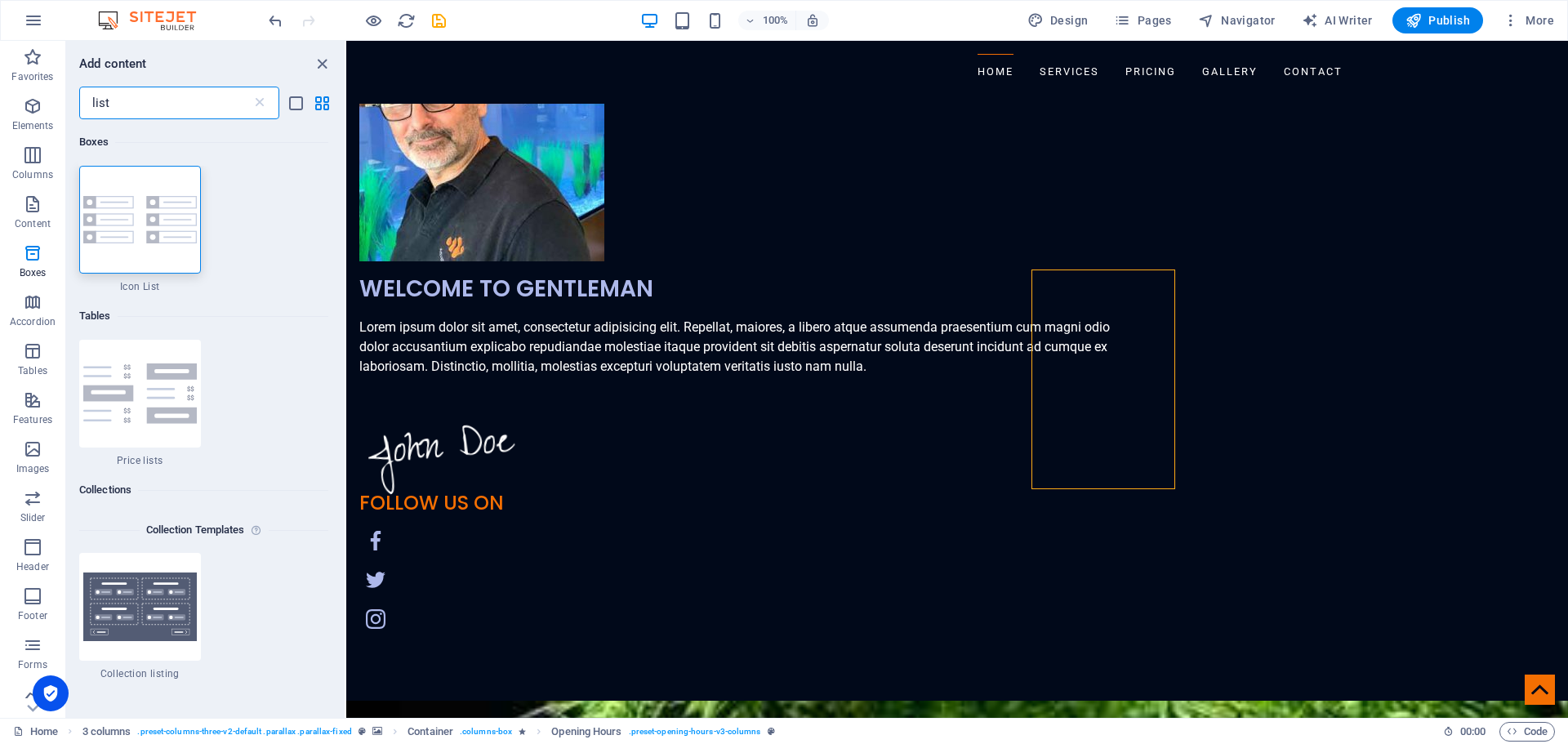drag, startPoint x: 118, startPoint y: 105, endPoint x: 87, endPoint y: 100, distance: 31.400637 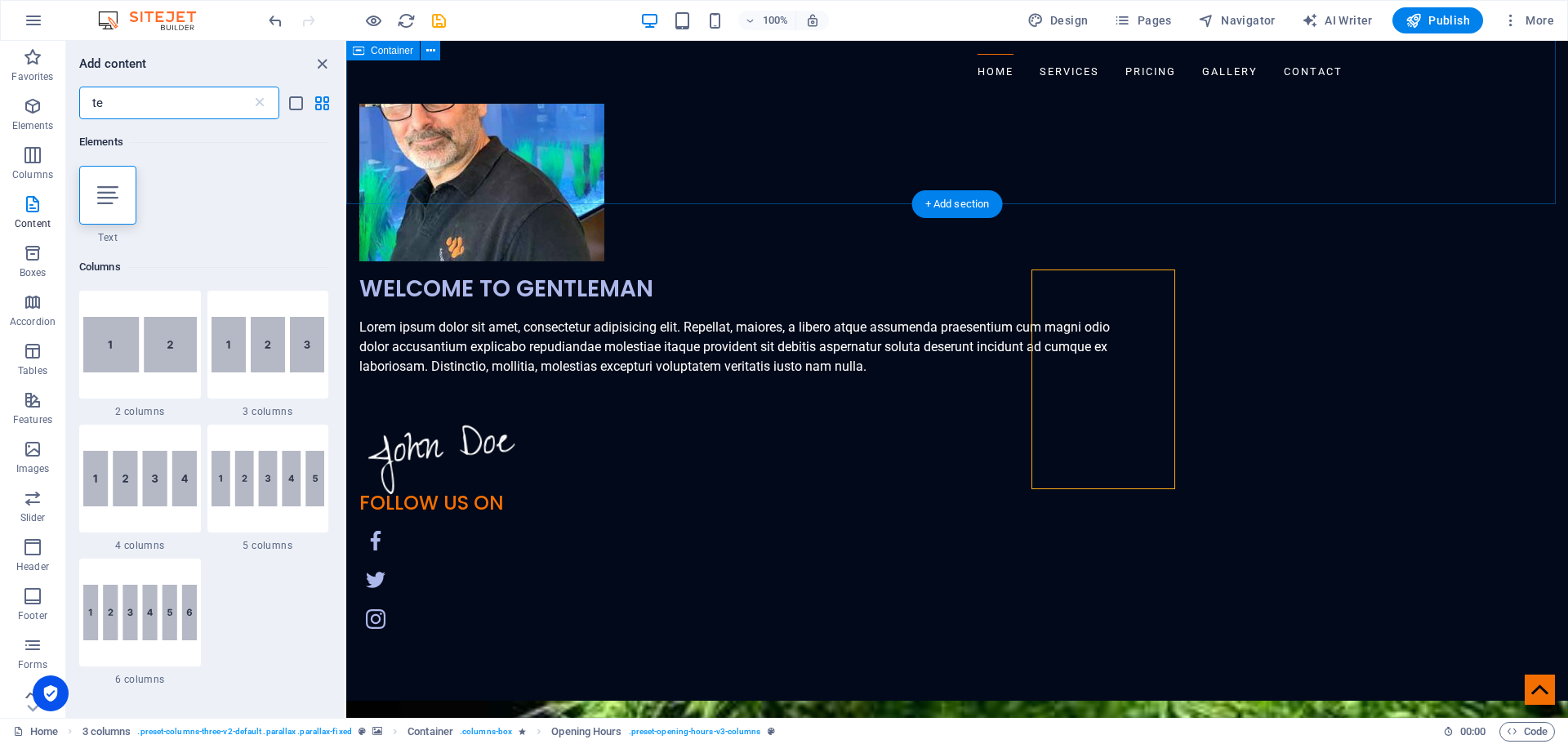 type on "t" 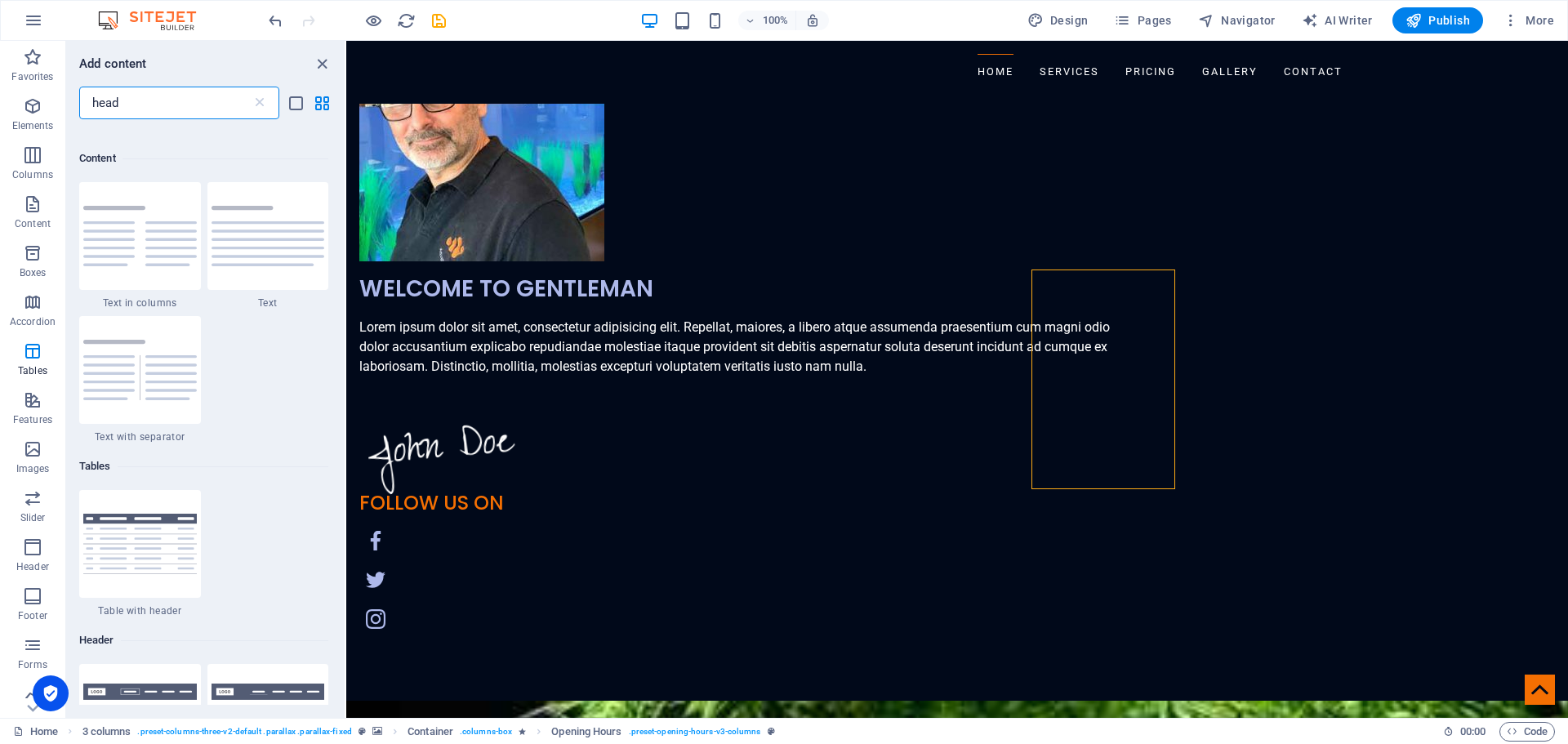 scroll, scrollTop: 0, scrollLeft: 0, axis: both 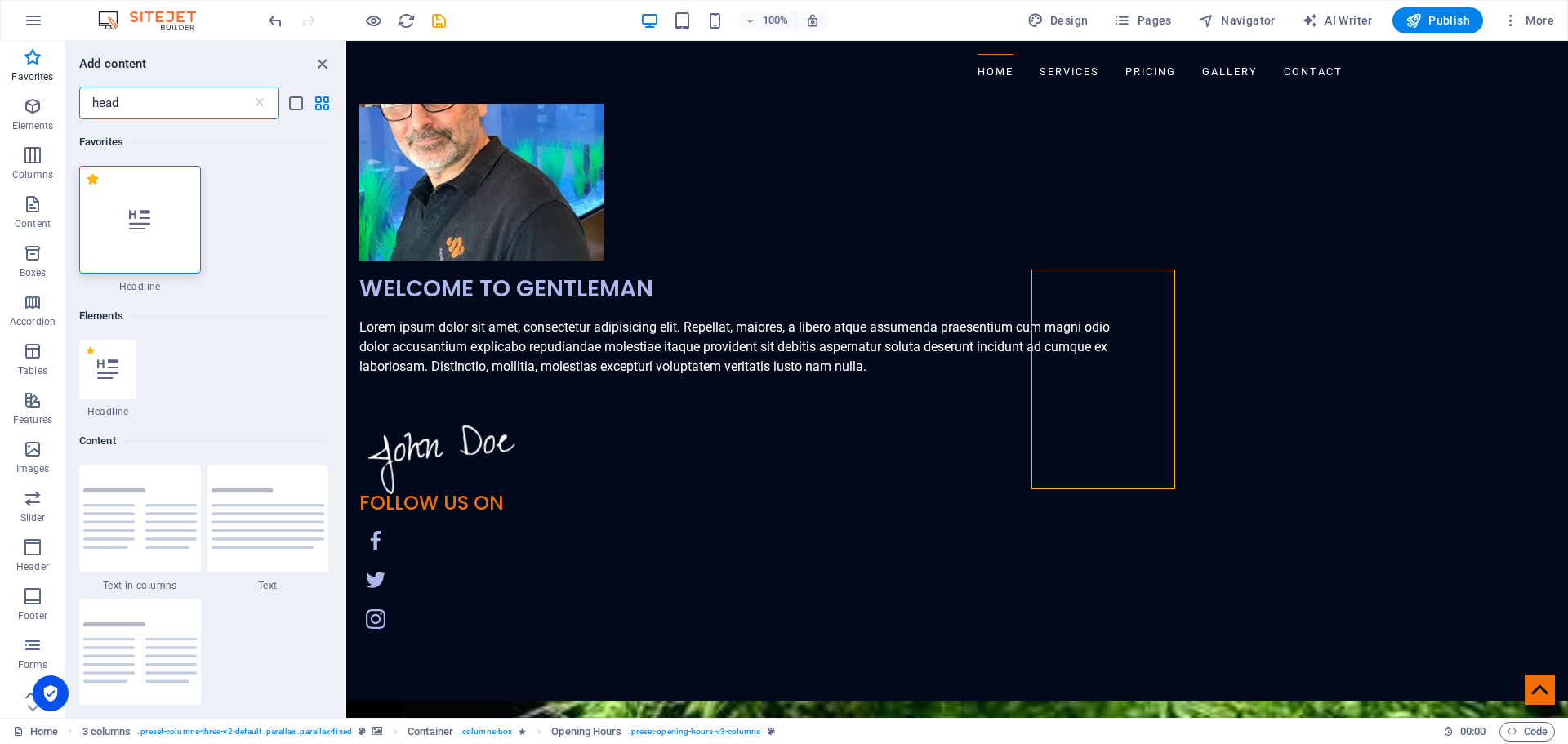 type on "head" 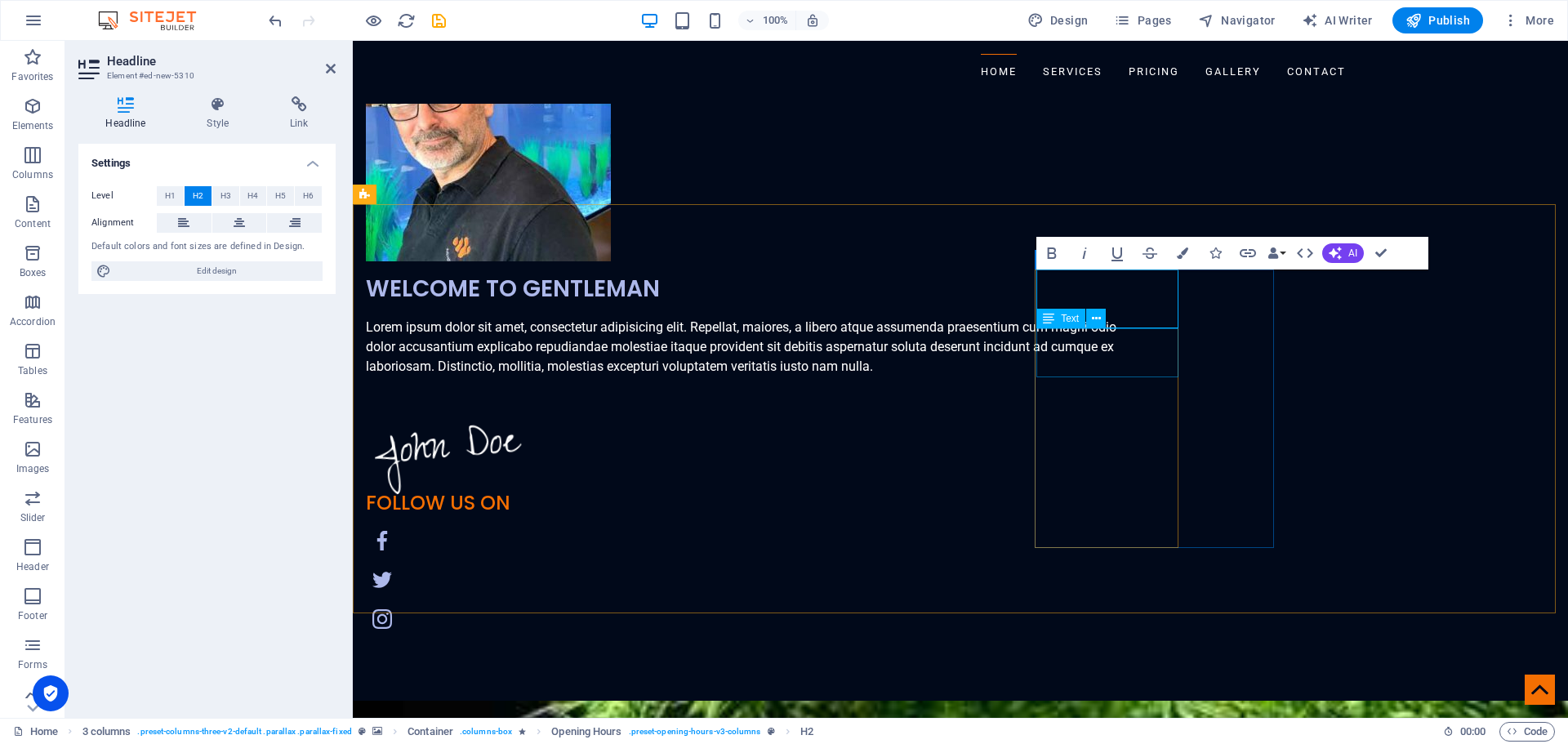 click on "Freshwater Tropical Fish Tanks" at bounding box center [486, 5581] 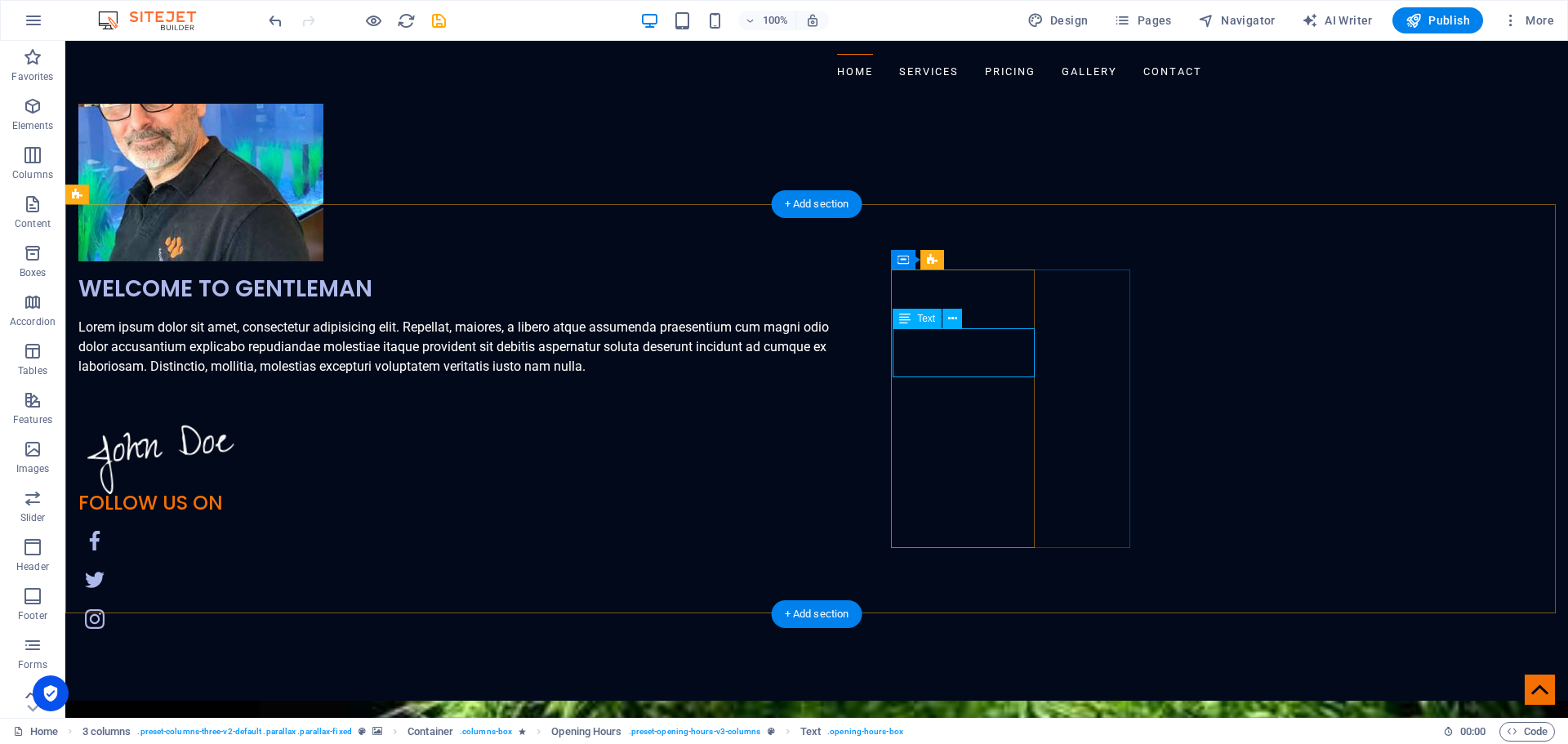 click on "Freshwater Tropical Fish Tanks" at bounding box center [198, 5894] 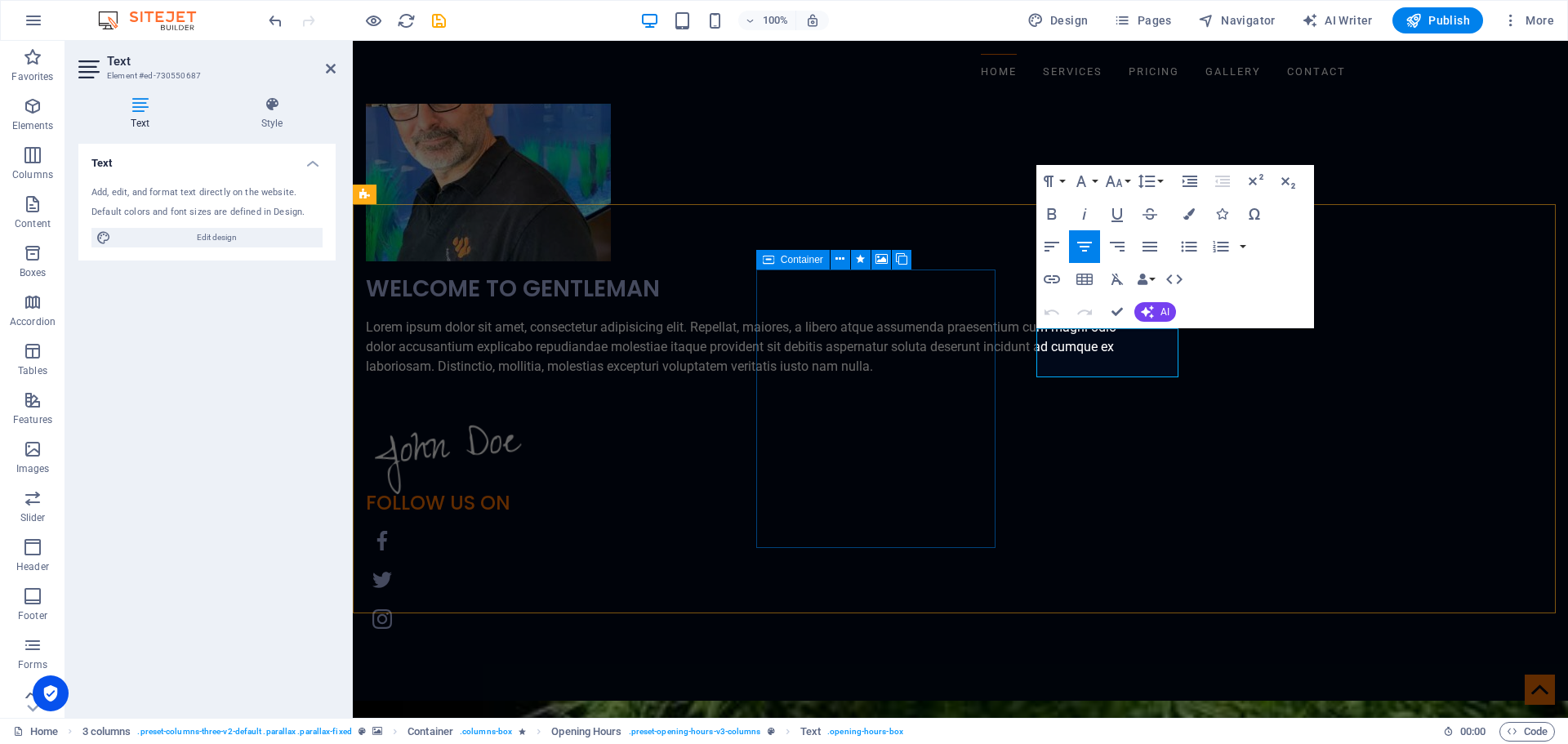 click on "Drop content here or  Add elements  Paste clipboard" at bounding box center (407, 5464) 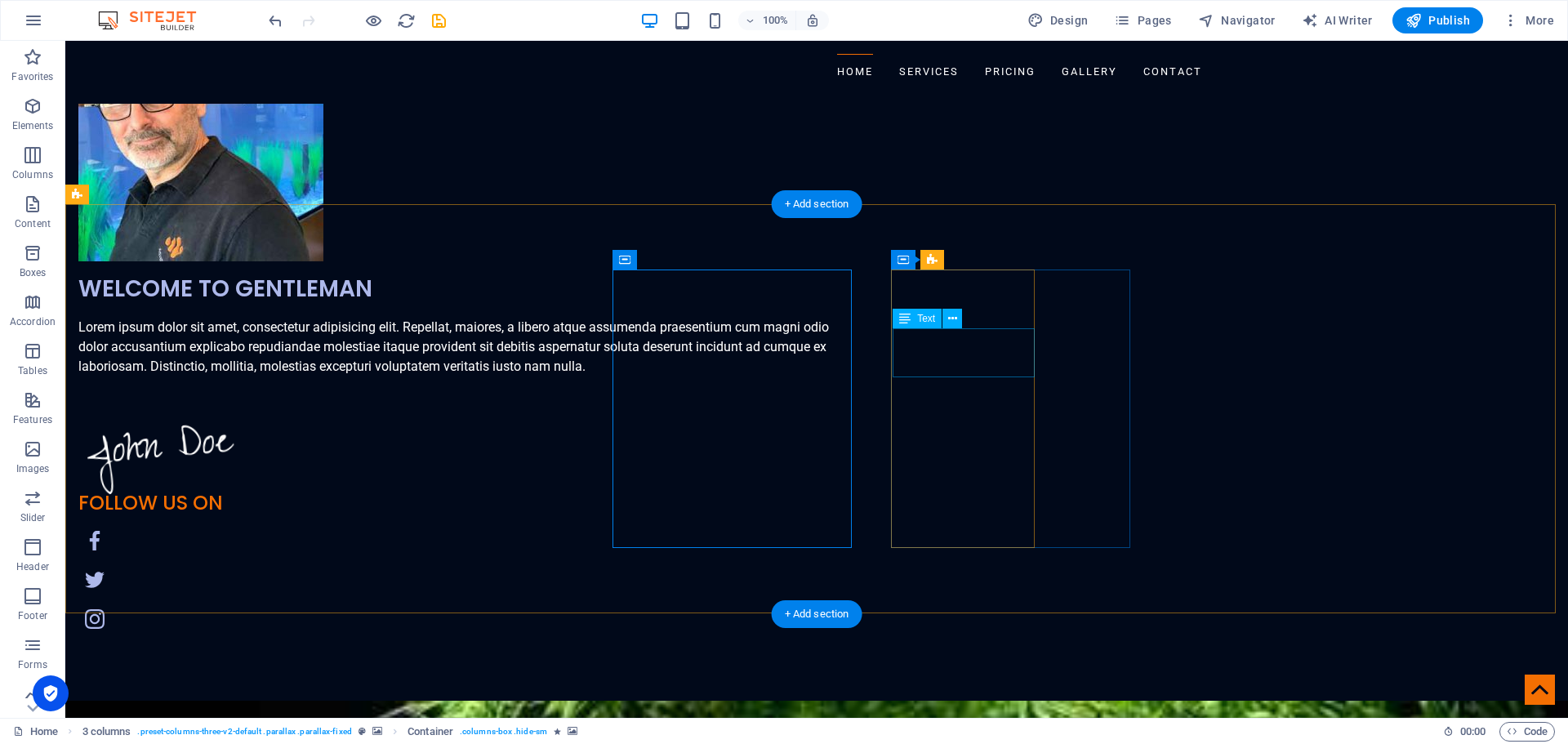 click on "Freshwater Tropical Fish Tanks" at bounding box center (198, 5894) 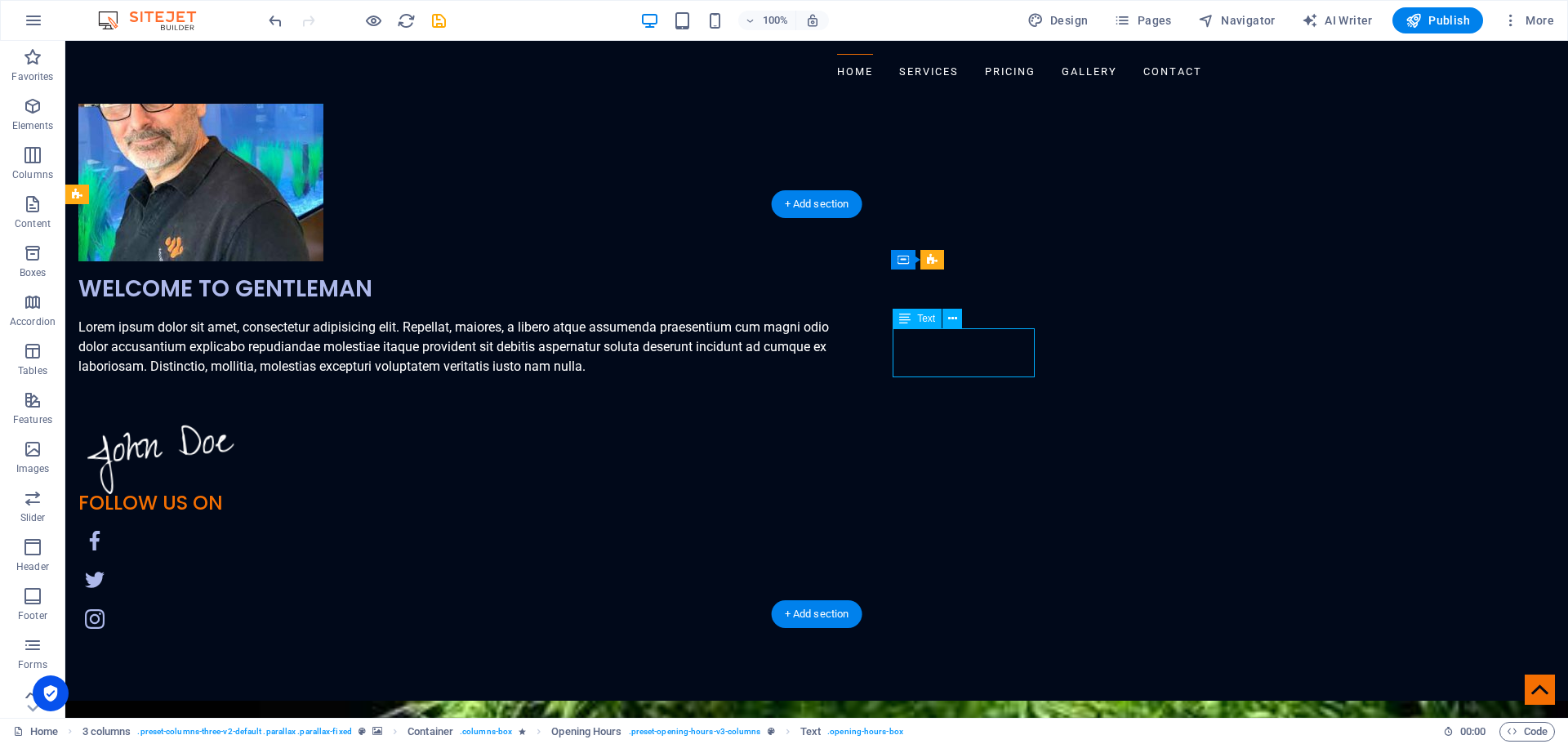 click on "Freshwater Tropical Fish Tanks" at bounding box center (198, 5894) 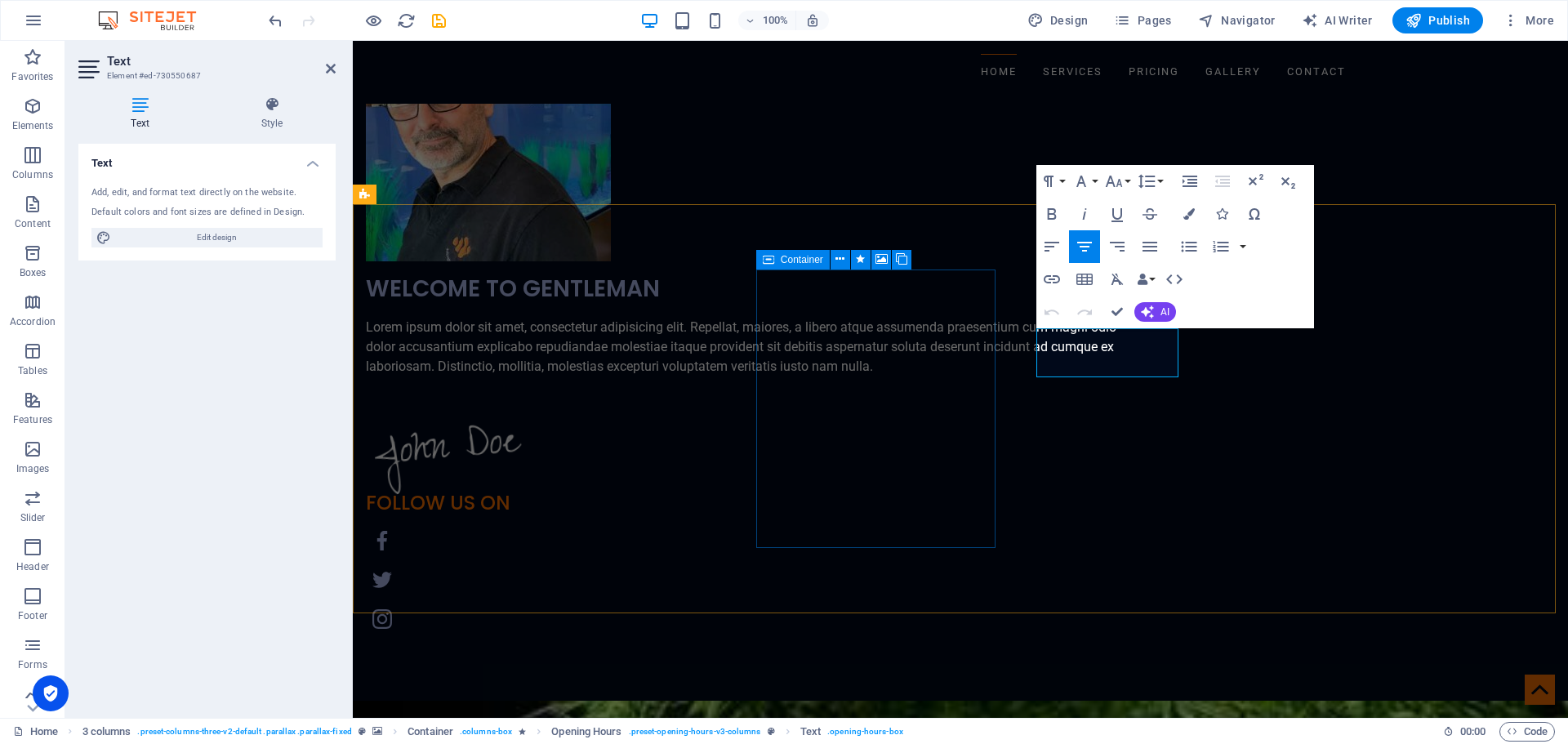 click on "Drop content here or  Add elements  Paste clipboard" at bounding box center (407, 5464) 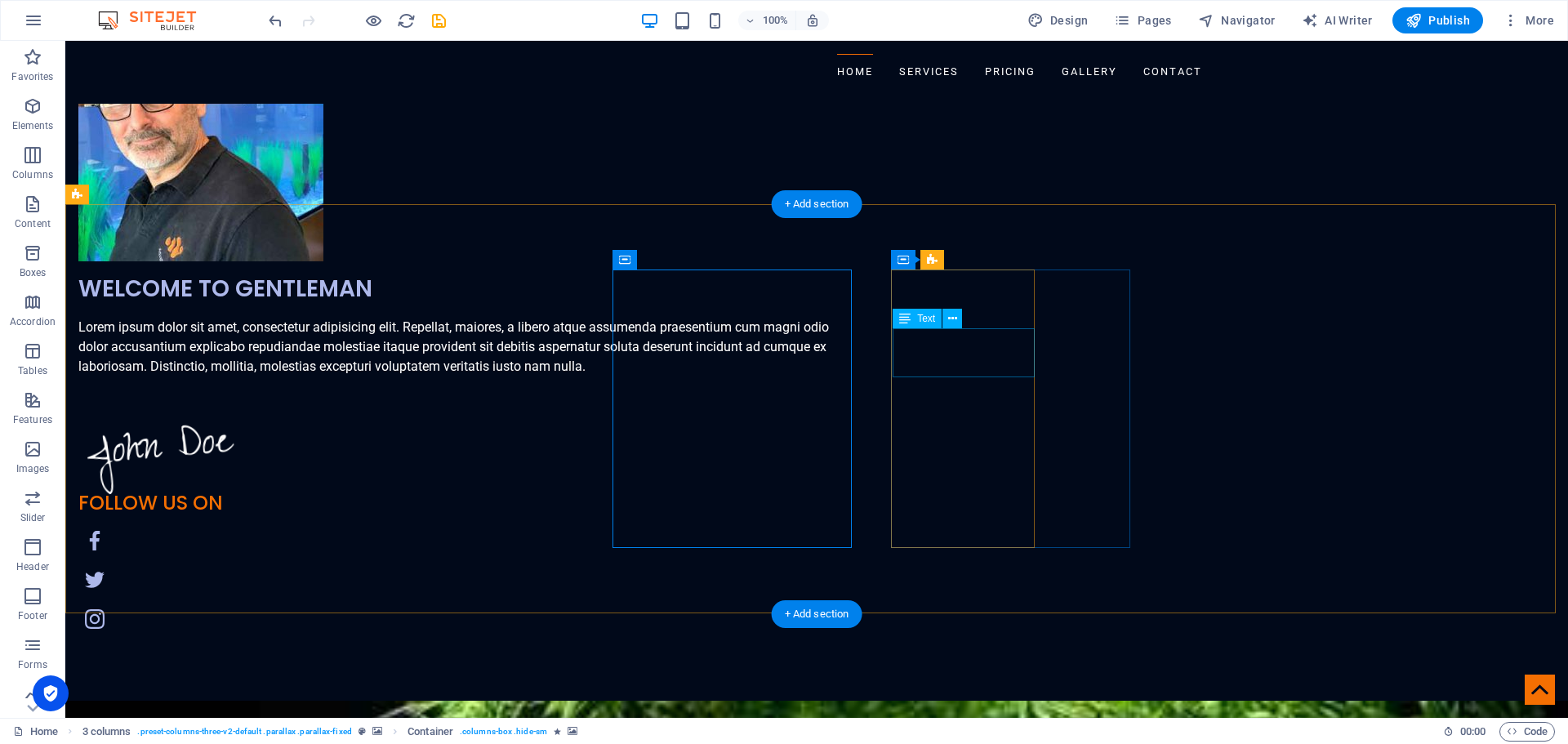 click on "Freshwater Tropical Fish Tanks" at bounding box center (198, 5894) 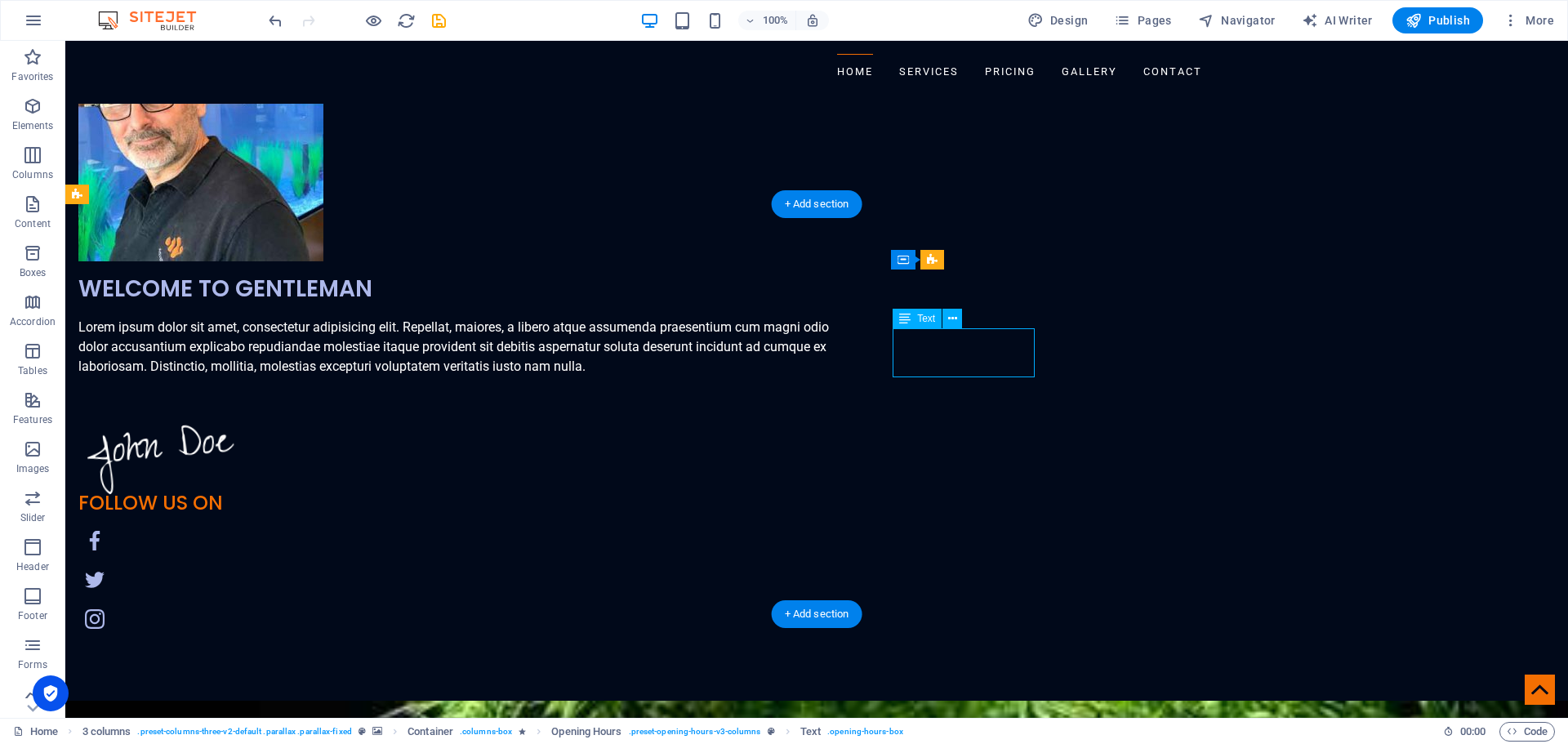 click on "Freshwater Tropical Fish Tanks" at bounding box center [198, 5894] 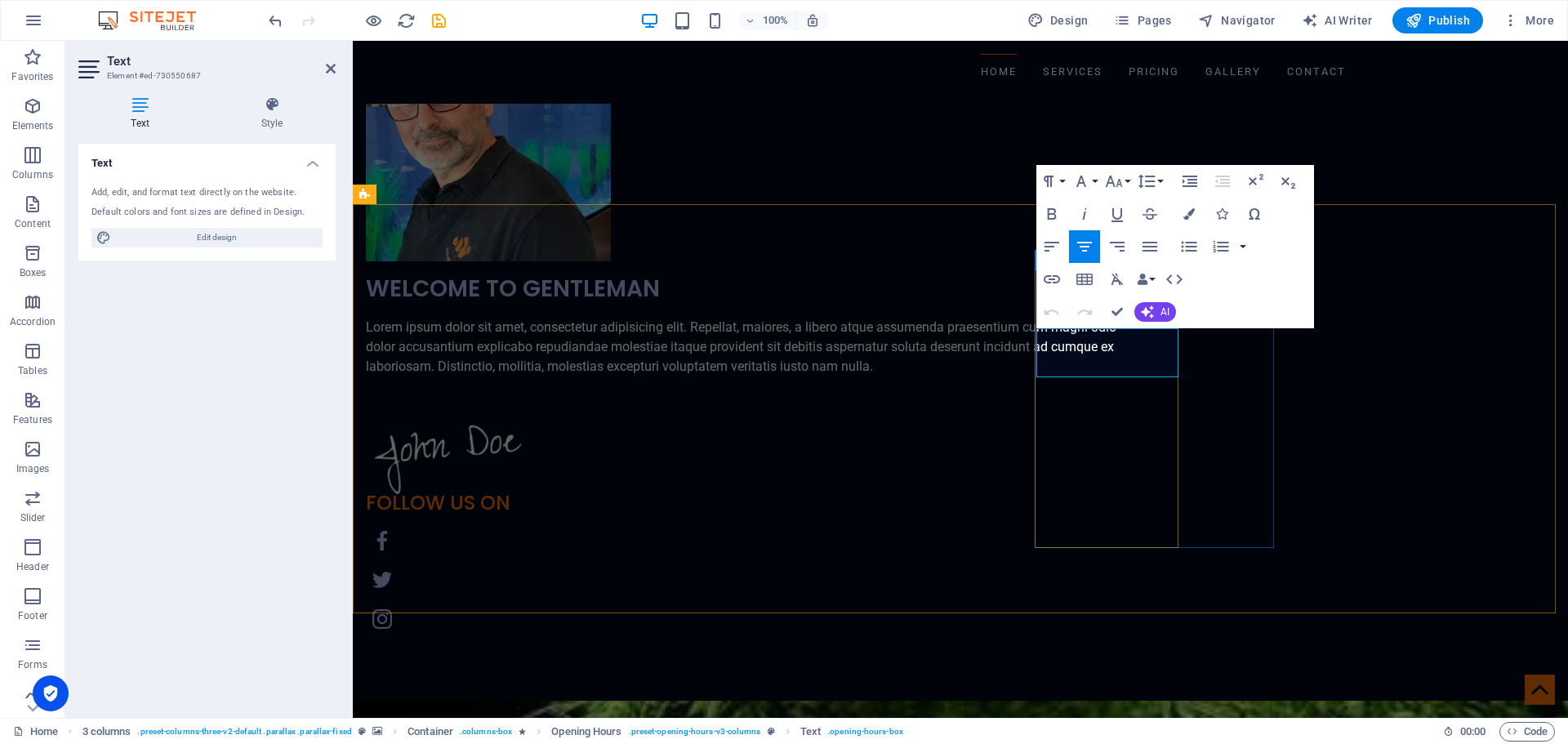 click on "Freshwater Tropical Fish Tanks" at bounding box center [486, 5581] 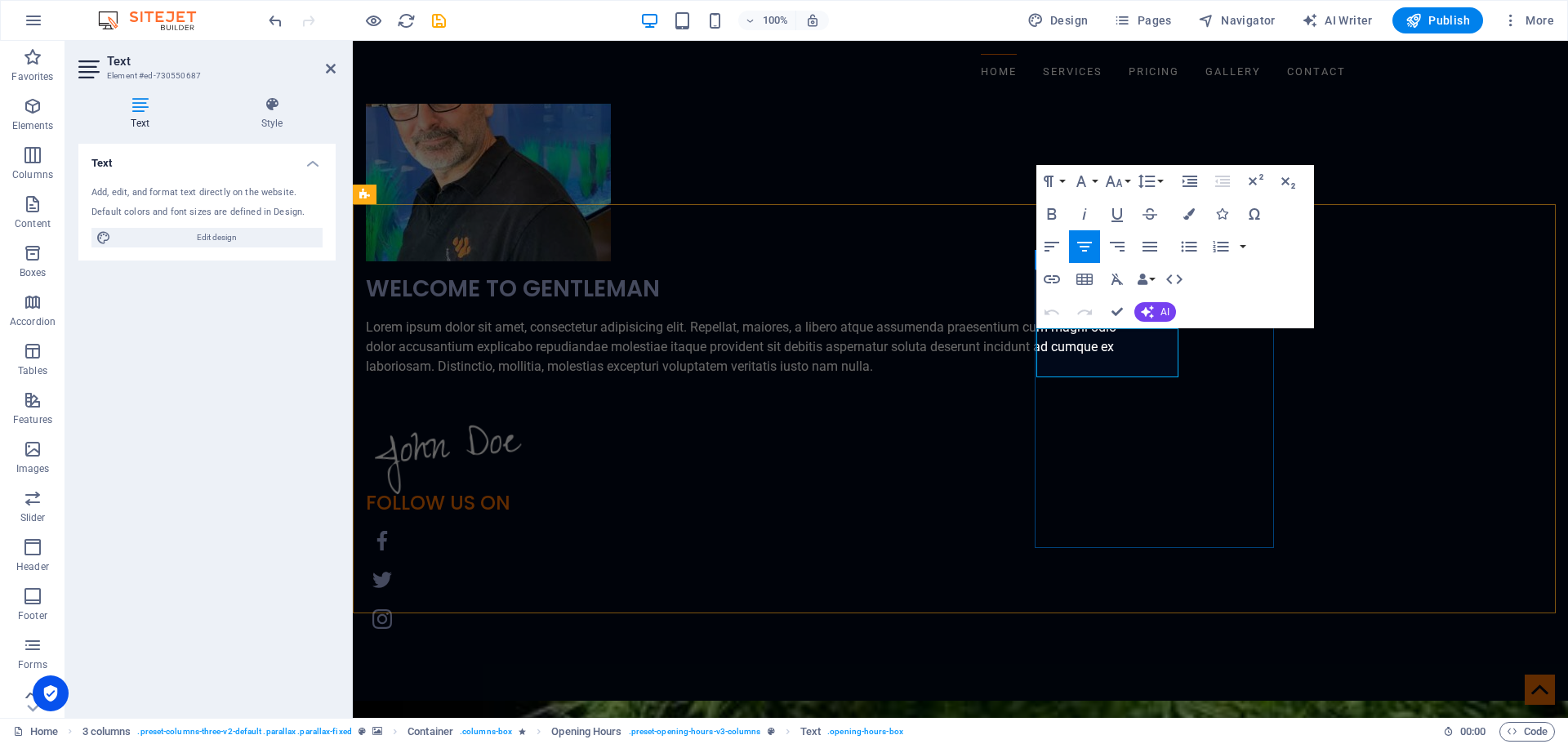 click on "New headline Freshwater Tropical Fish Tanks African Cichlid Aquariums Goldfish Tanks Saltwater Fish Tanks Coral Reef Aquariums Turtle Tanks" at bounding box center (485, 5661) 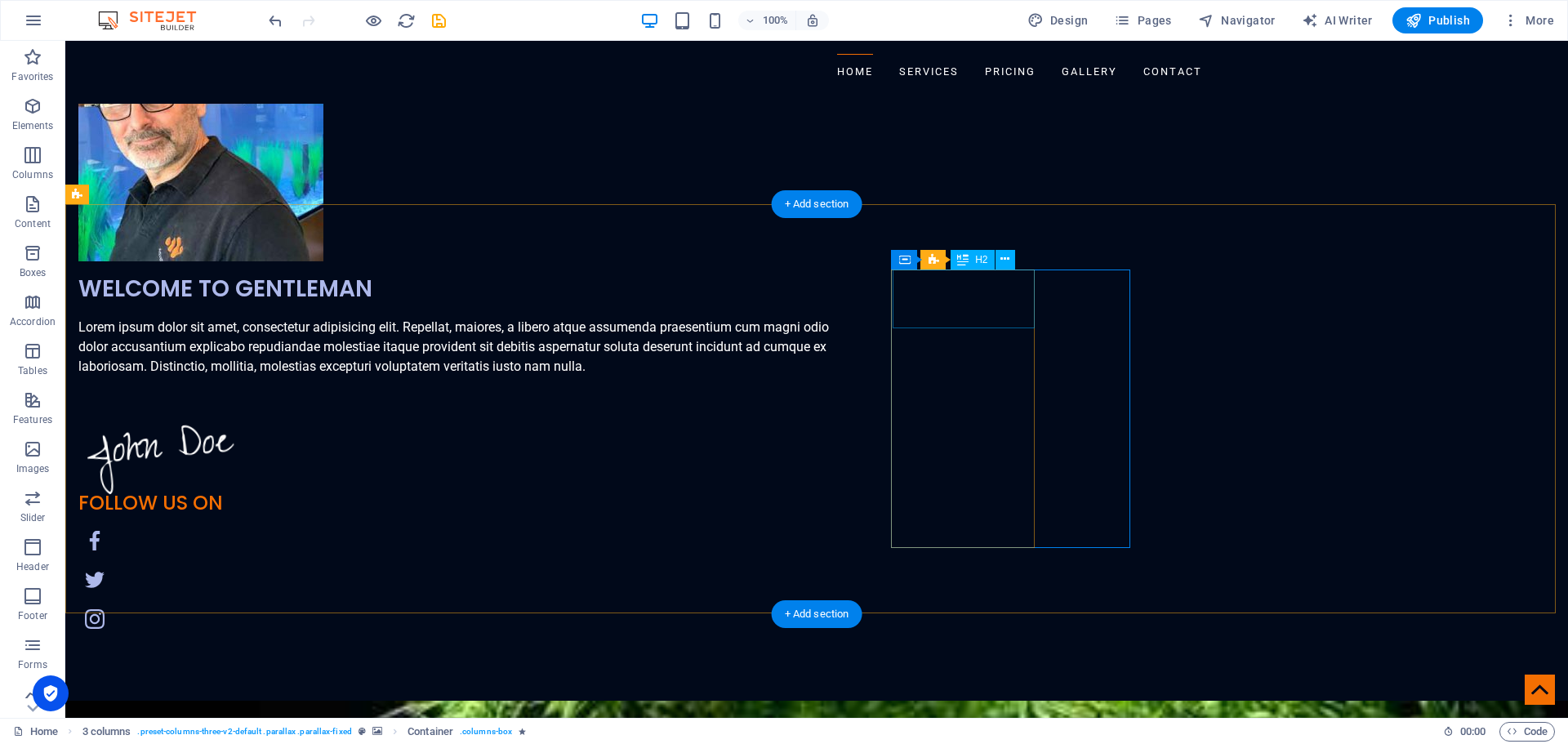 click on "New headline" at bounding box center (198, 5883) 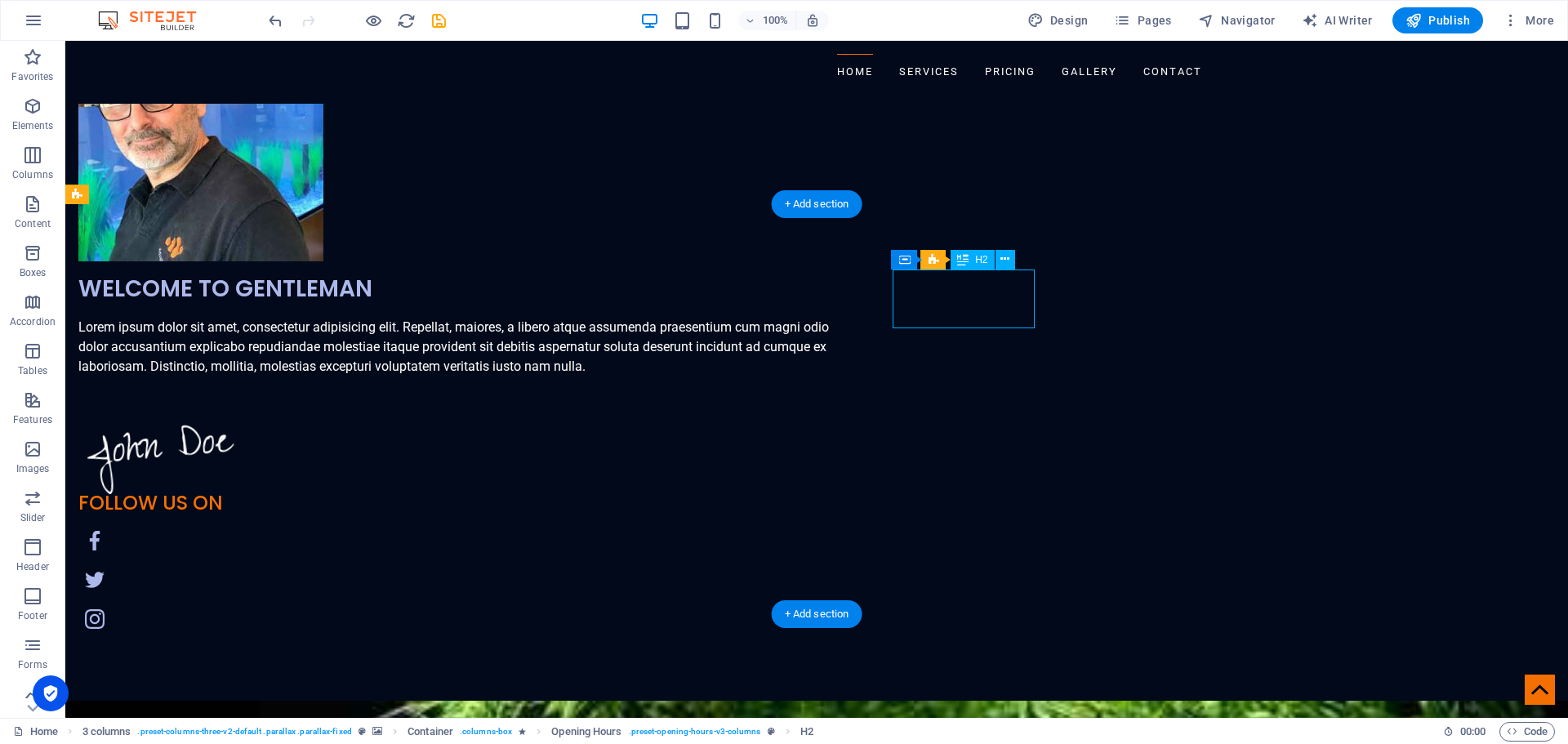 click on "New headline" at bounding box center (198, 5883) 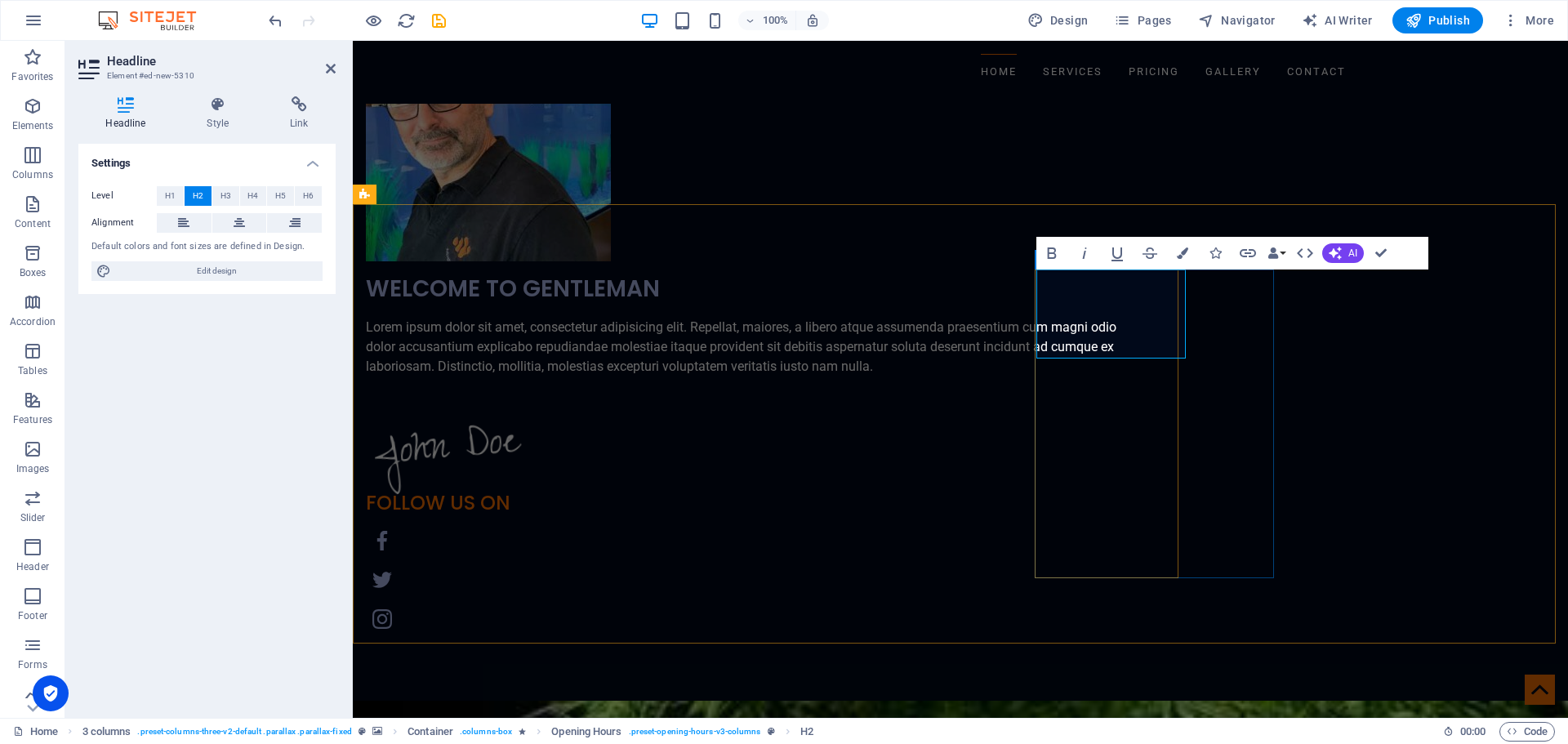 scroll, scrollTop: 0, scrollLeft: 6, axis: horizontal 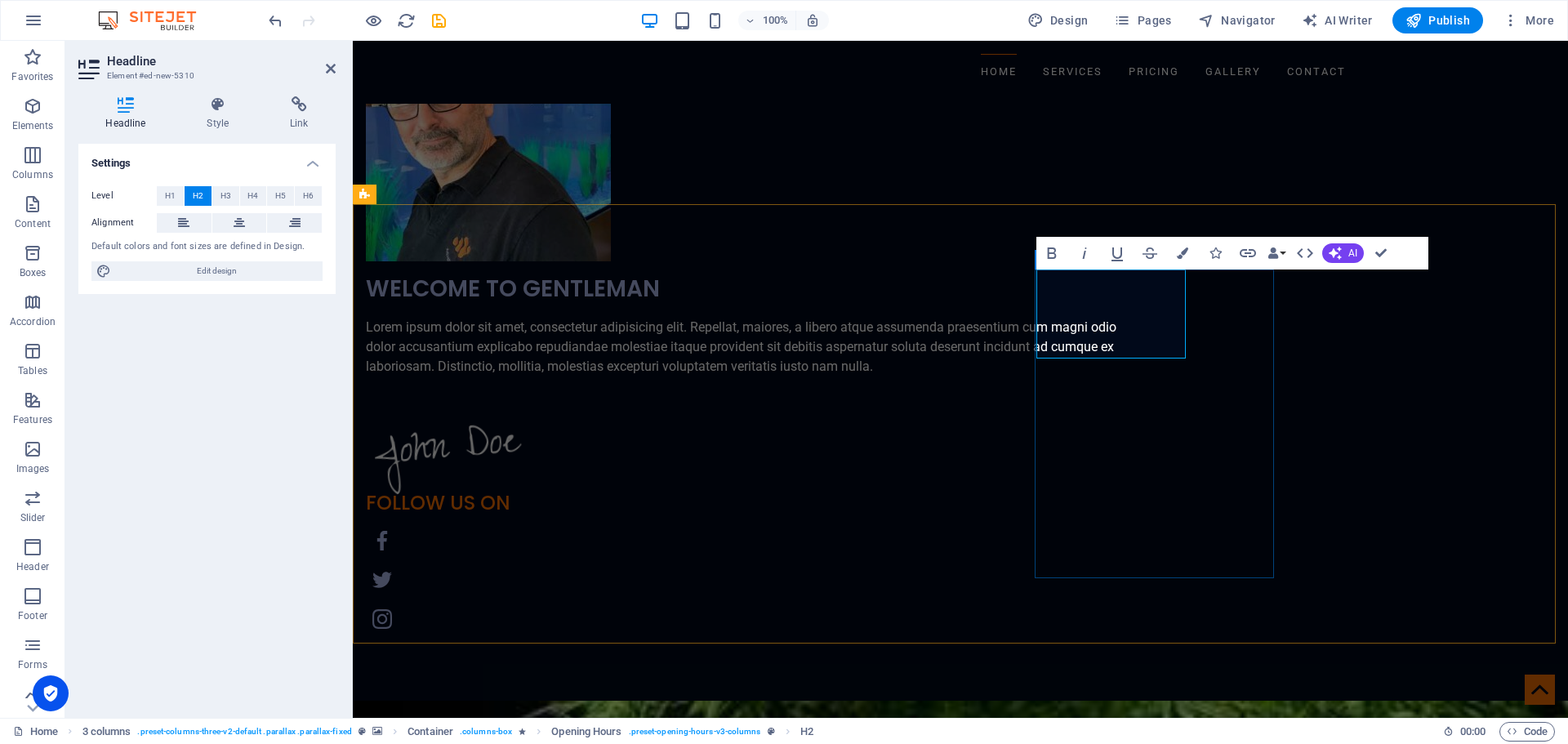 click on "Freshwater Tropical Fish Tanks Freshwater Tropical Fish Tanks Freshwater Tropical Fish Tanks African Cichlid Aquariums Goldfish Tanks Saltwater Fish Tanks Coral Reef Aquariums Turtle Tanks" at bounding box center [485, 5720] 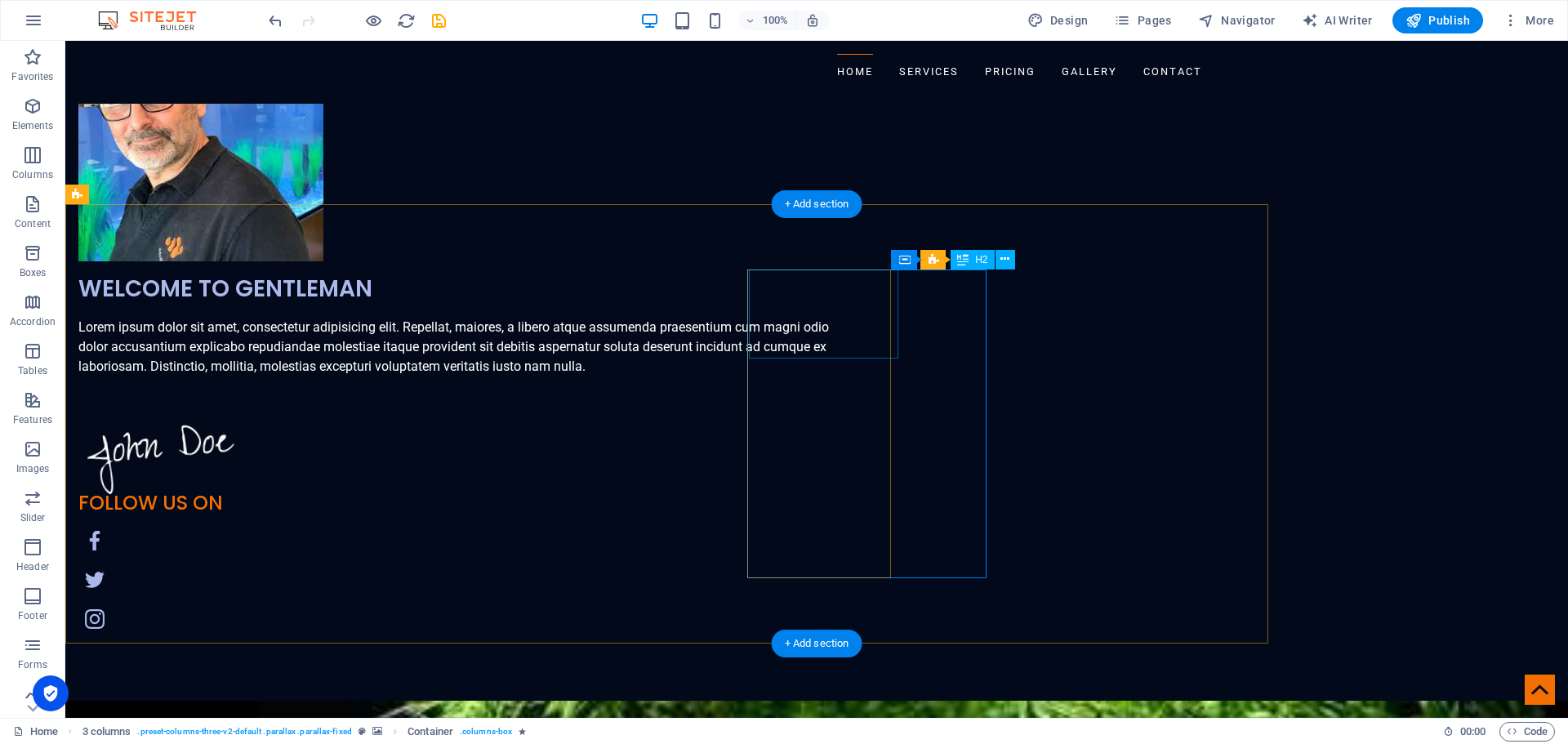 click at bounding box center [817, 4083] 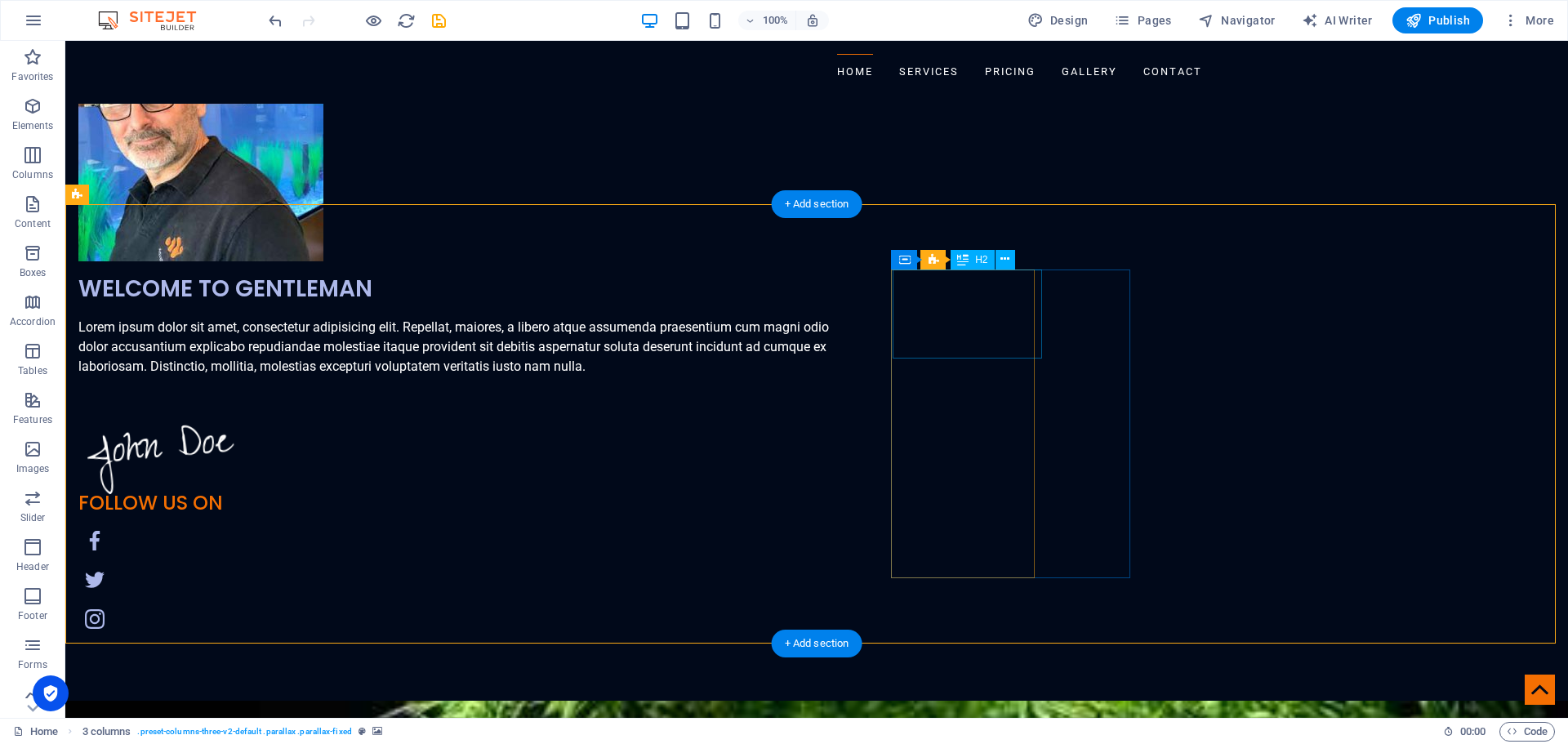 click on "Freshwater Tropical Fish Tanks" at bounding box center [198, 5941] 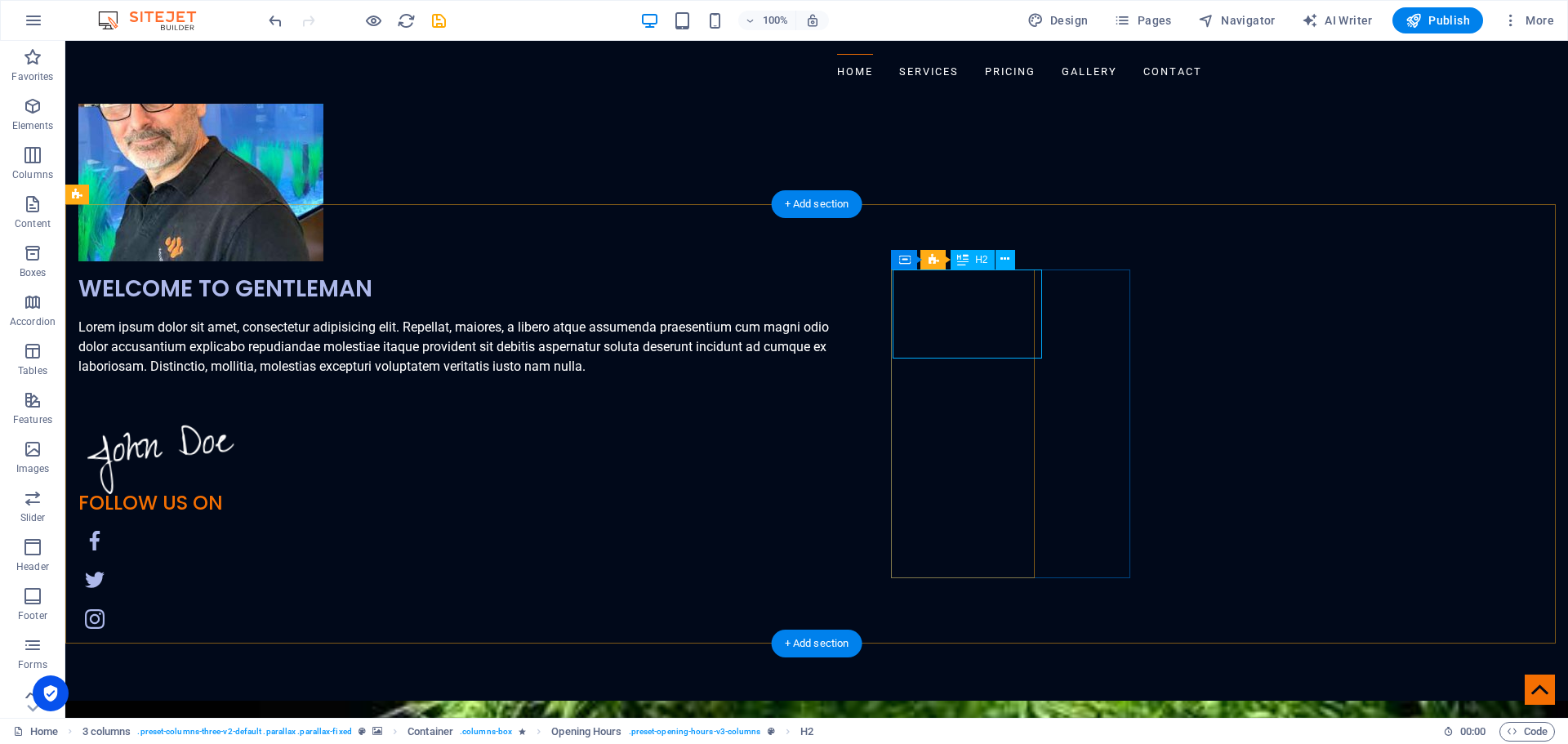 click on "Freshwater Tropical Fish Tanks" at bounding box center [198, 5941] 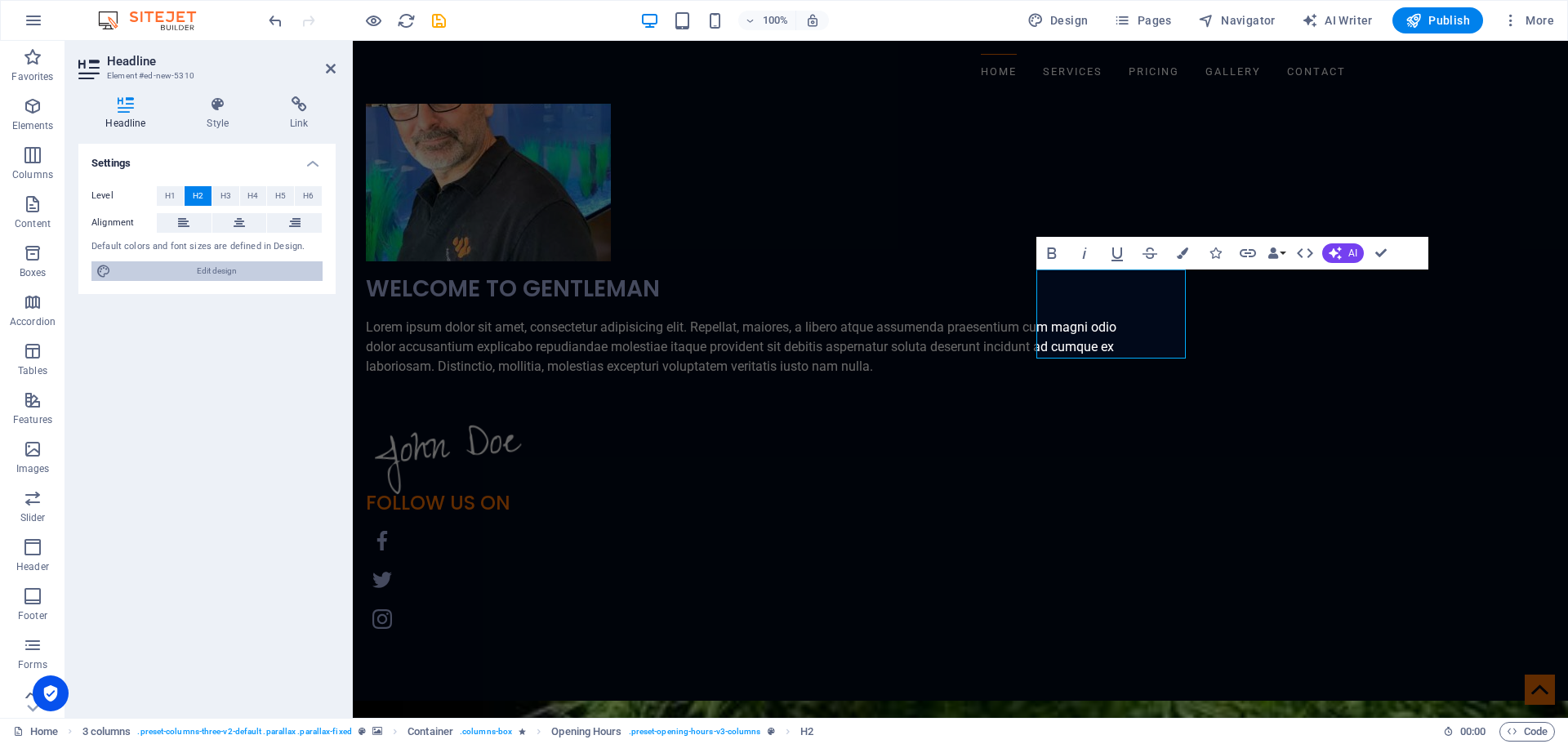 click on "Edit design" at bounding box center [216, 271] 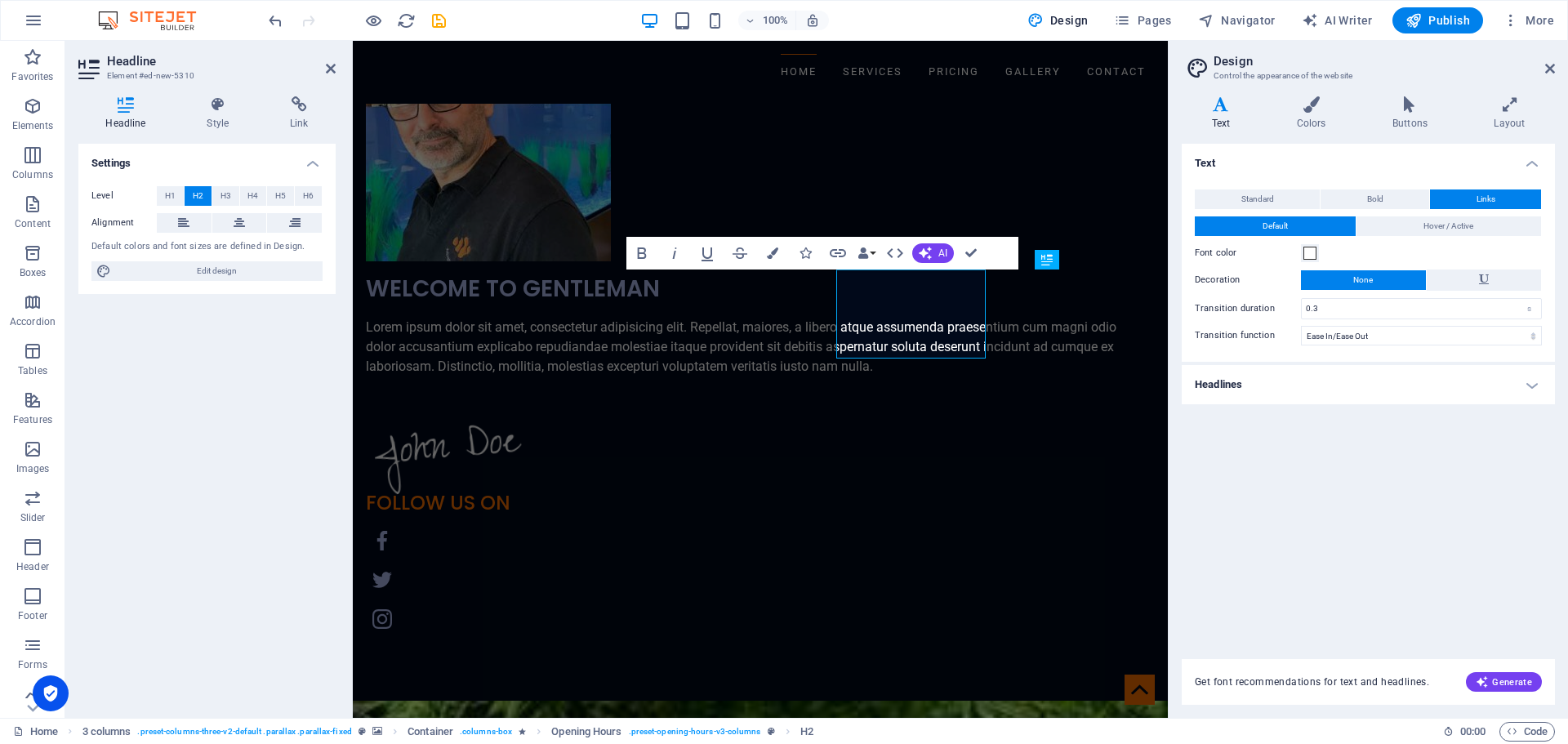 click on "Headlines" at bounding box center (1368, 385) 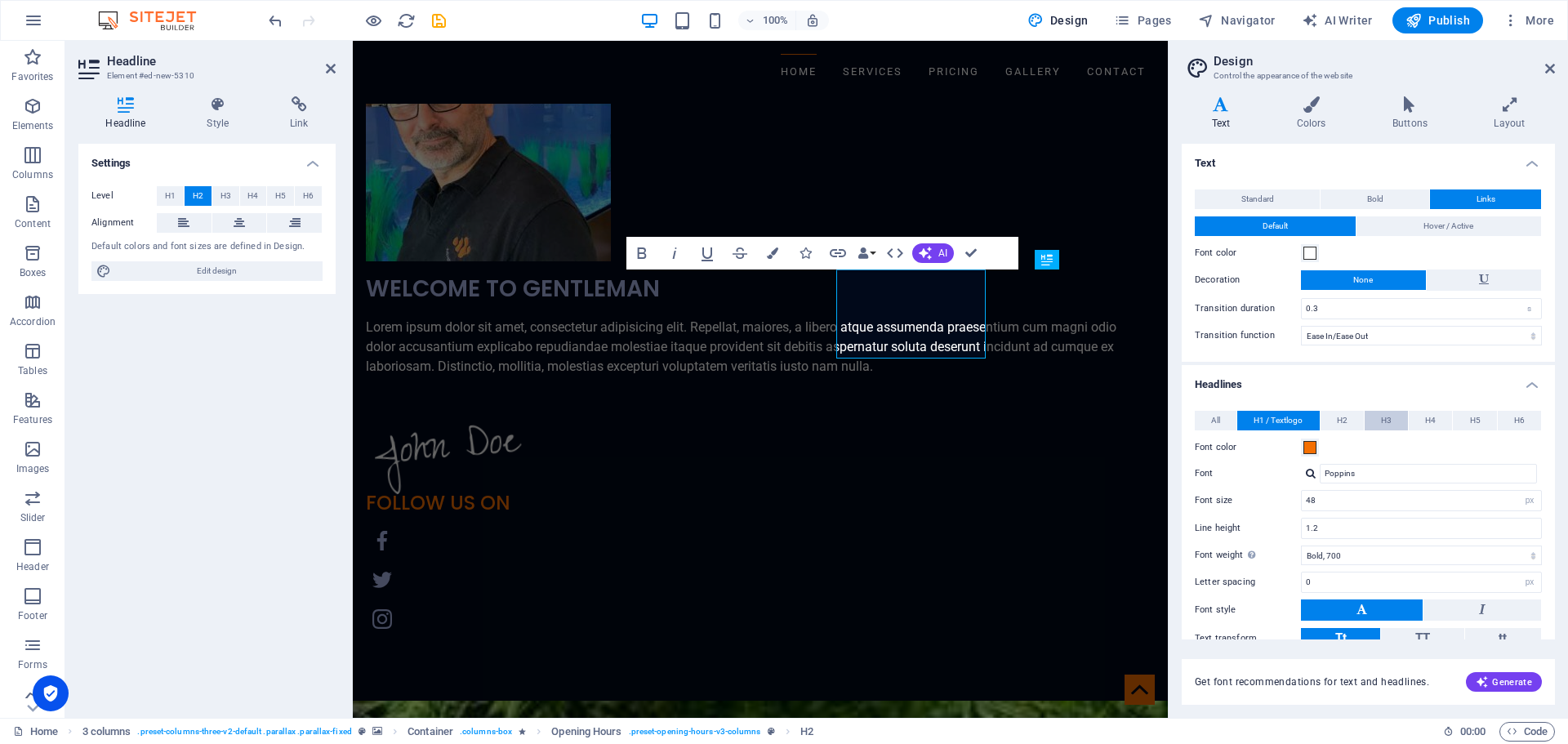 click on "H3" at bounding box center [1386, 421] 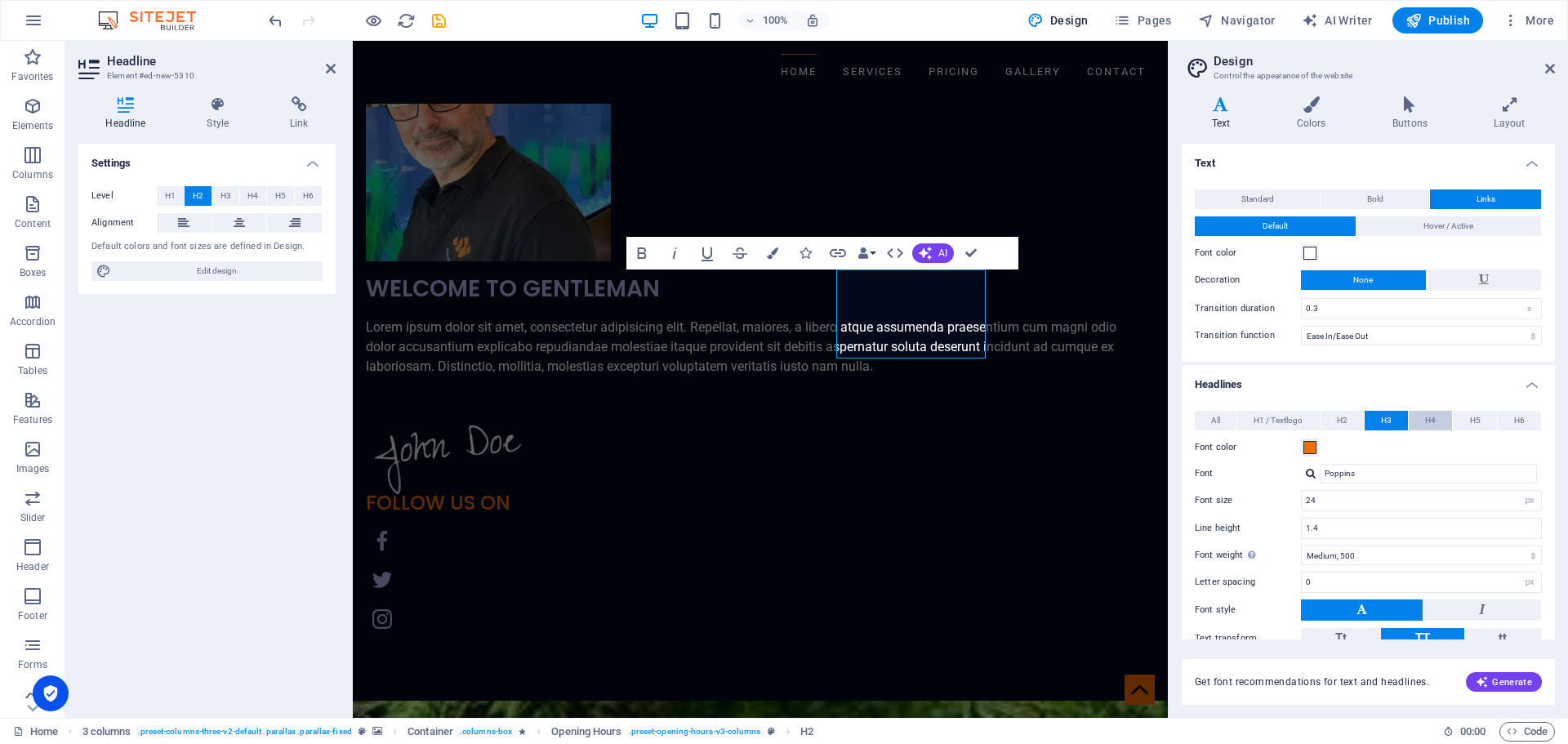 click on "H4" at bounding box center (1430, 421) 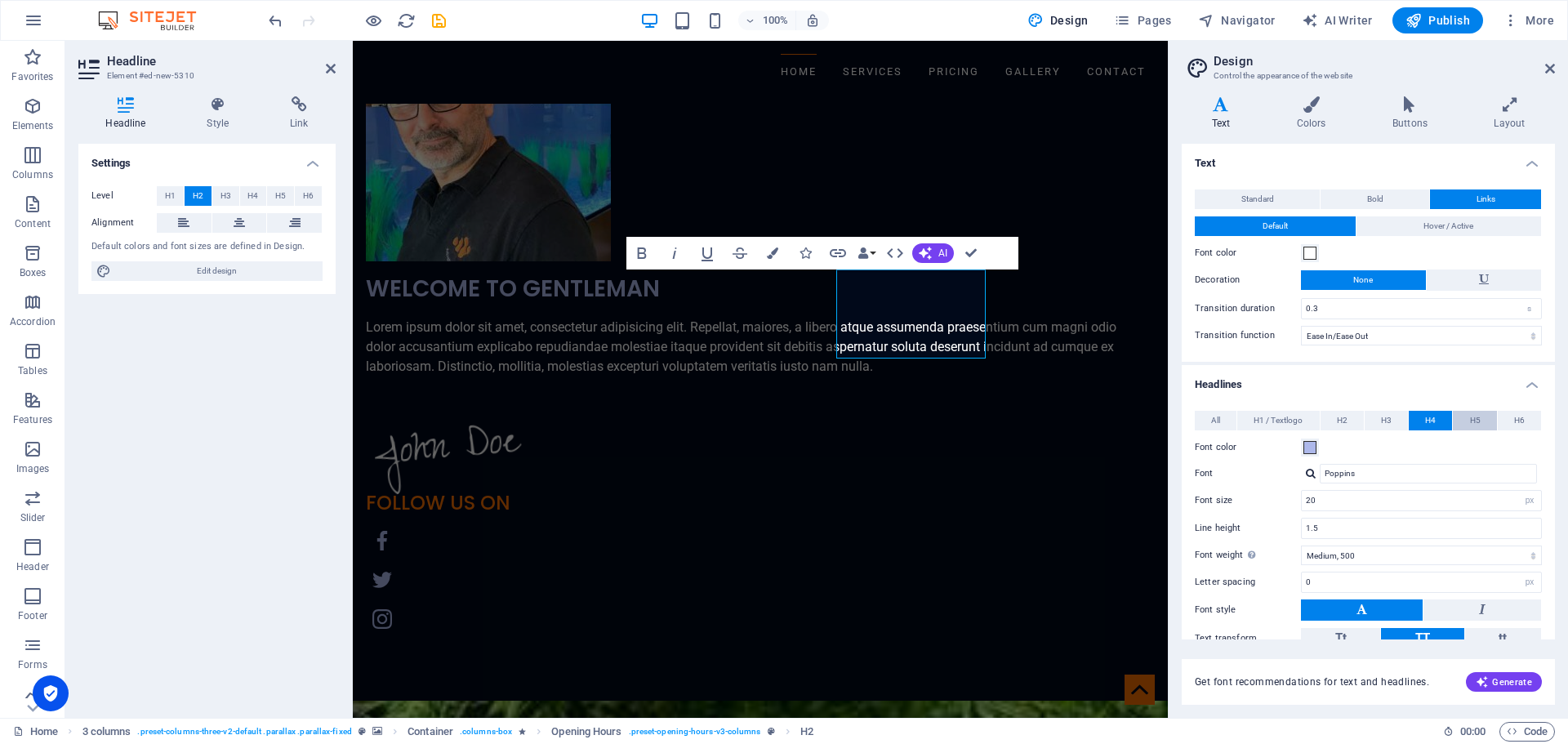click on "H5" at bounding box center [1475, 421] 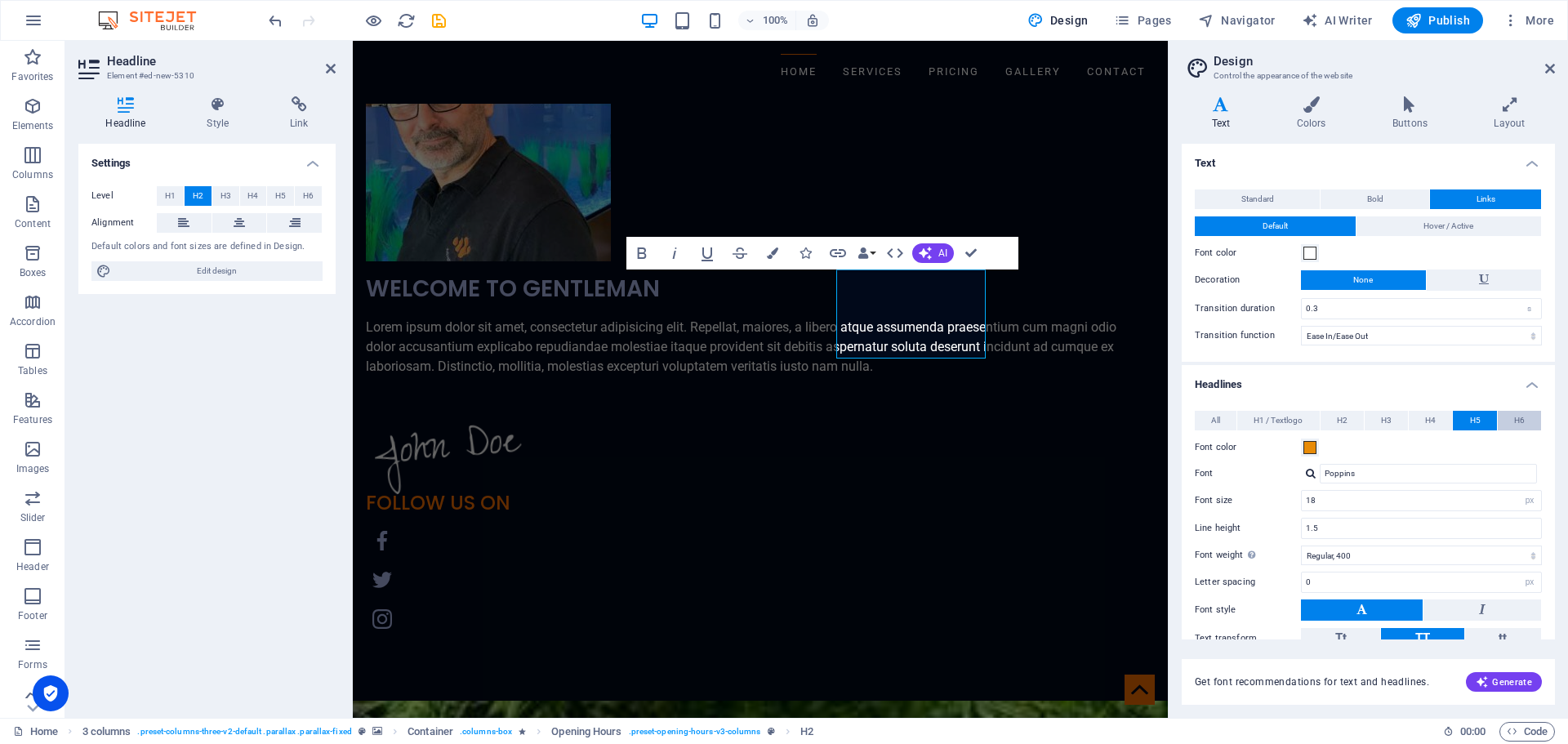 click on "H6" at bounding box center (1519, 421) 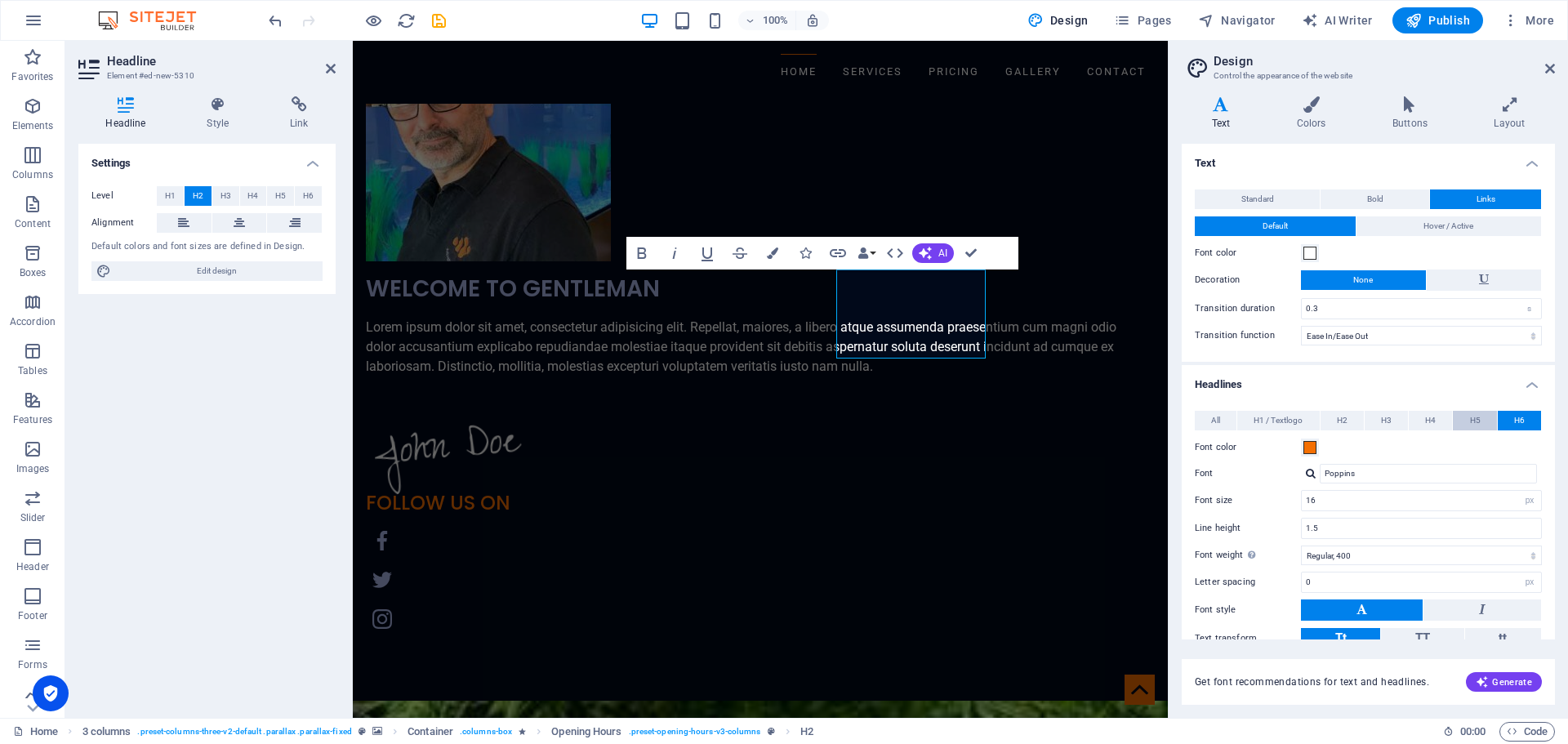 click on "H5" at bounding box center [1475, 421] 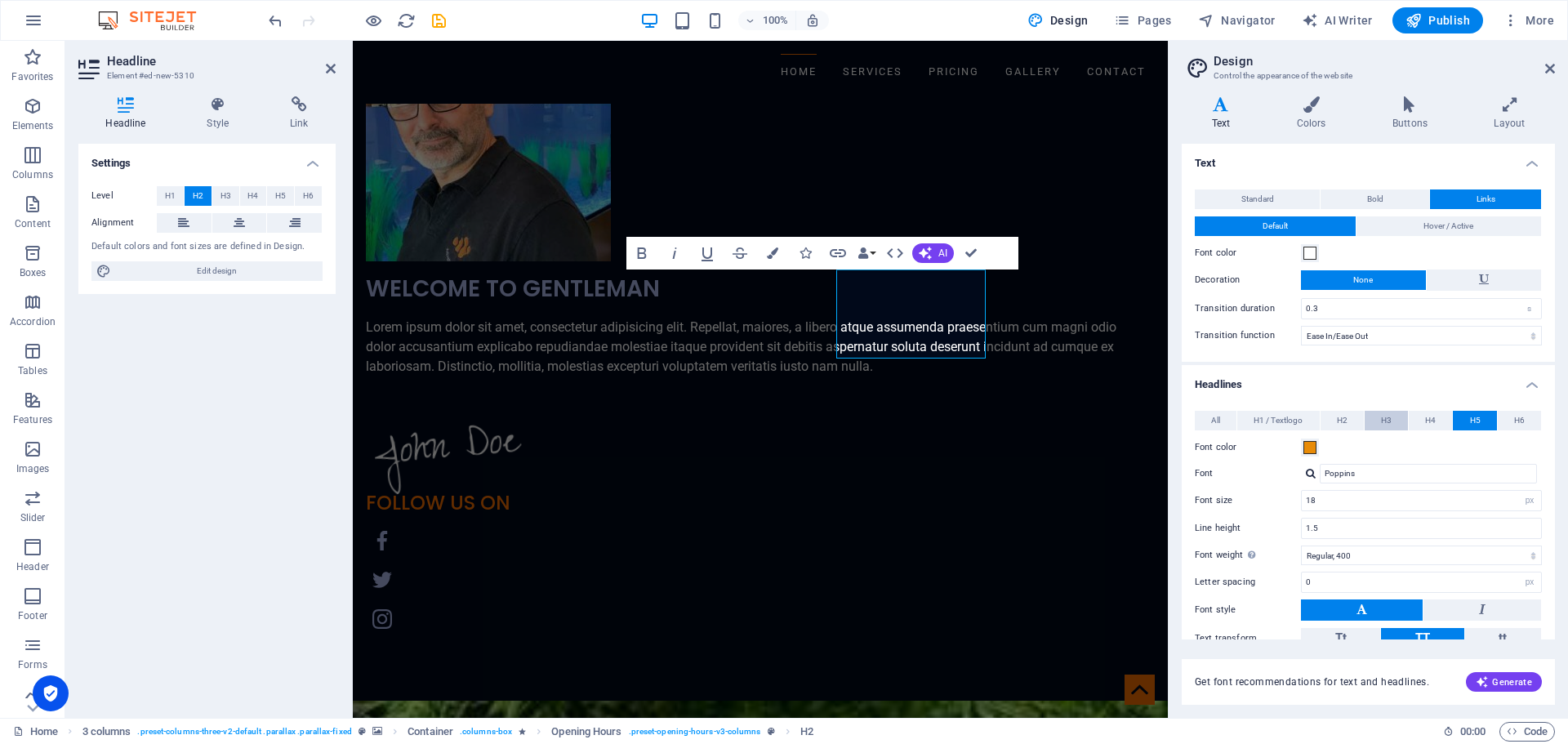 click on "H3" at bounding box center (1386, 421) 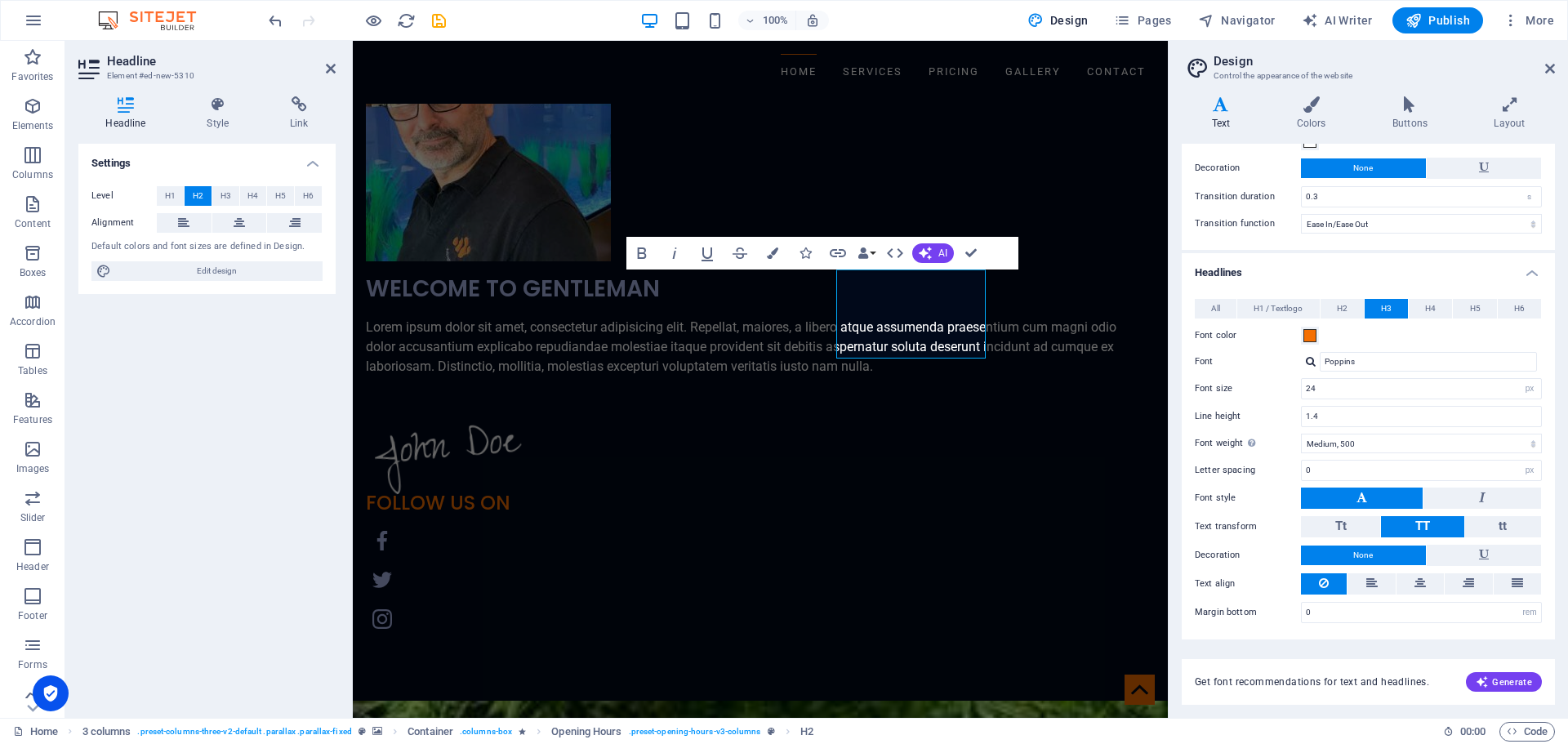 scroll, scrollTop: 0, scrollLeft: 0, axis: both 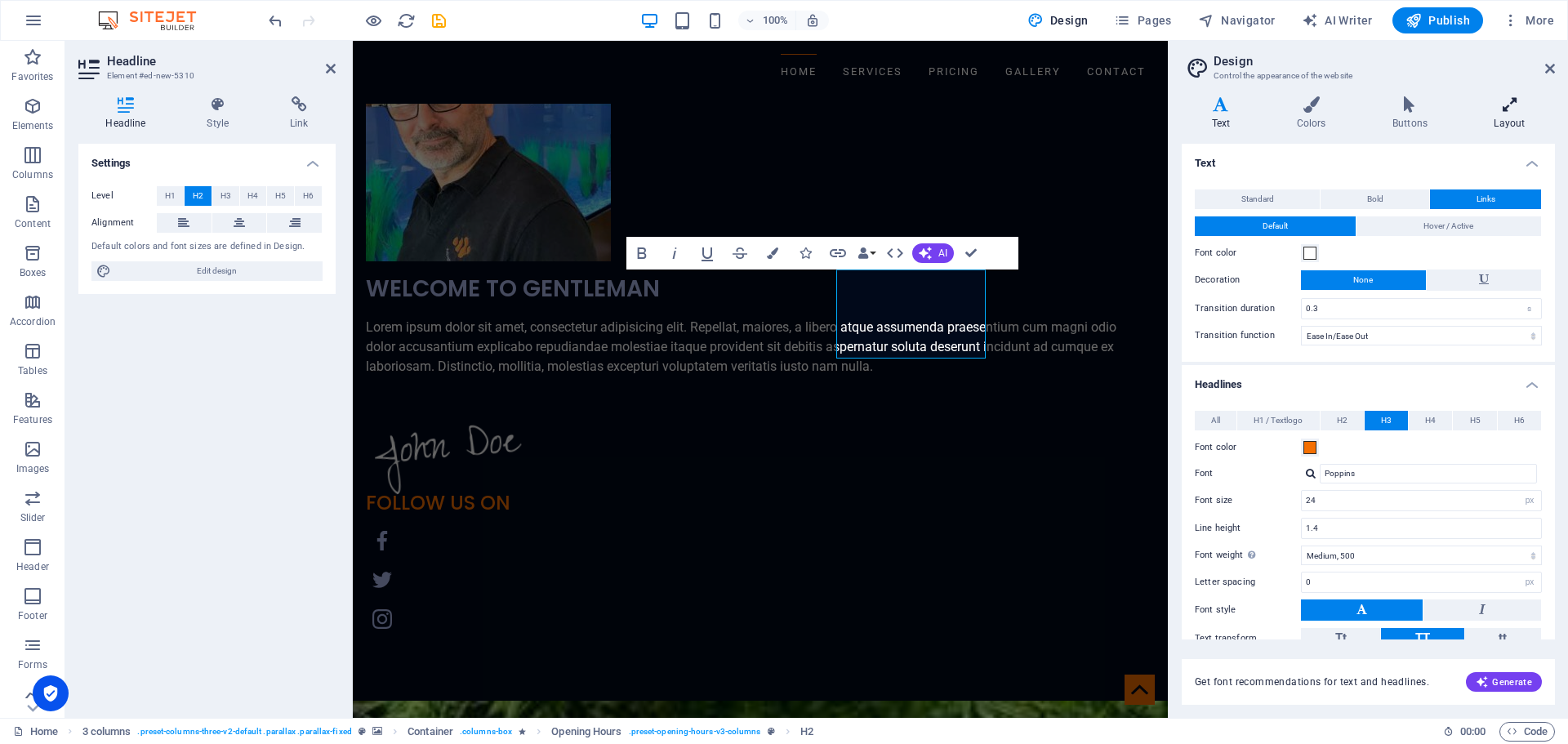 click on "Layout" at bounding box center (1509, 114) 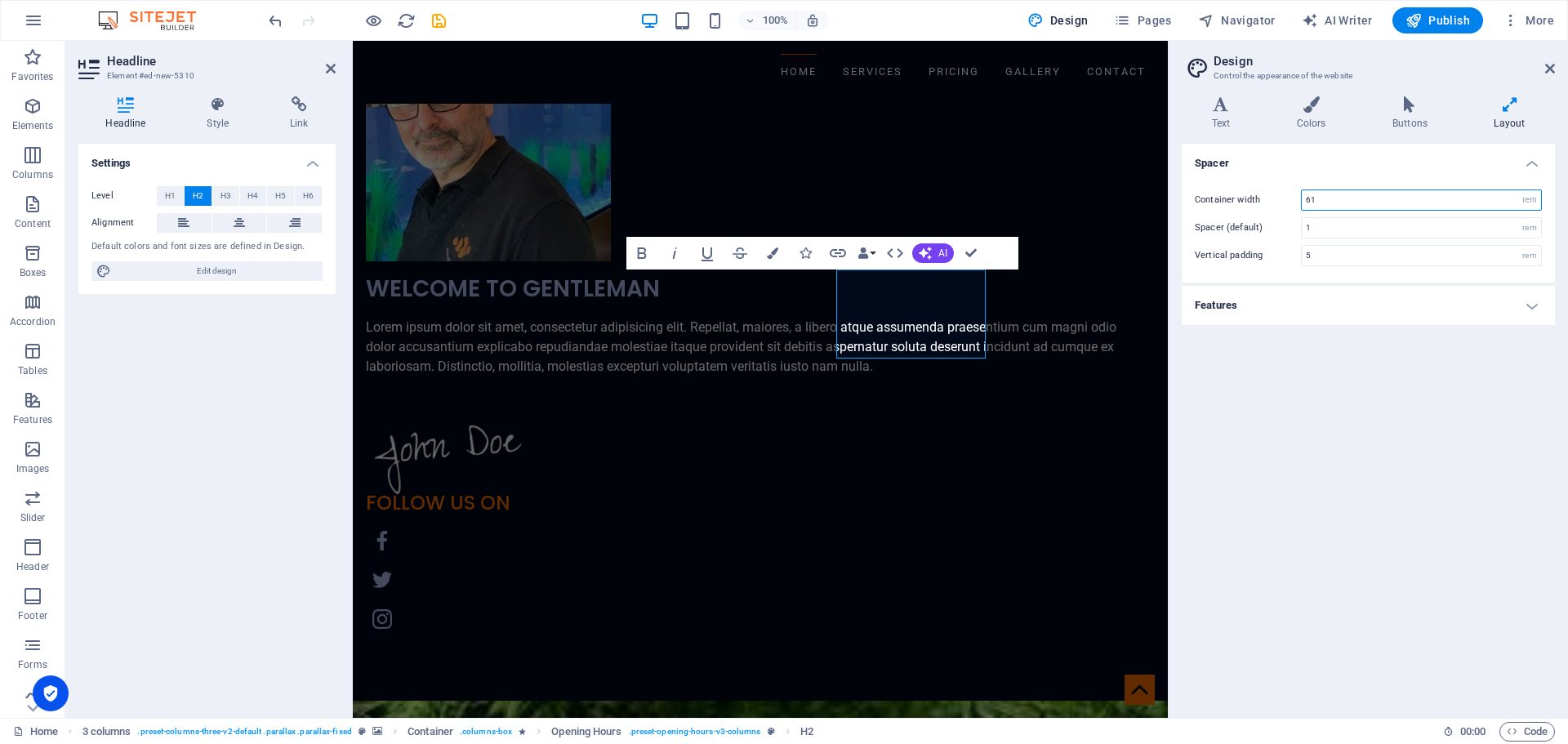 drag, startPoint x: 1321, startPoint y: 198, endPoint x: 1287, endPoint y: 216, distance: 38.47077 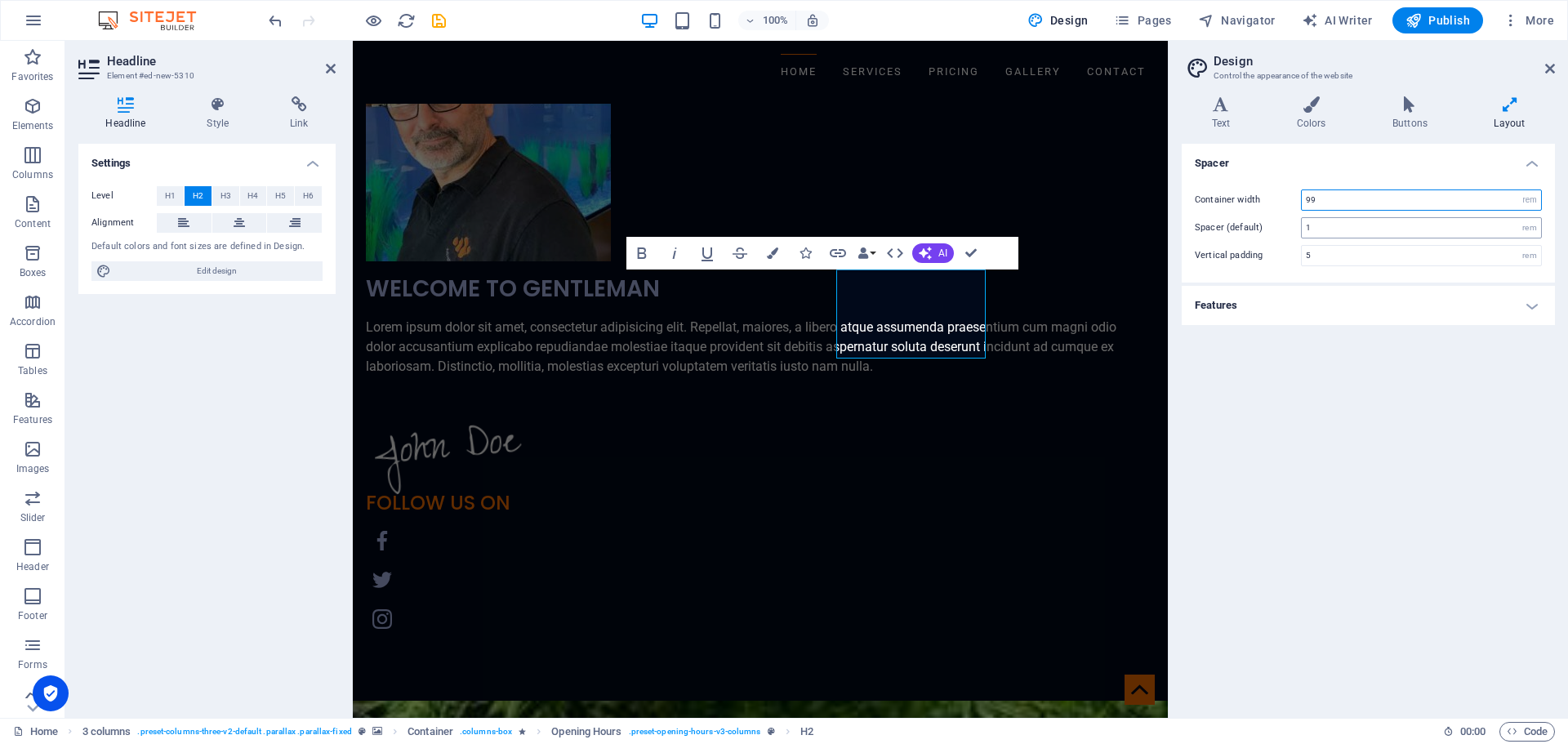 type on "99" 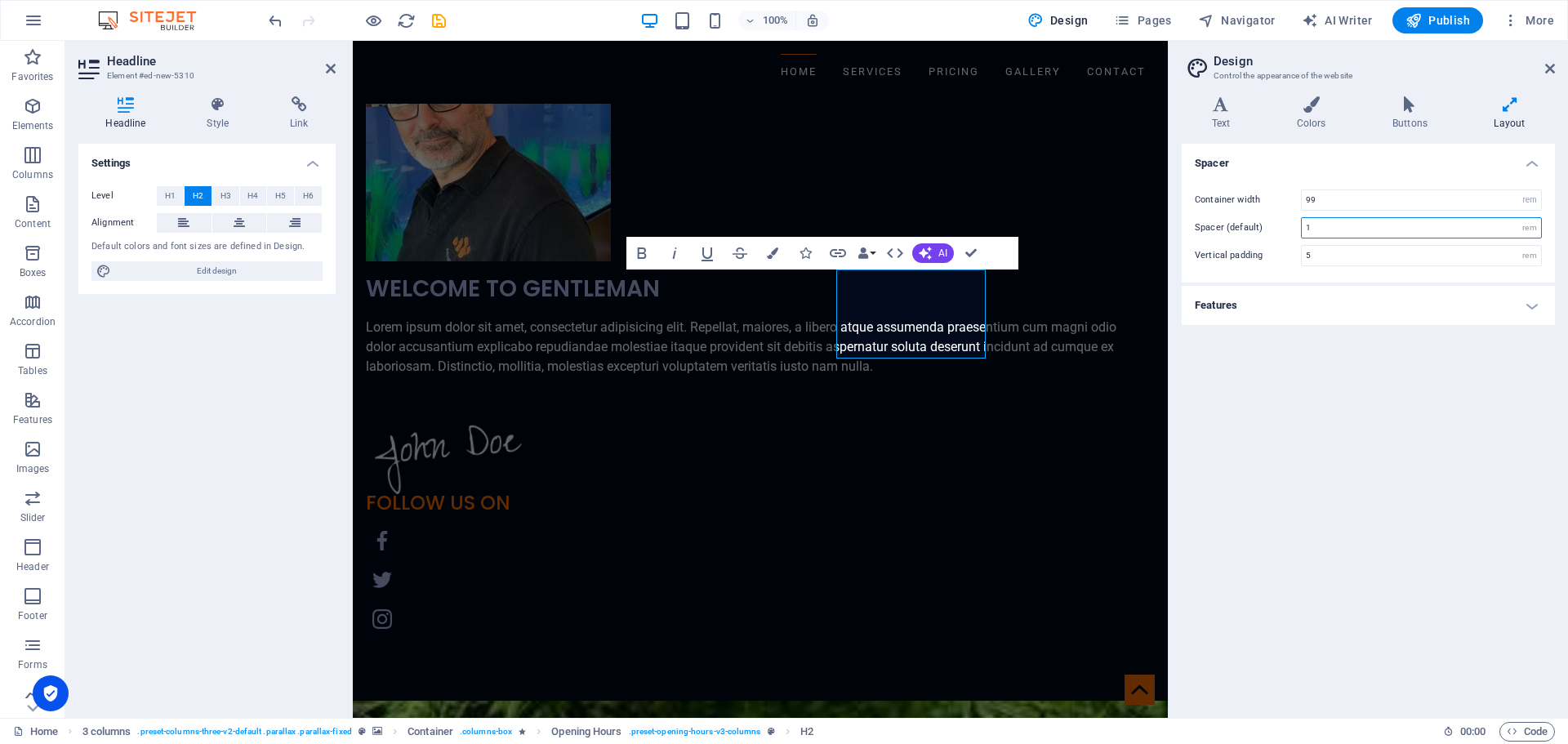 click on "1" at bounding box center (1421, 228) 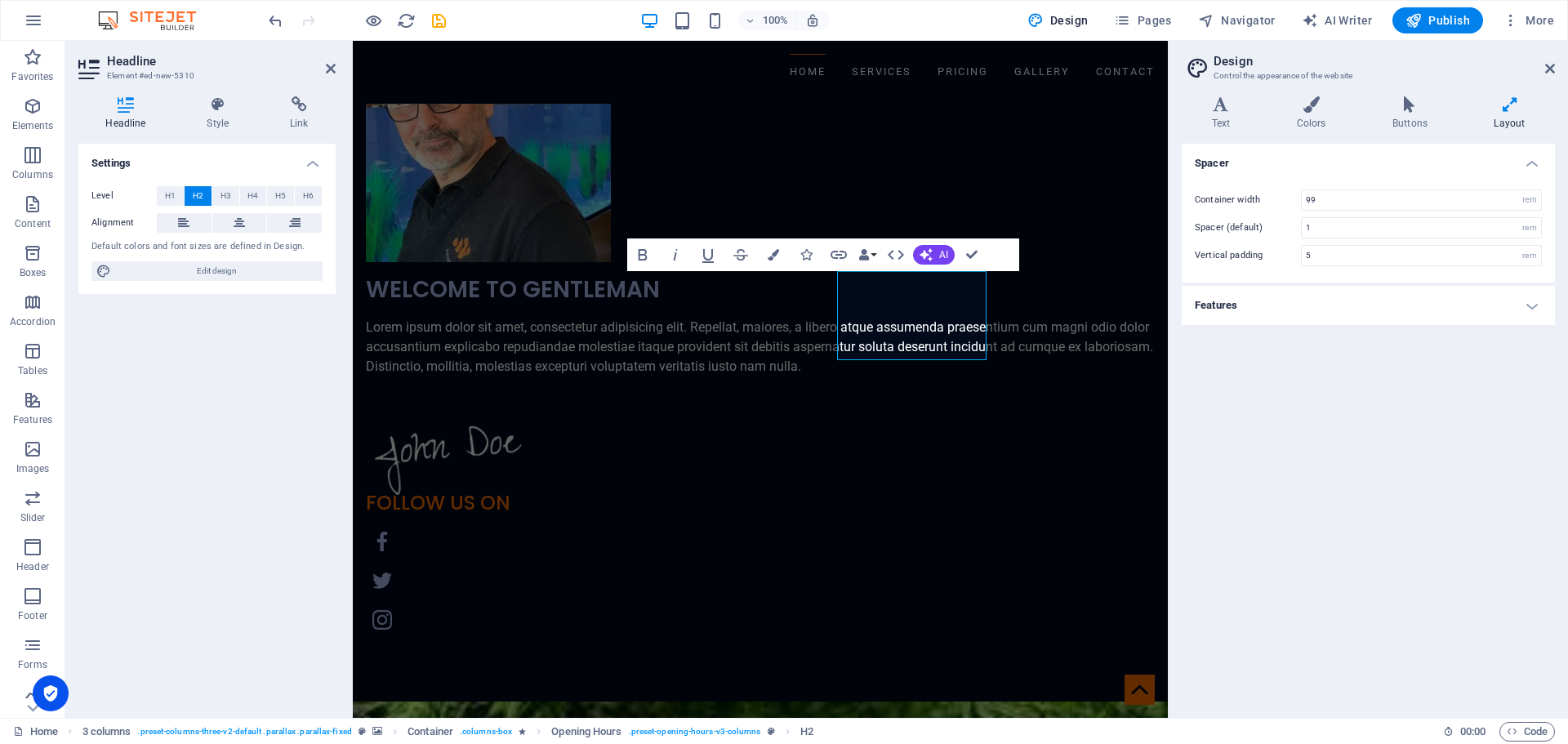 click on "Vertical padding 5 rem" at bounding box center [1368, 256] 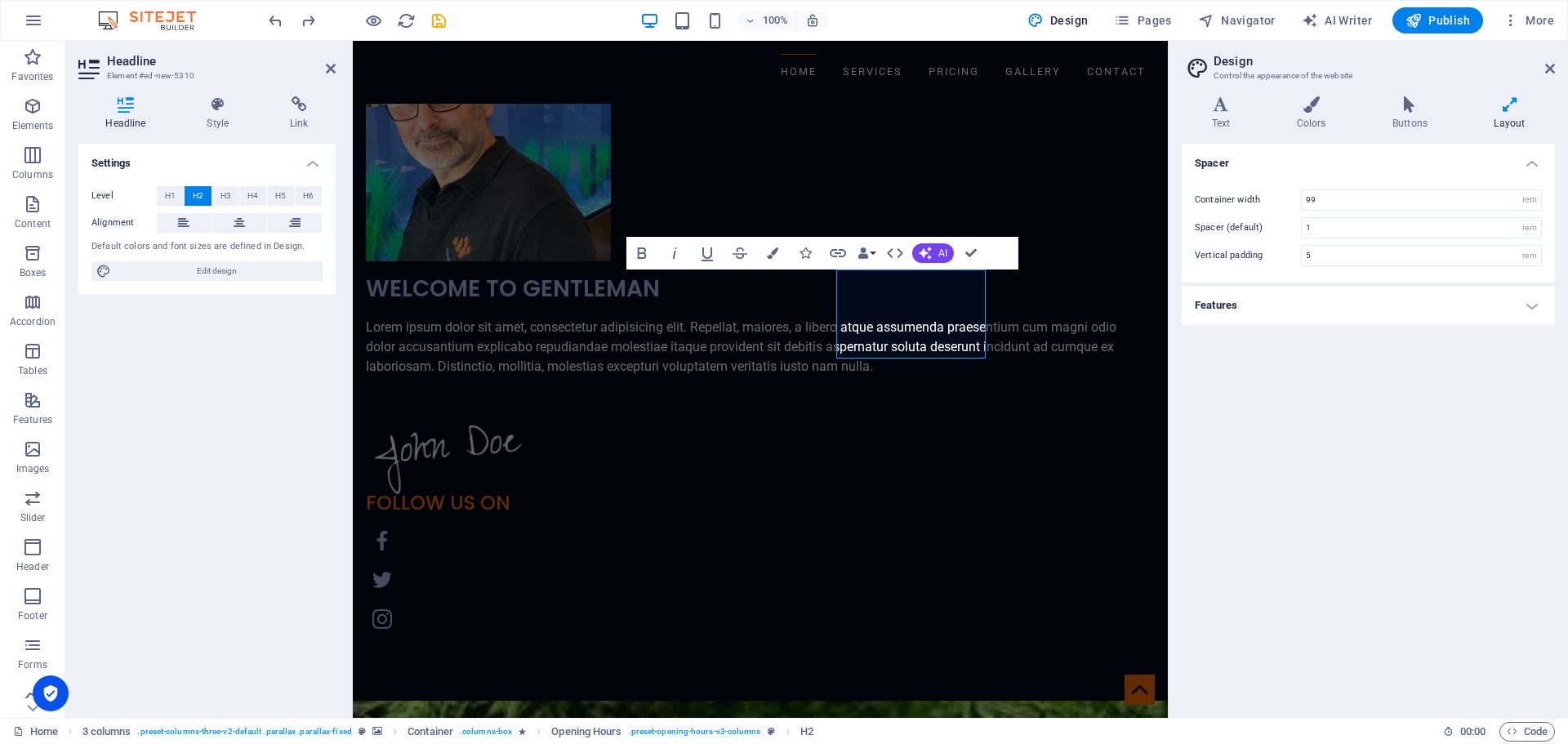 click on "Features" at bounding box center (1368, 305) 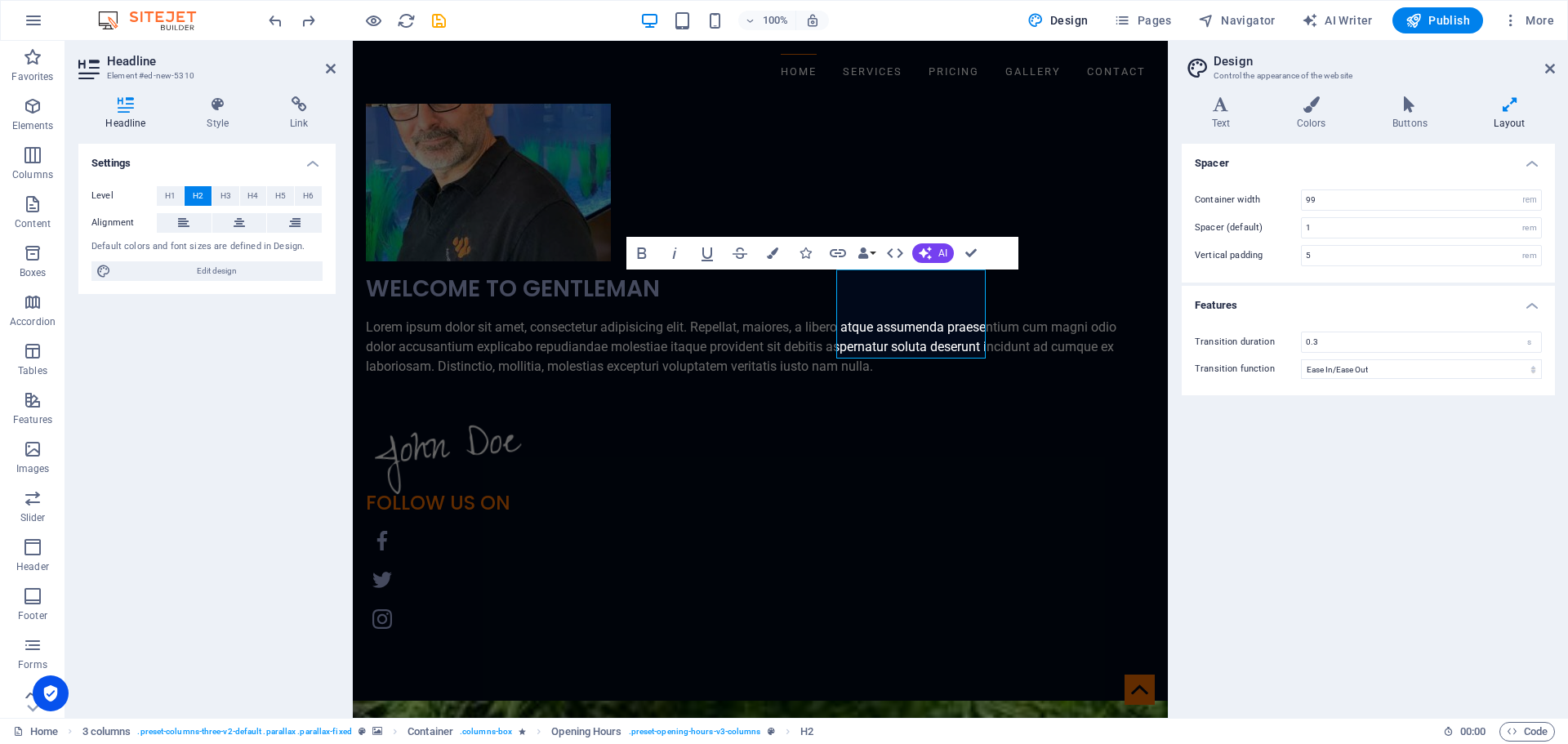 click on "Spacer Container width 99 rem px Spacer (default) 1 rem Vertical padding 5 rem Features Transition duration 0.3 s Transition function Ease Ease In Ease Out Ease In/Ease Out Linear" at bounding box center [1368, 424] 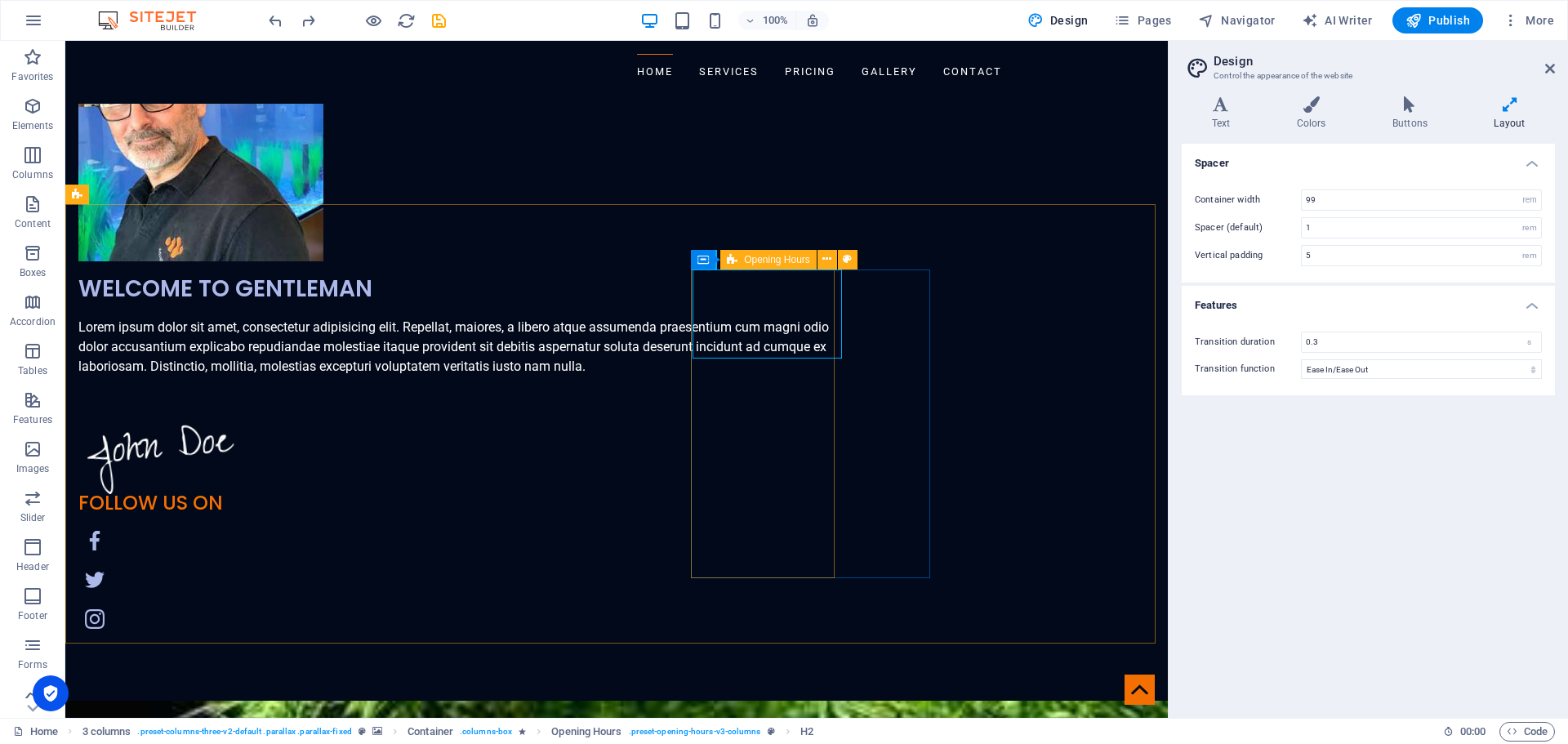 click at bounding box center (732, 260) 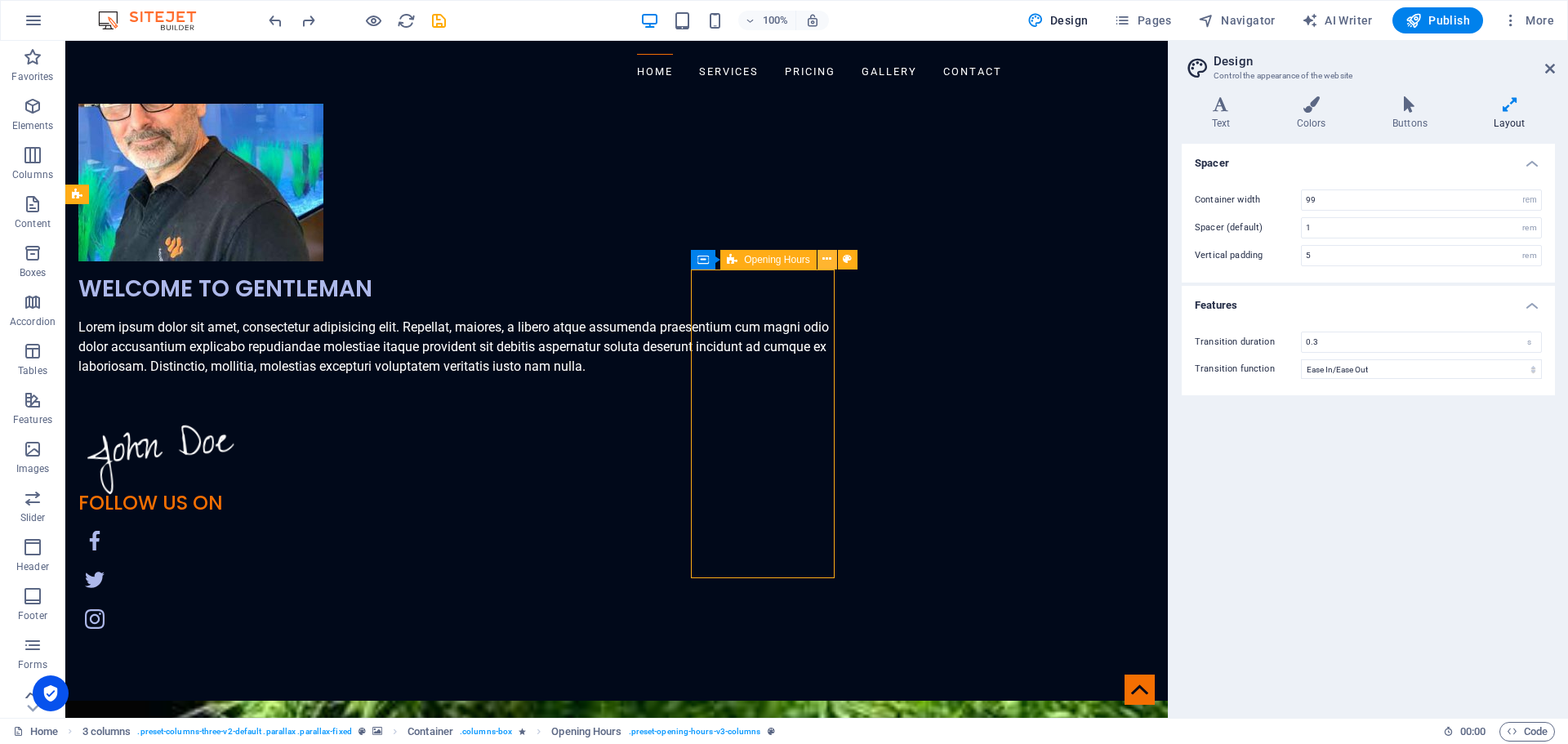 click at bounding box center [826, 259] 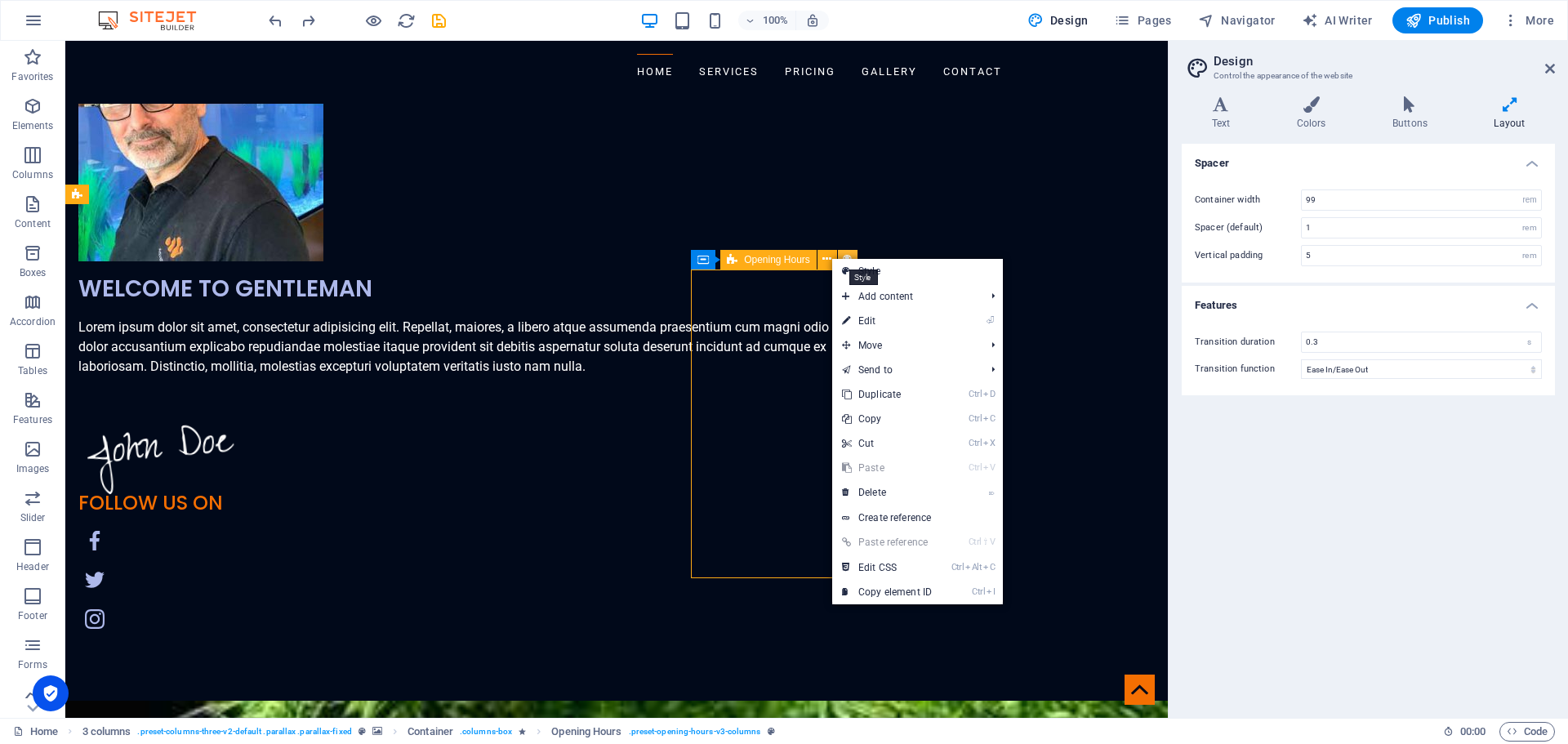 click at bounding box center (847, 259) 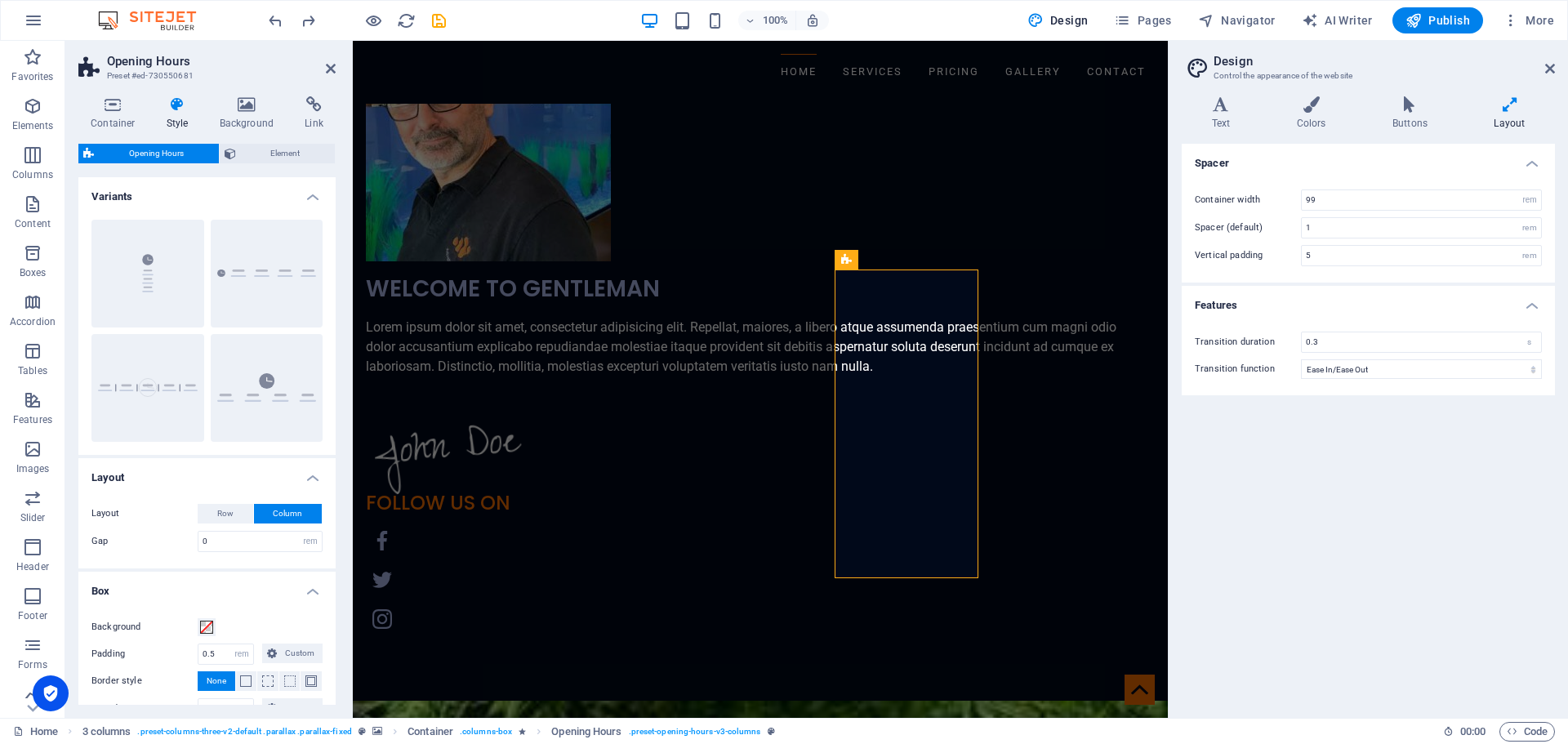 click on "Opening Hours" at bounding box center (156, 154) 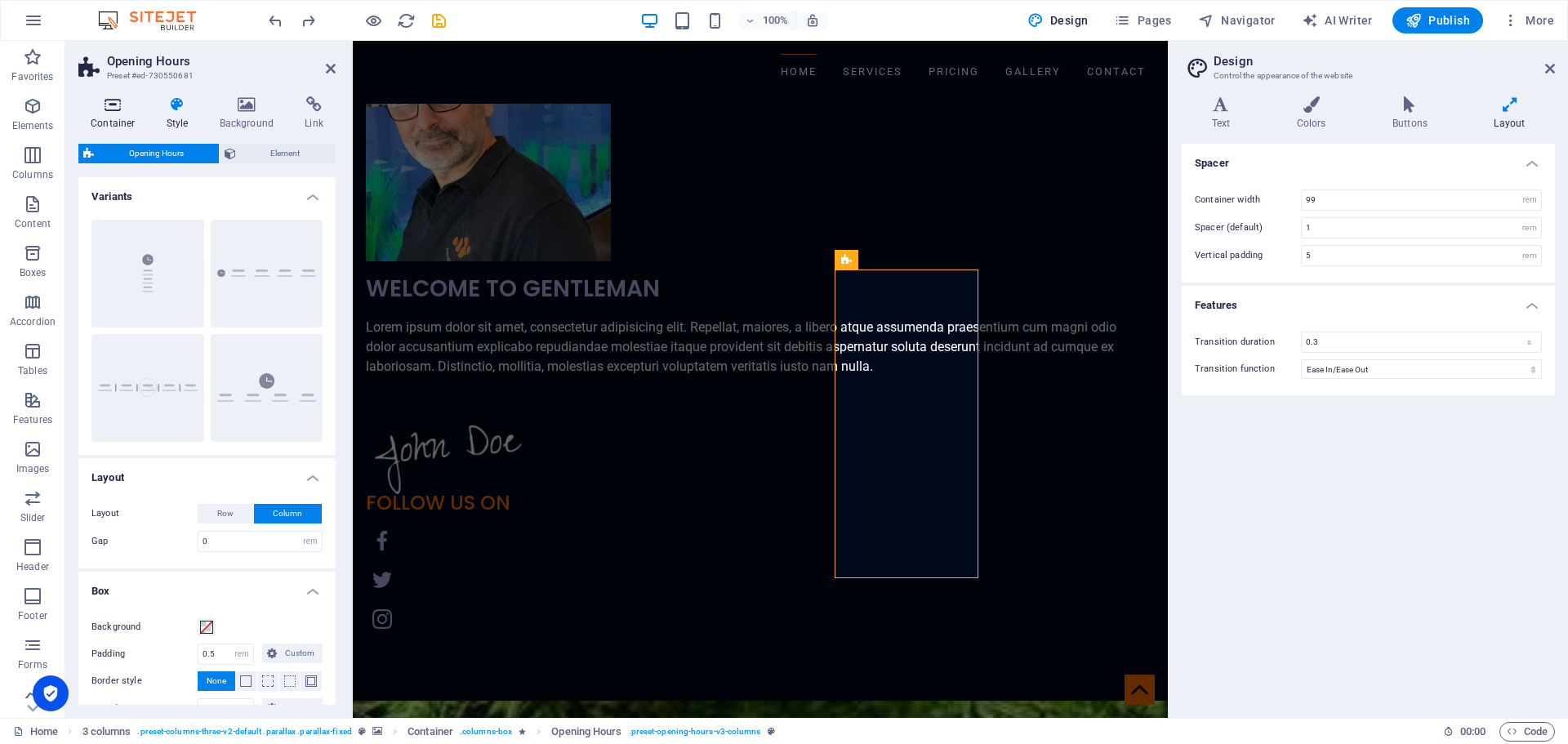 click at bounding box center (113, 105) 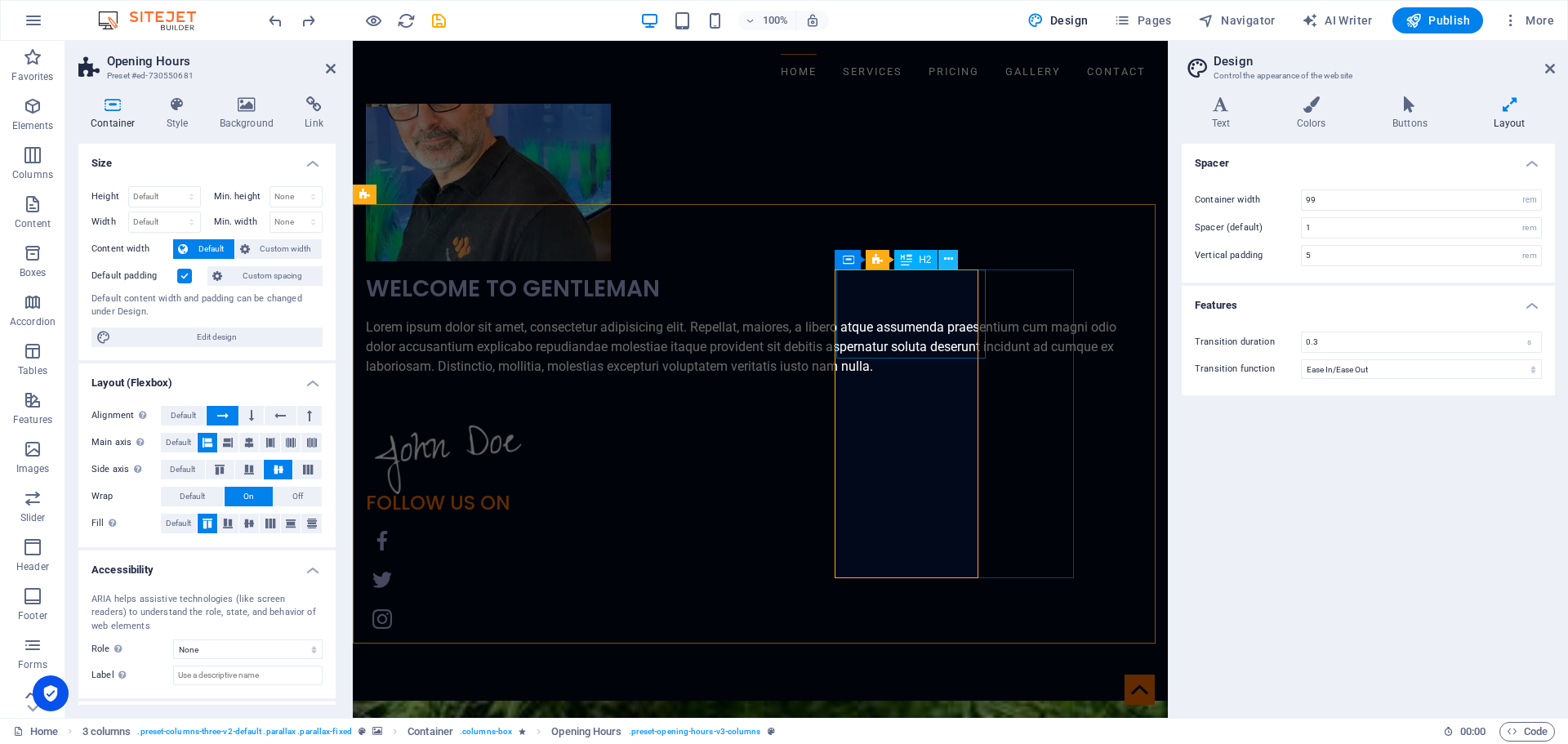 click at bounding box center (948, 259) 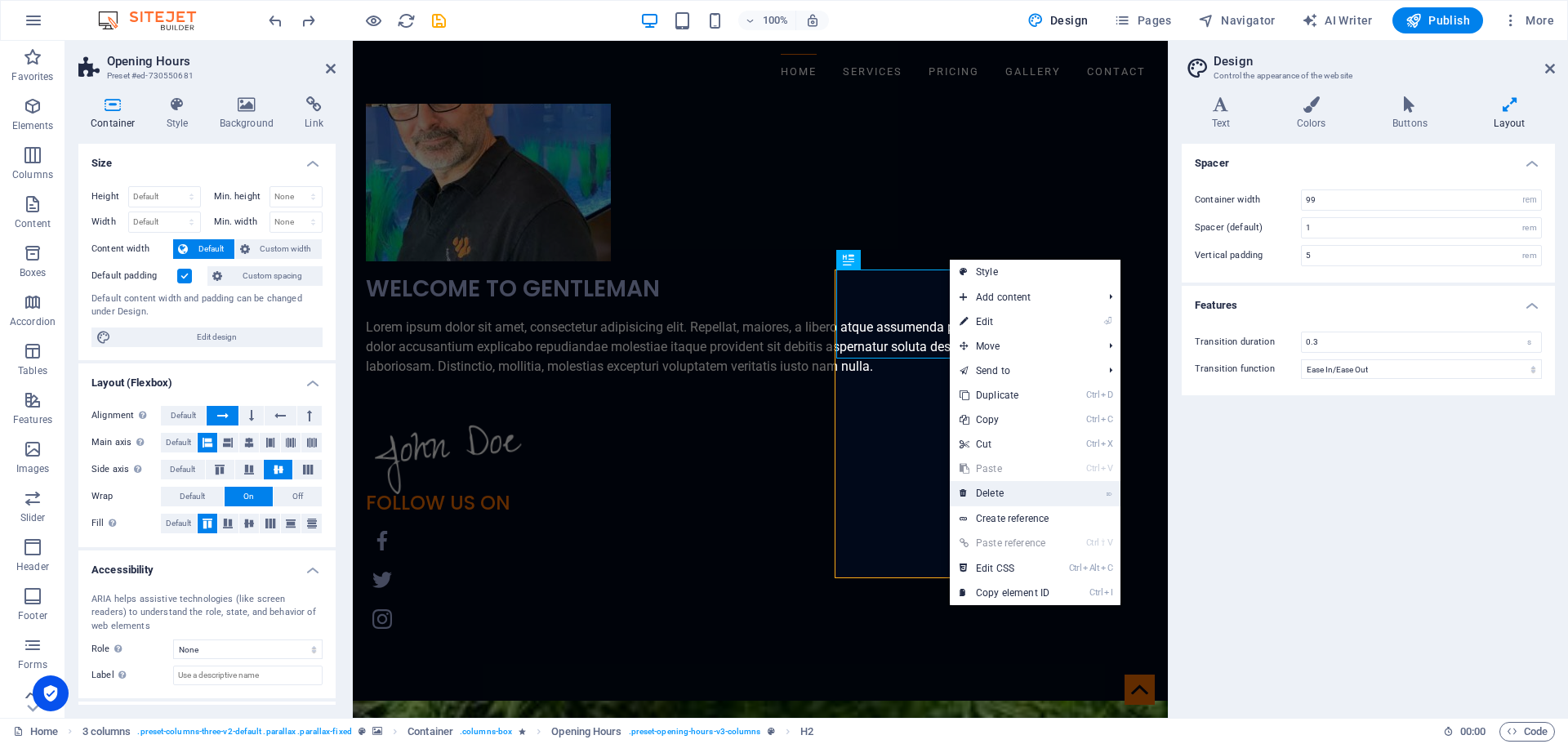 click on "⌦  Delete" at bounding box center (1004, 493) 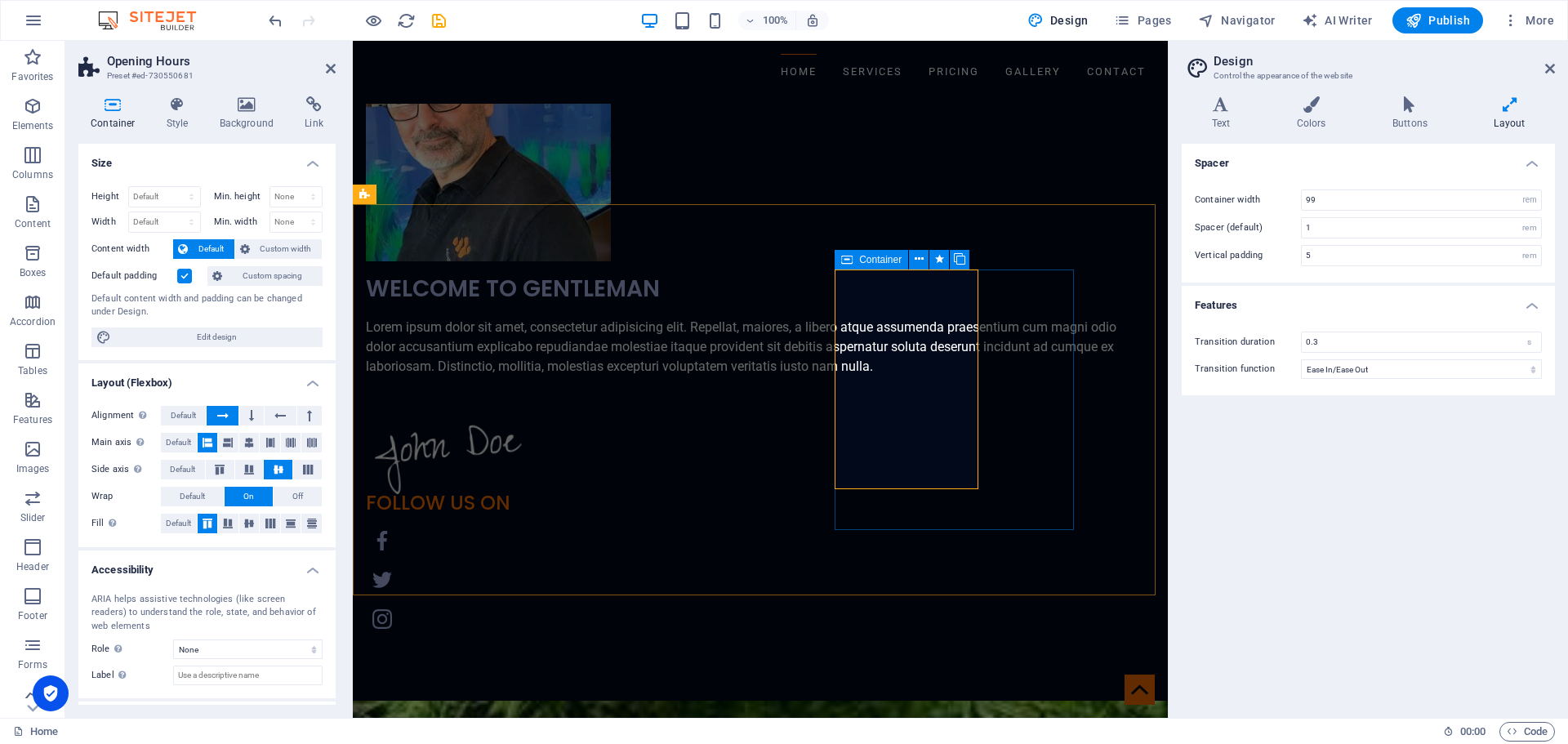click on "Container" at bounding box center (880, 260) 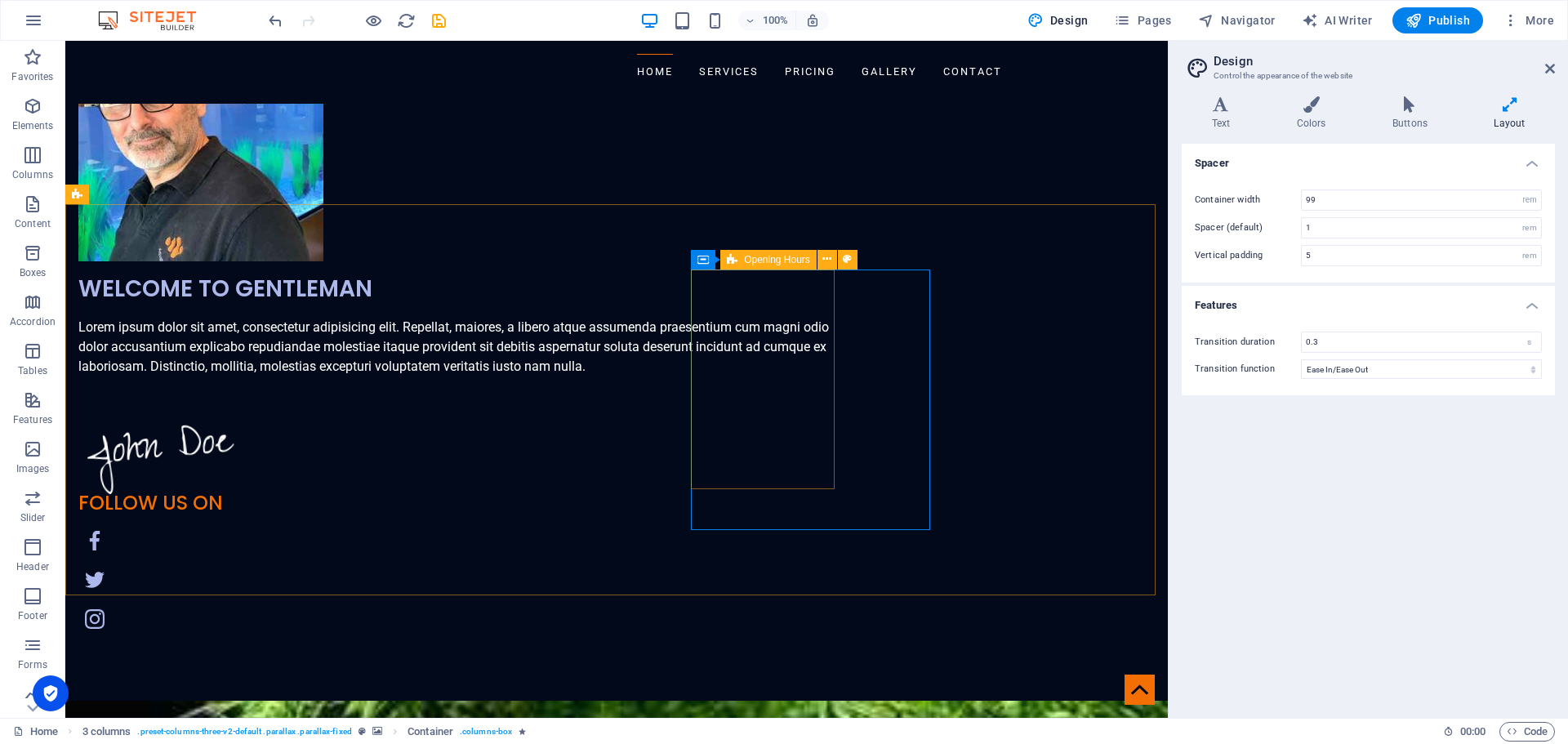 click at bounding box center [732, 260] 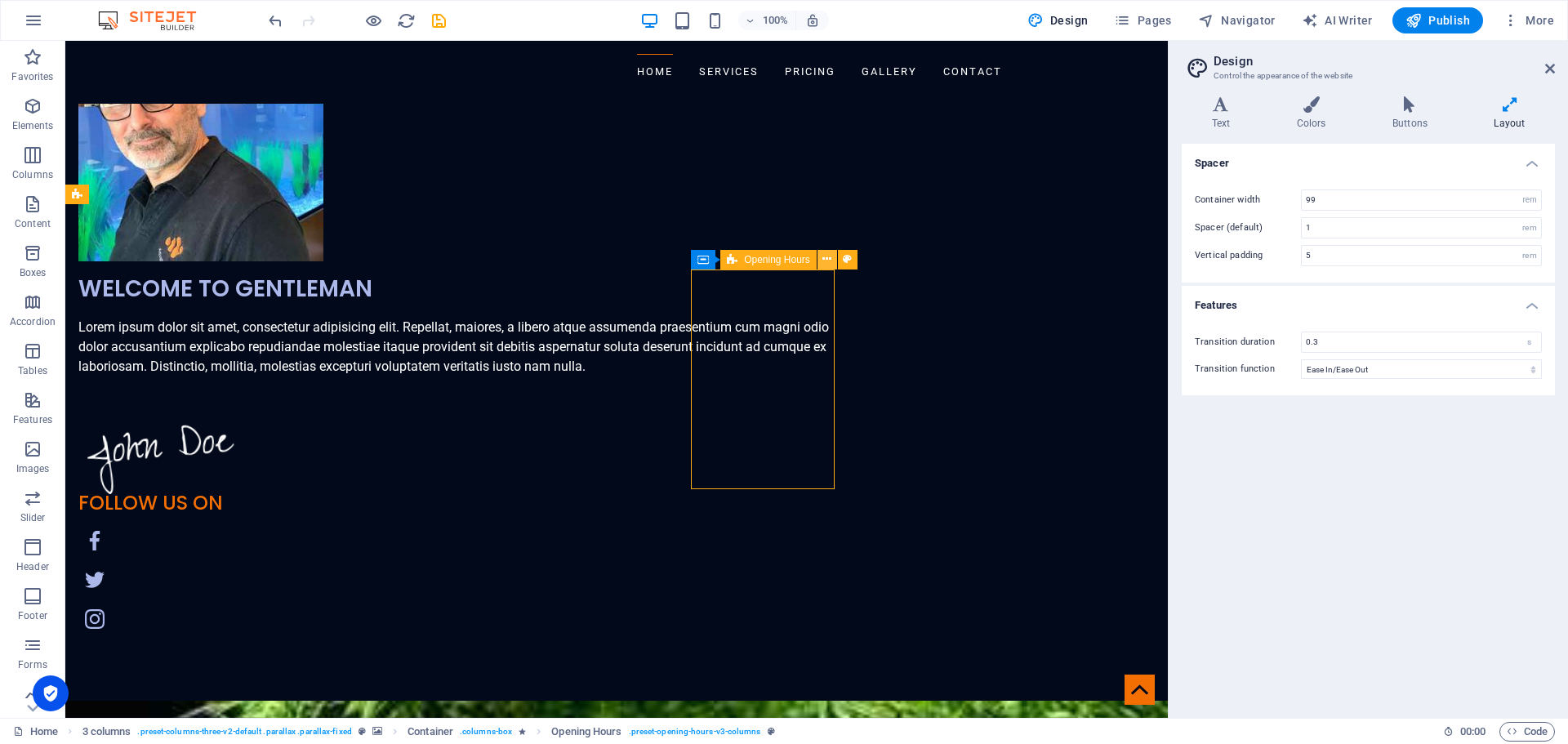 click at bounding box center (827, 260) 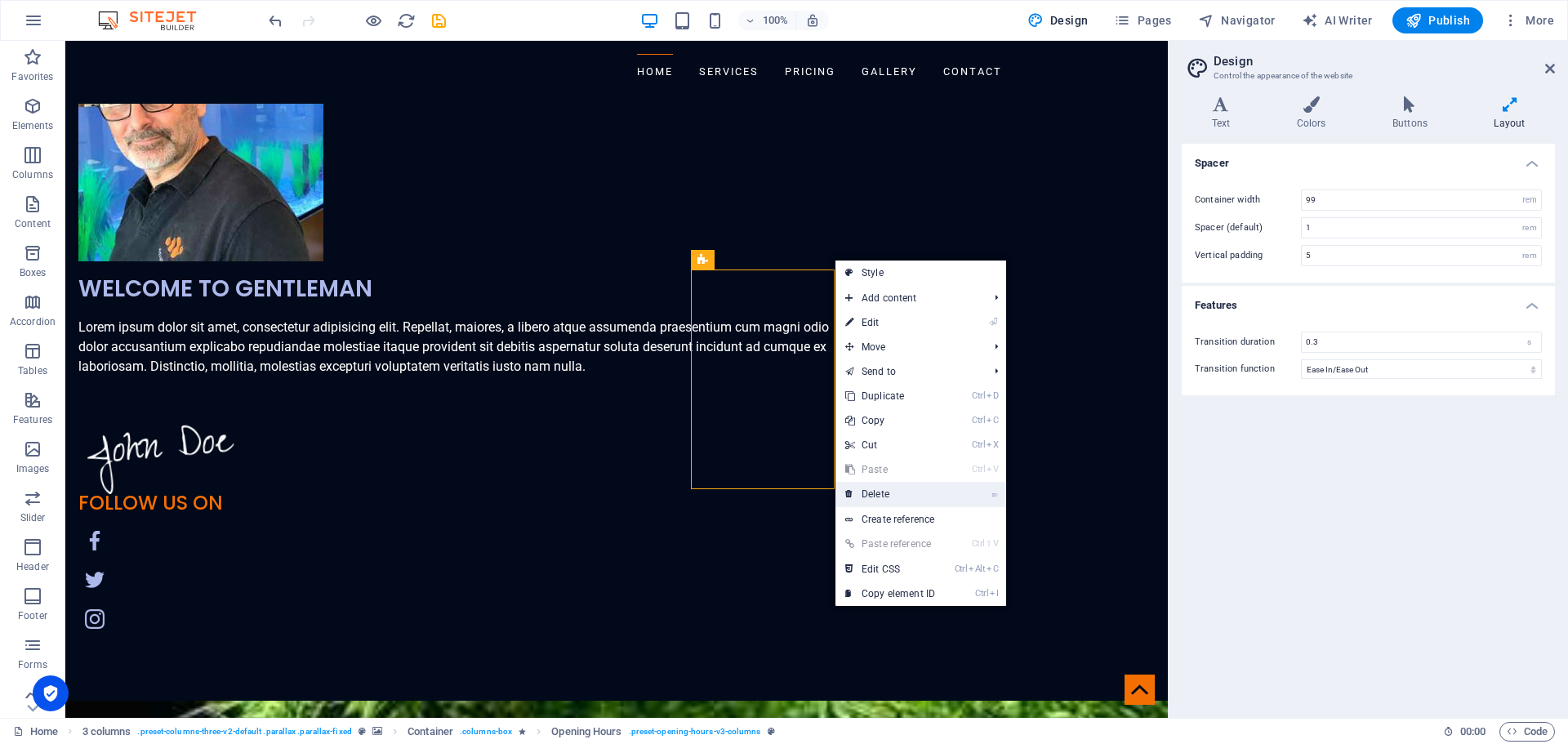 click on "⌦  Delete" at bounding box center (890, 494) 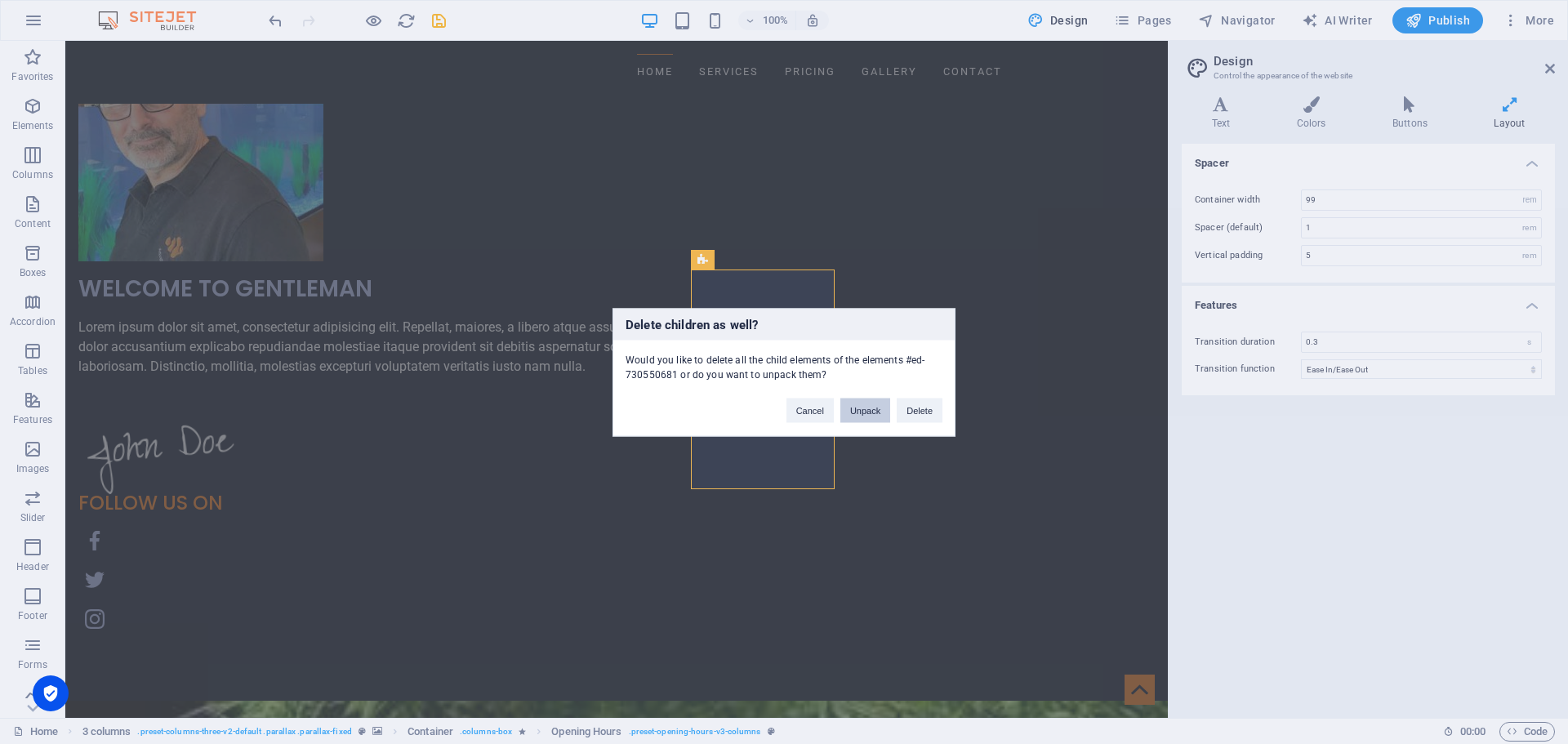 click on "Unpack" at bounding box center [865, 410] 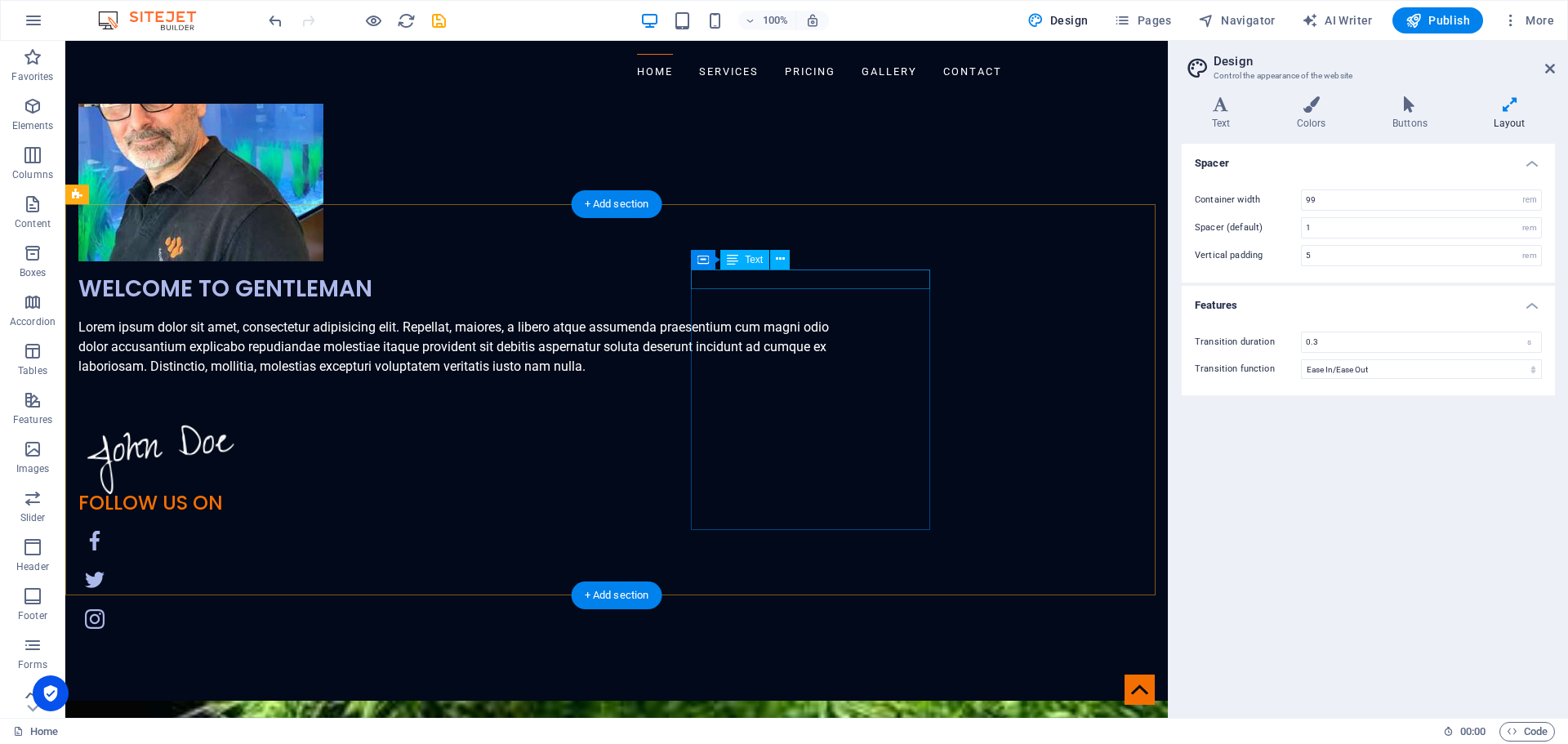 click on "Freshwater Tropical Fish Tanks" at bounding box center (198, 5423) 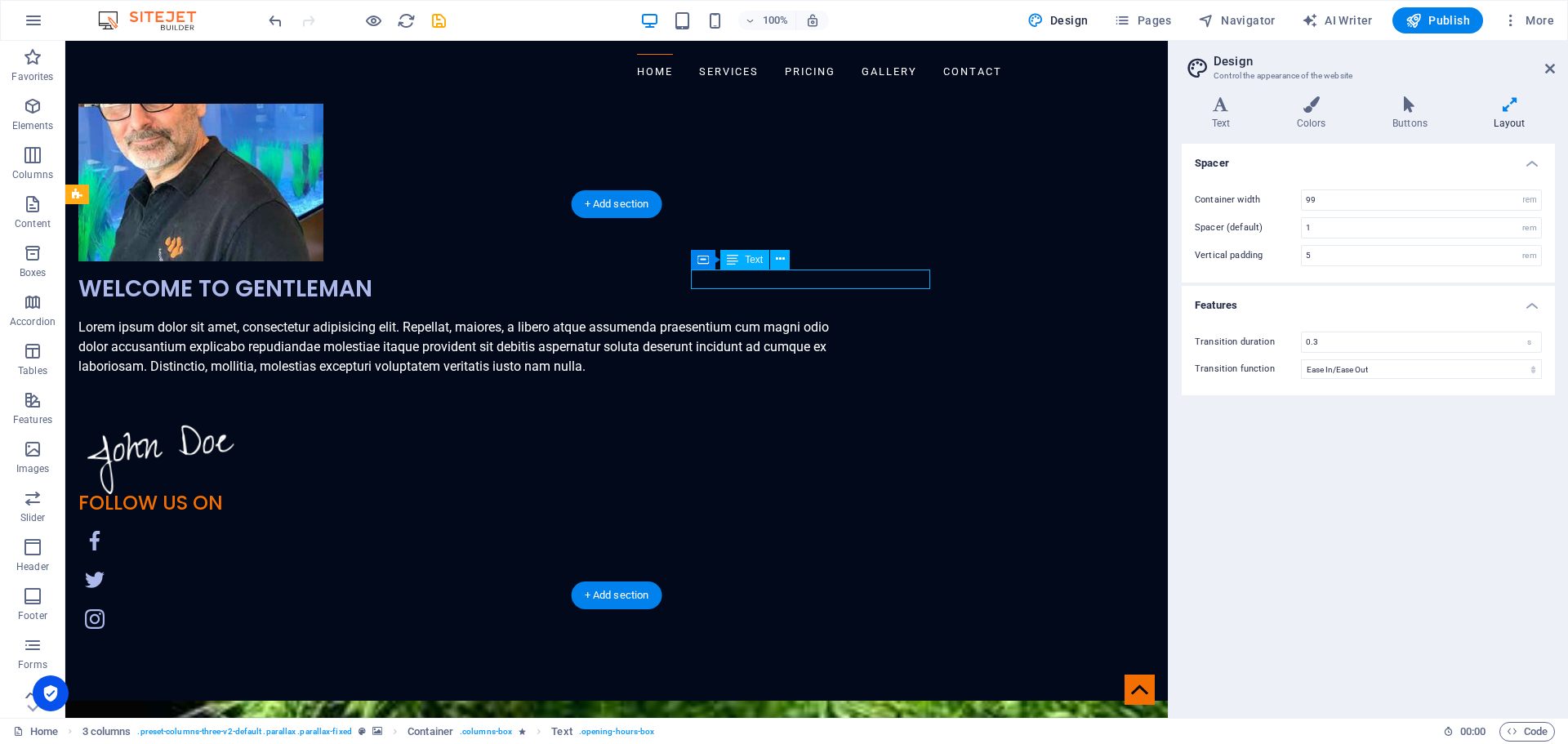 click on "Freshwater Tropical Fish Tanks" at bounding box center [198, 5423] 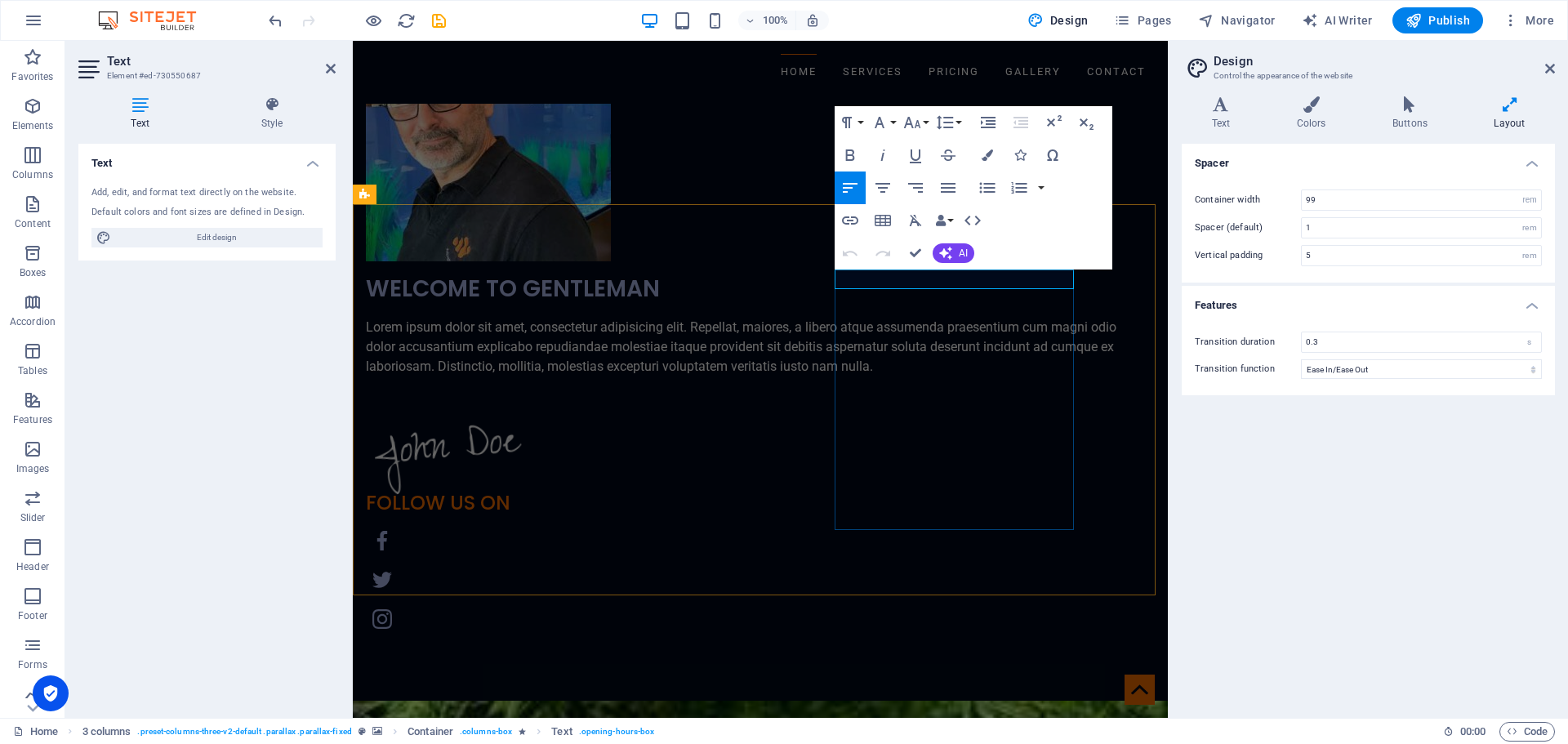click on "Freshwater Tropical Fish Tanks" at bounding box center (485, 5110) 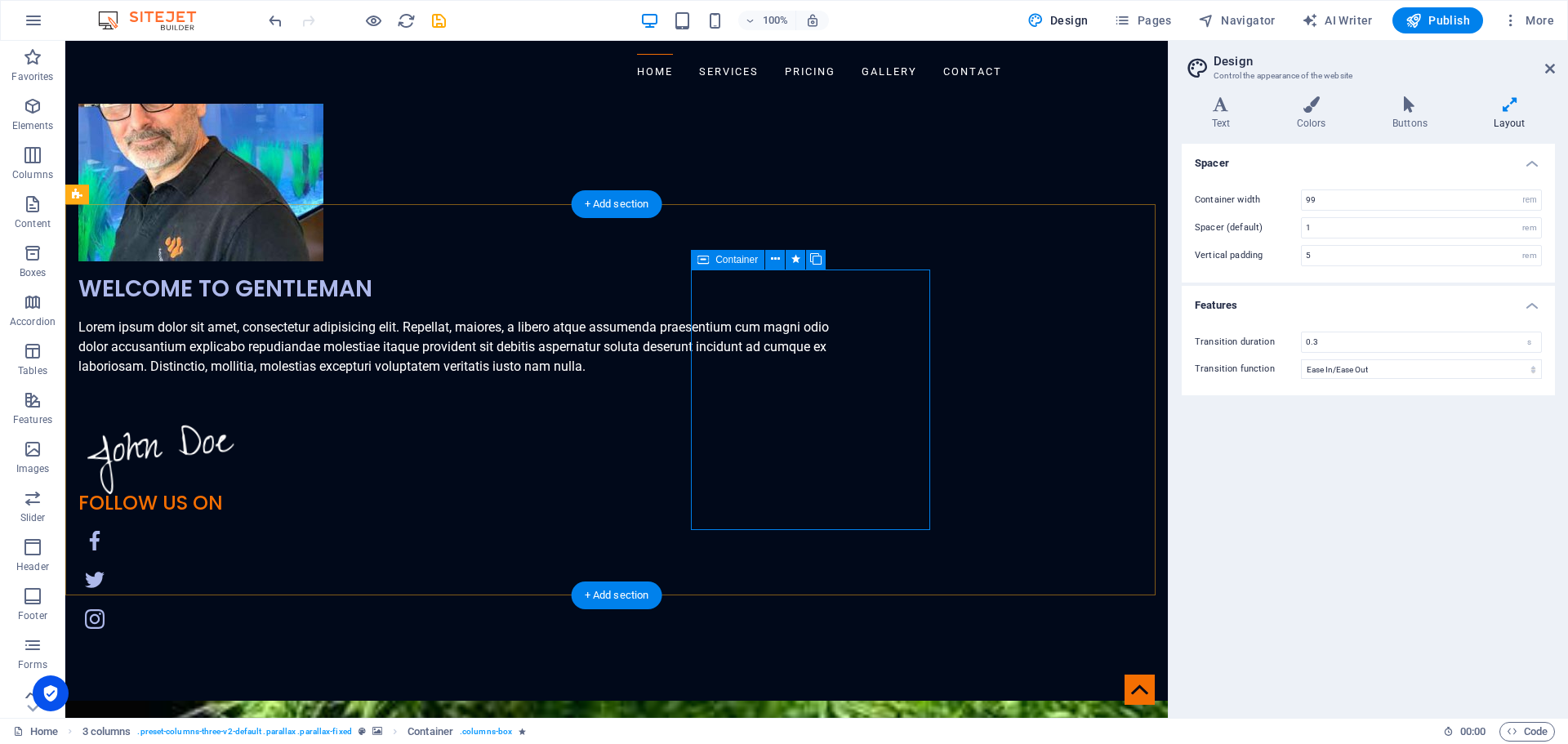 click on "Freshwater Tropical Fish Tanks African Cichlid Aquariums Goldfish Tanks Saltwater Fish Tanks Coral Reef Aquariums Turtle Tanks" at bounding box center (198, 5472) 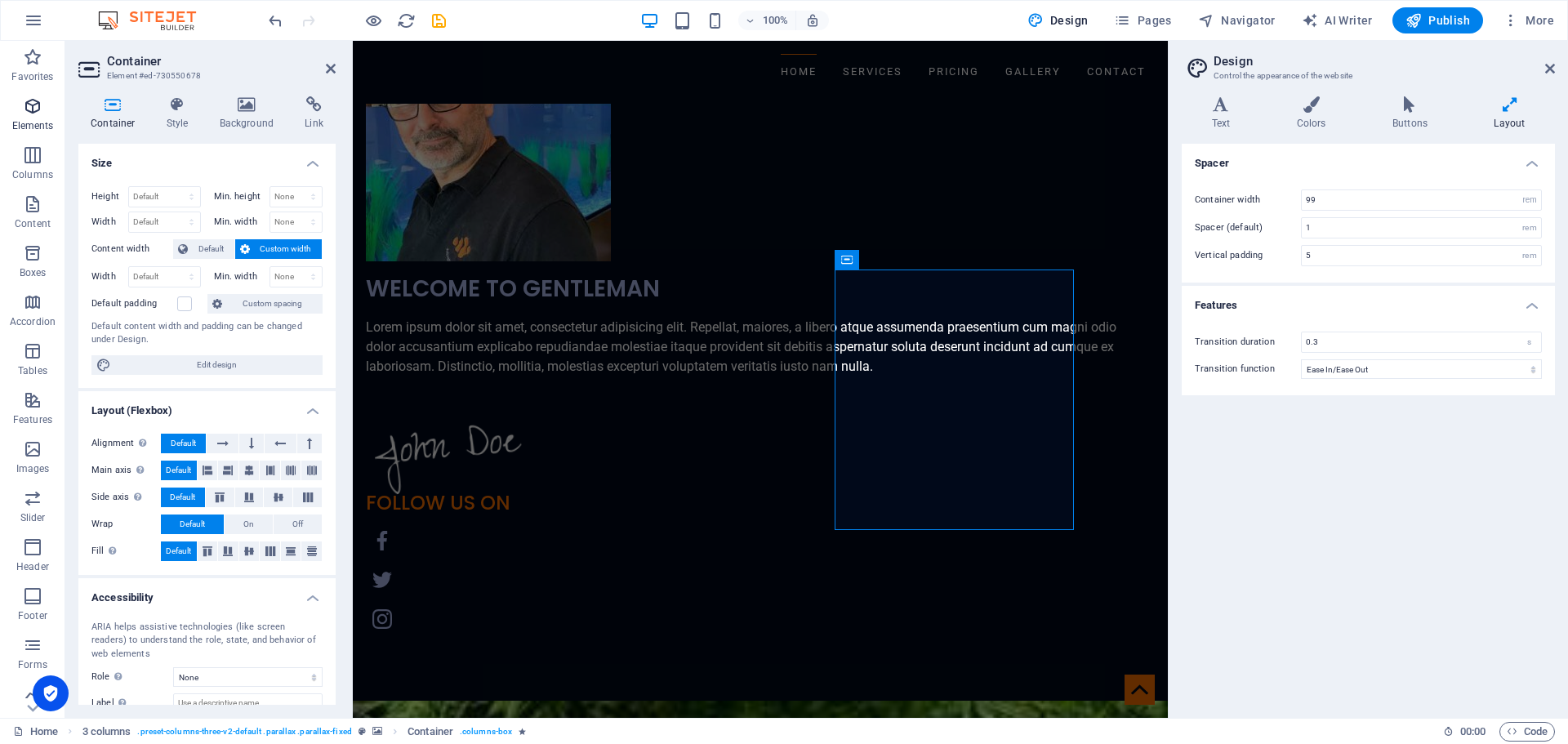 click at bounding box center (33, 106) 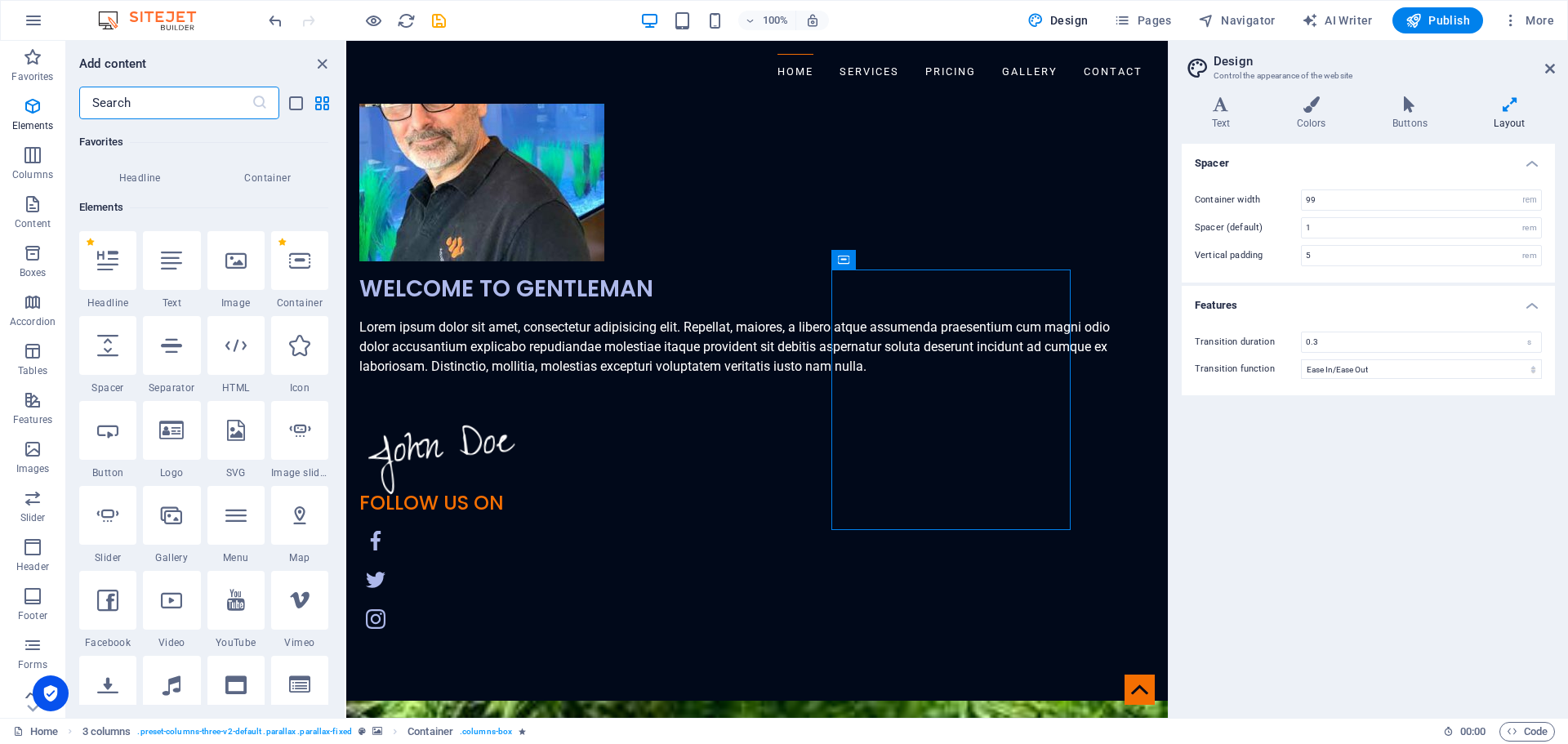 scroll, scrollTop: 174, scrollLeft: 0, axis: vertical 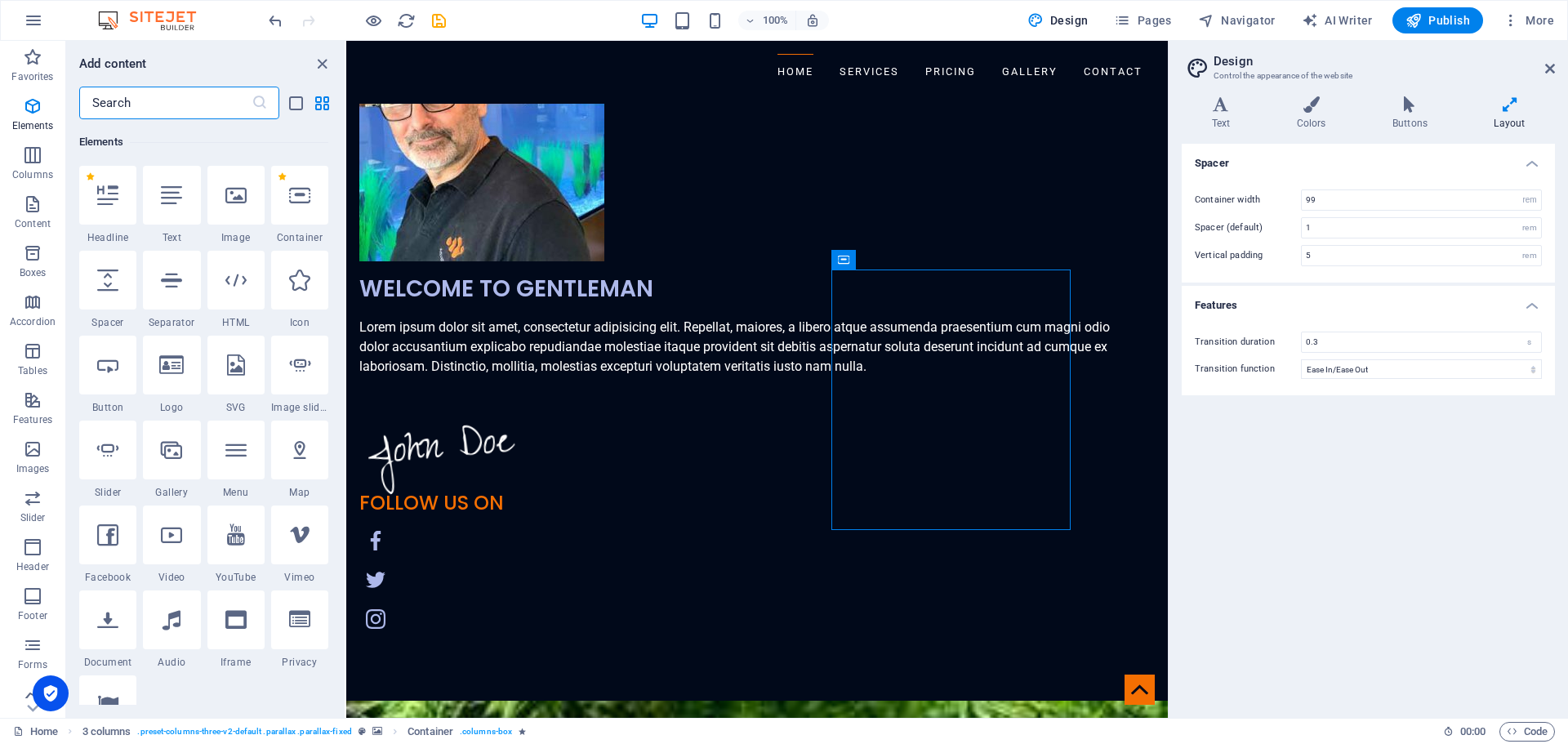 click at bounding box center (165, 103) 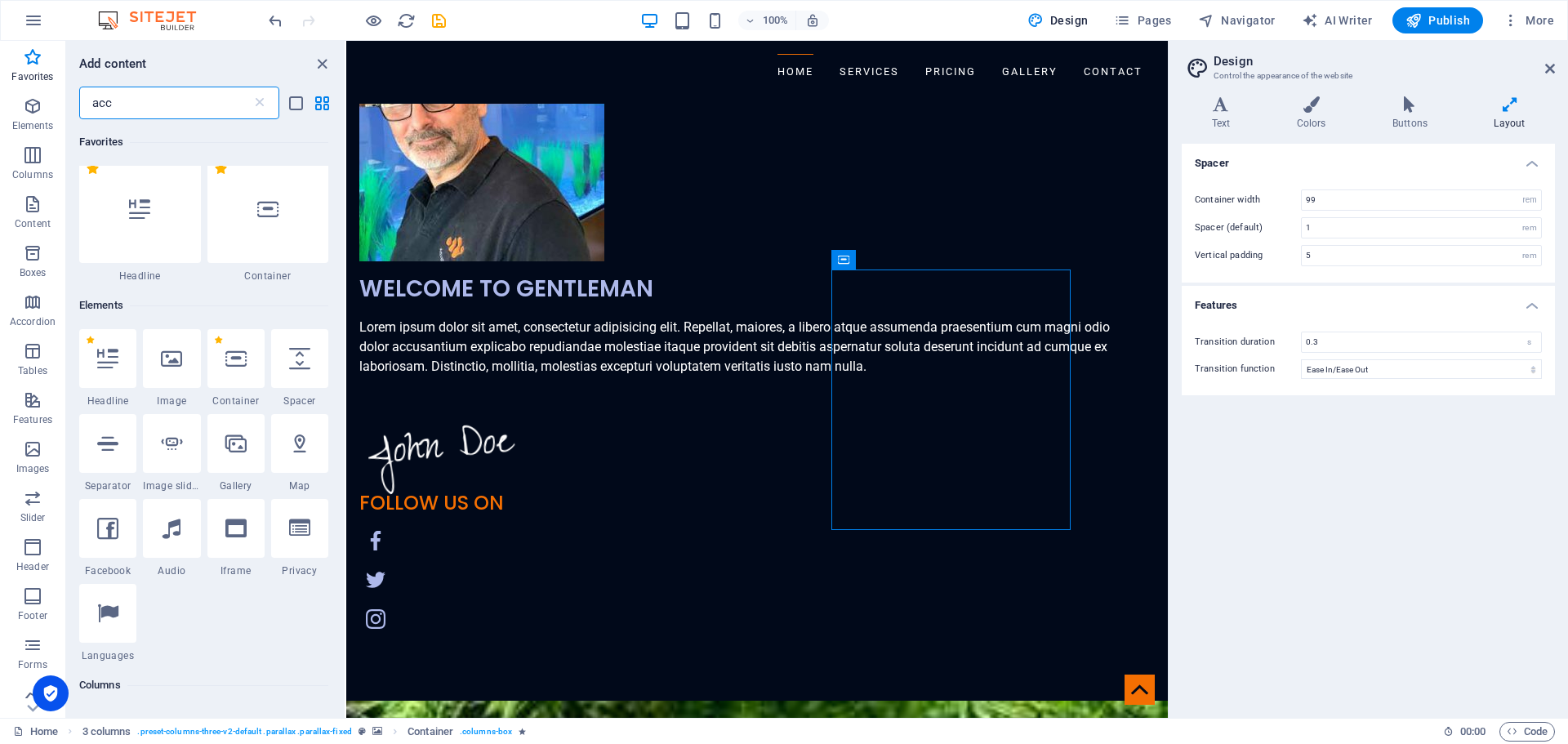 scroll, scrollTop: 0, scrollLeft: 0, axis: both 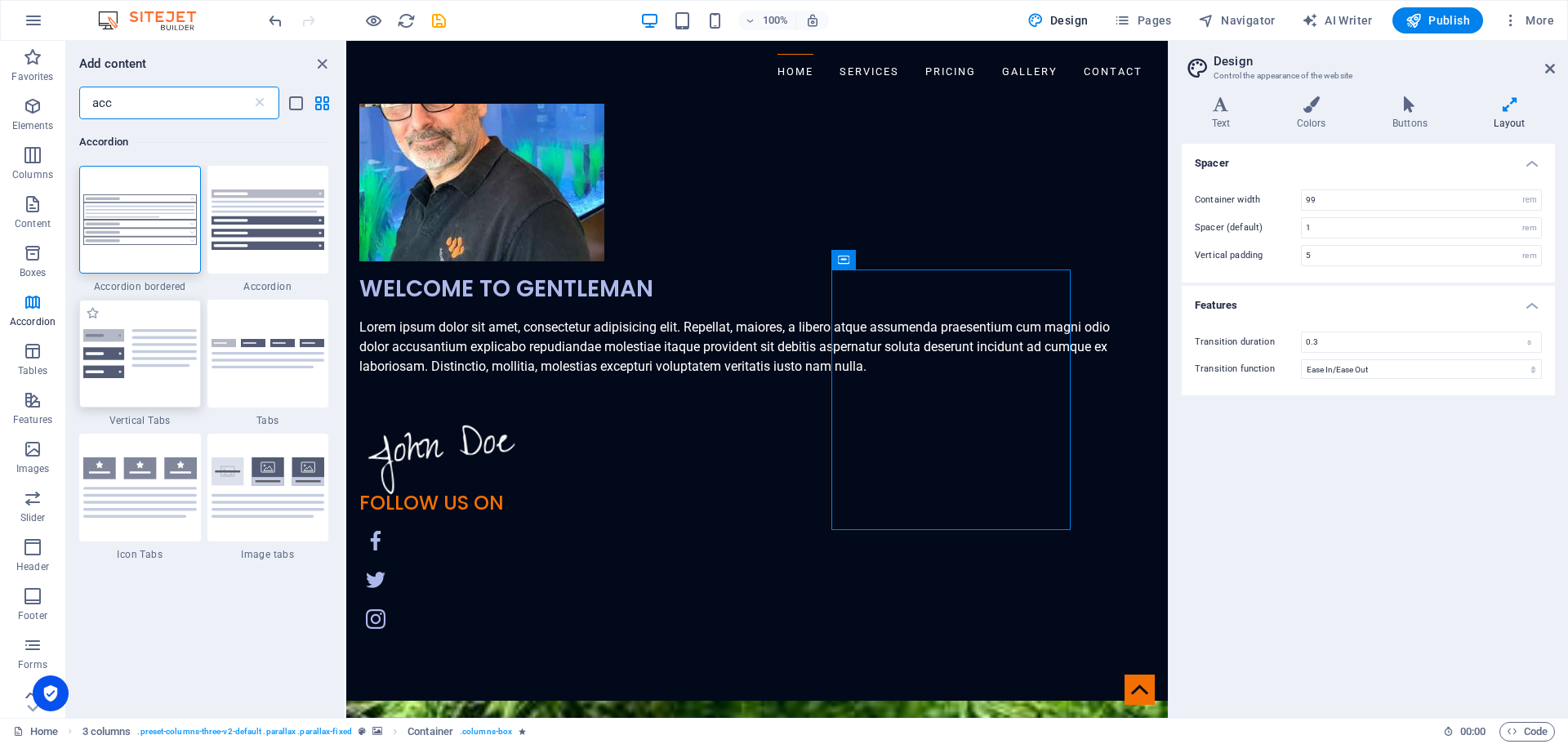 type on "acc" 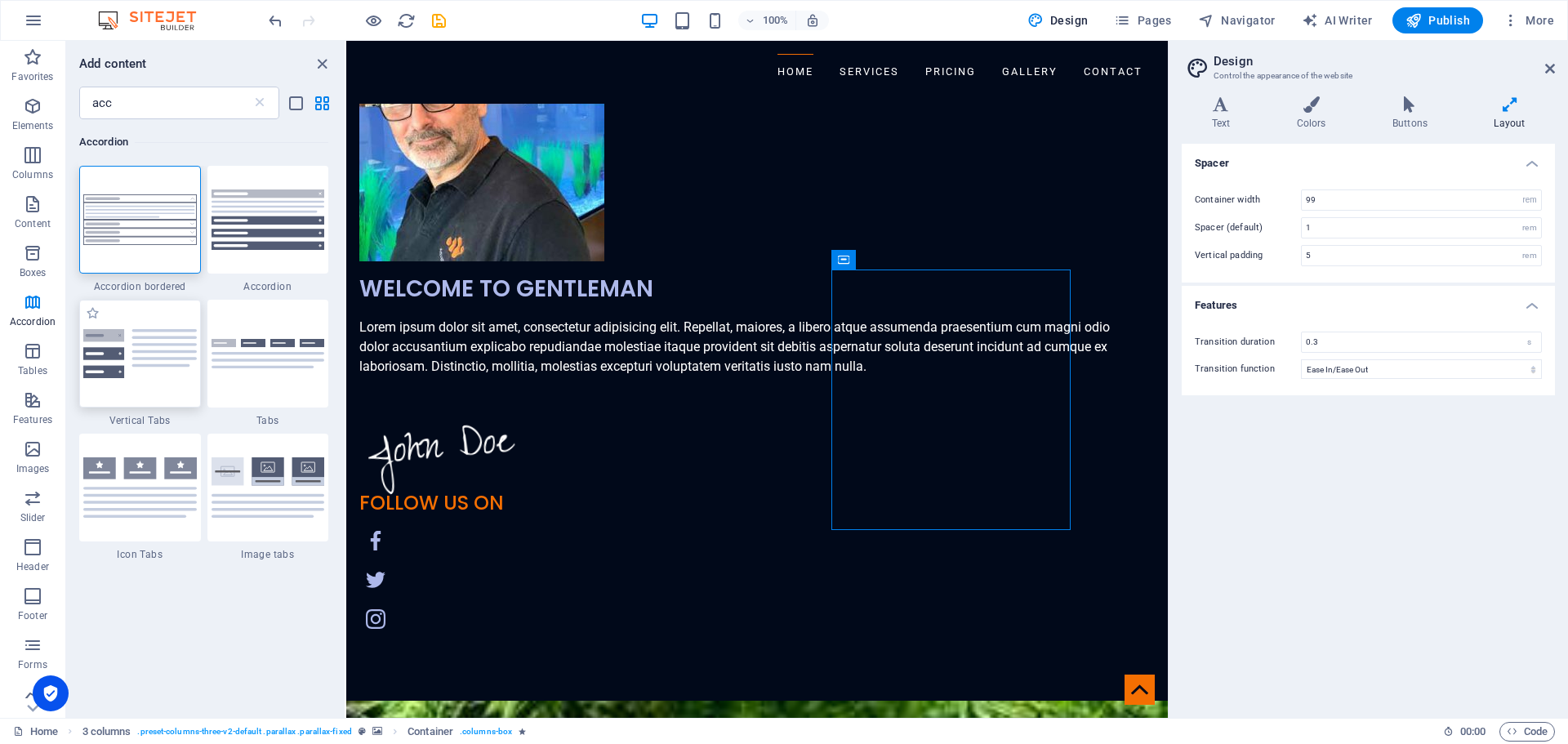 click at bounding box center (140, 354) 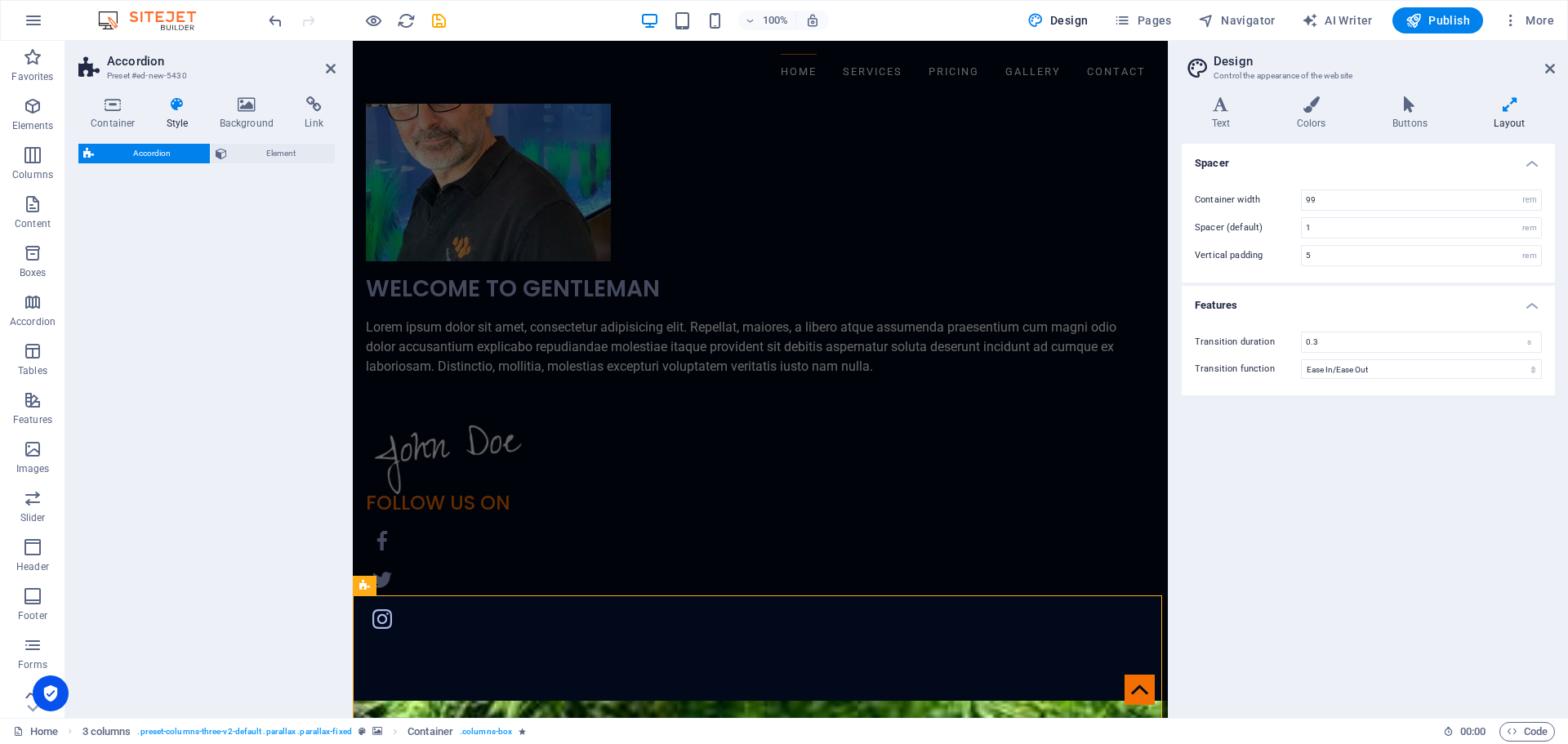 select on "rem" 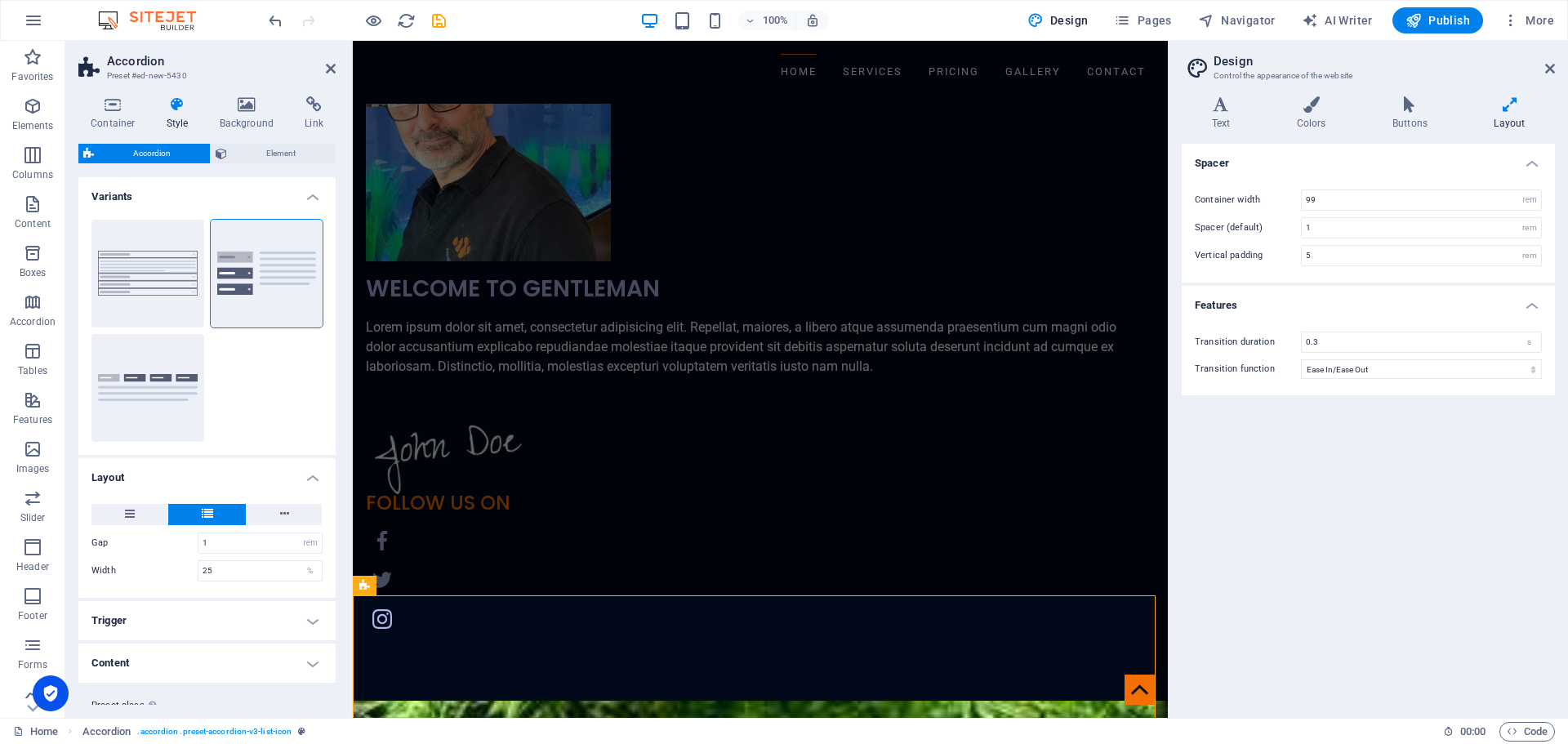 scroll, scrollTop: 43, scrollLeft: 0, axis: vertical 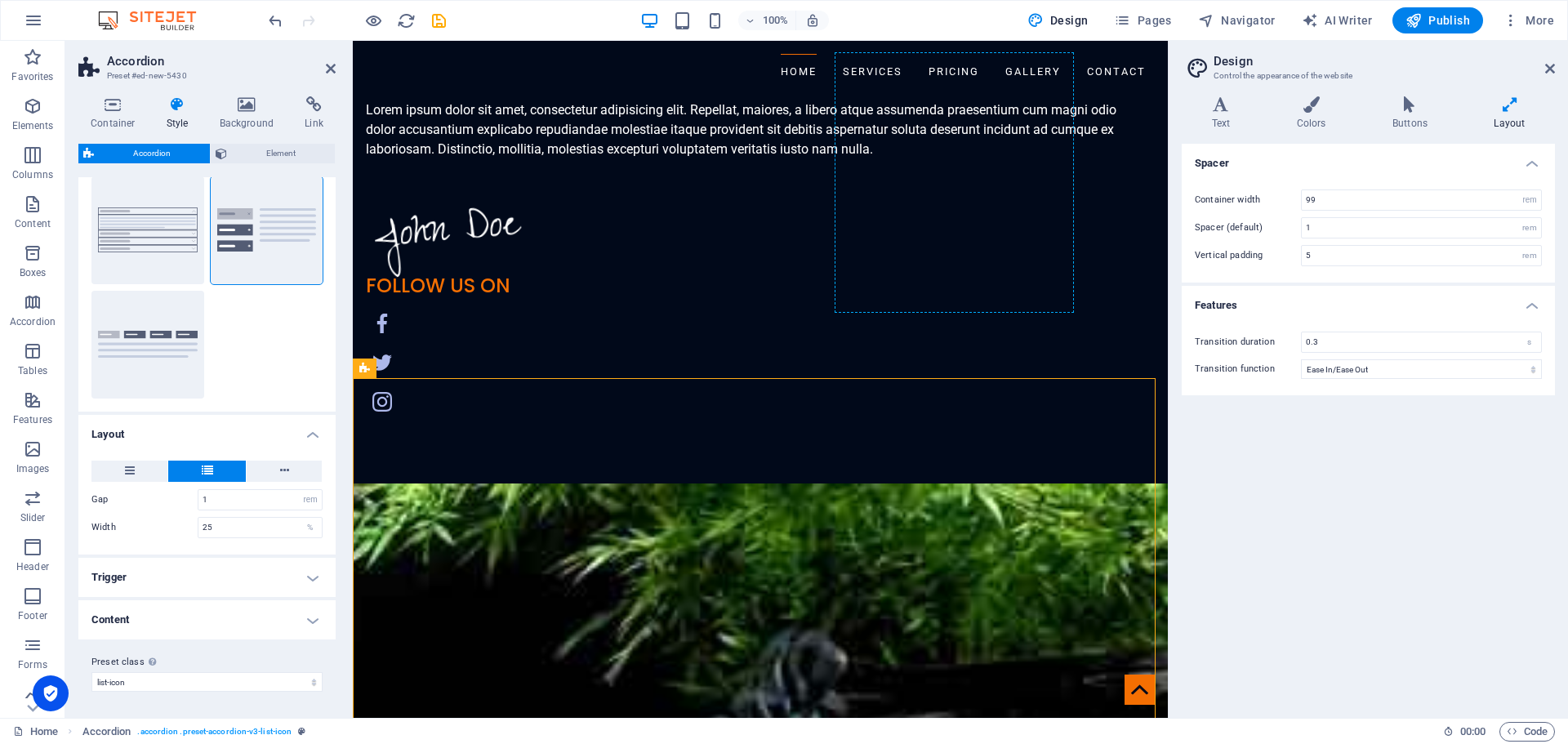 drag, startPoint x: 466, startPoint y: 411, endPoint x: 889, endPoint y: 140, distance: 502.3644 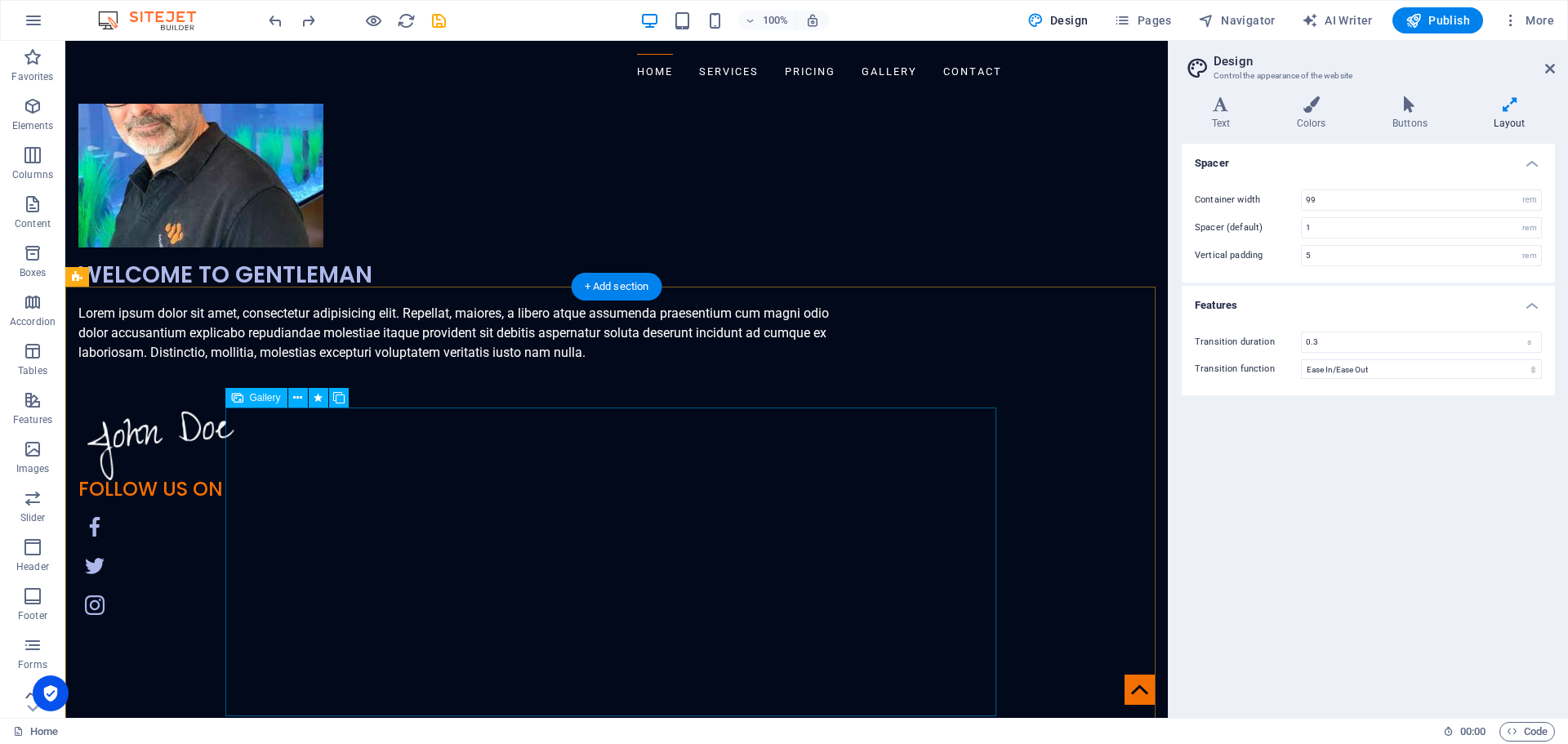 scroll, scrollTop: 1948, scrollLeft: 0, axis: vertical 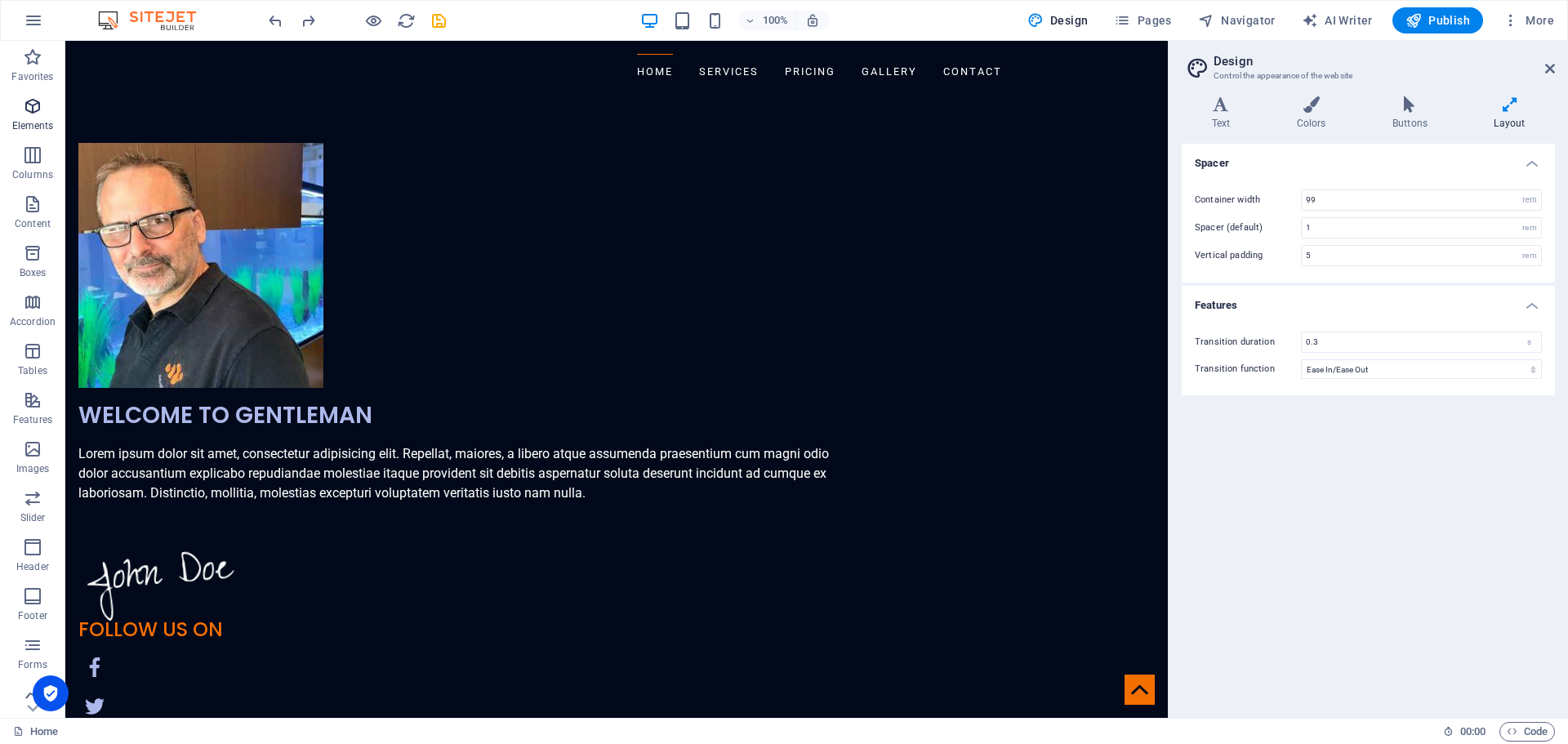 click at bounding box center (33, 106) 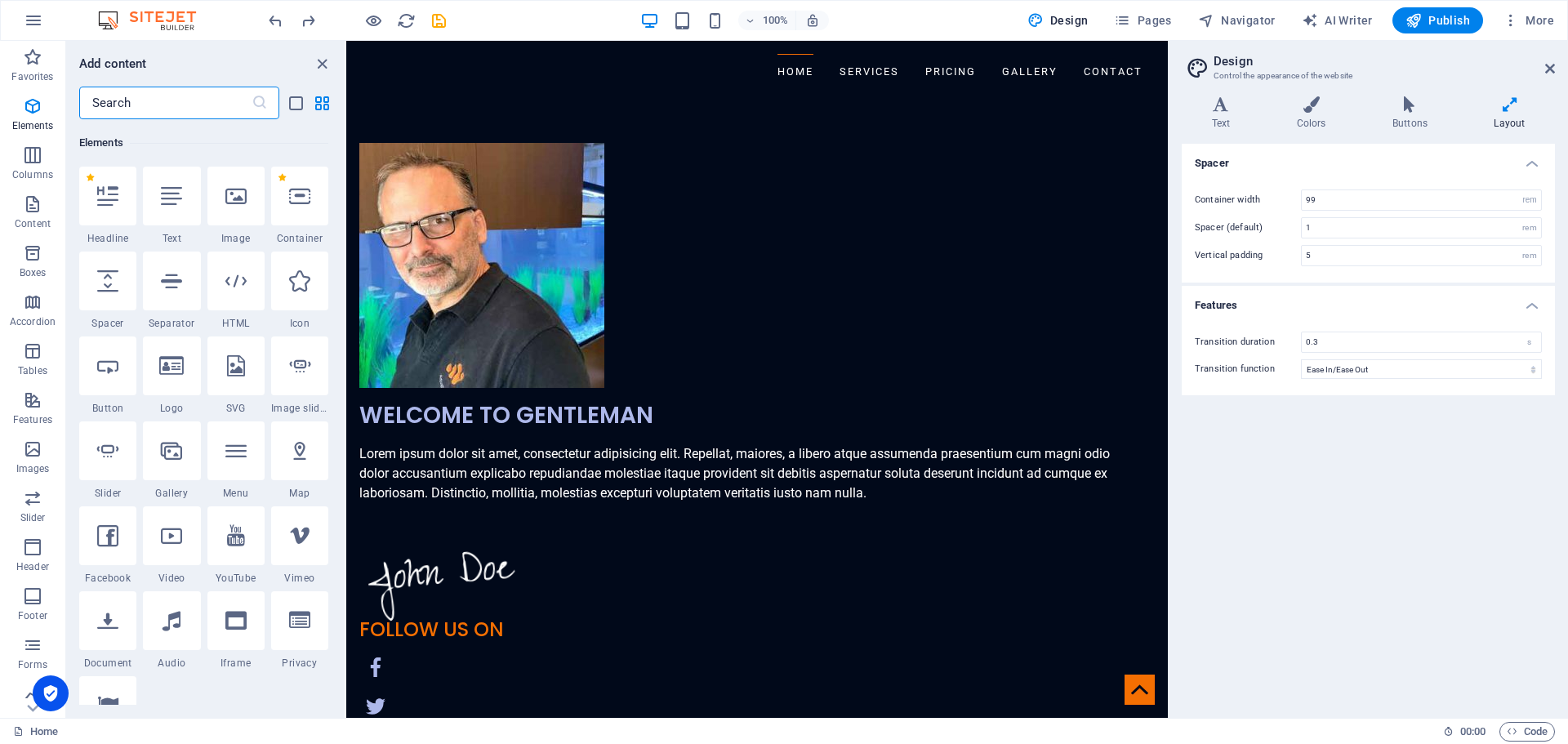 scroll, scrollTop: 174, scrollLeft: 0, axis: vertical 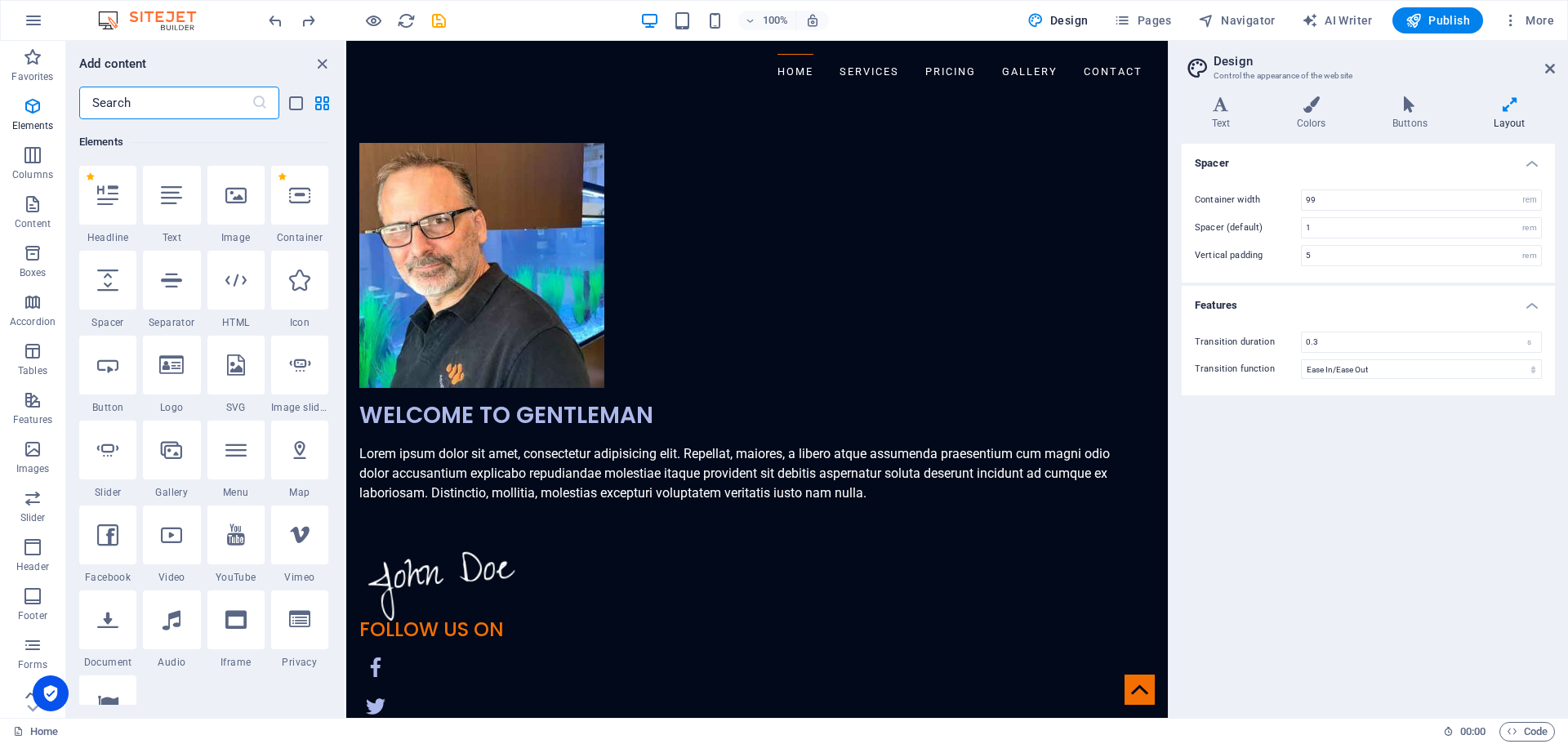 click at bounding box center (165, 103) 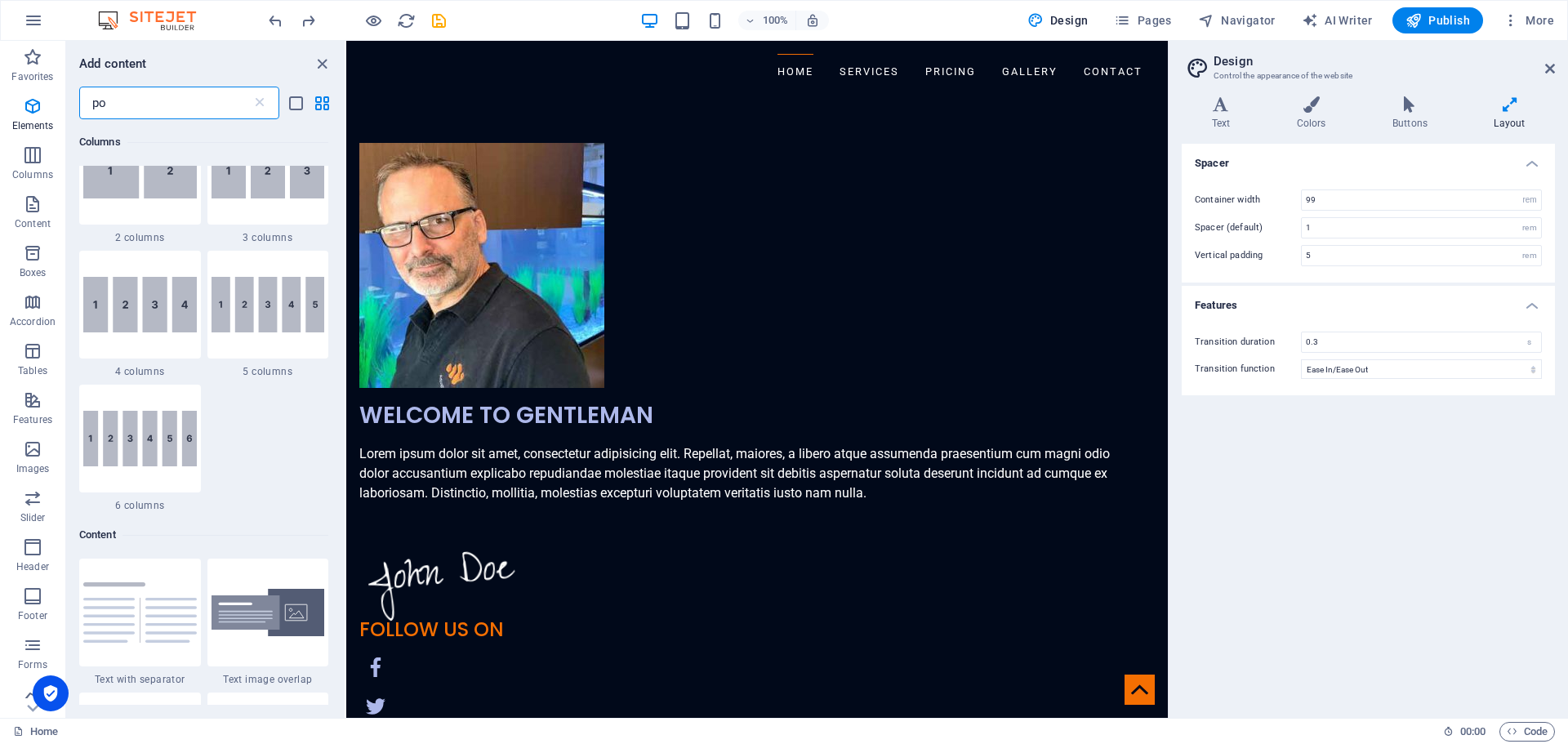 scroll, scrollTop: 0, scrollLeft: 0, axis: both 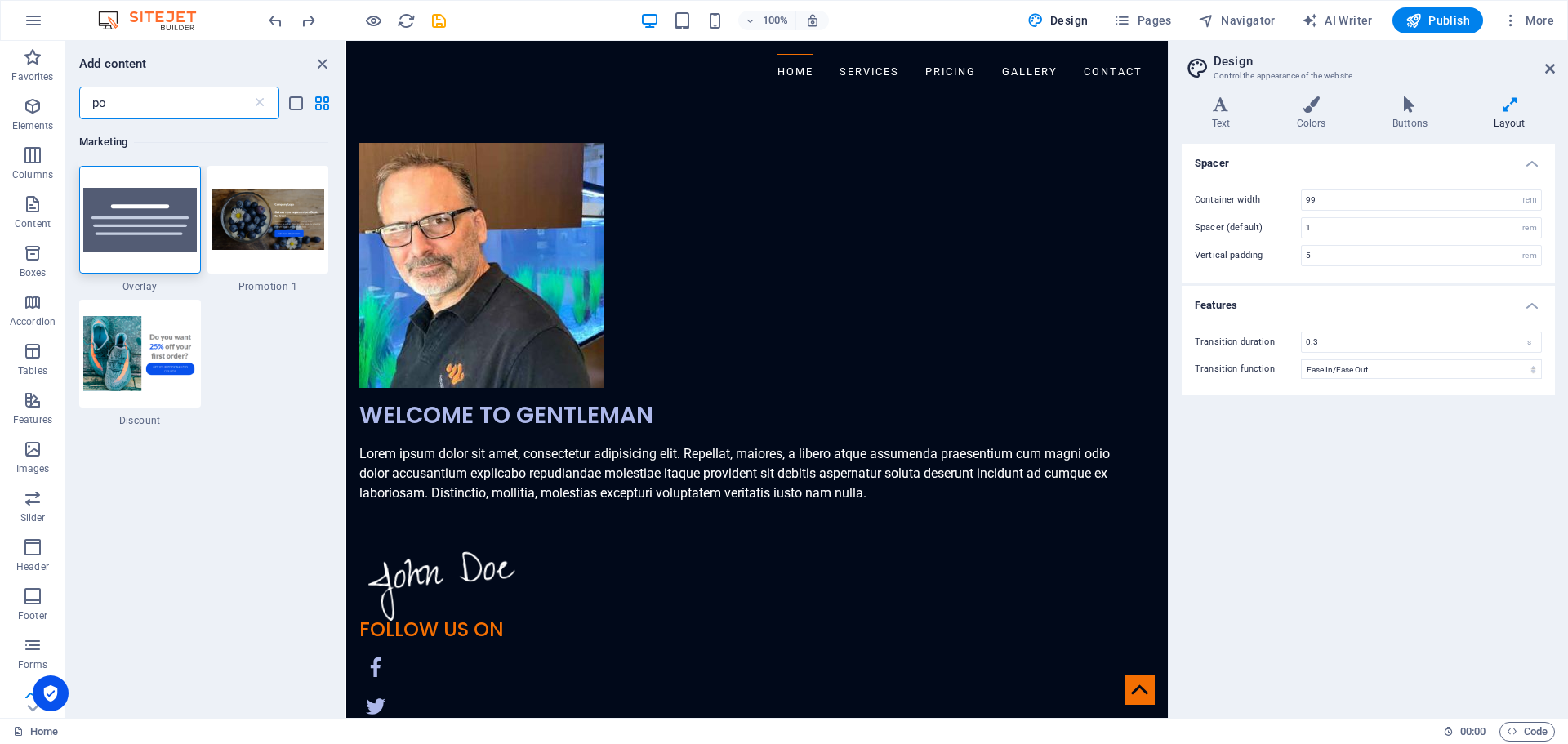 type on "p" 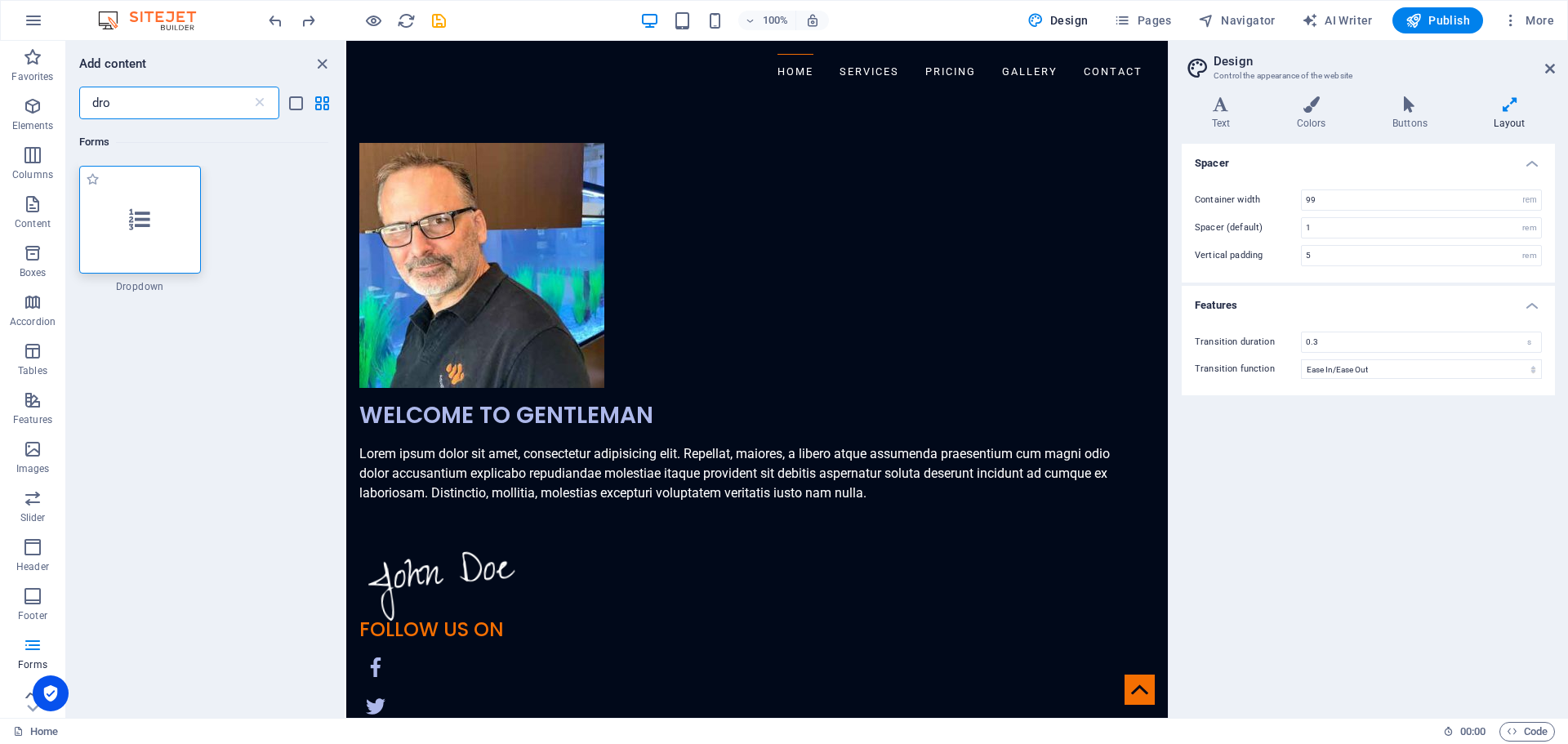 type on "dro" 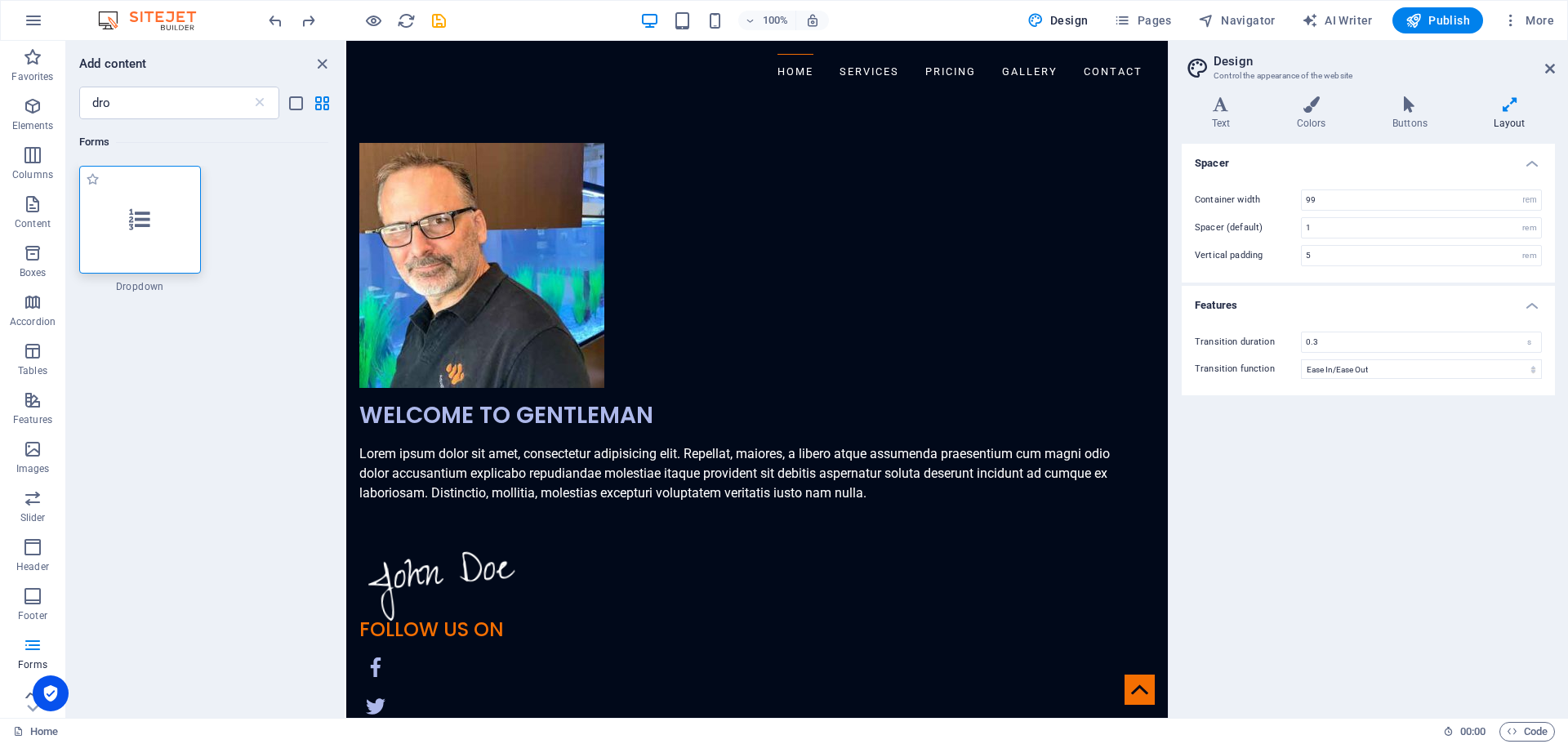 click at bounding box center (140, 220) 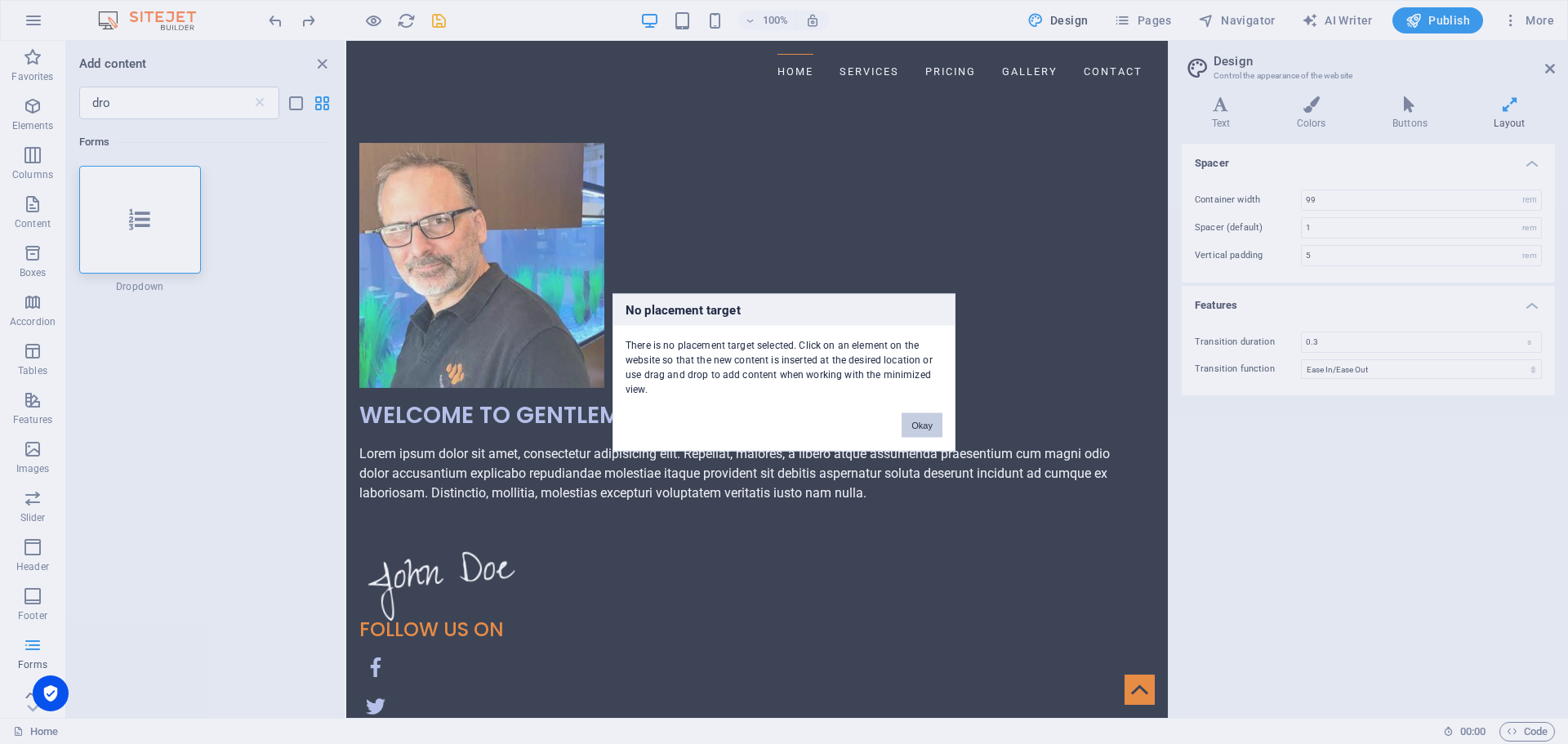click on "Okay" at bounding box center (922, 425) 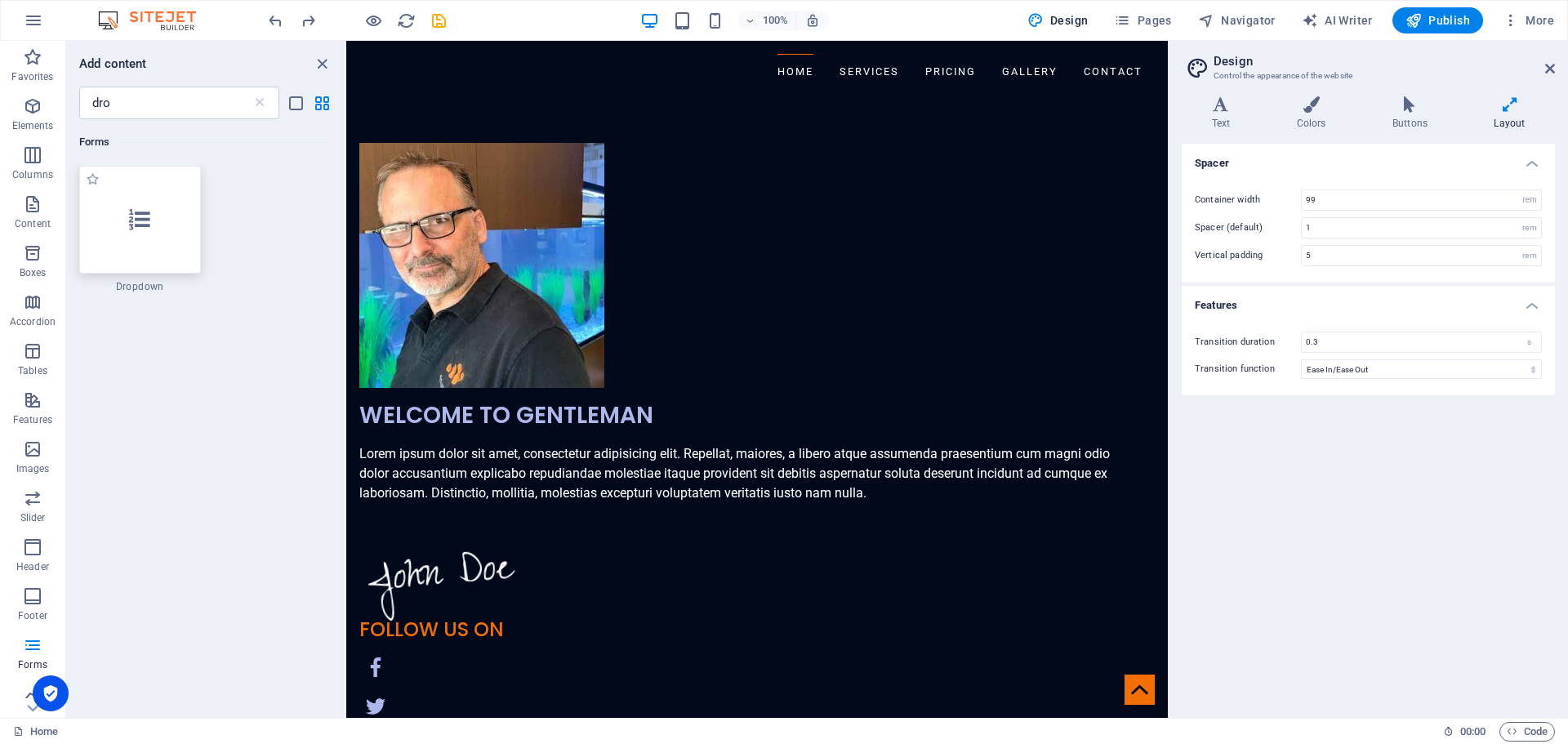 scroll, scrollTop: 1958, scrollLeft: 0, axis: vertical 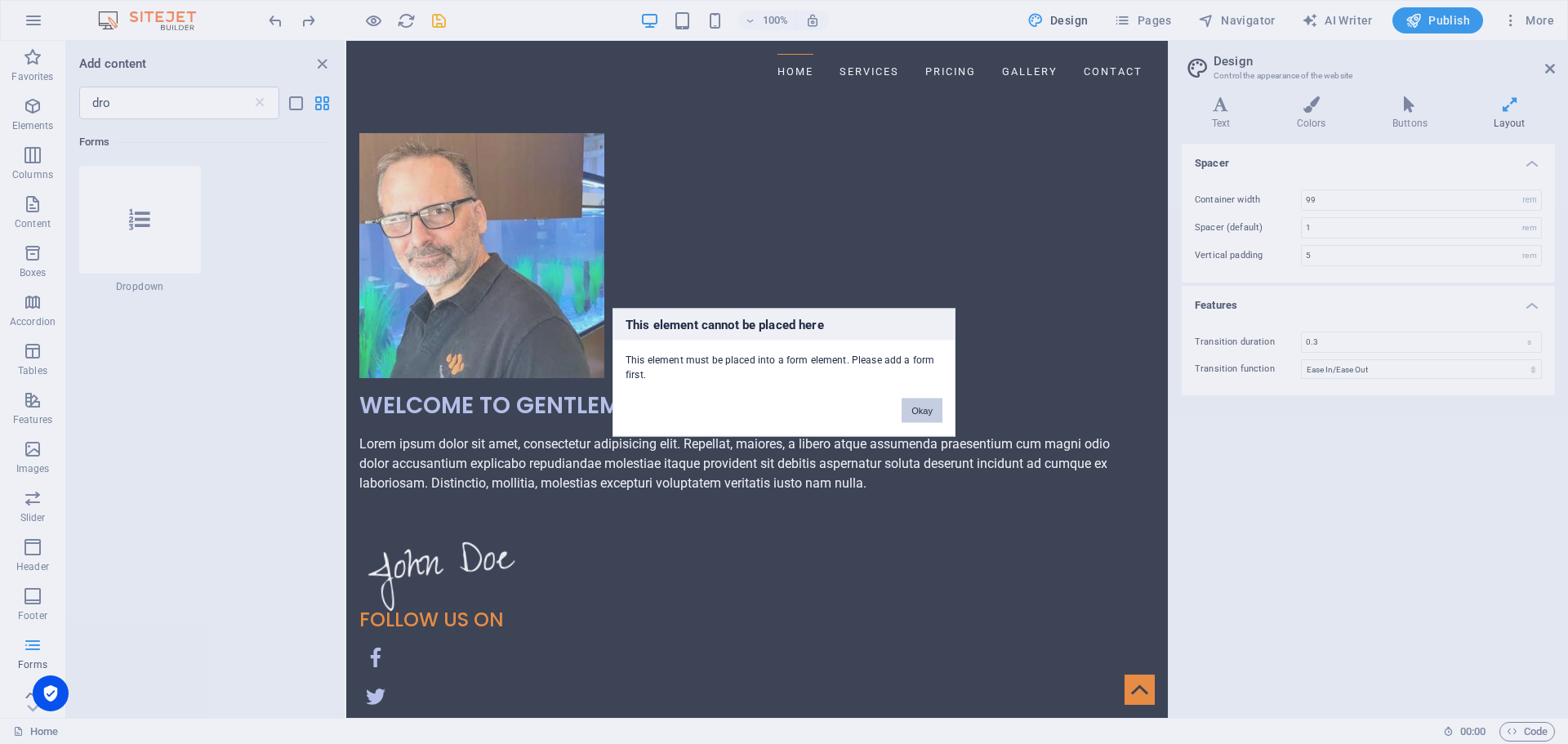 click on "Okay" at bounding box center [922, 410] 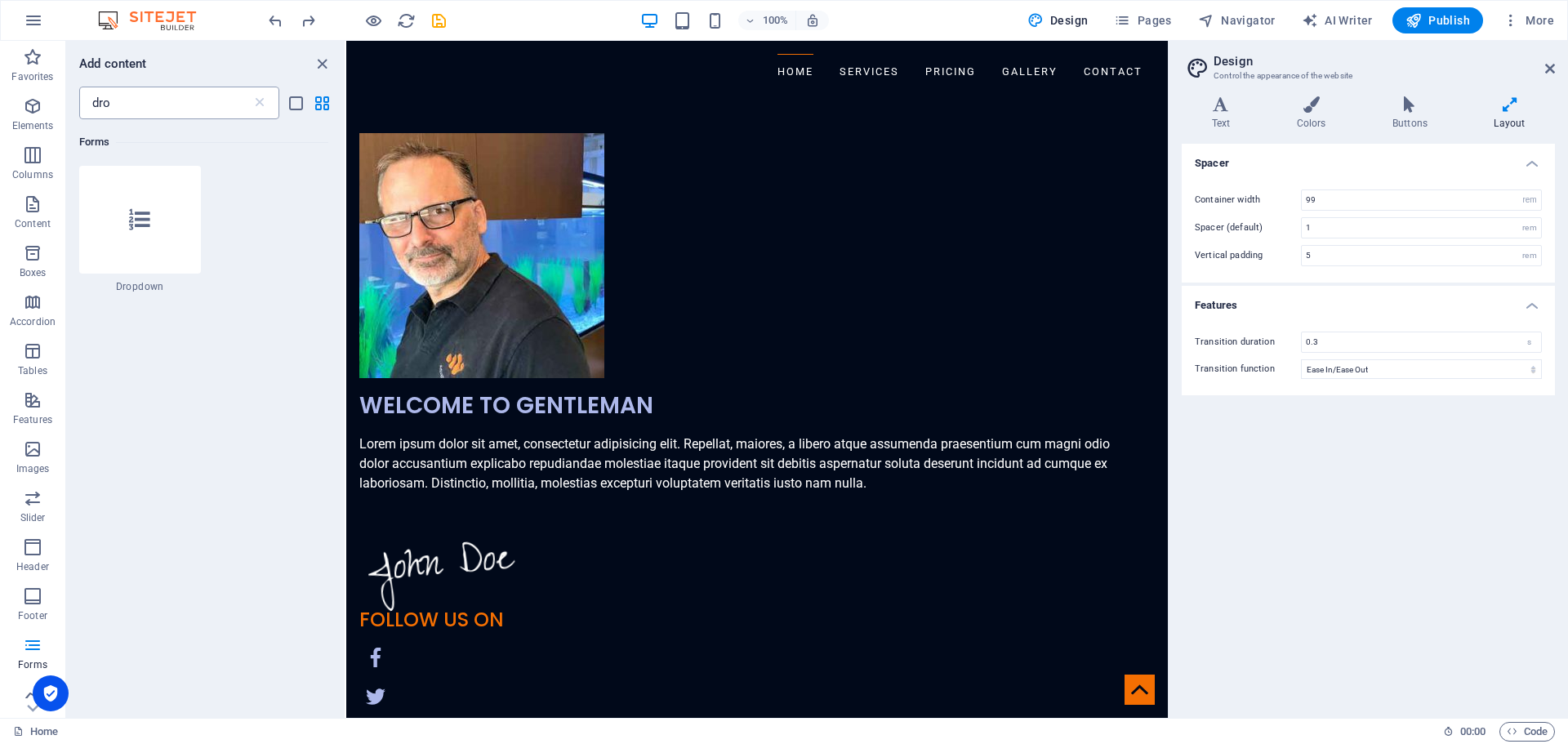 click on "dro" at bounding box center [165, 103] 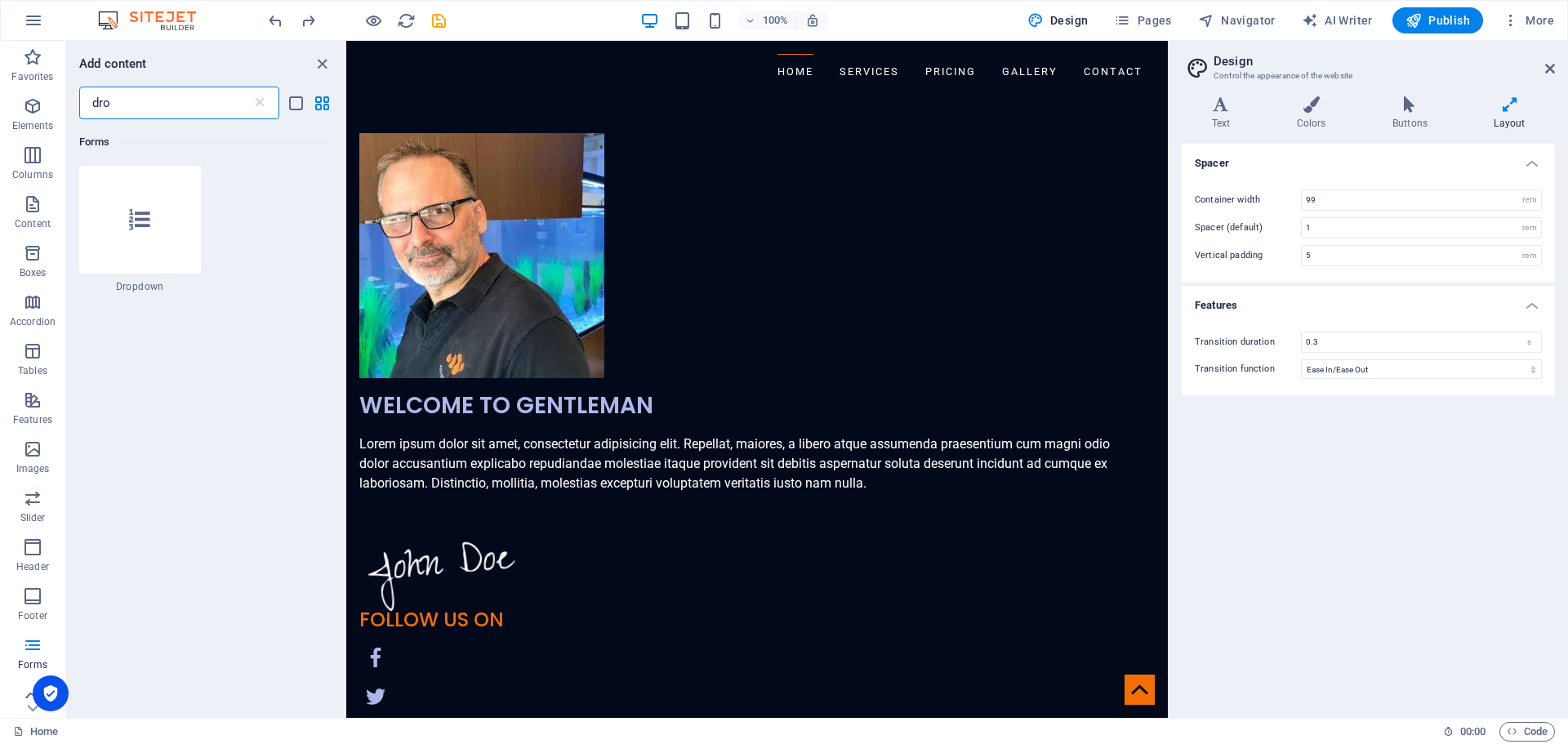 click on "dro" at bounding box center [165, 103] 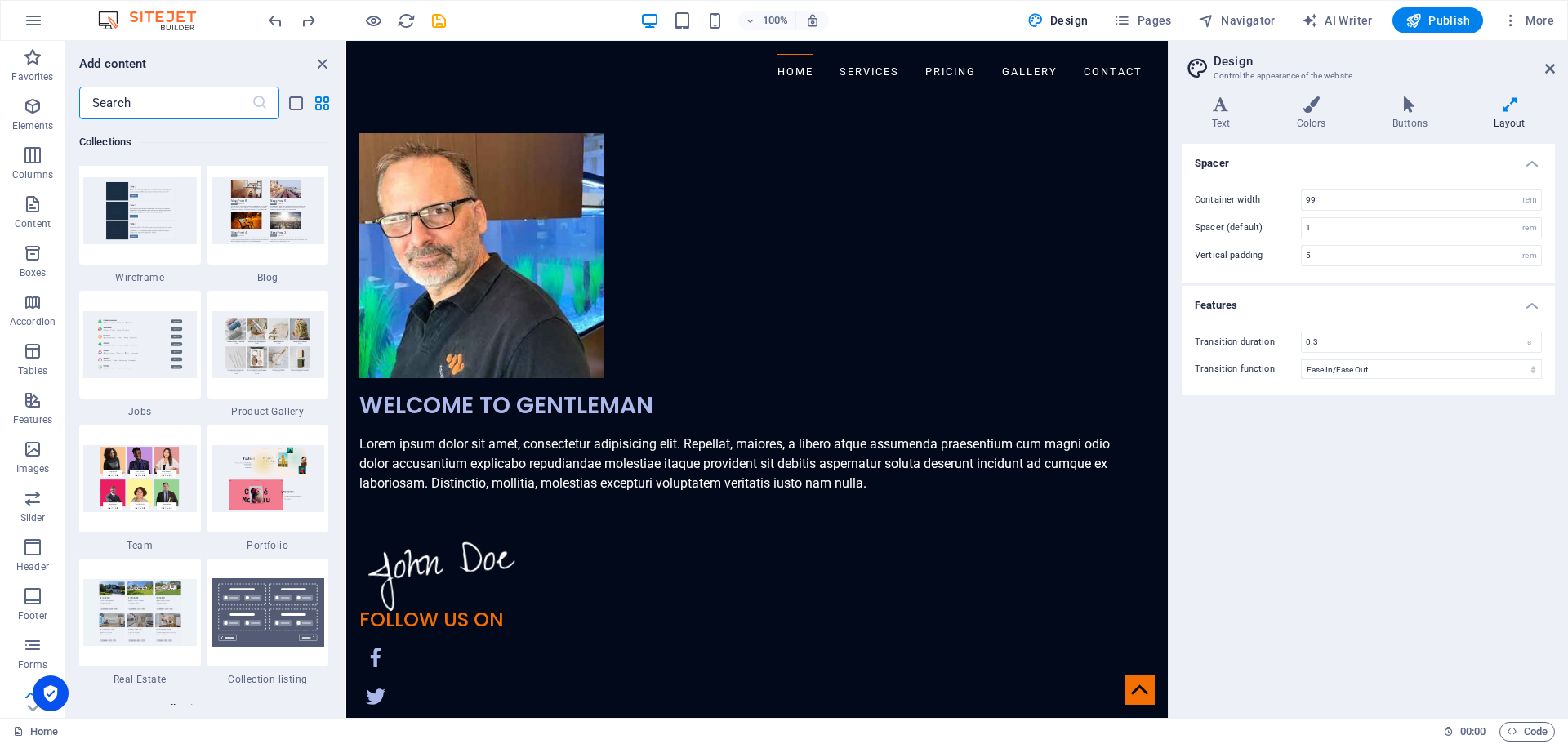 scroll, scrollTop: 14646, scrollLeft: 0, axis: vertical 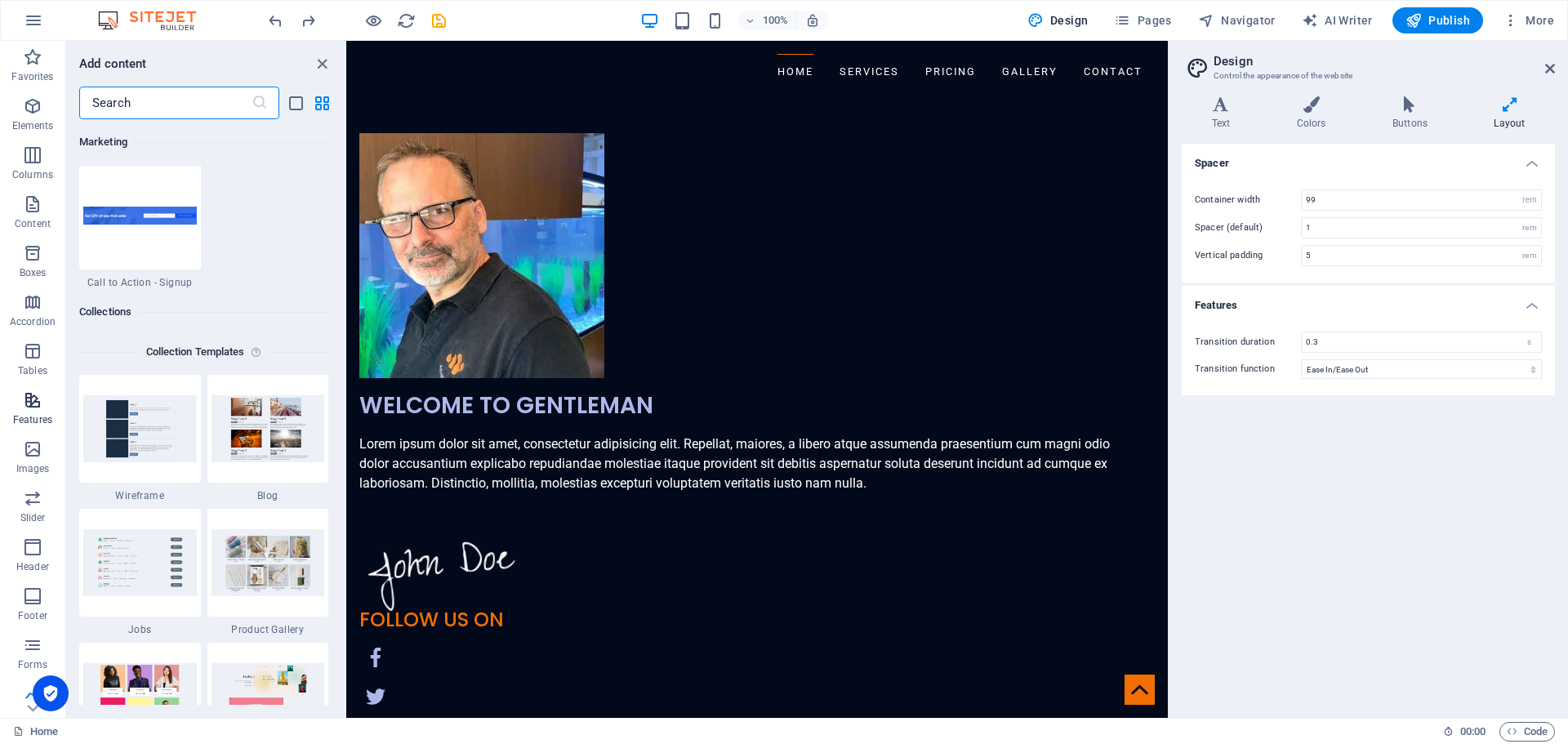 type 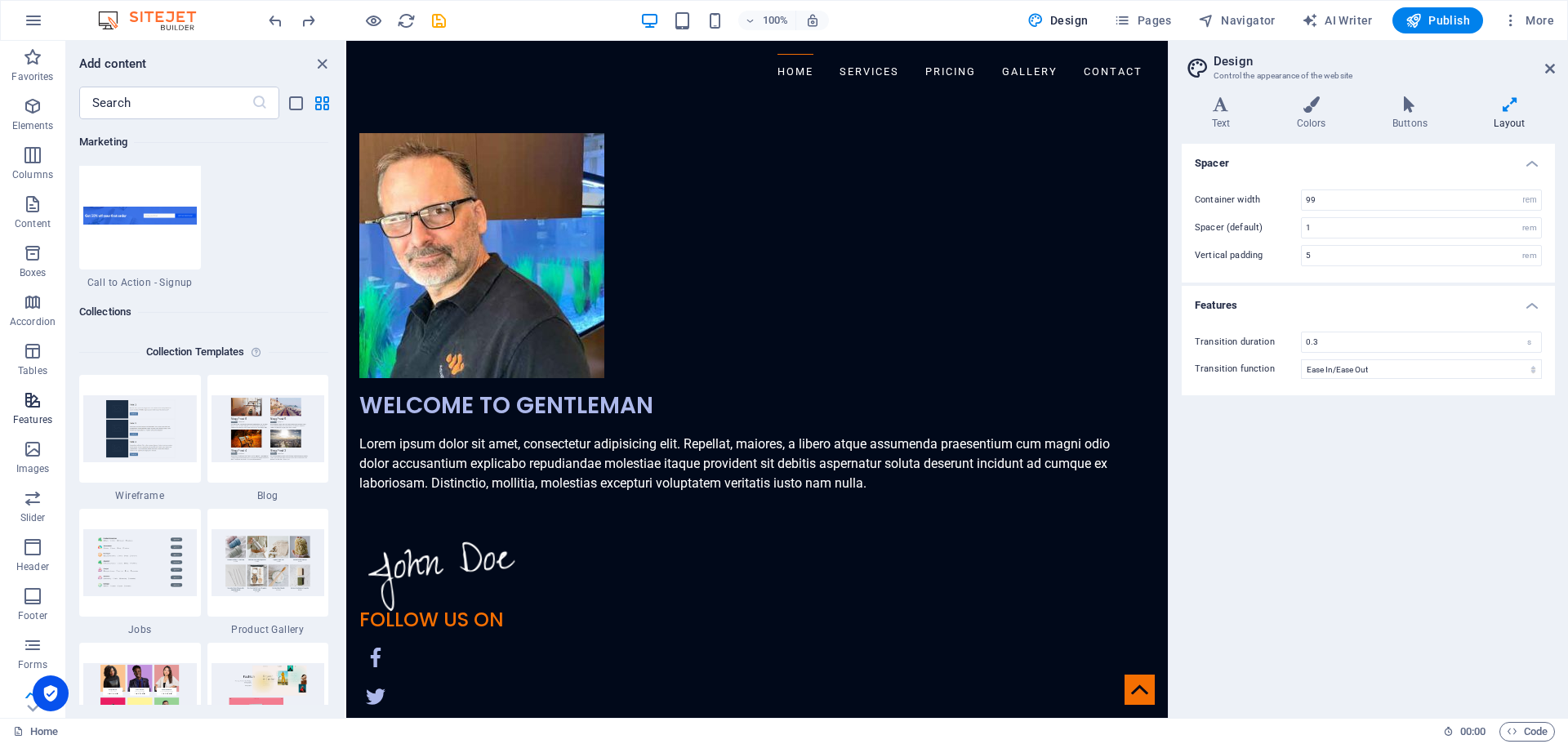click at bounding box center (33, 400) 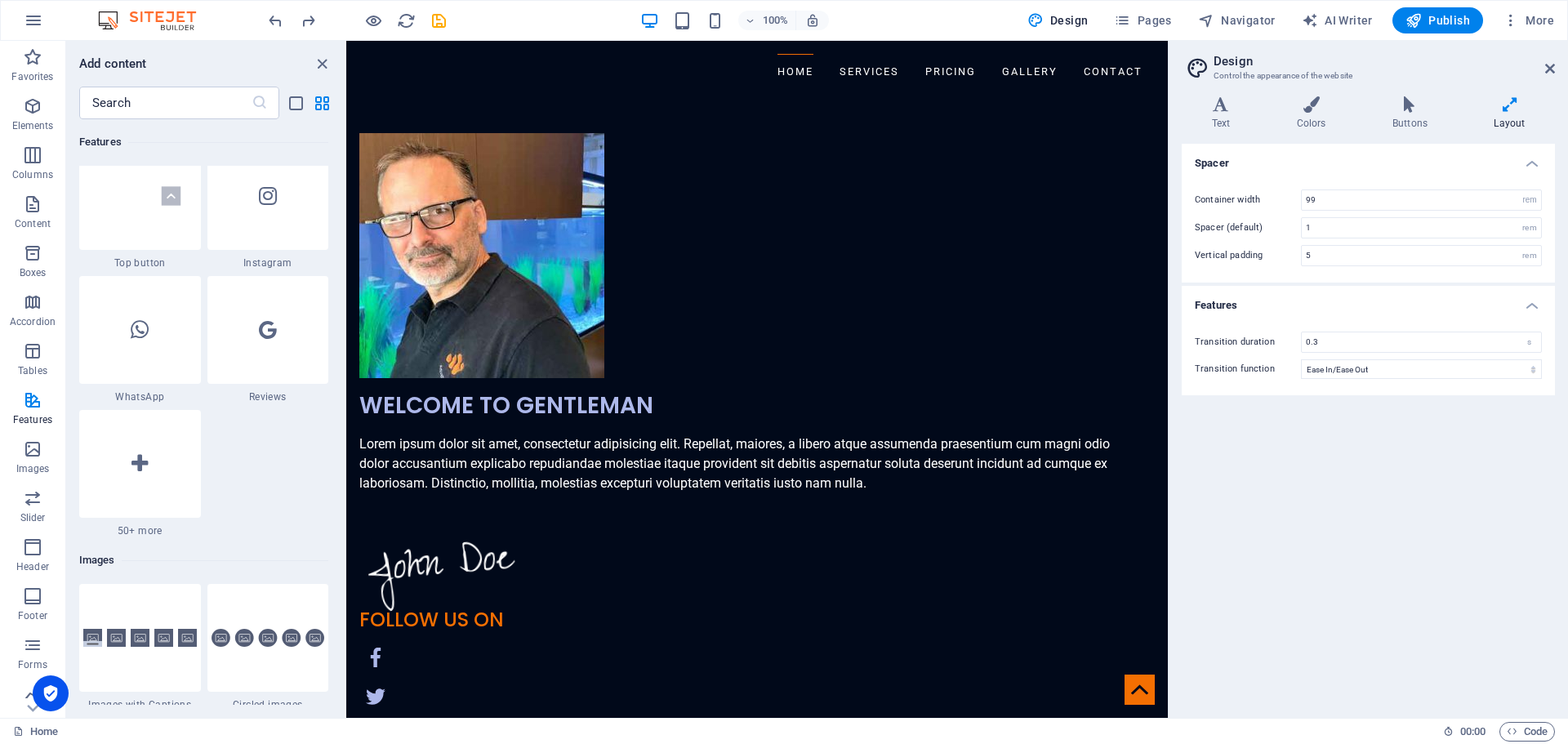 scroll, scrollTop: 7757, scrollLeft: 0, axis: vertical 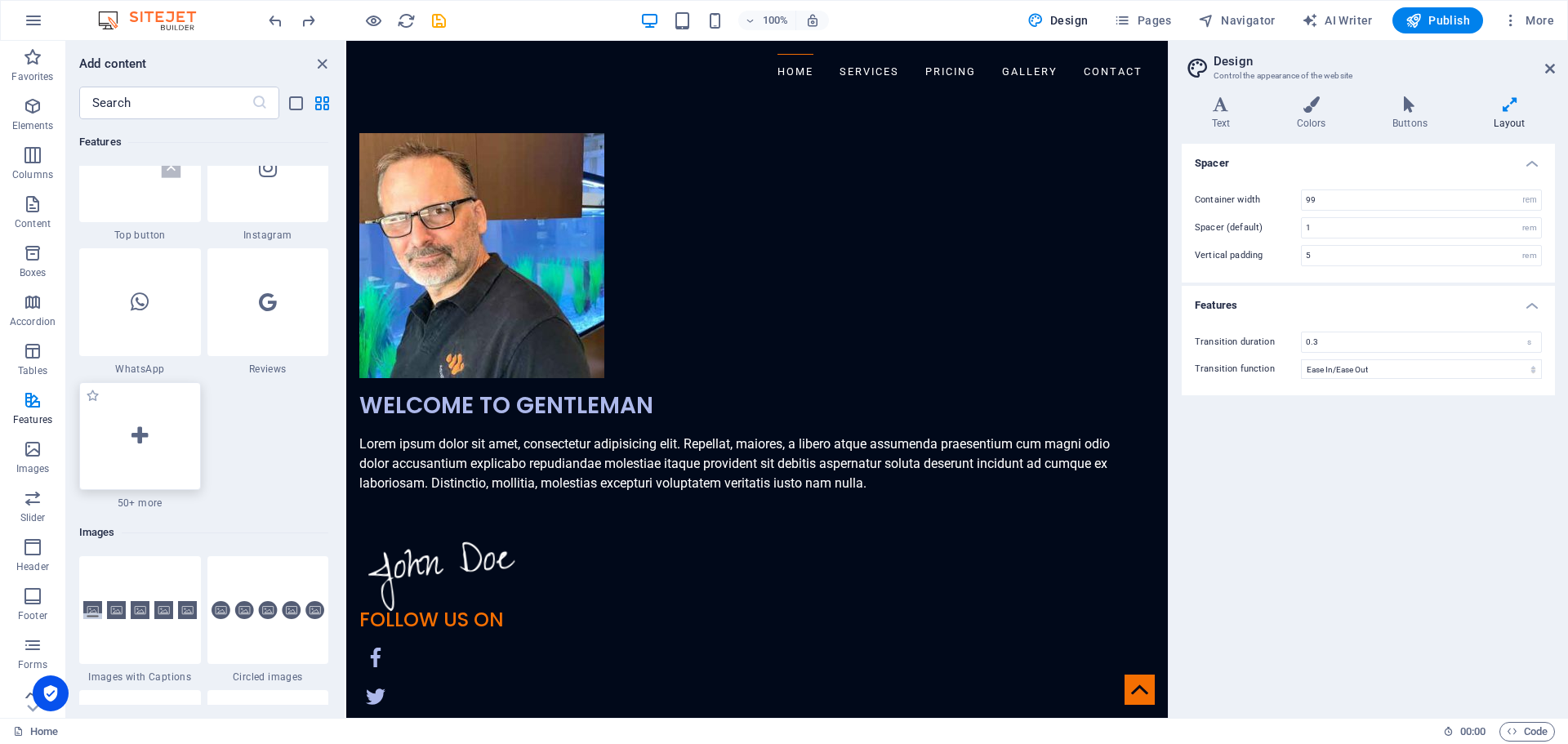 click at bounding box center (140, 436) 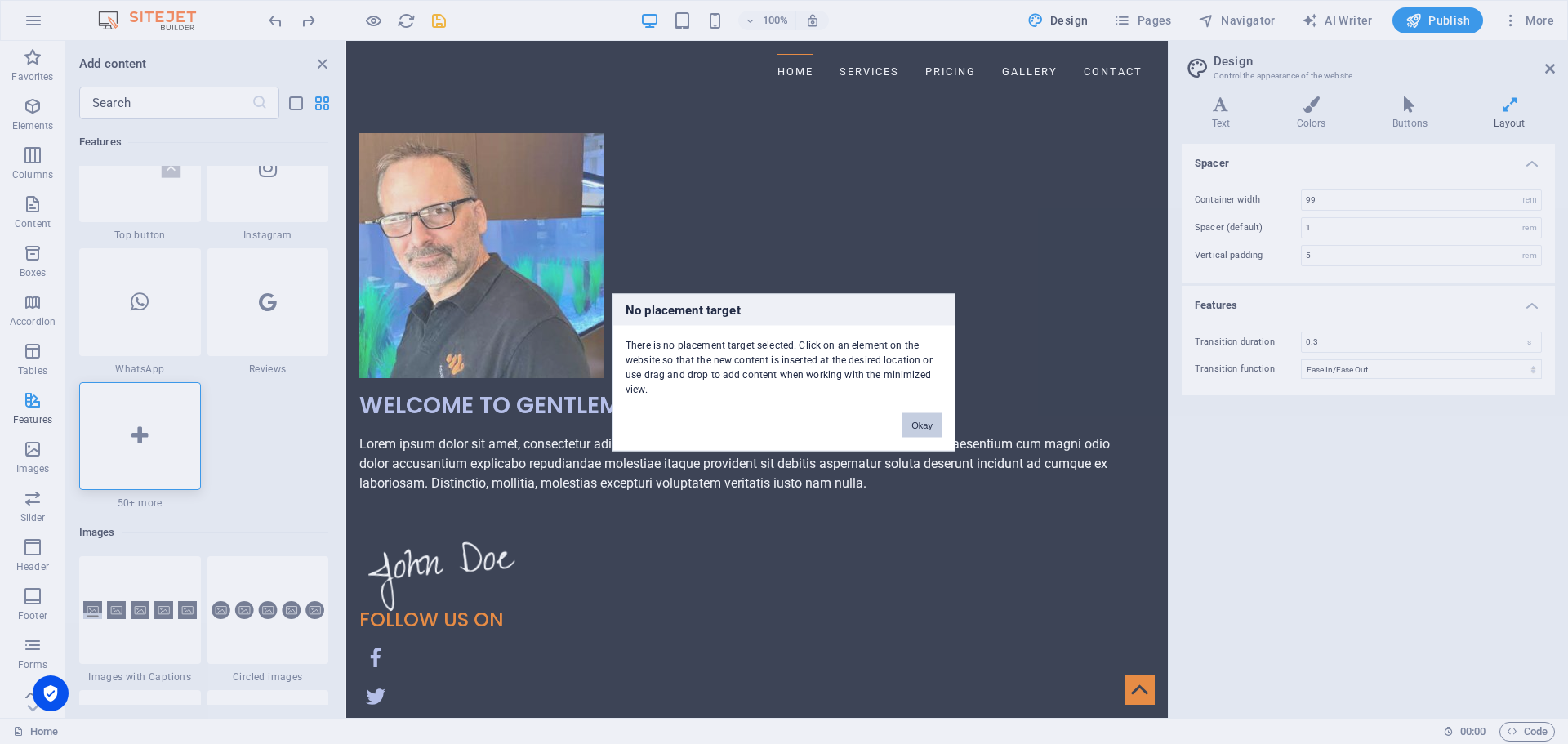 click on "Okay" at bounding box center [922, 425] 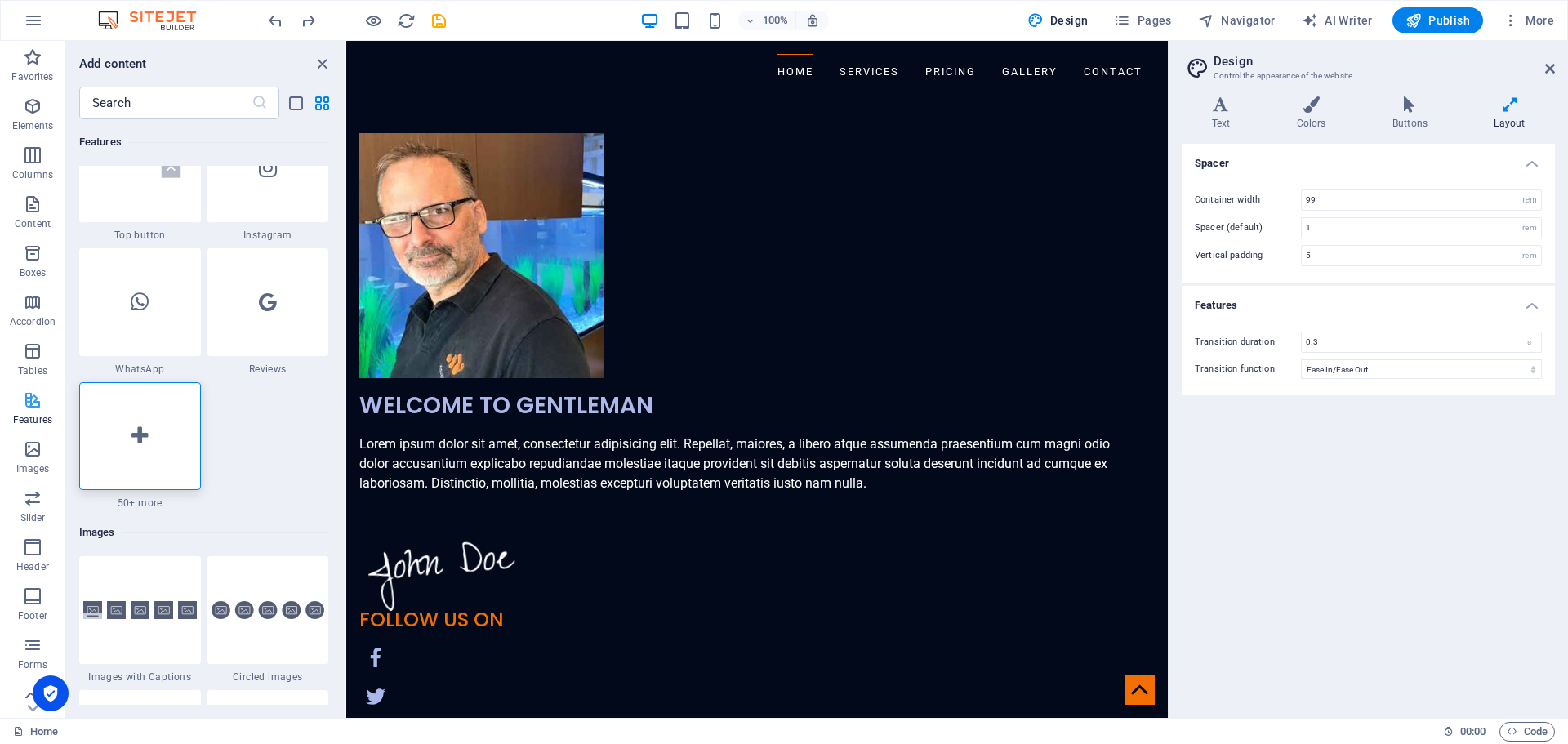 click at bounding box center [33, 400] 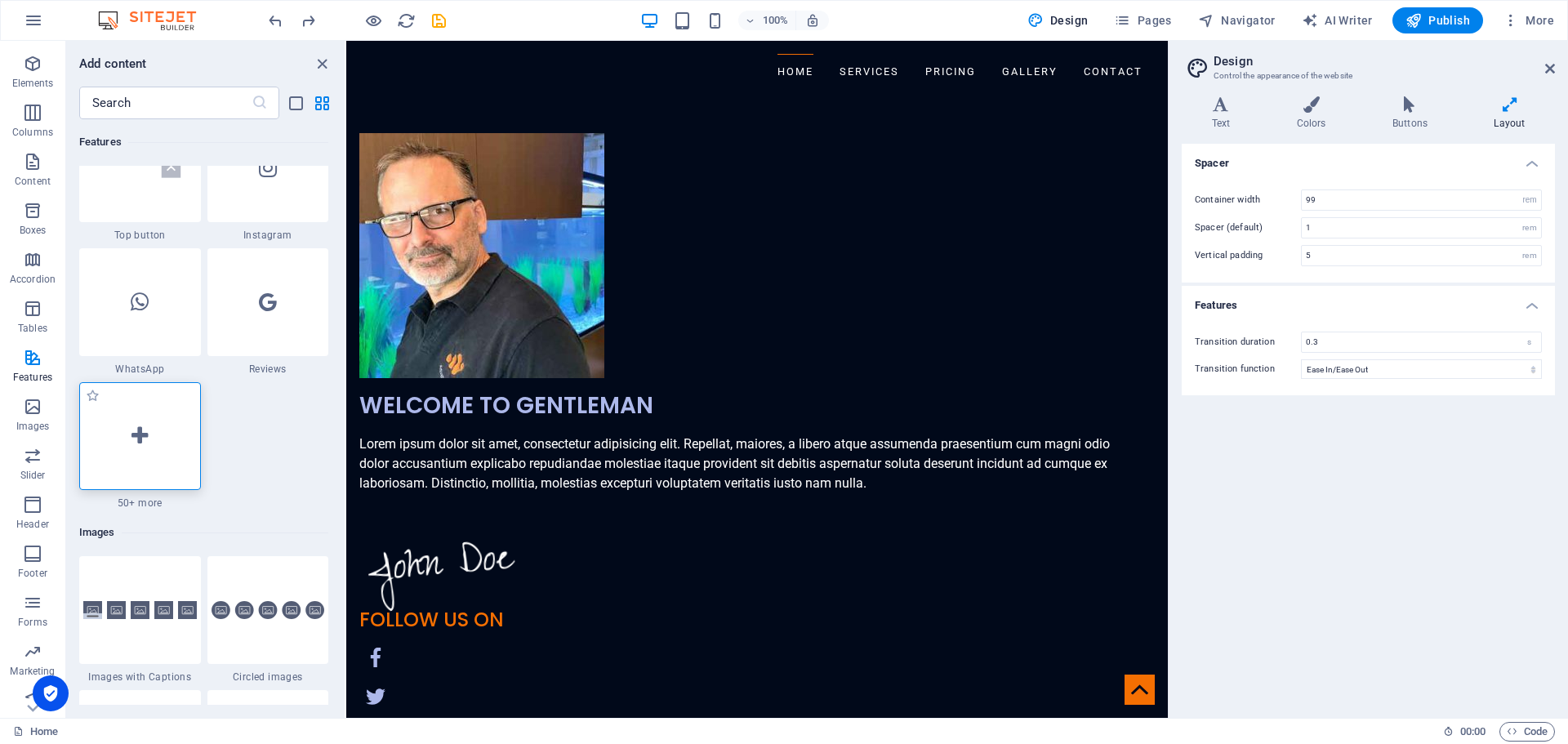 scroll, scrollTop: 58, scrollLeft: 0, axis: vertical 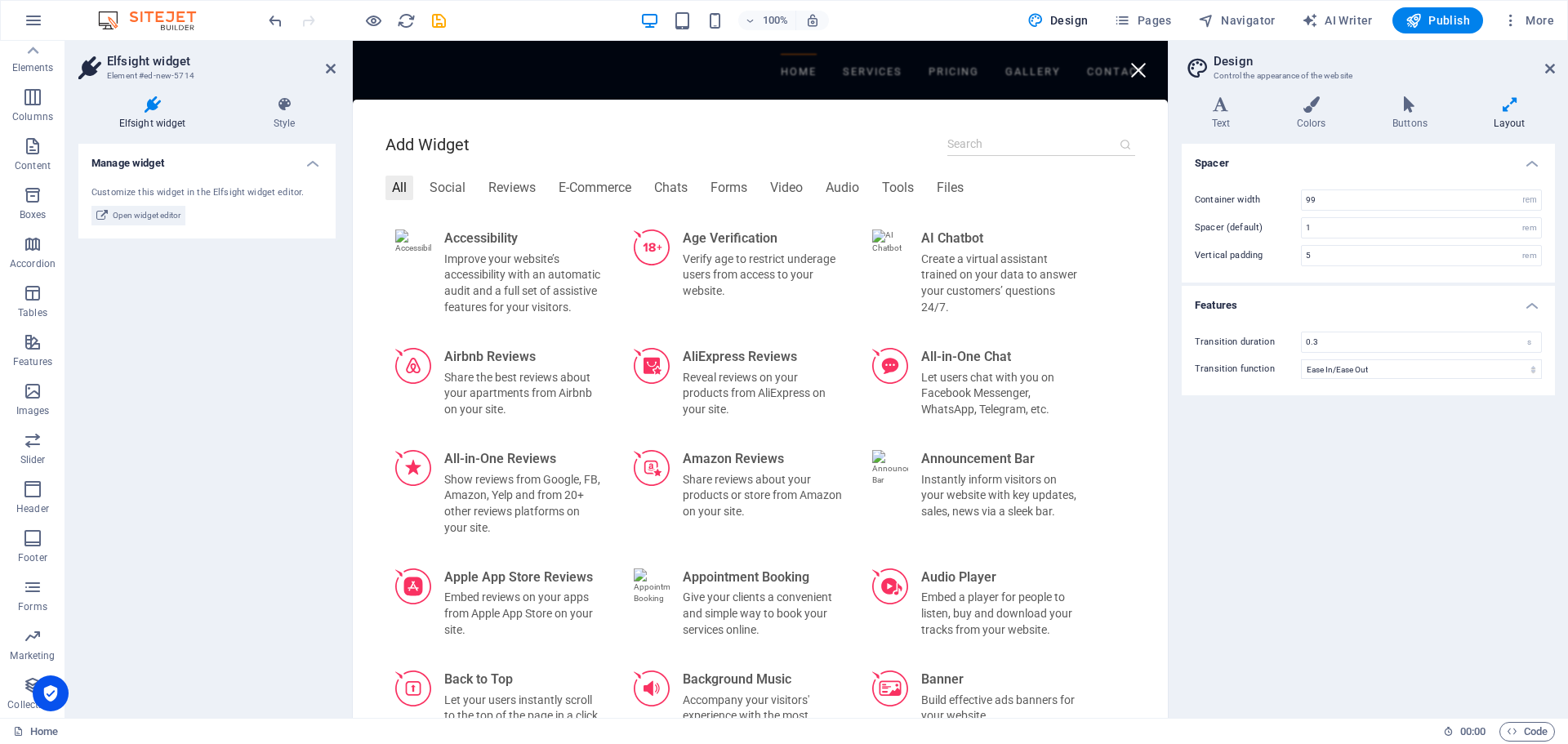 click at bounding box center (1138, 69) 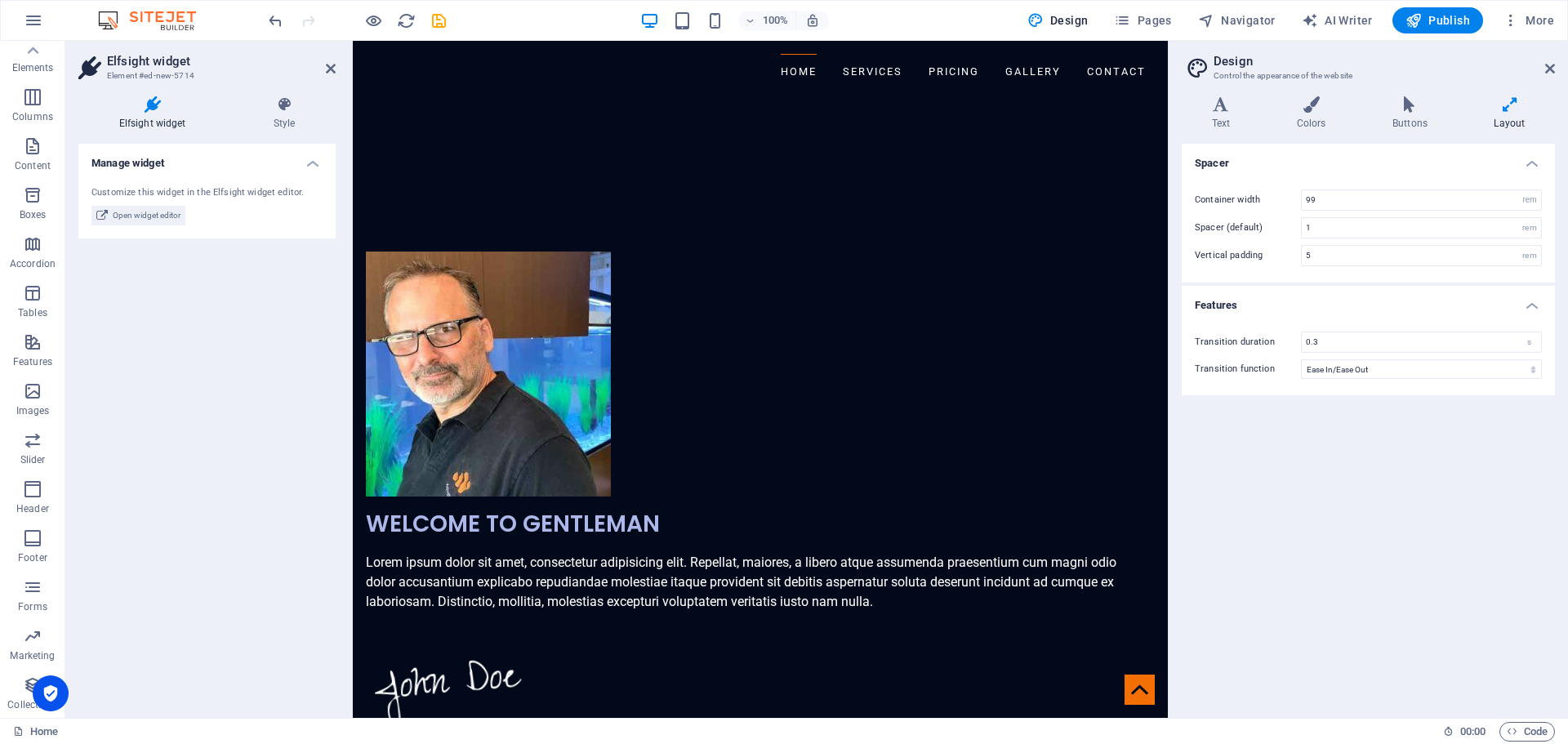 scroll, scrollTop: 1773, scrollLeft: 0, axis: vertical 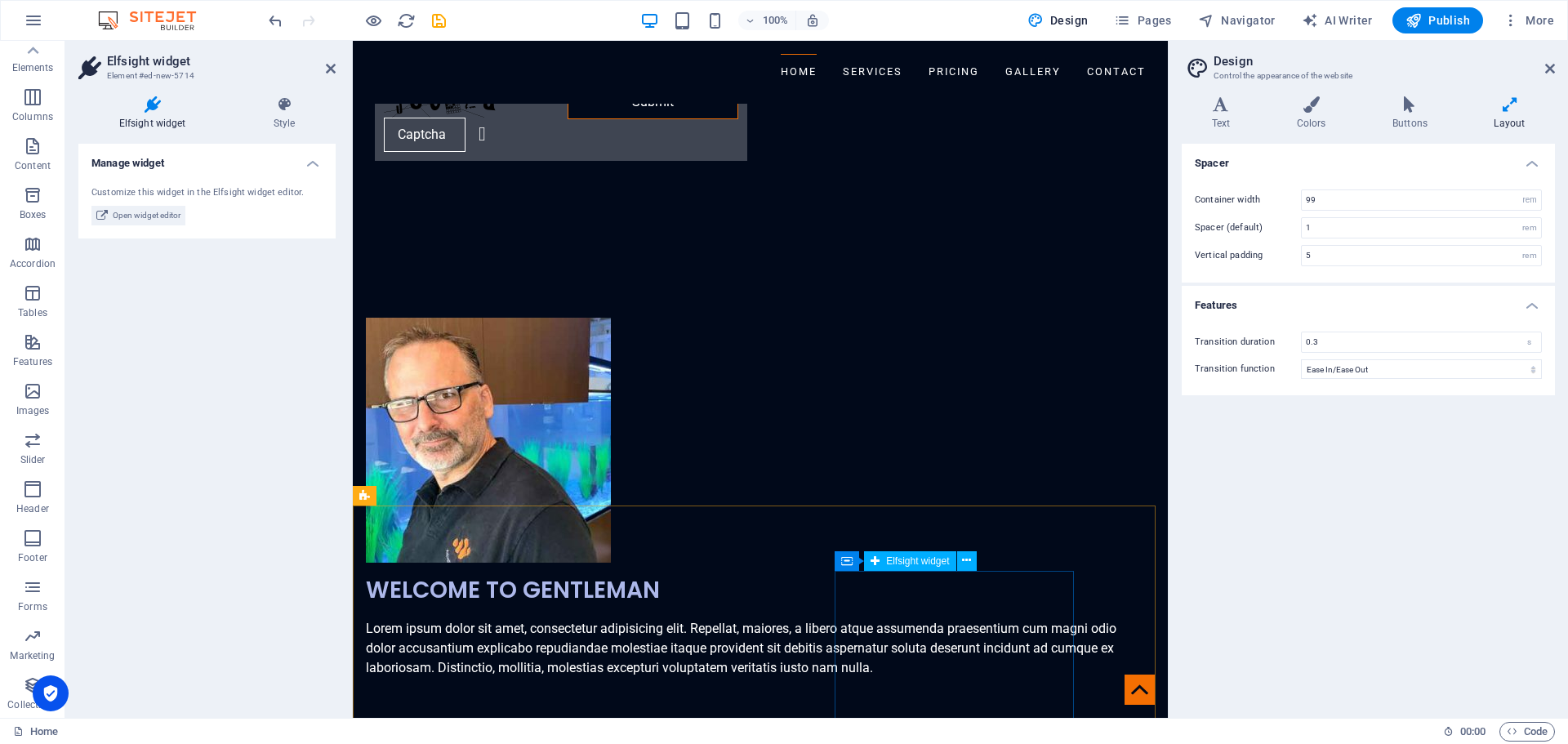 click at bounding box center (485, 5412) 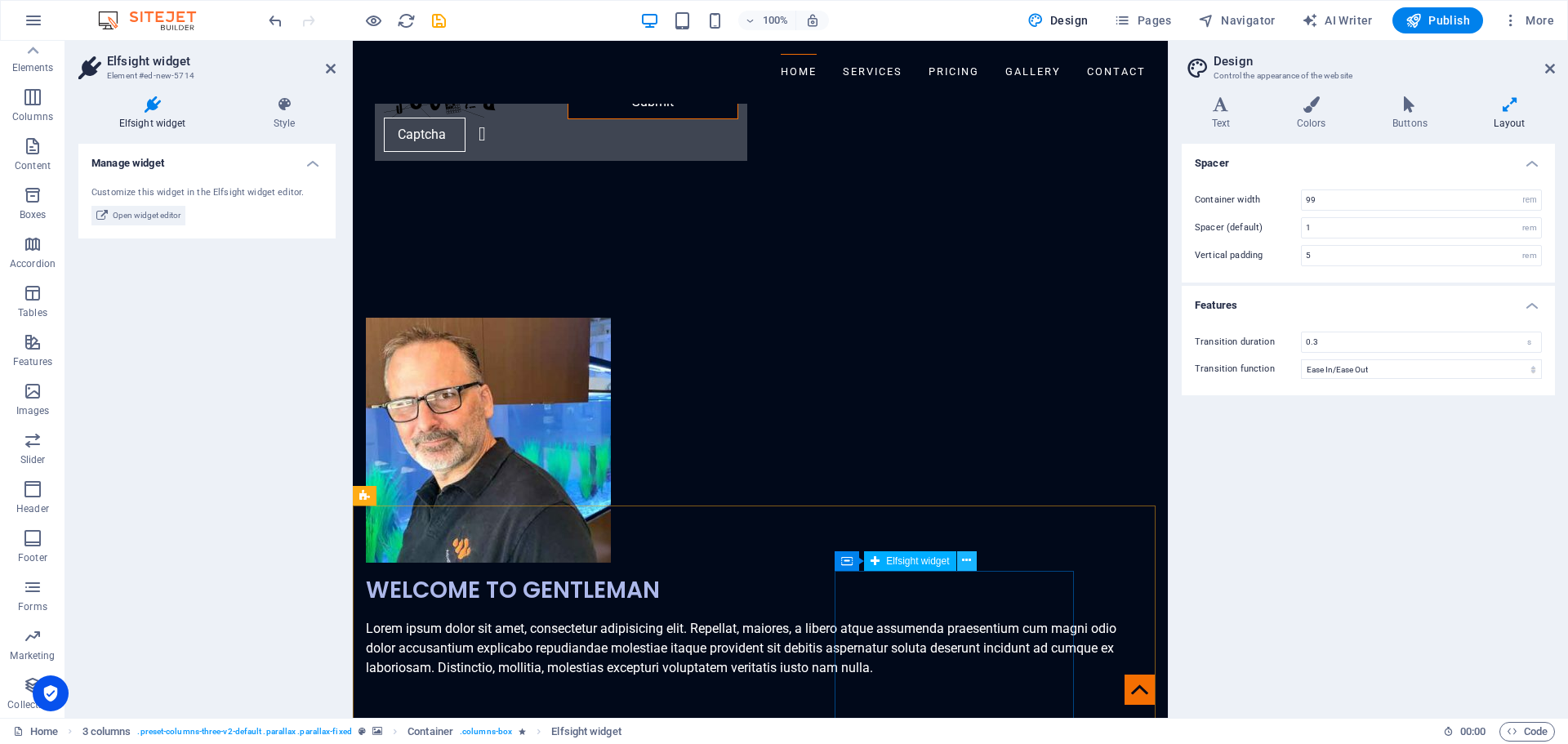 click at bounding box center [966, 560] 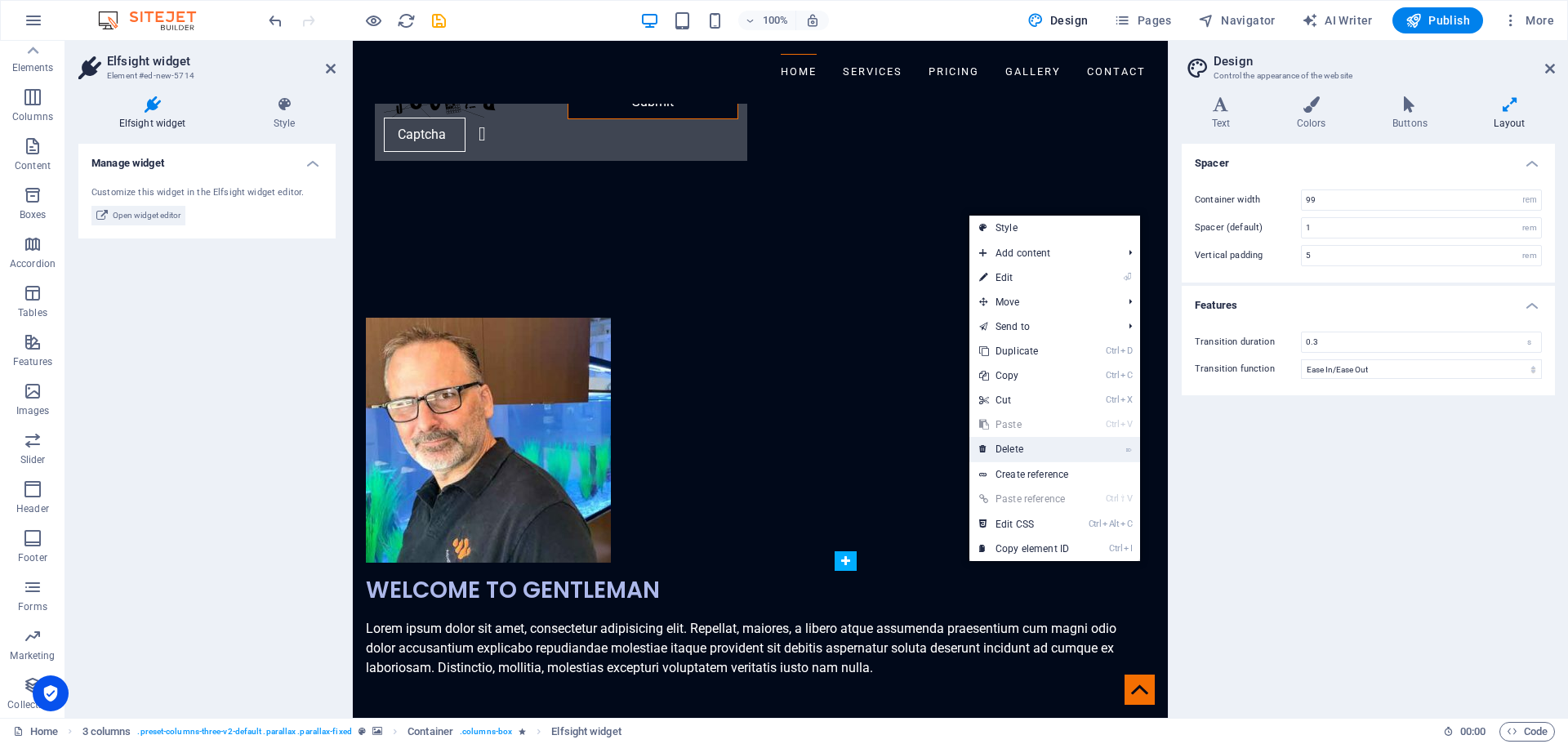 click on "⌦  Delete" at bounding box center (1024, 449) 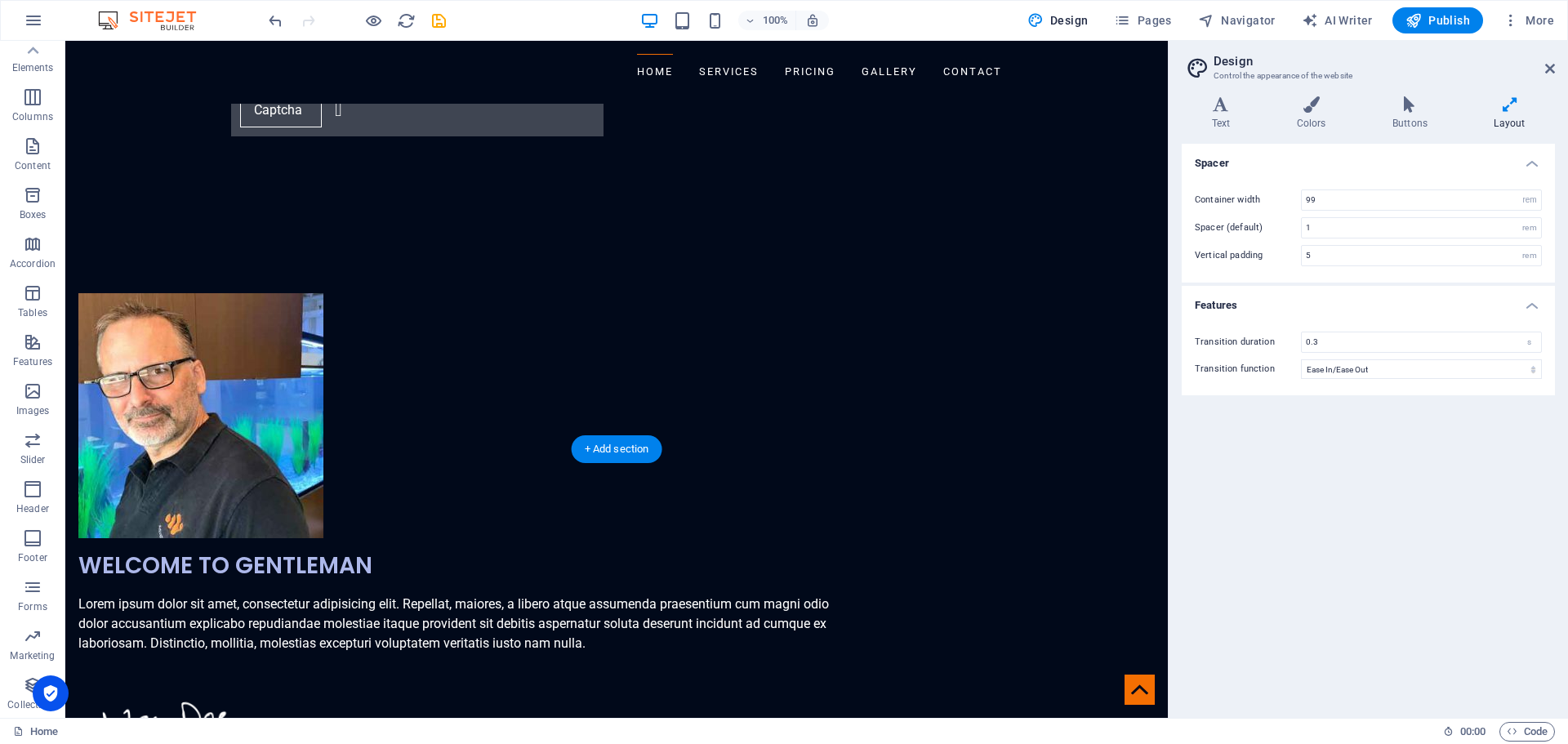 scroll, scrollTop: 1991, scrollLeft: 0, axis: vertical 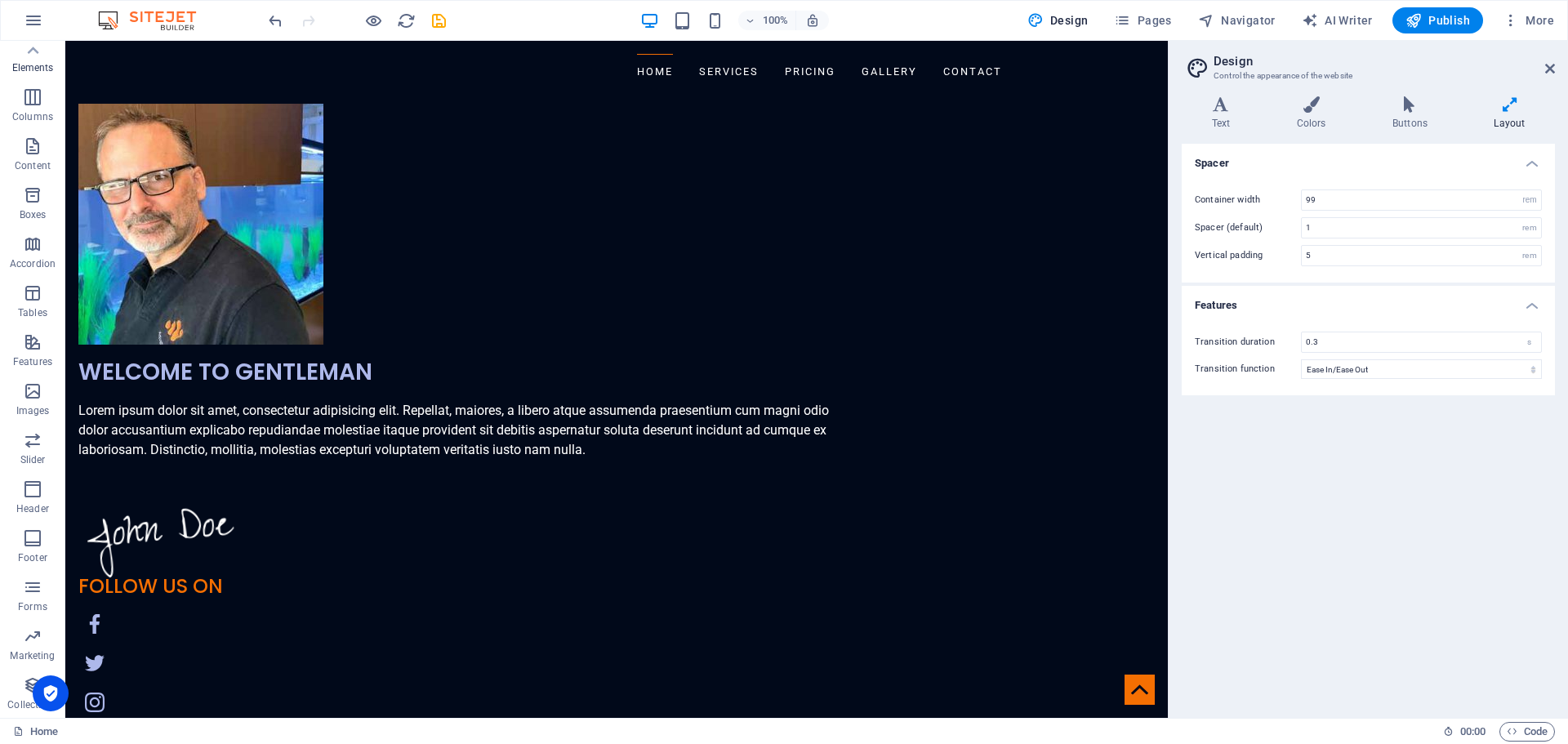 click on "Elements" at bounding box center [33, 68] 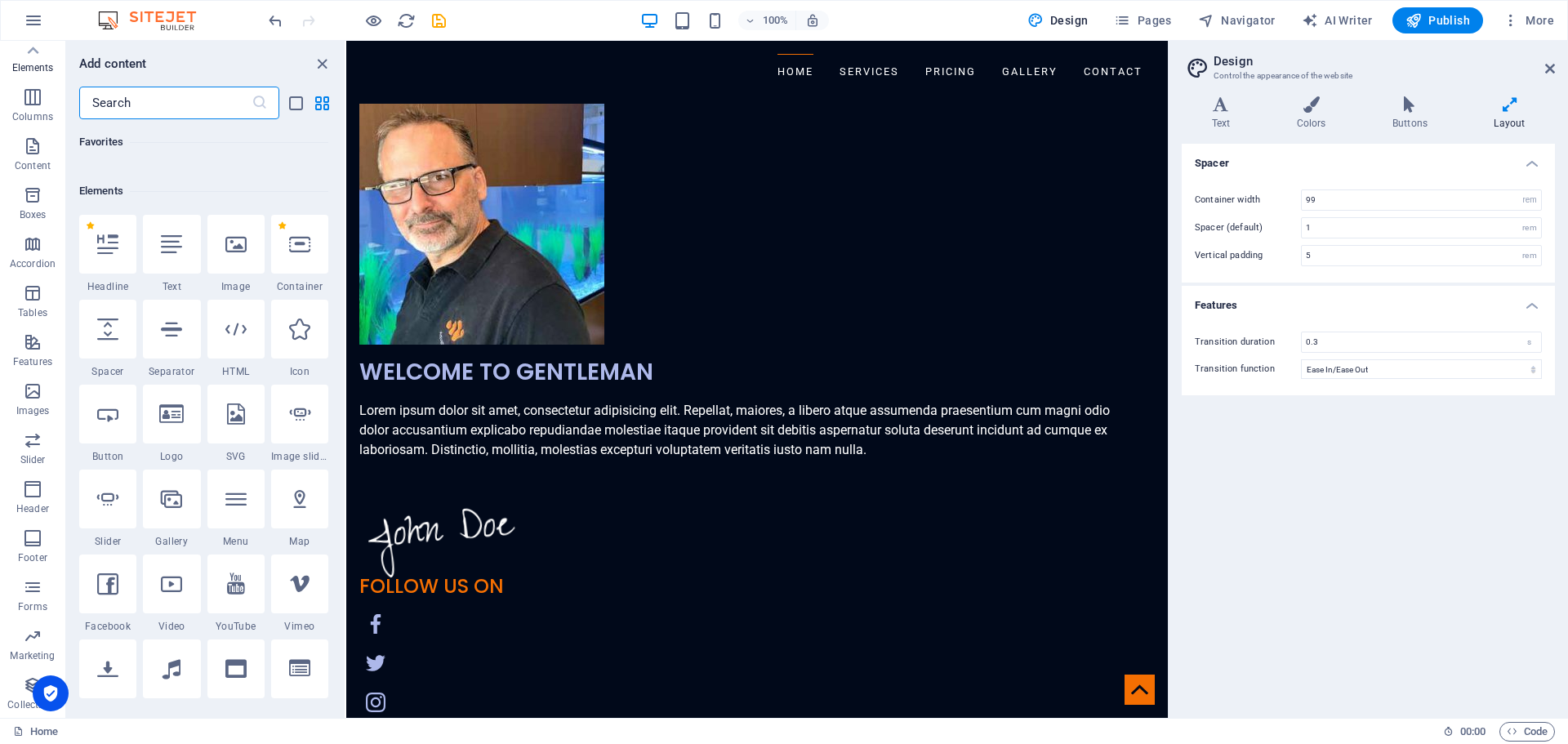 scroll, scrollTop: 174, scrollLeft: 0, axis: vertical 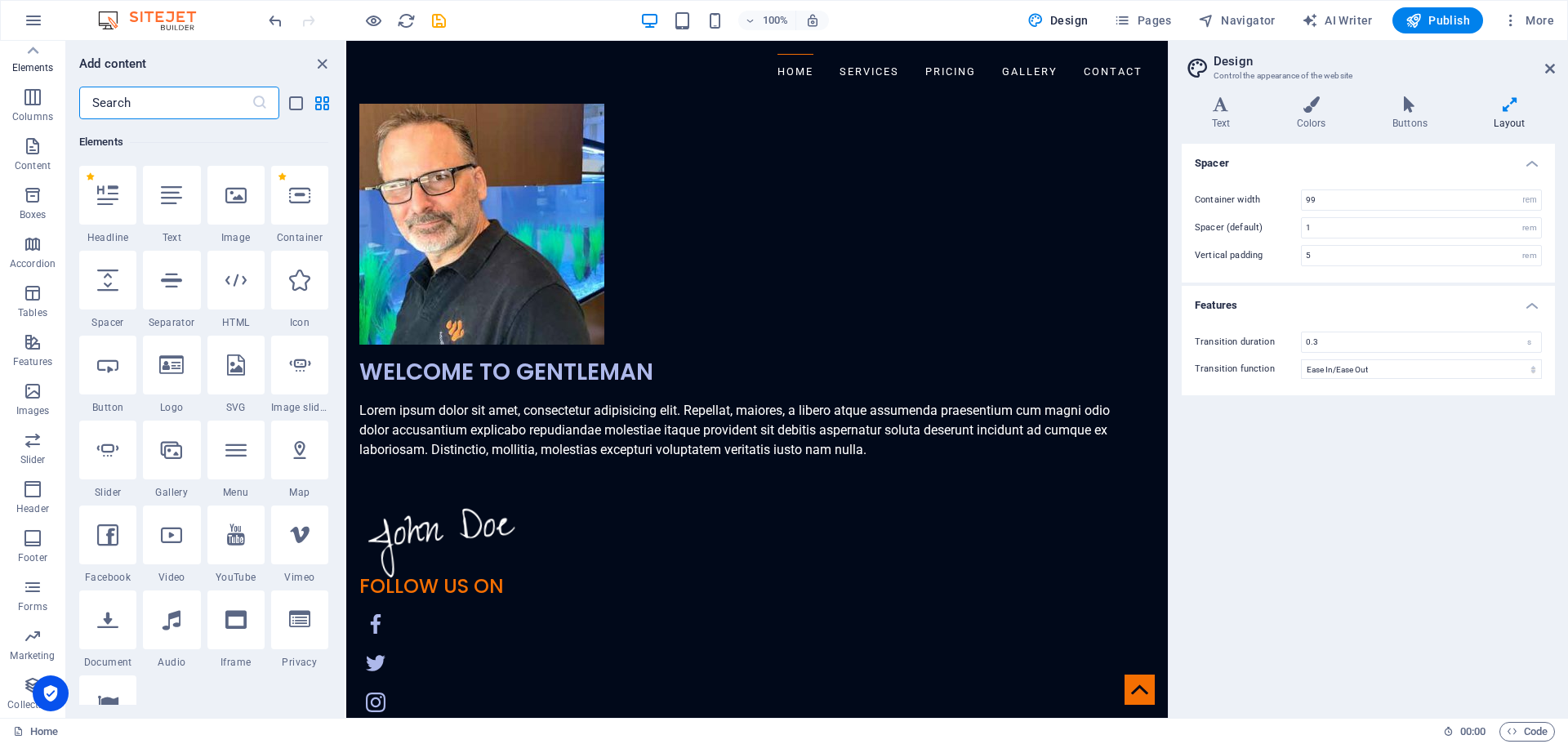 click at bounding box center (165, 103) 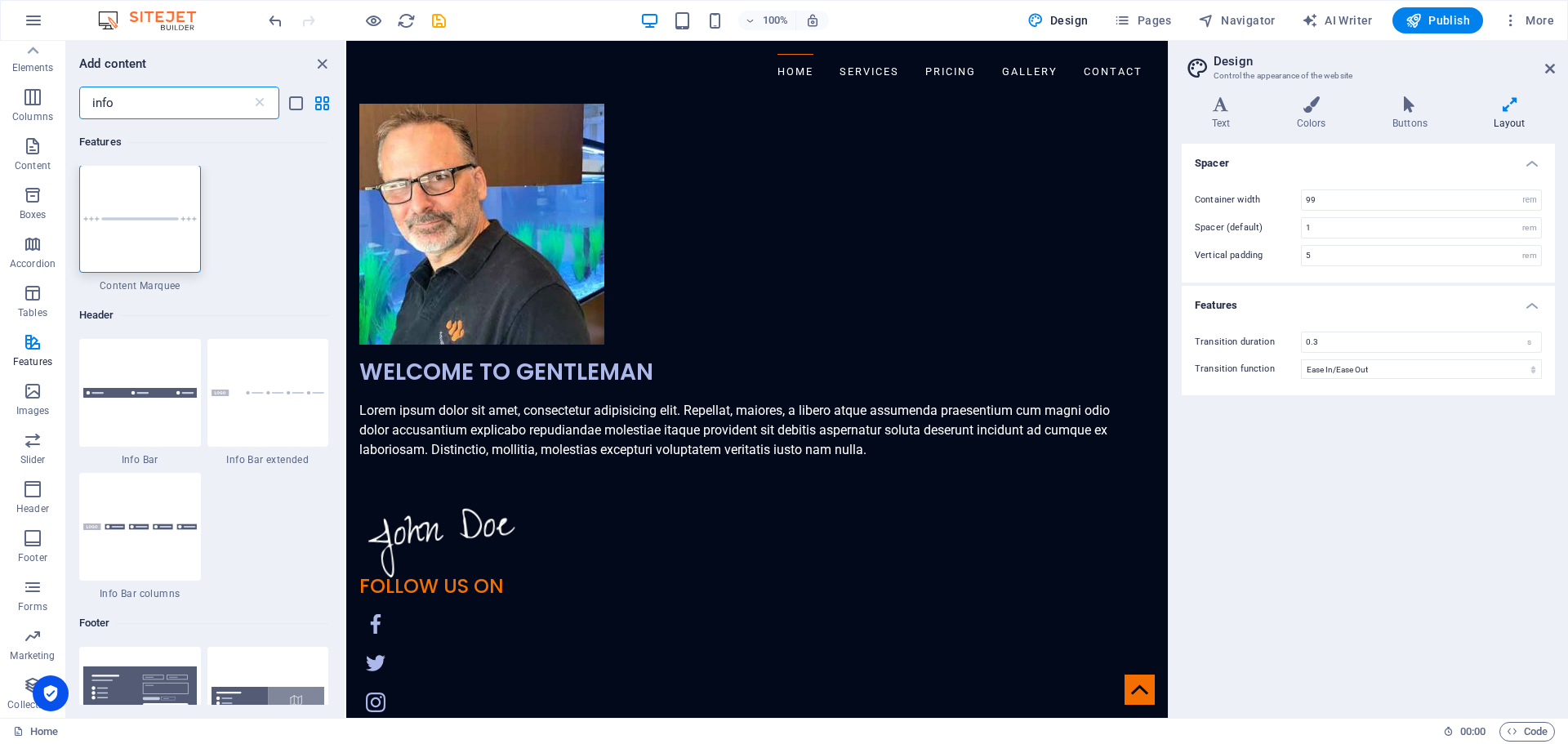 scroll, scrollTop: 0, scrollLeft: 0, axis: both 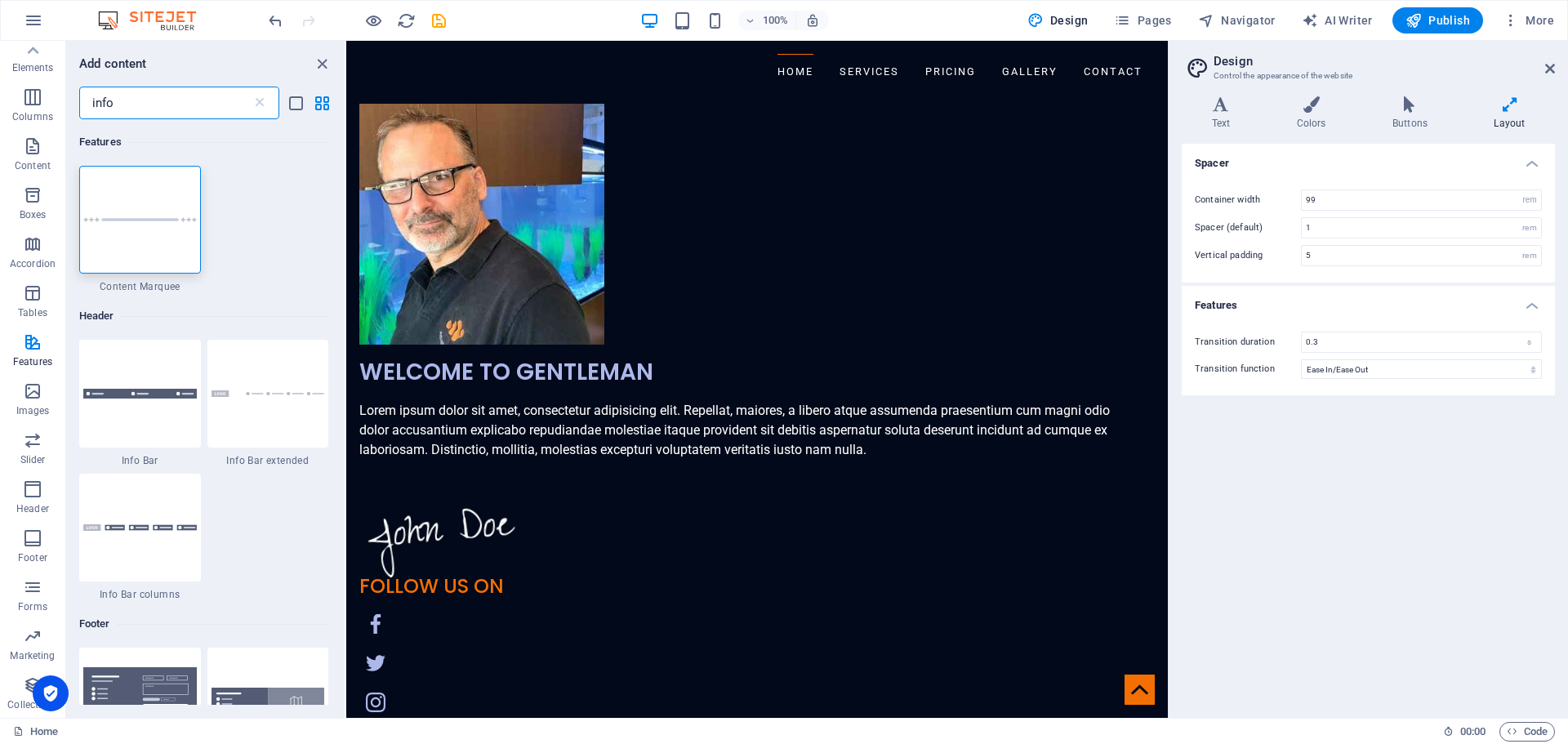 click on "info" at bounding box center [165, 103] 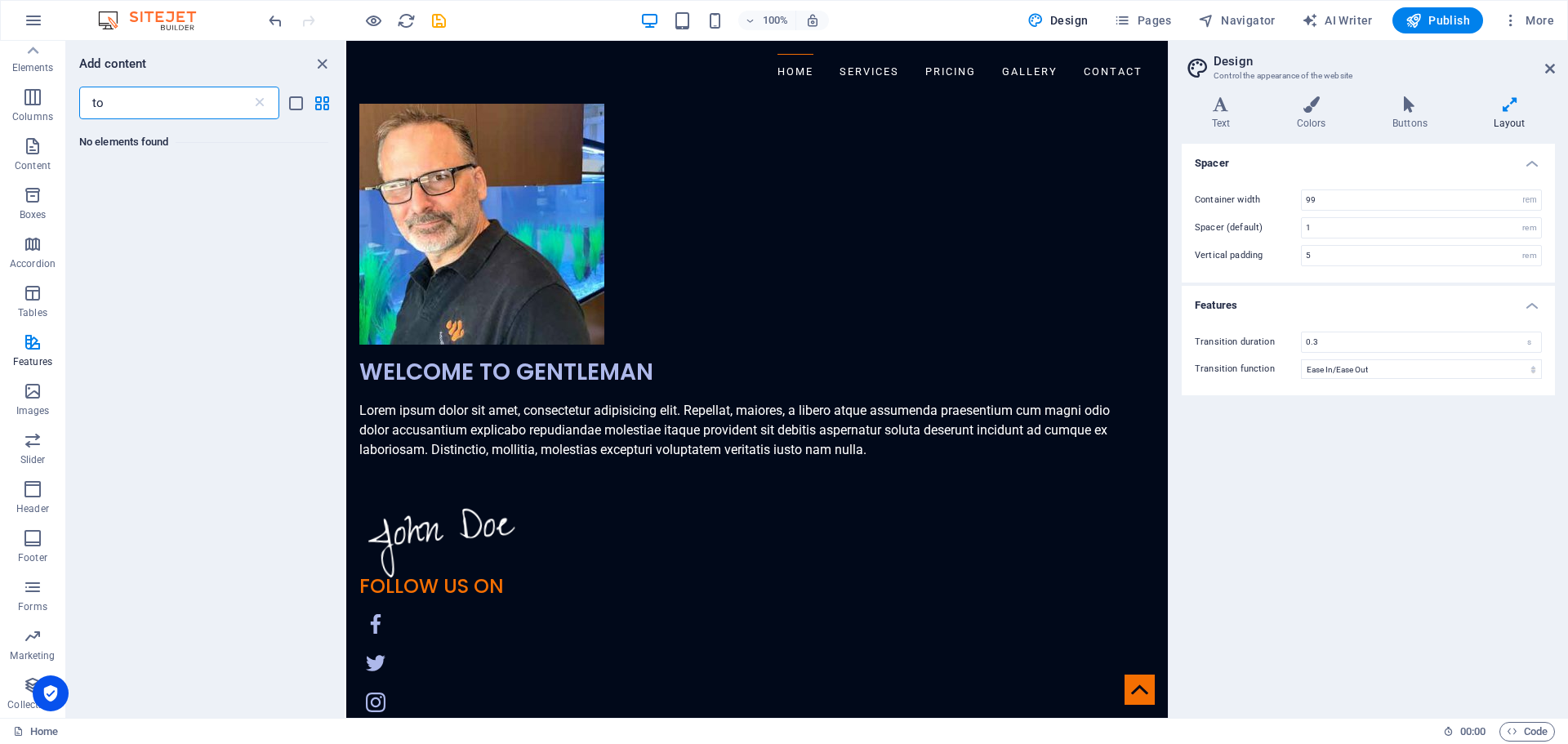 type on "t" 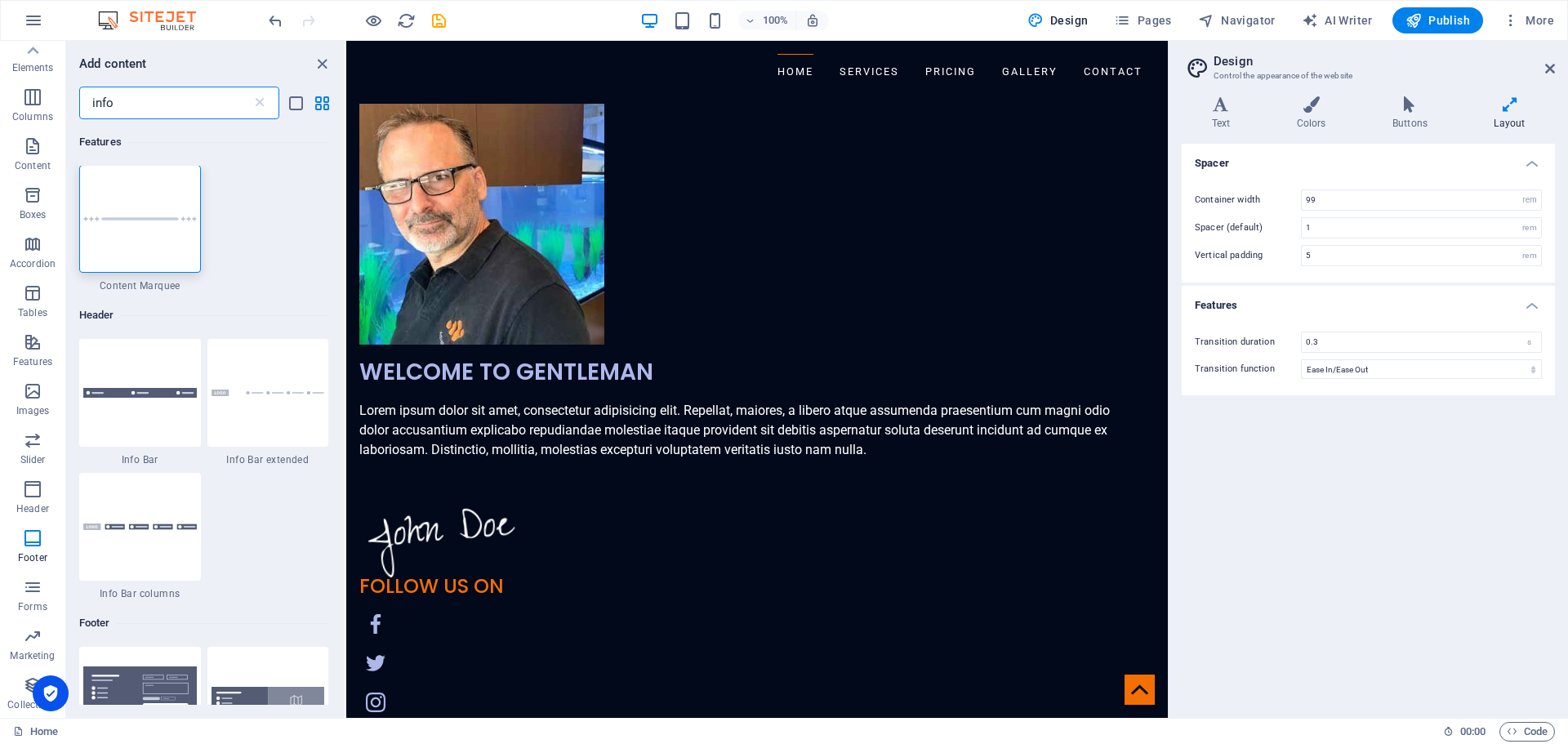 scroll, scrollTop: 0, scrollLeft: 0, axis: both 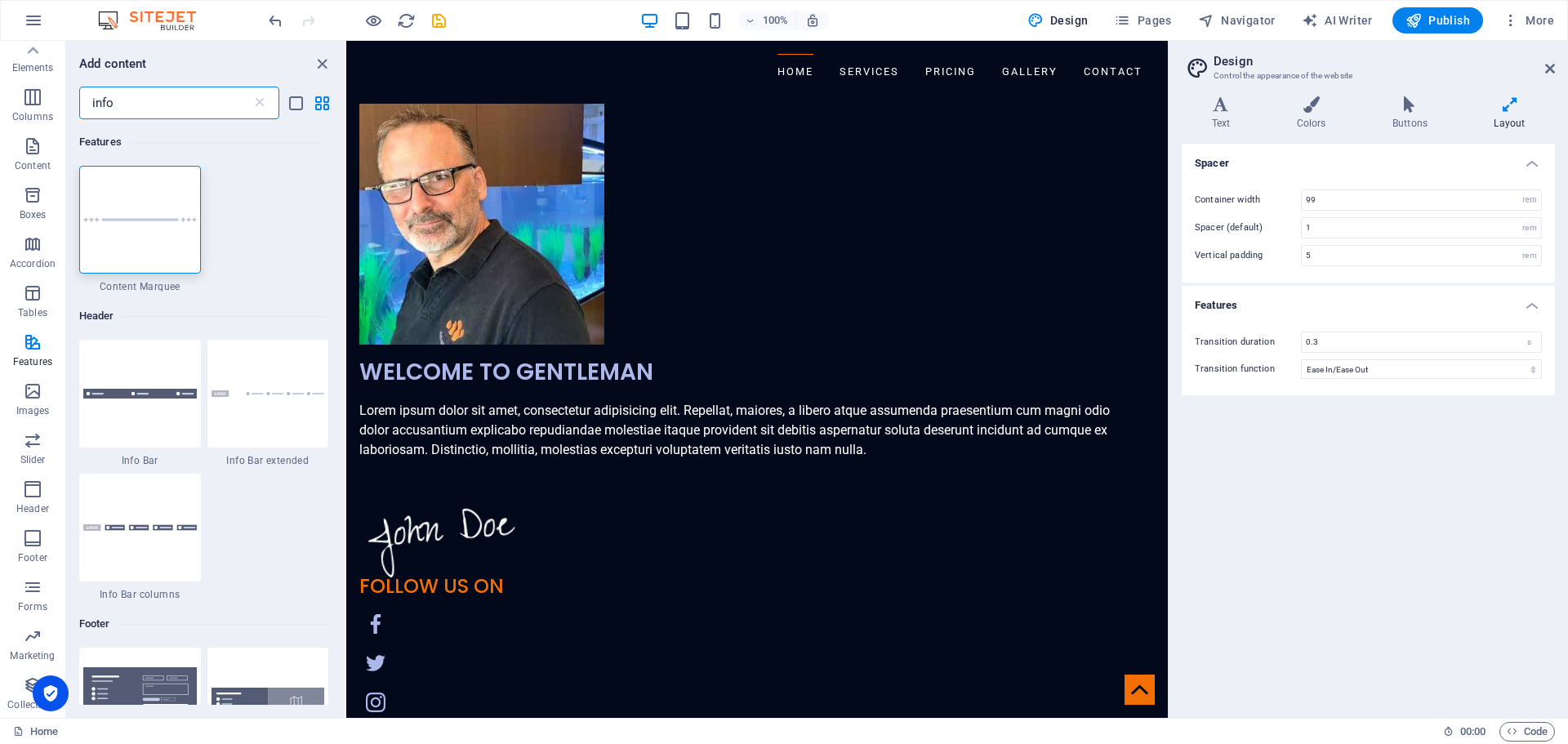click on "info" at bounding box center [165, 103] 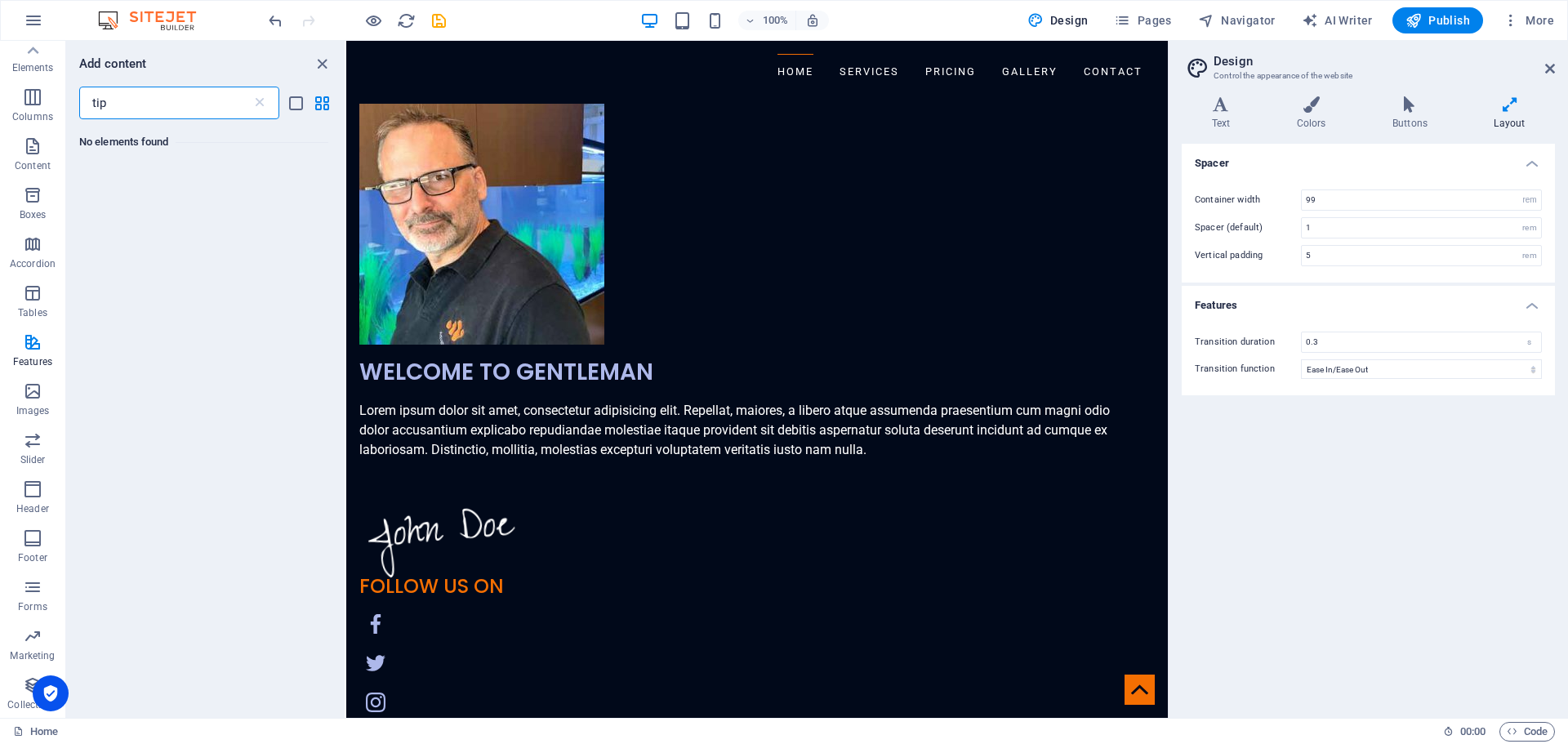 click on "tip" at bounding box center [165, 103] 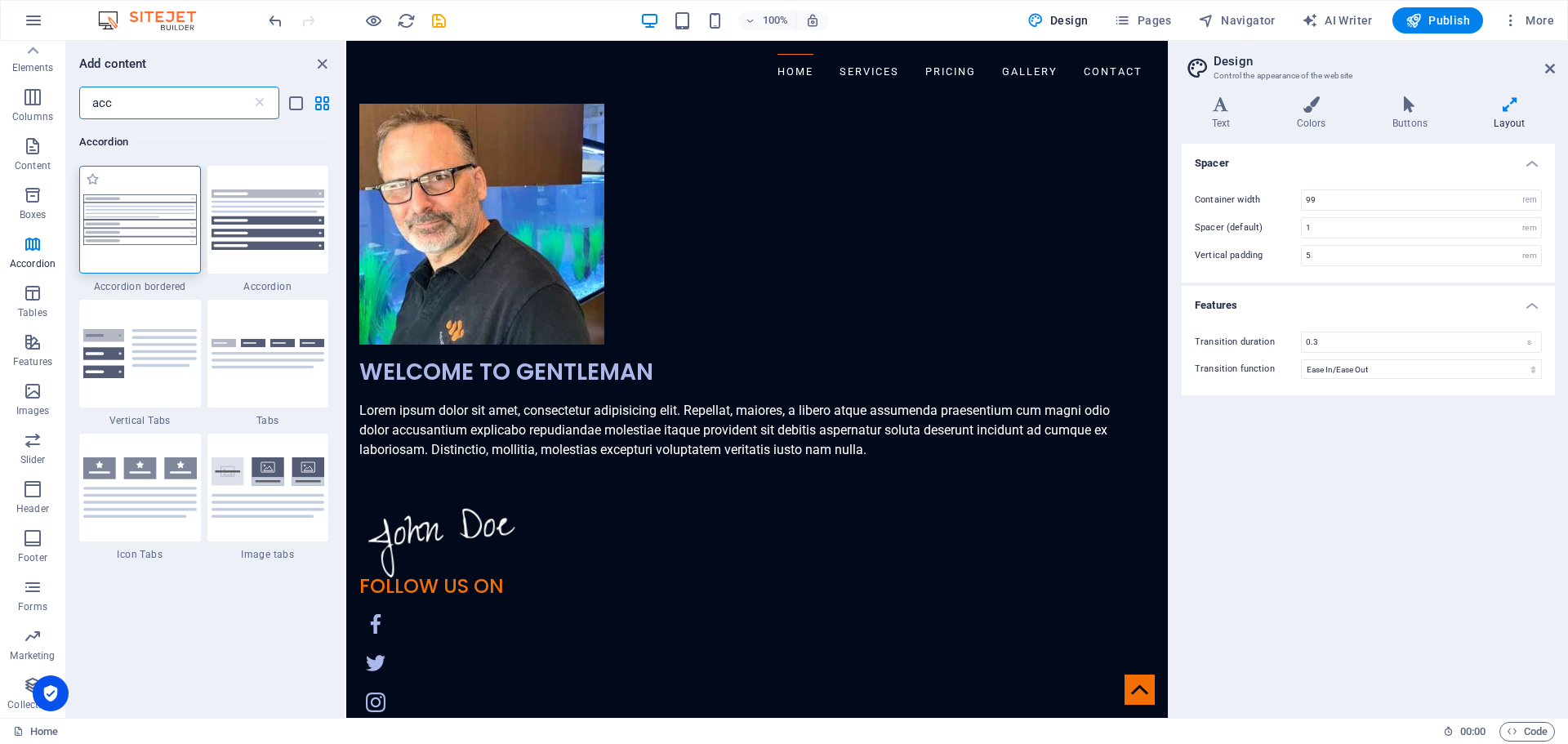 type on "acc" 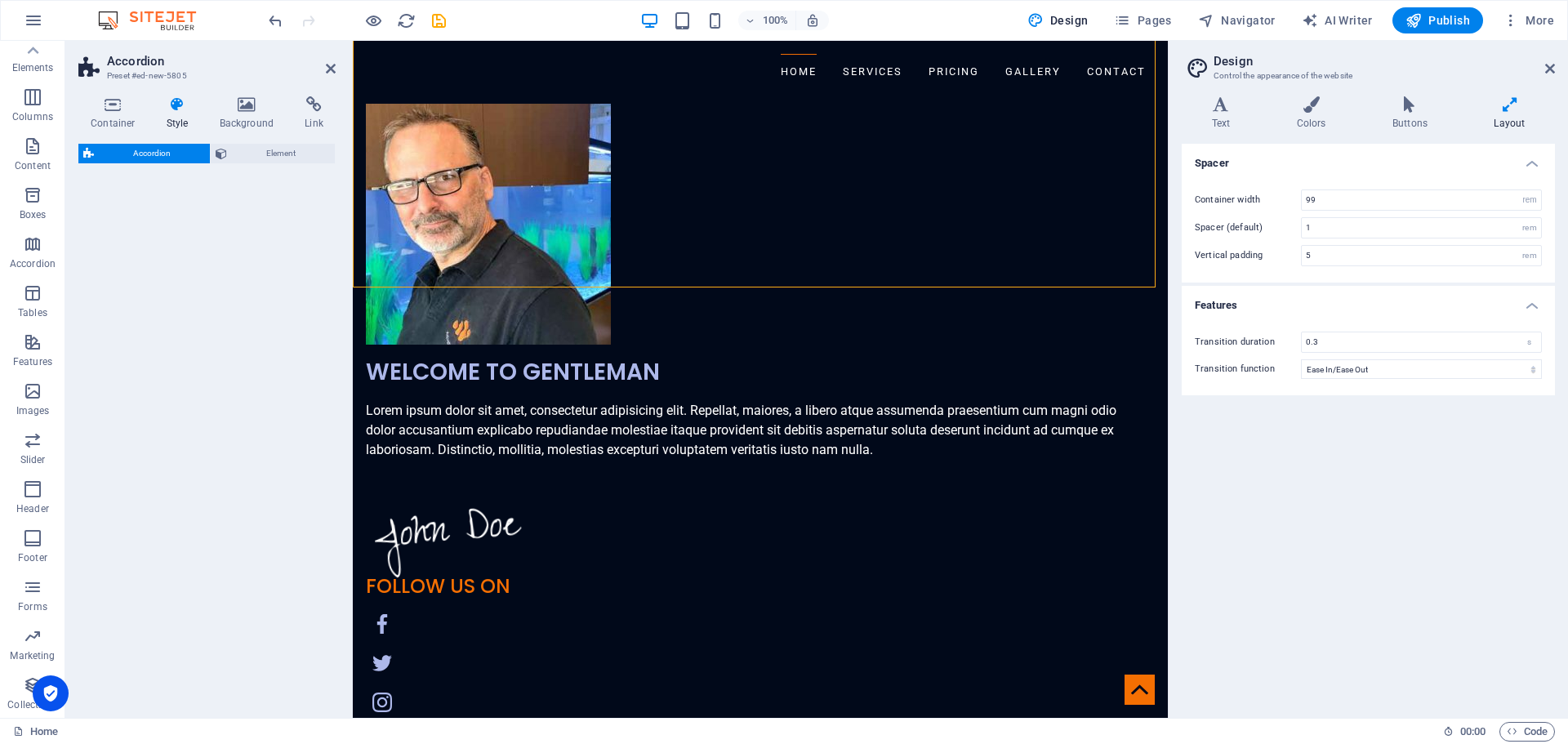 scroll, scrollTop: 2466, scrollLeft: 0, axis: vertical 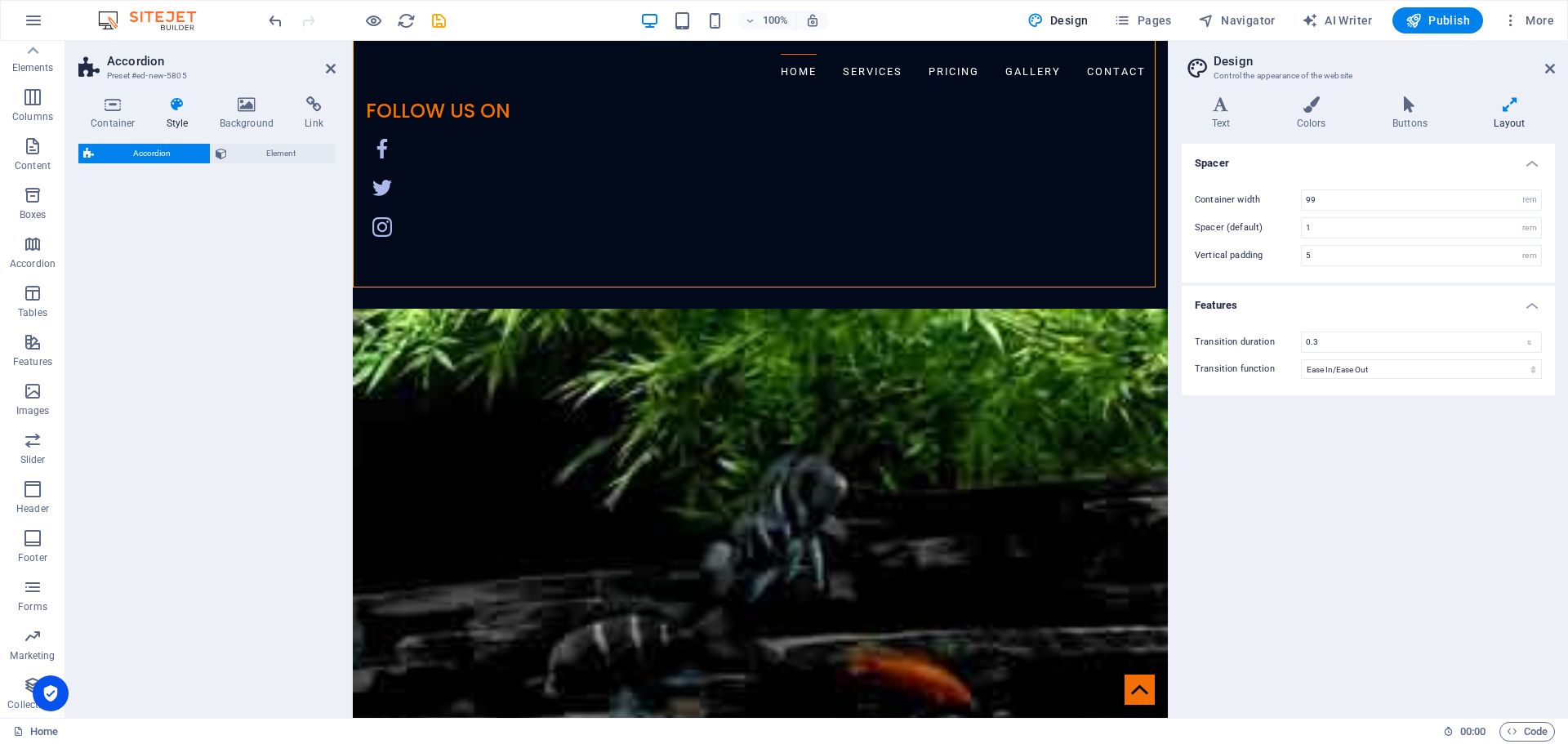 select on "rem" 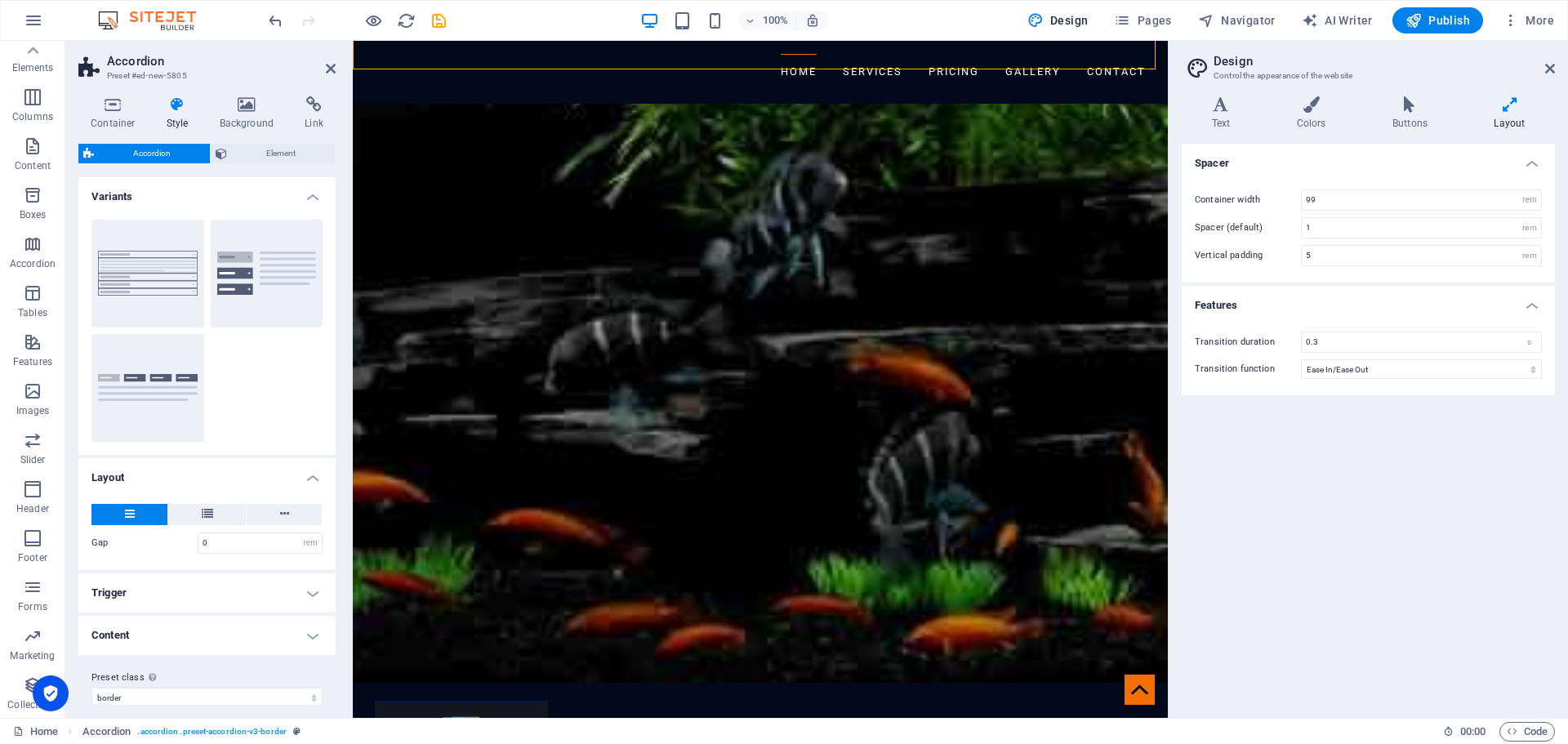 scroll, scrollTop: 2737, scrollLeft: 0, axis: vertical 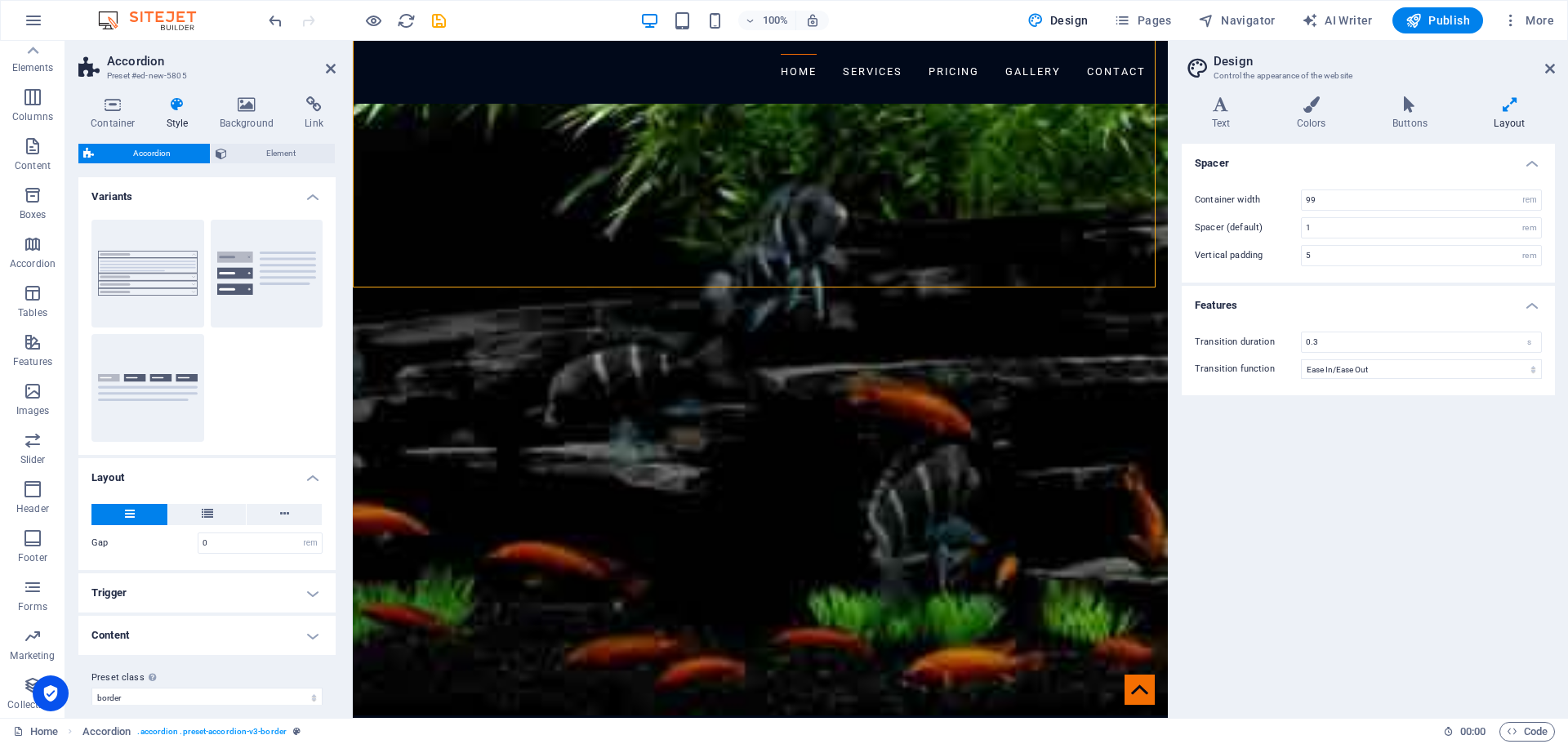 click at bounding box center [760, 4167] 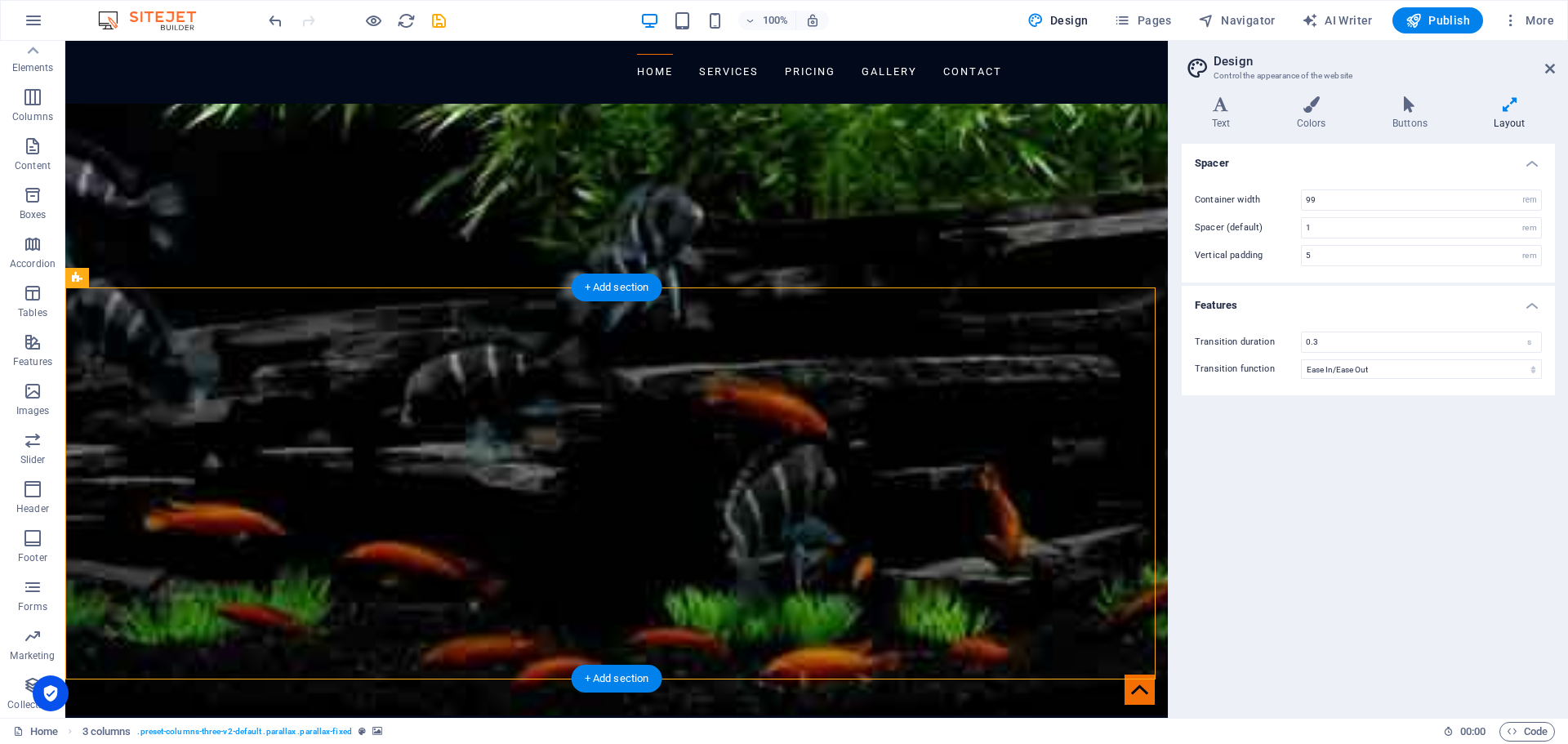 click at bounding box center (617, 4167) 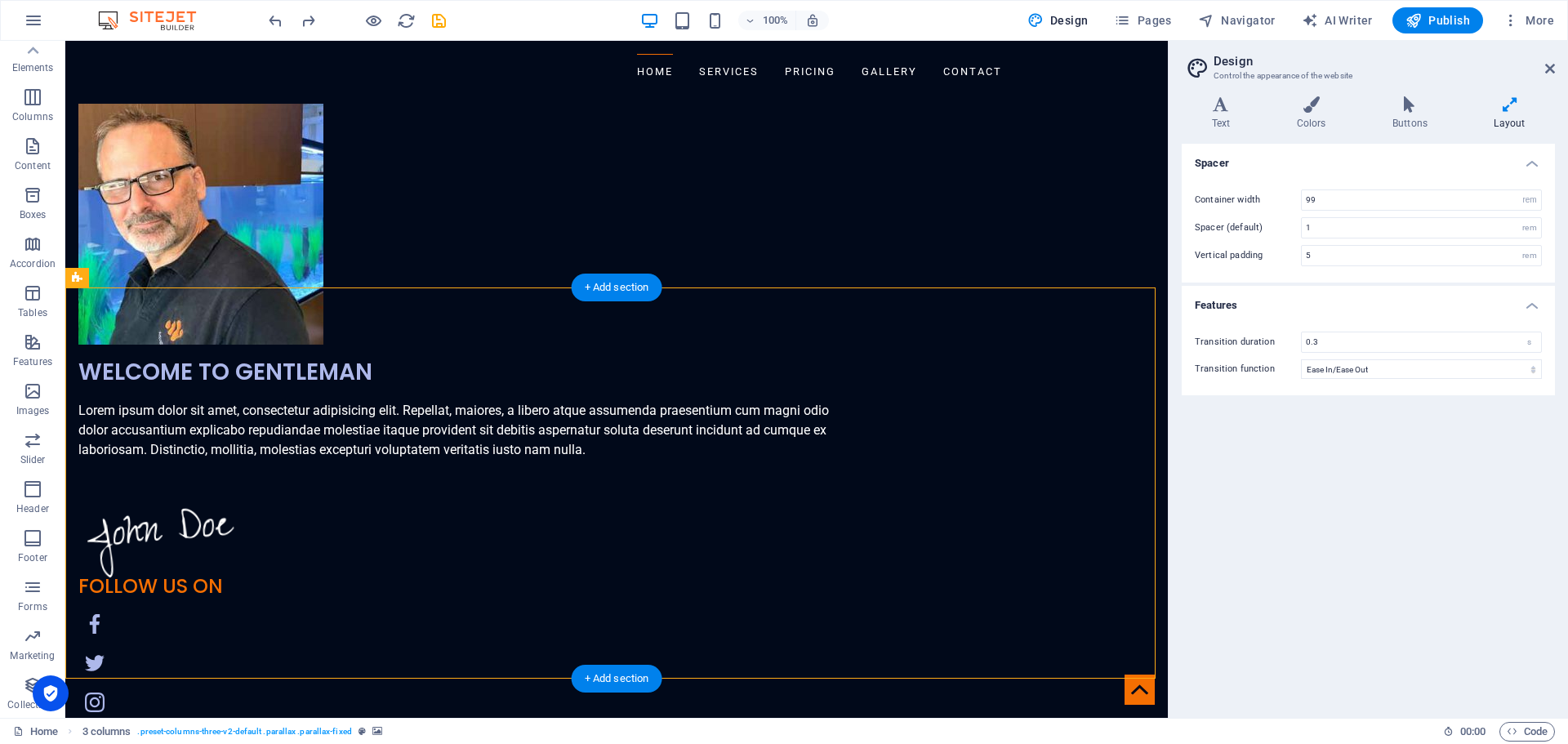 click at bounding box center [617, 4166] 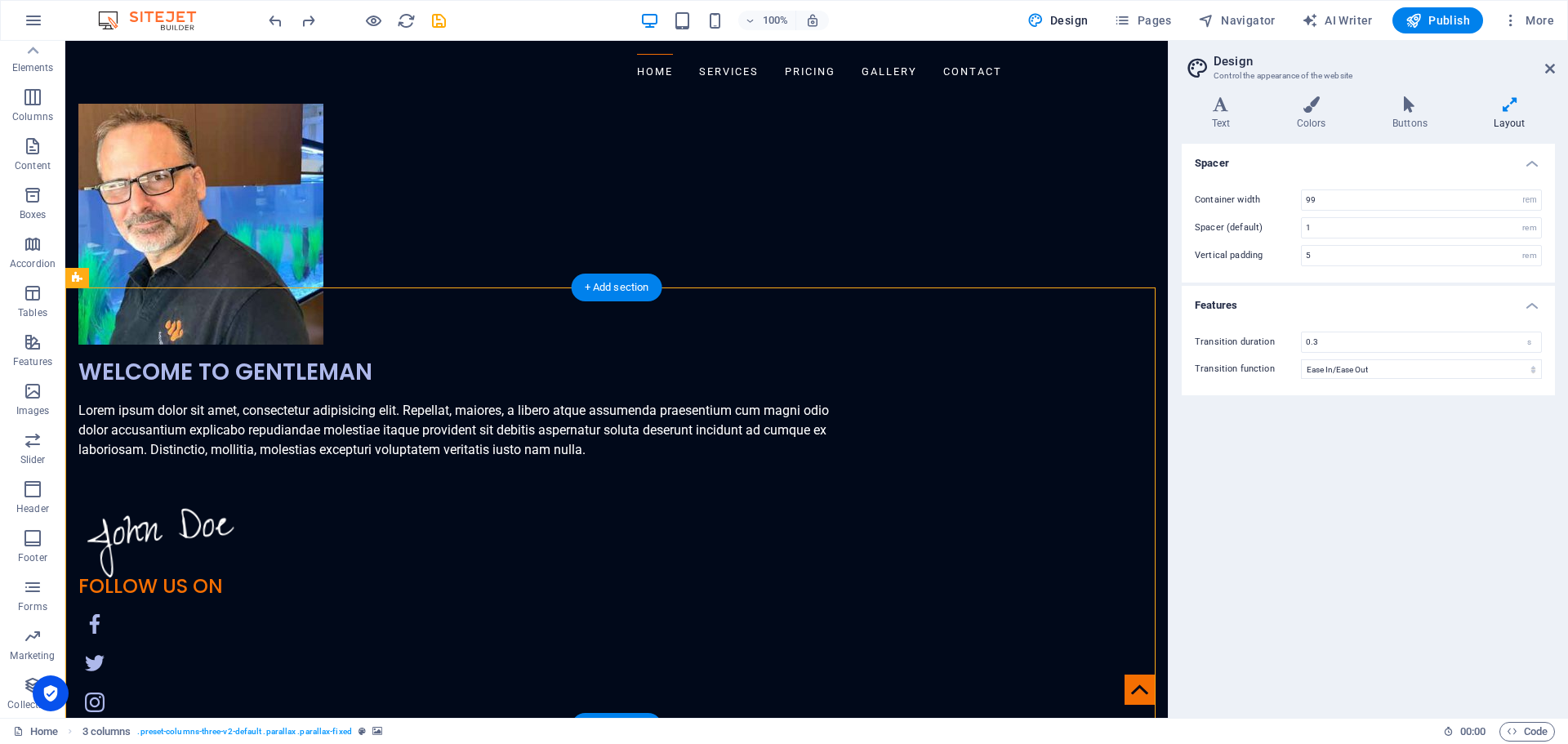 click at bounding box center (617, 4166) 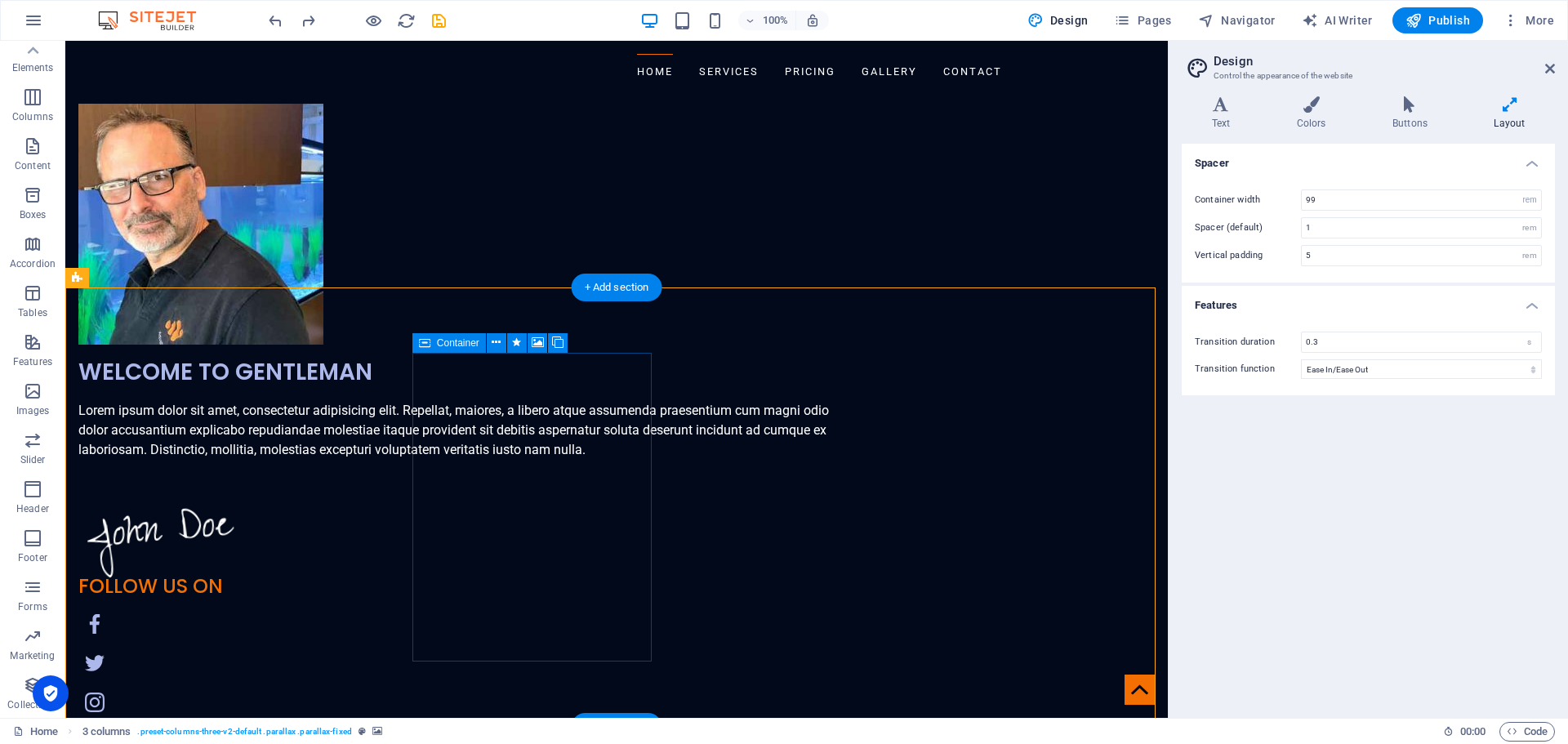 click on "Drop content here or  Add elements  Paste clipboard" at bounding box center [119, 5473] 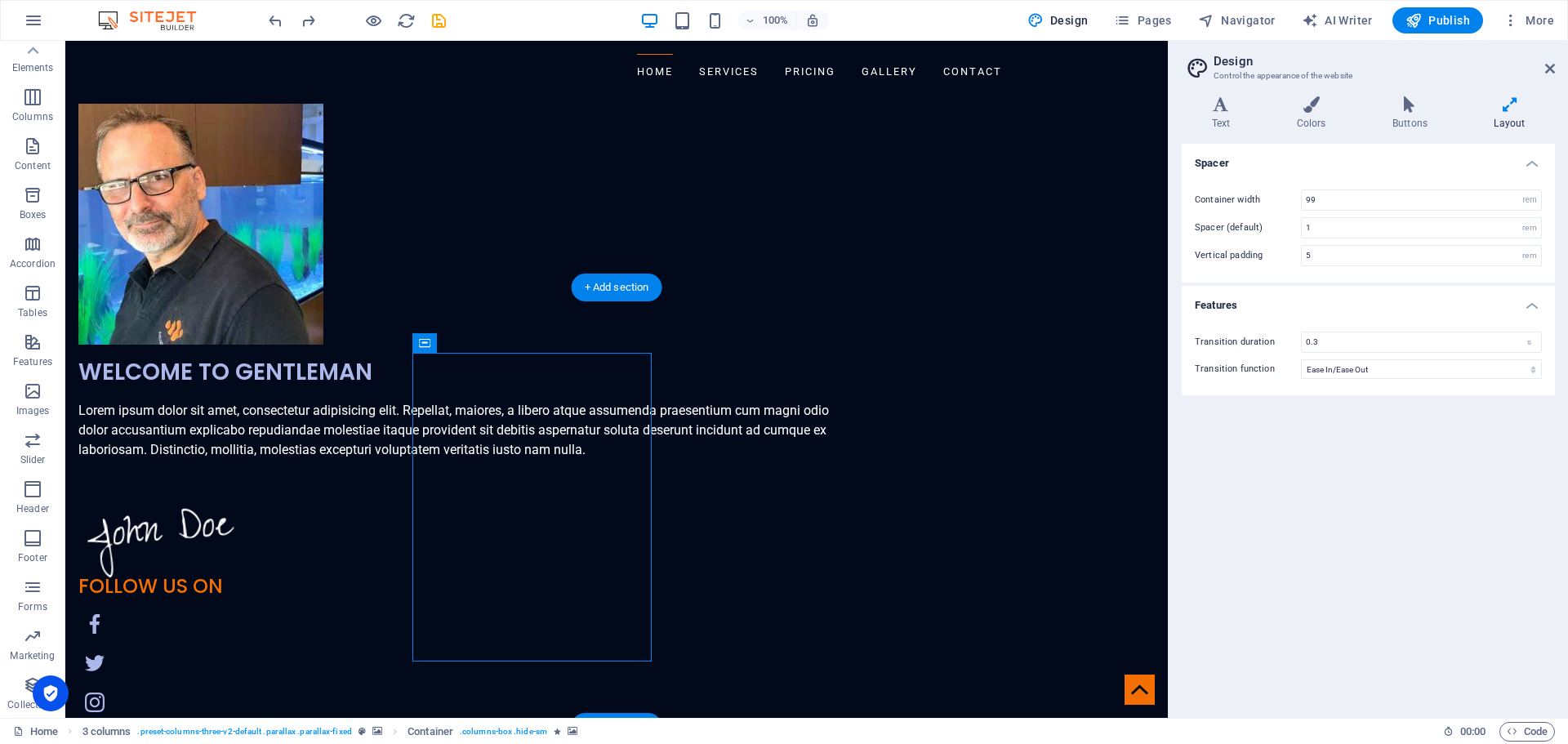 click at bounding box center (617, 4166) 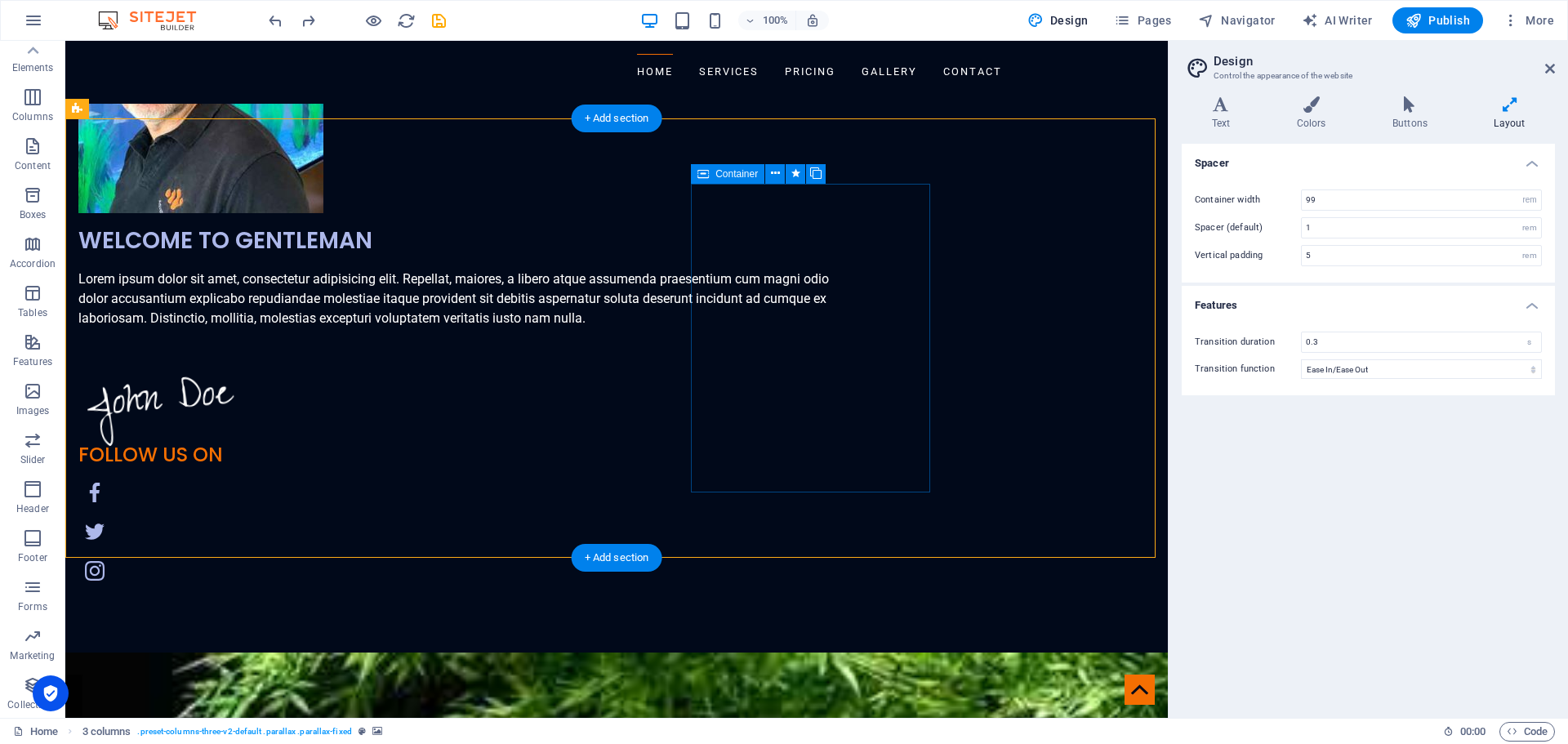 scroll, scrollTop: 2209, scrollLeft: 0, axis: vertical 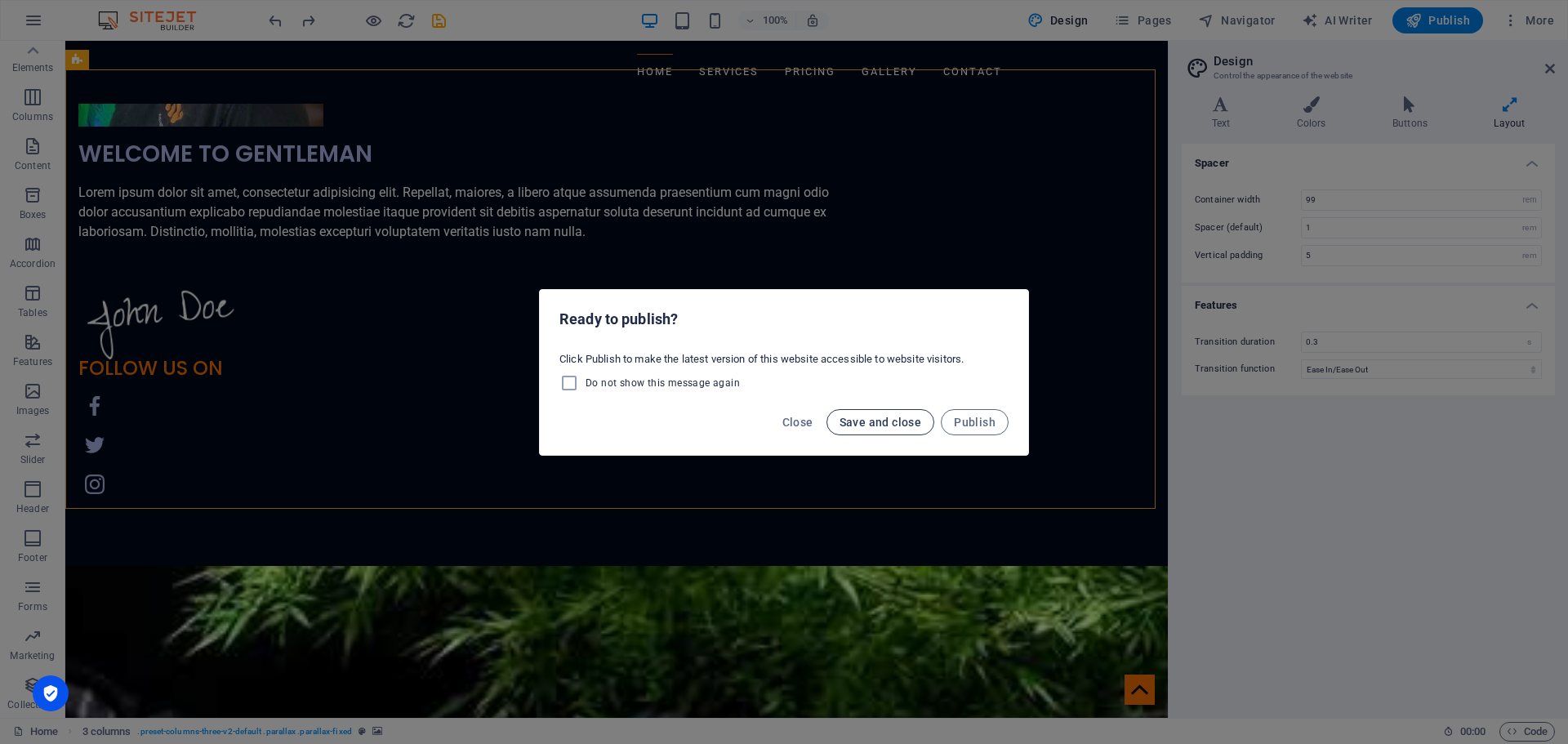 click on "Save and close" at bounding box center [880, 422] 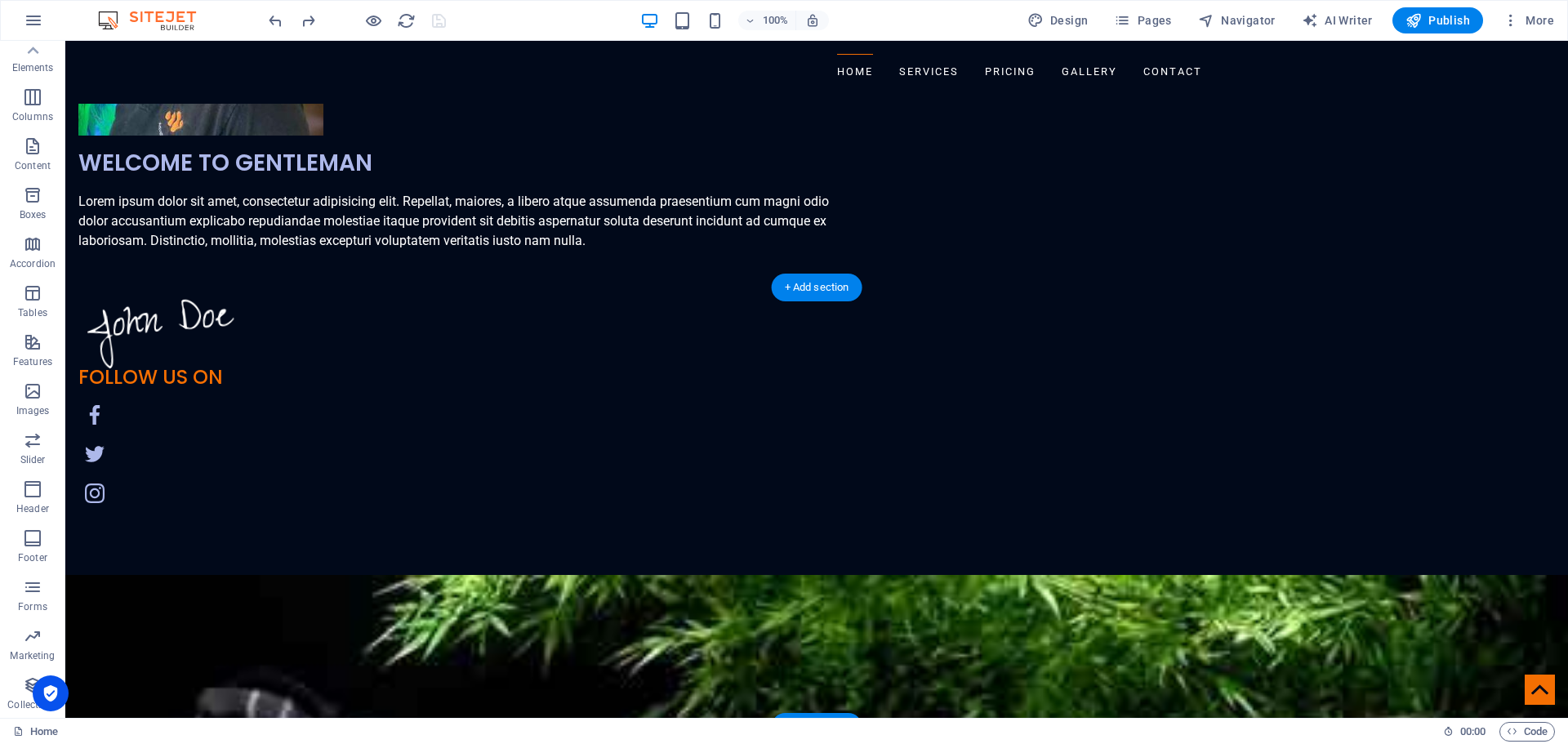 scroll, scrollTop: 2209, scrollLeft: 0, axis: vertical 